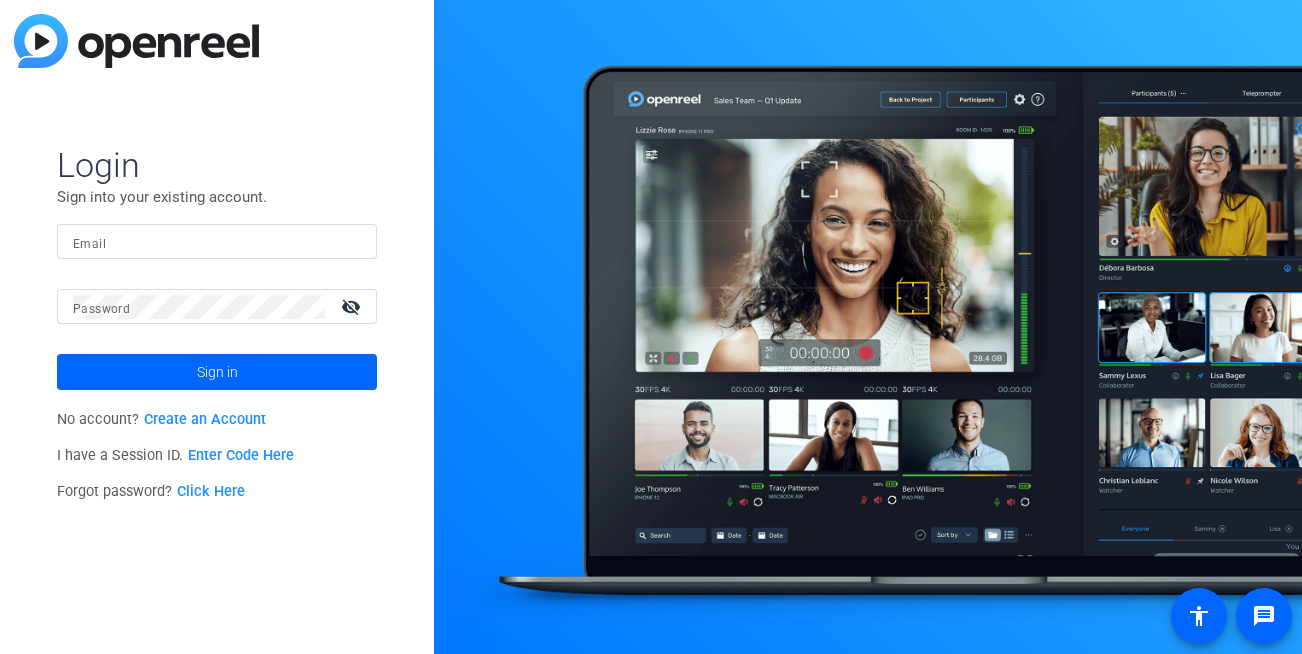 scroll, scrollTop: 0, scrollLeft: 0, axis: both 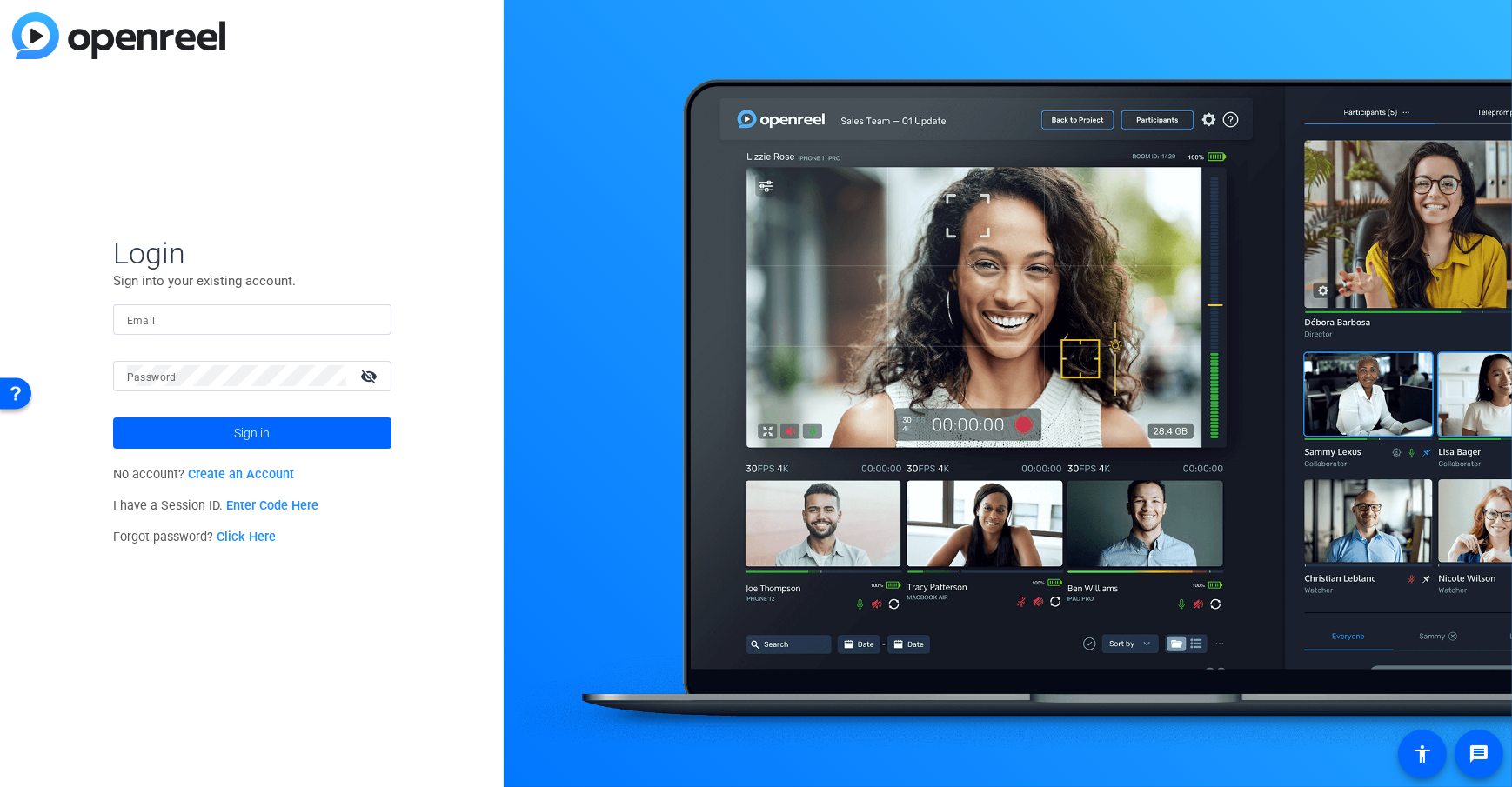 click on "Email" at bounding box center [252, 319] 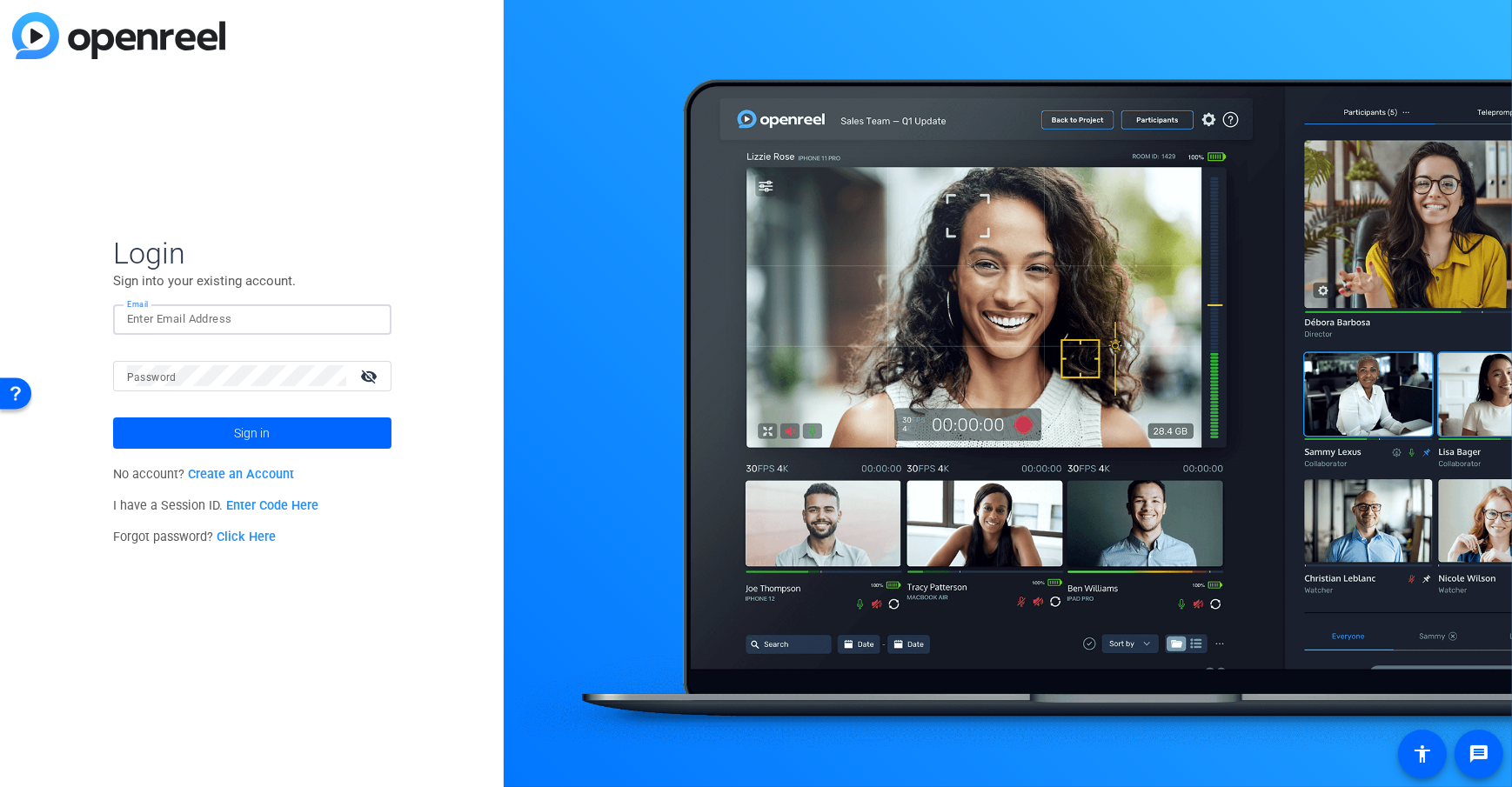 type on "dheiberger@openreel.com" 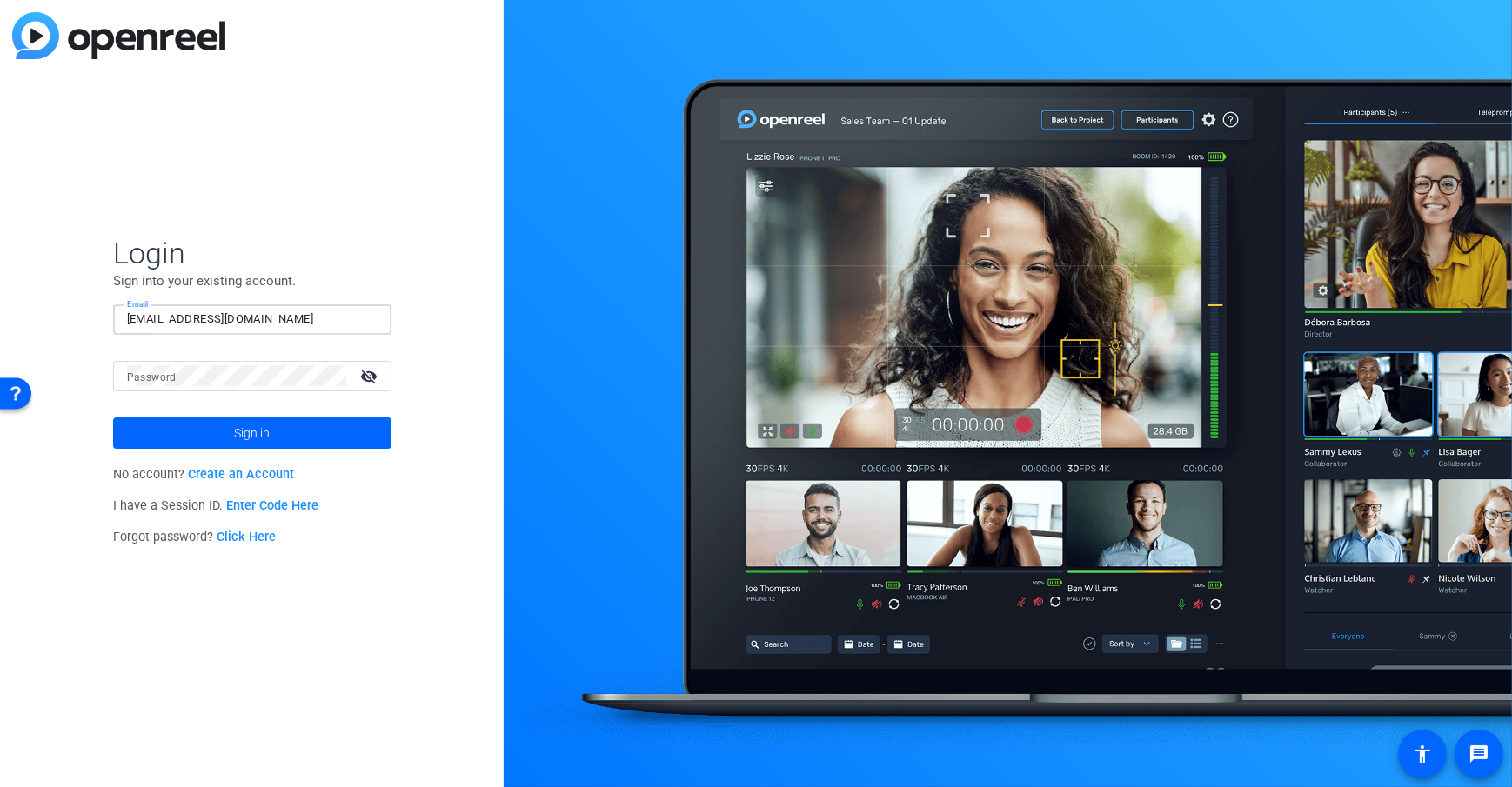 click on "Password" at bounding box center [151, 377] 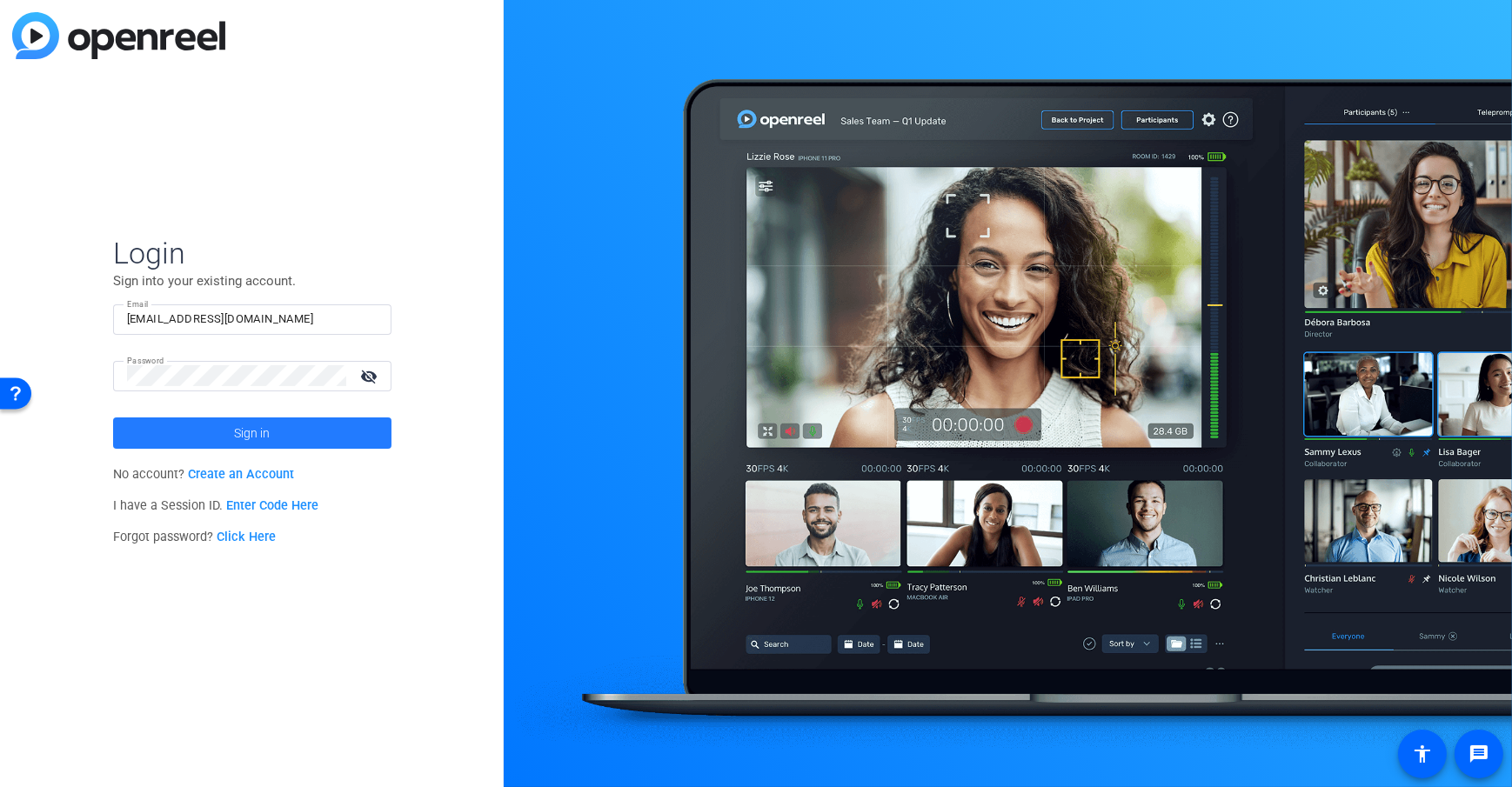 click 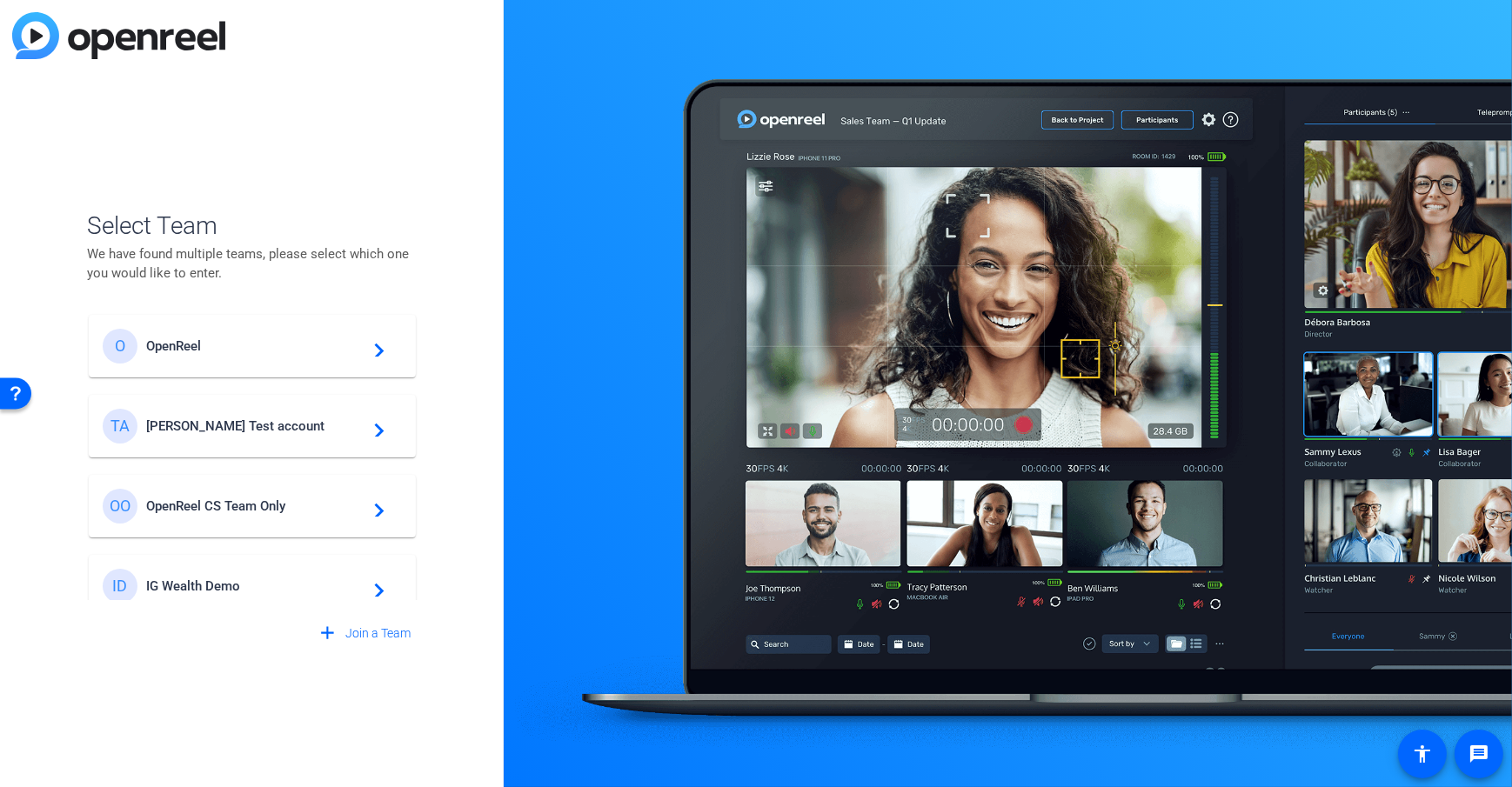 click on "Tim Test account" 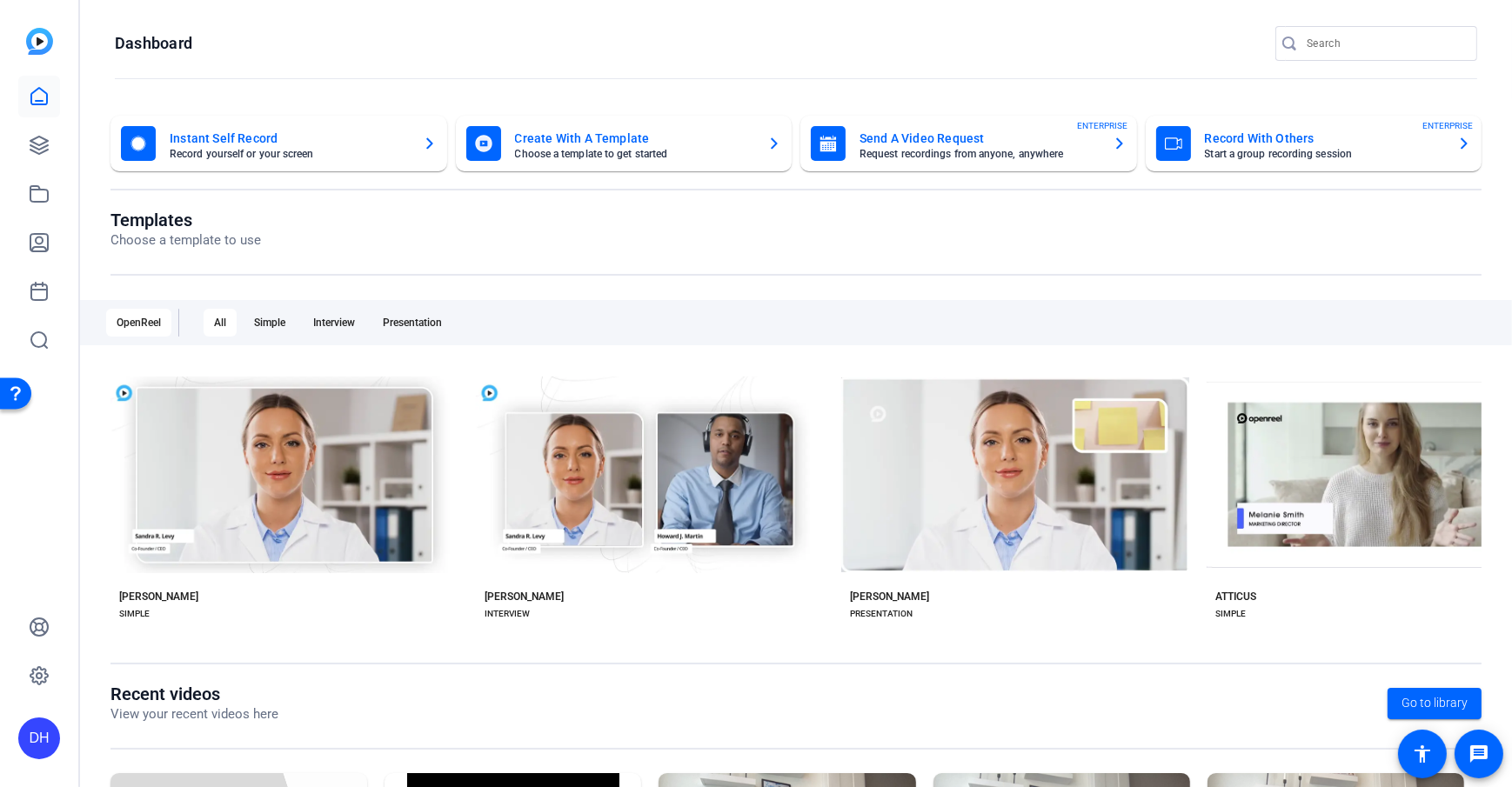 click 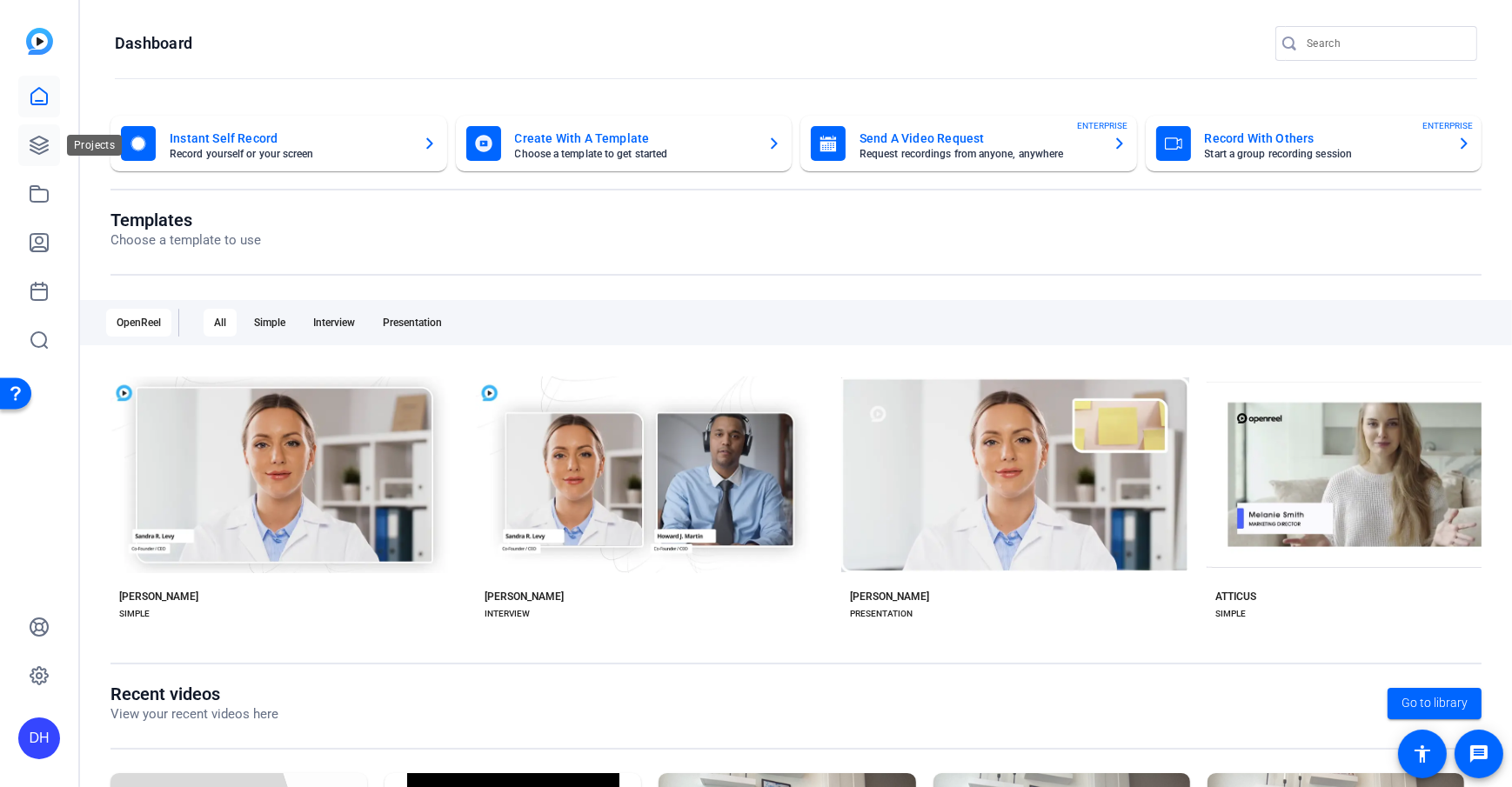 click 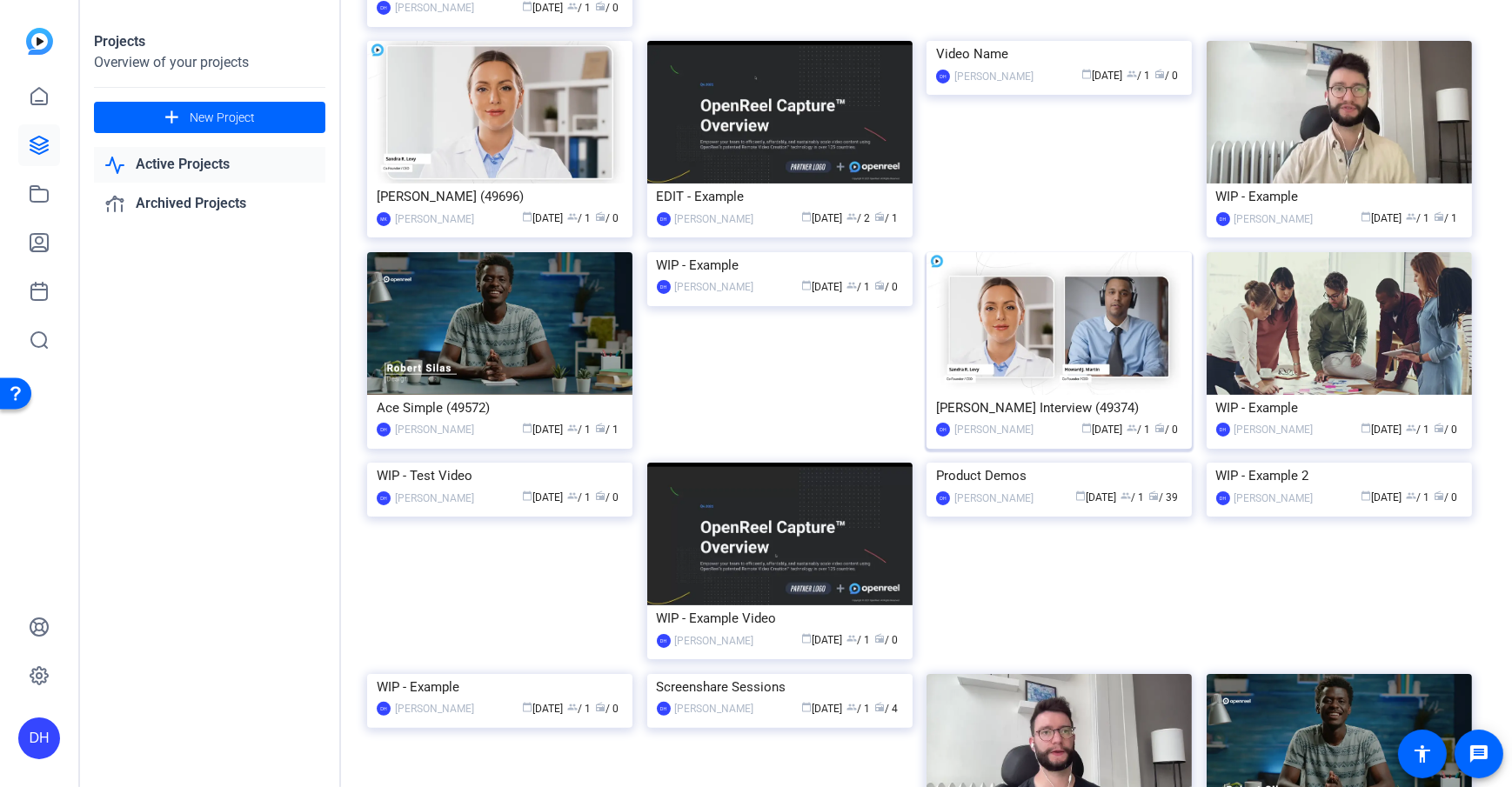 scroll, scrollTop: 575, scrollLeft: 0, axis: vertical 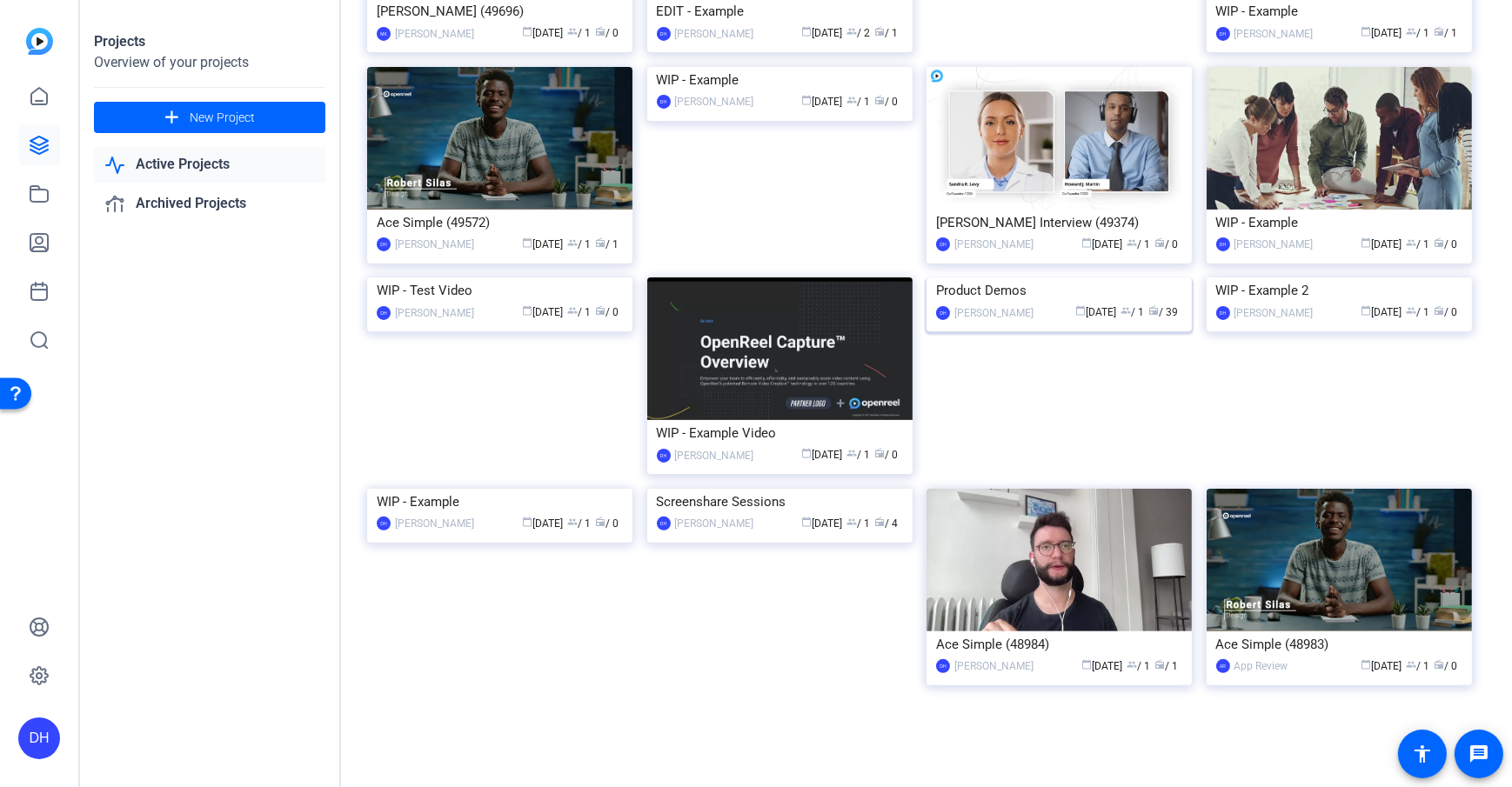 click on "Product Demos" 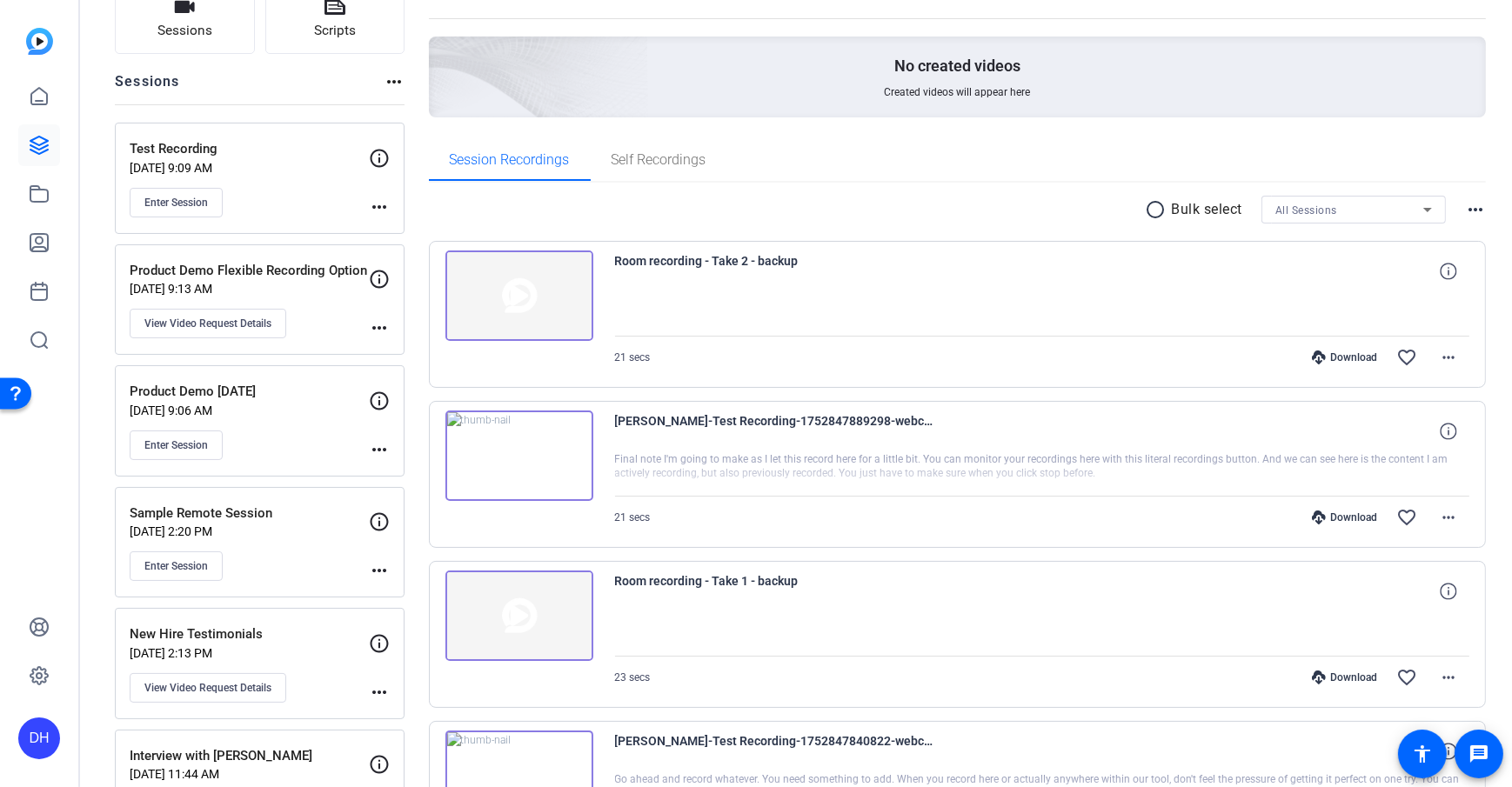 scroll, scrollTop: 0, scrollLeft: 0, axis: both 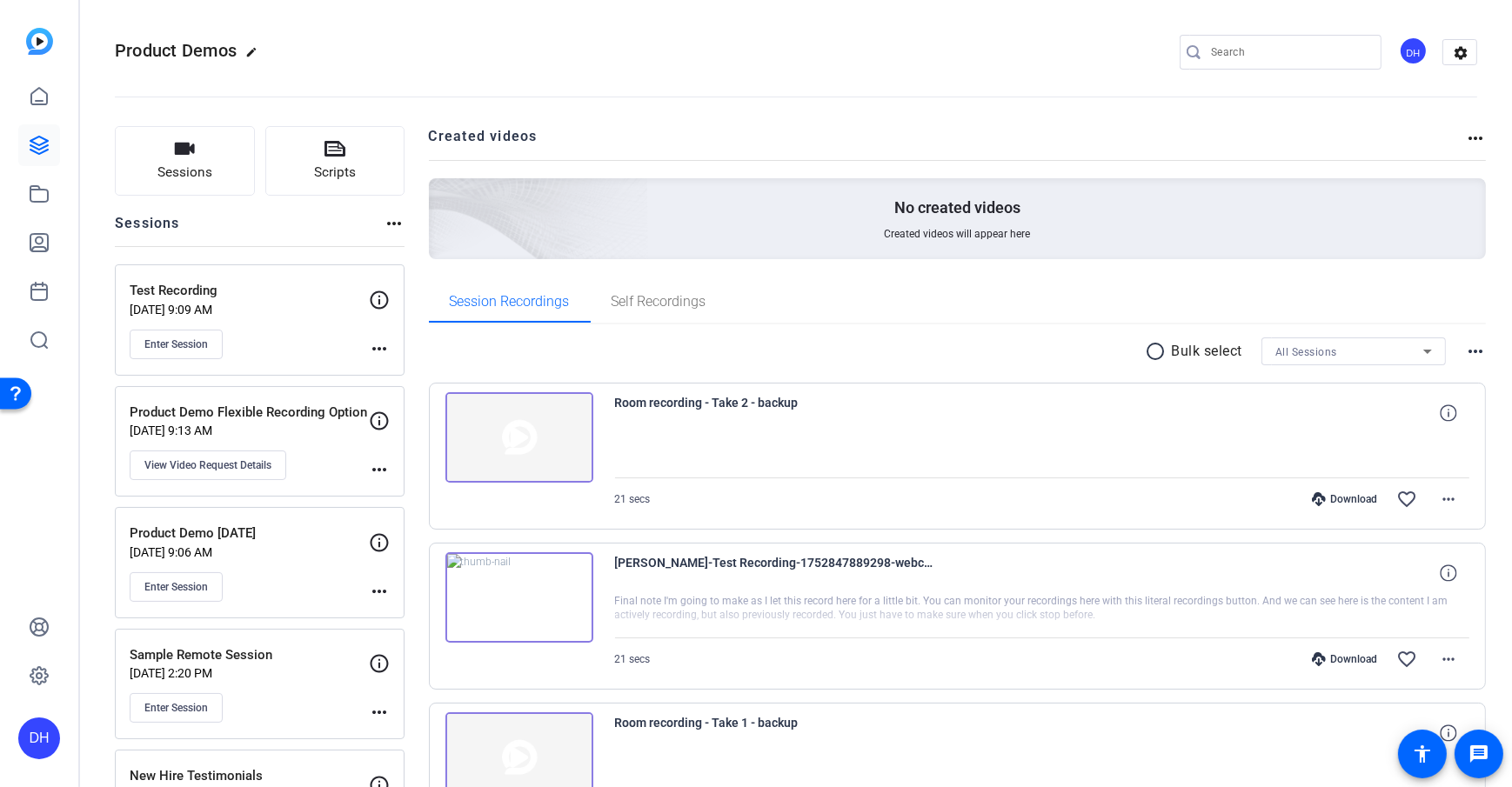 click on "Sessions
Scripts  Sessions more_horiz  Test Recording   Jul 18, 2025 @ 9:09 AM  Enter Session
more_horiz  Product Demo Flexible Recording Option   Jul 17, 2025 @ 9:13 AM  View Video Request Details
more_horiz  Product Demo Thursday   Jul 17, 2025 @ 9:06 AM  Enter Session
more_horiz  Sample Remote Session   Jul 16, 2025 @ 2:20 PM  Enter Session
more_horiz  New Hire Testimonials   Jul 16, 2025 @ 2:13 PM  View Video Request Details
more_horiz  Interview with Jane Doe   Jul 10, 2025 @ 11:44 AM  Enter Session
more_horiz  Interview with ABC   Jul 10, 2025 @ 11:38 AM  Enter Session
more_horiz  New Hire Video   Jul 10, 2025 @ 8:18 AM  View Video Request Details
more_horiz  Pro Session   Jul 09, 2025 @ 8:28 AM  Enter Session
more_horiz  Self Record Example   Jul 09, 2025 @ 8:20 AM  View Video Request Details
more_horiz  Sample   Jul 09, 2025 @ 8:09 AM  Enter Session
more_horiz  Capture Pro Session Test   Jul 08, 2025 @ 3:14 PM" 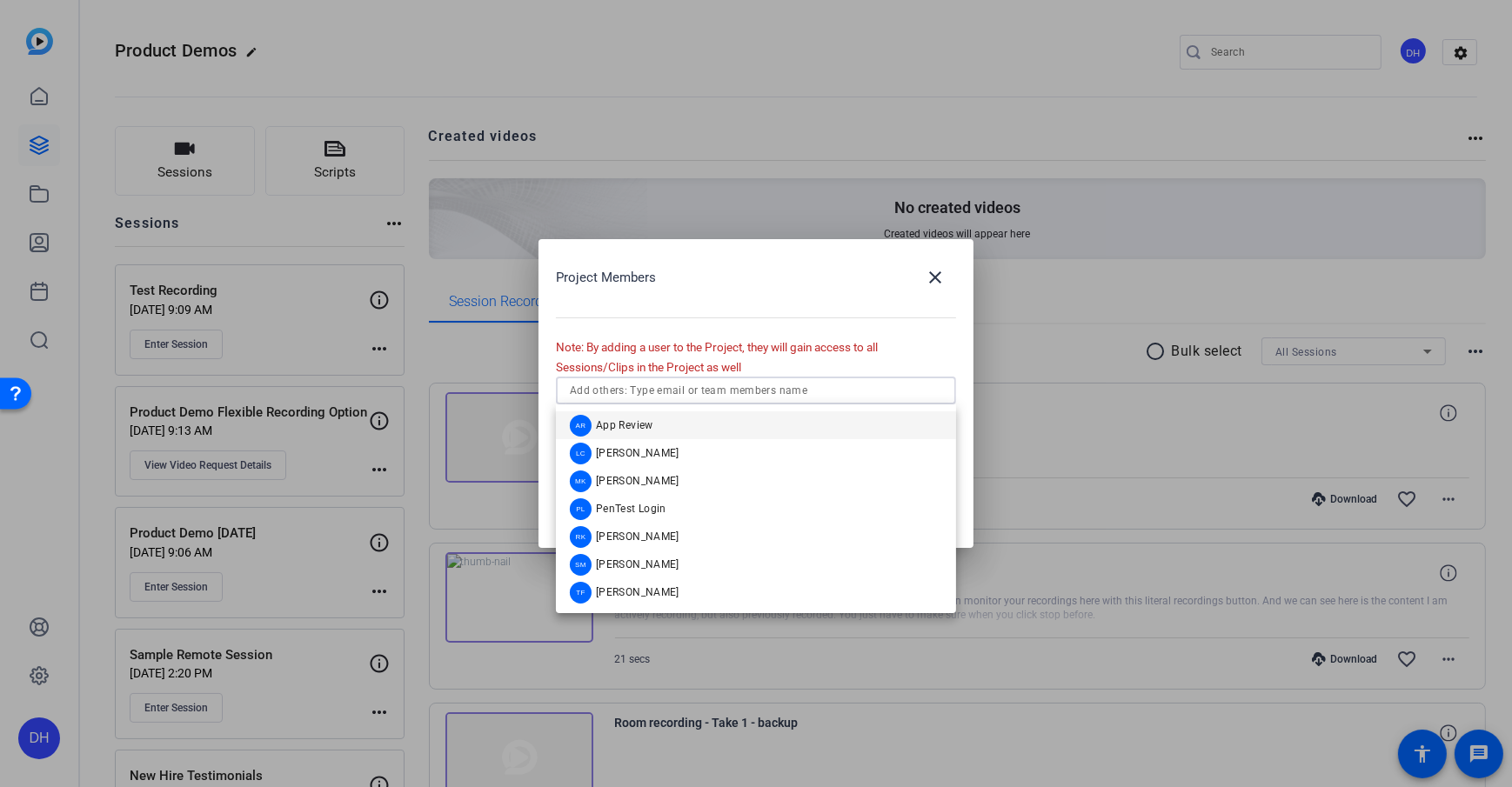 click at bounding box center [756, 390] 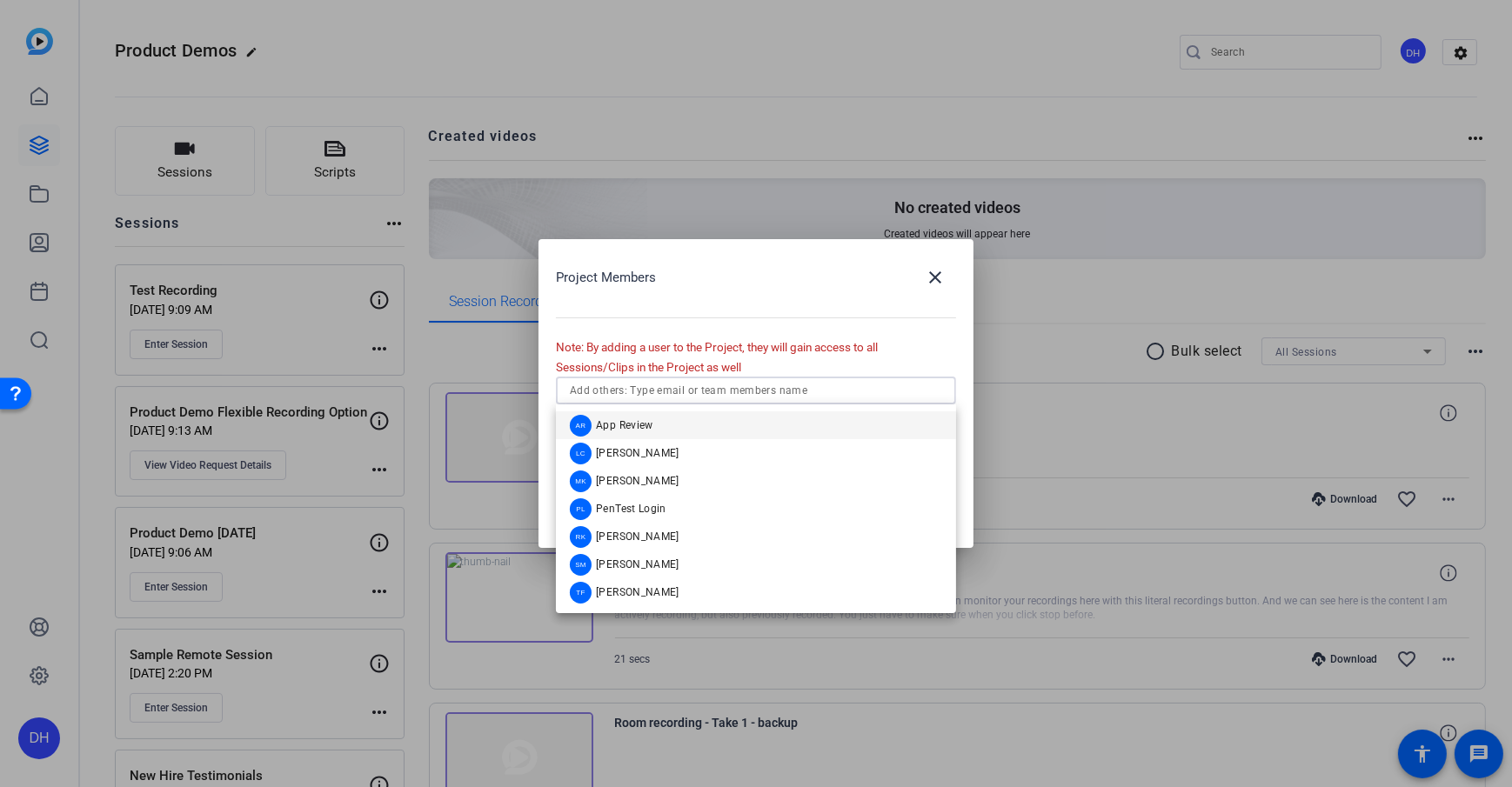 click on "Project Members  close" at bounding box center [756, 277] 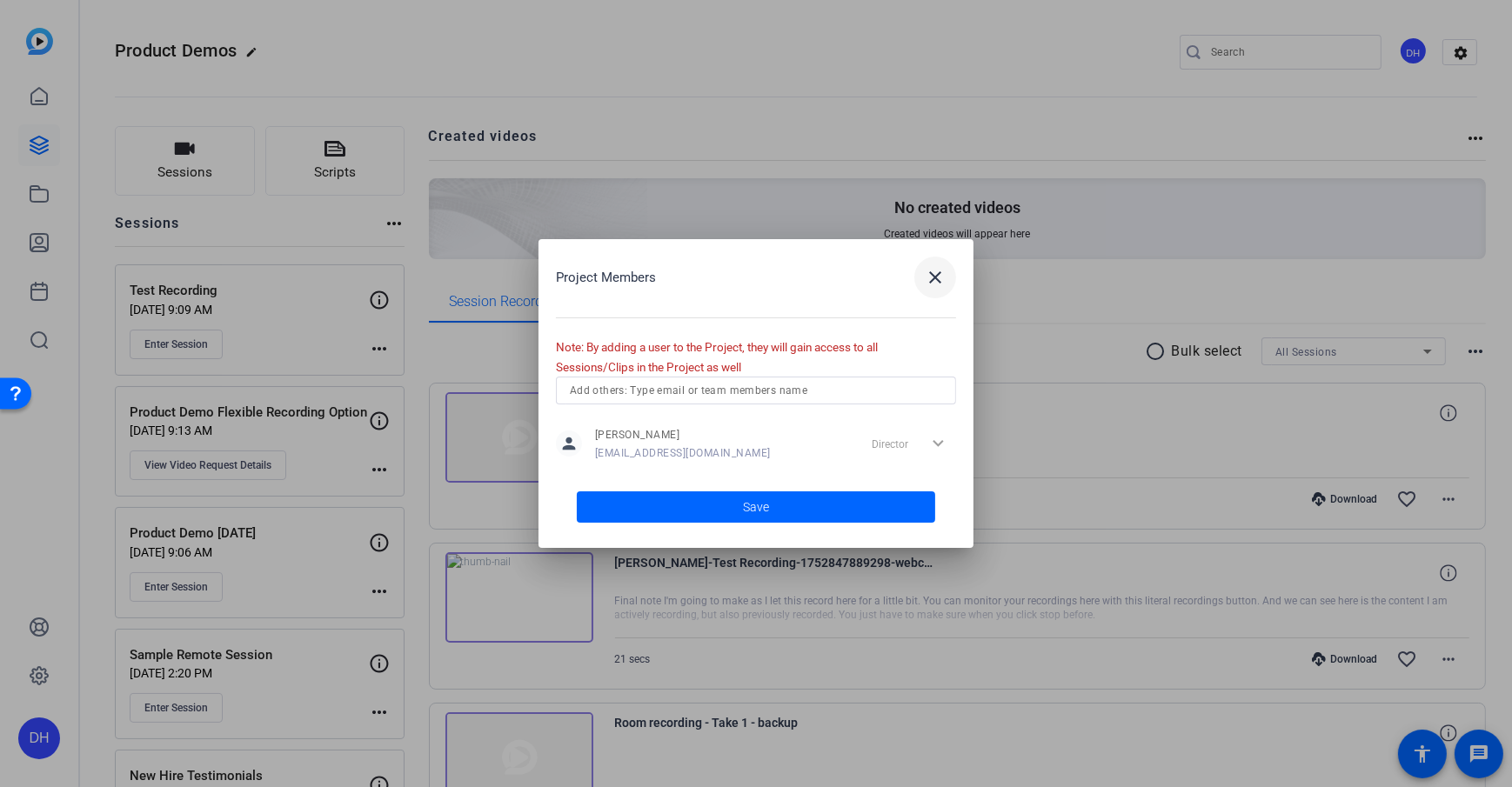 click on "close" at bounding box center (935, 277) 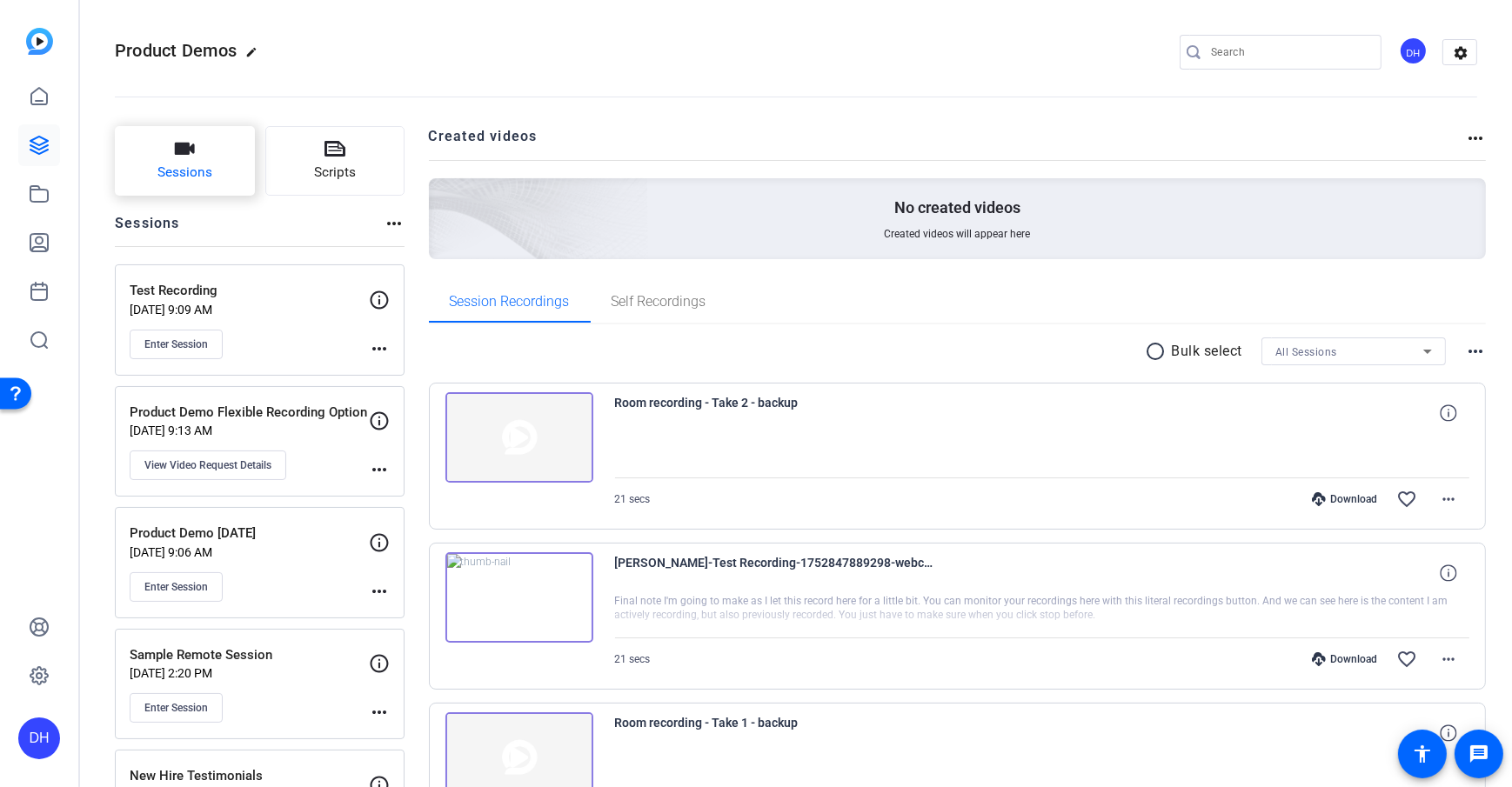 click on "Sessions" 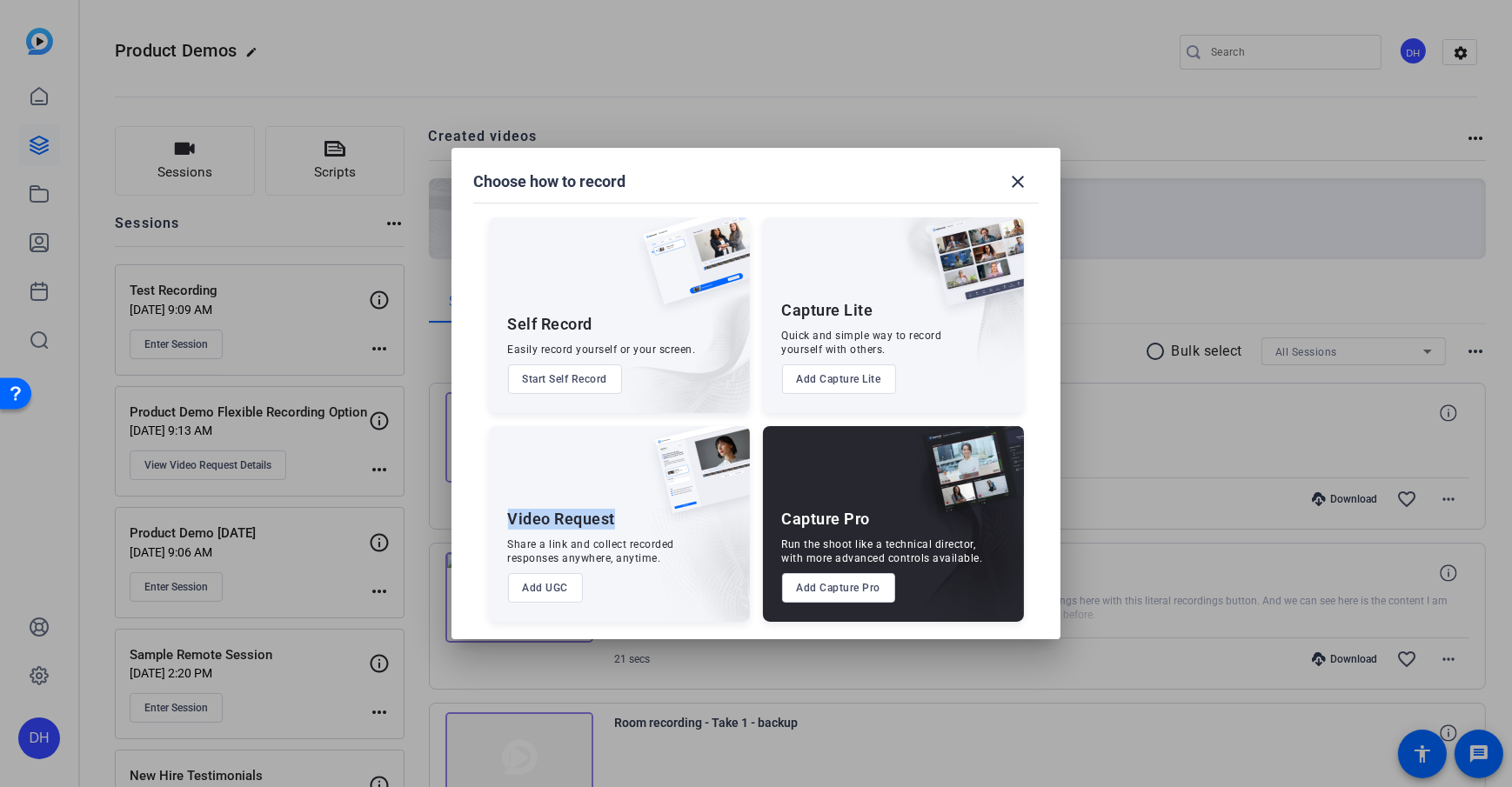 drag, startPoint x: 510, startPoint y: 522, endPoint x: 613, endPoint y: 520, distance: 103.01942 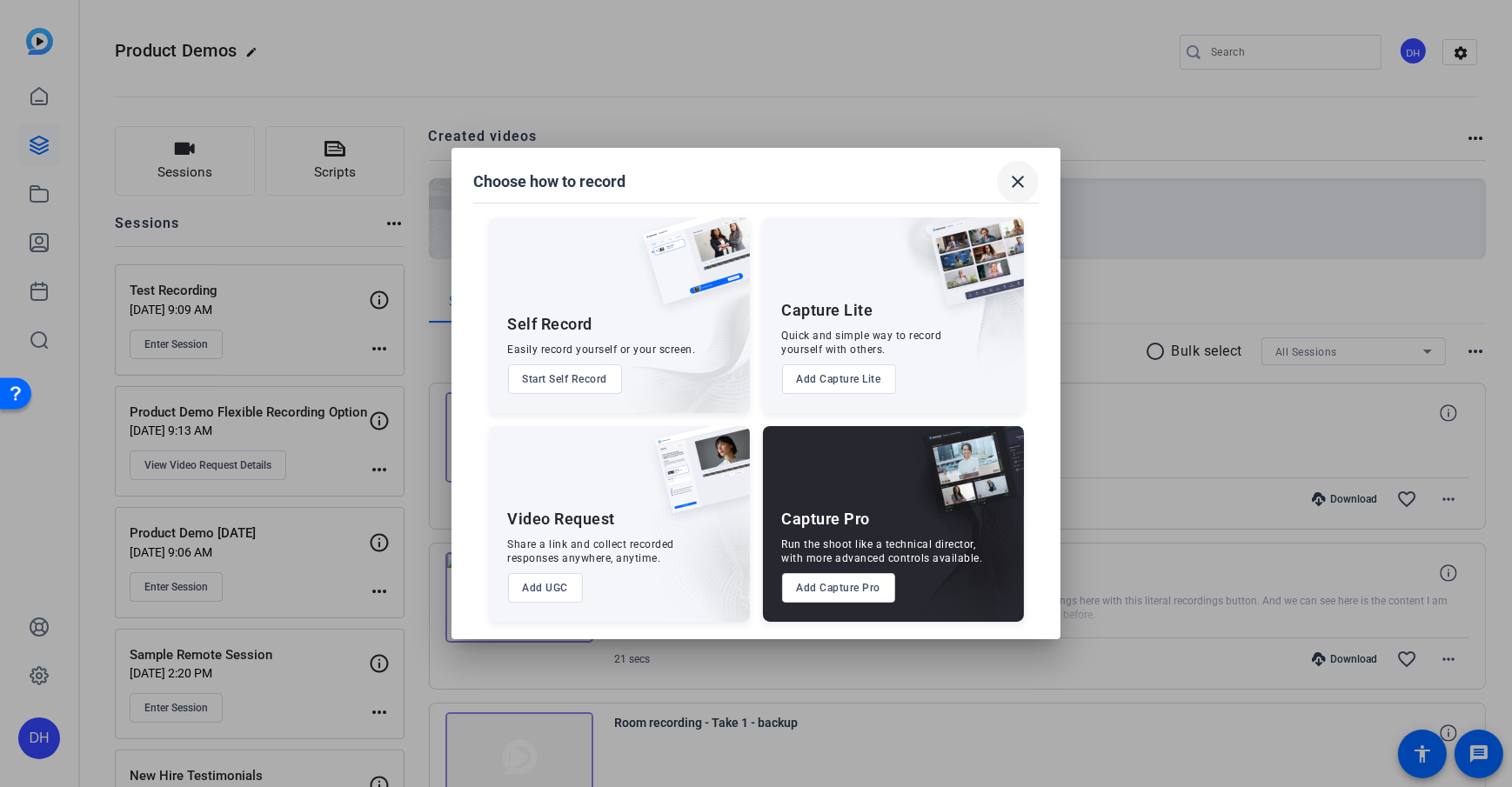 drag, startPoint x: 1013, startPoint y: 203, endPoint x: 1021, endPoint y: 168, distance: 35.902646 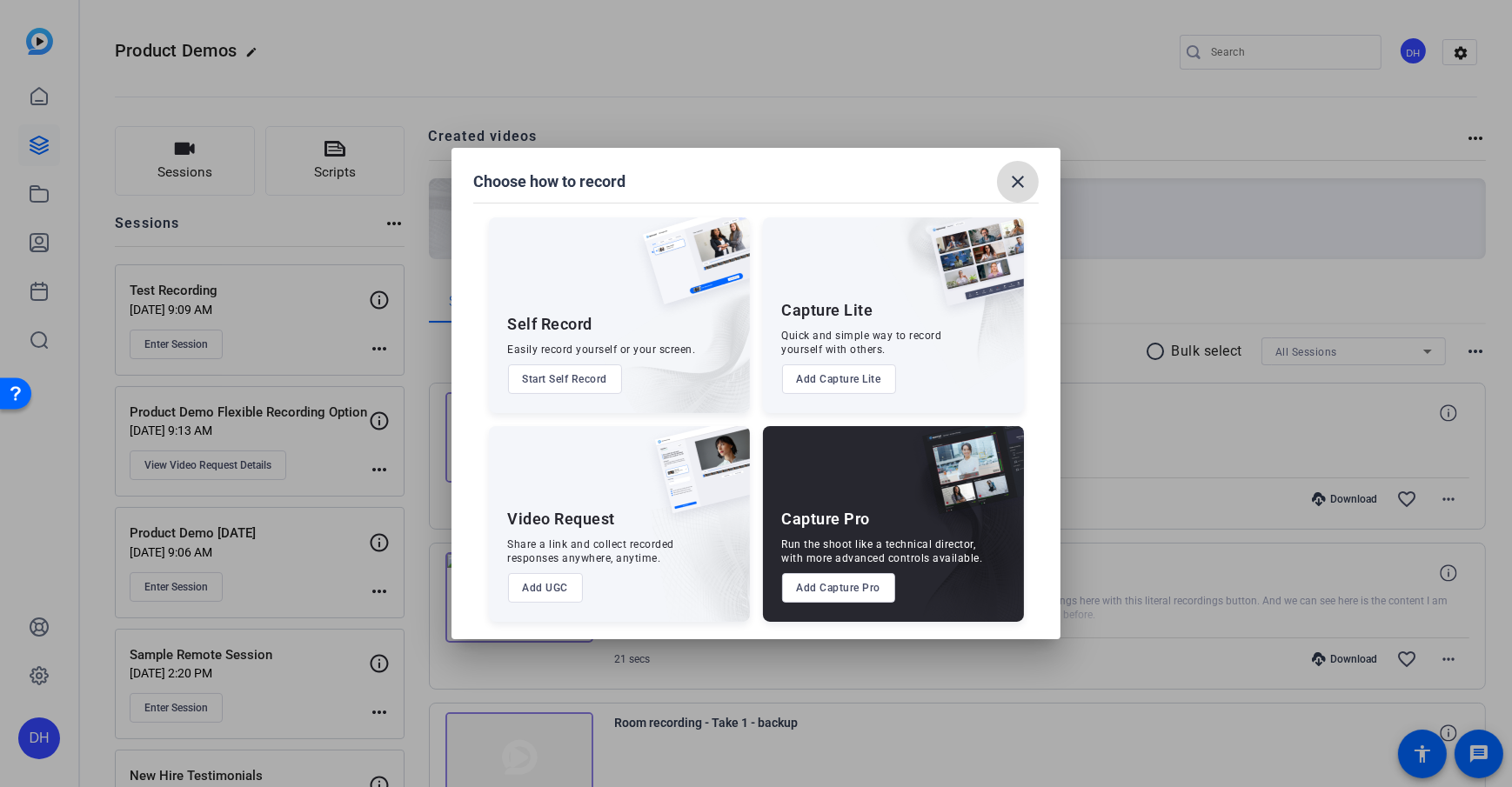 click at bounding box center (1018, 182) 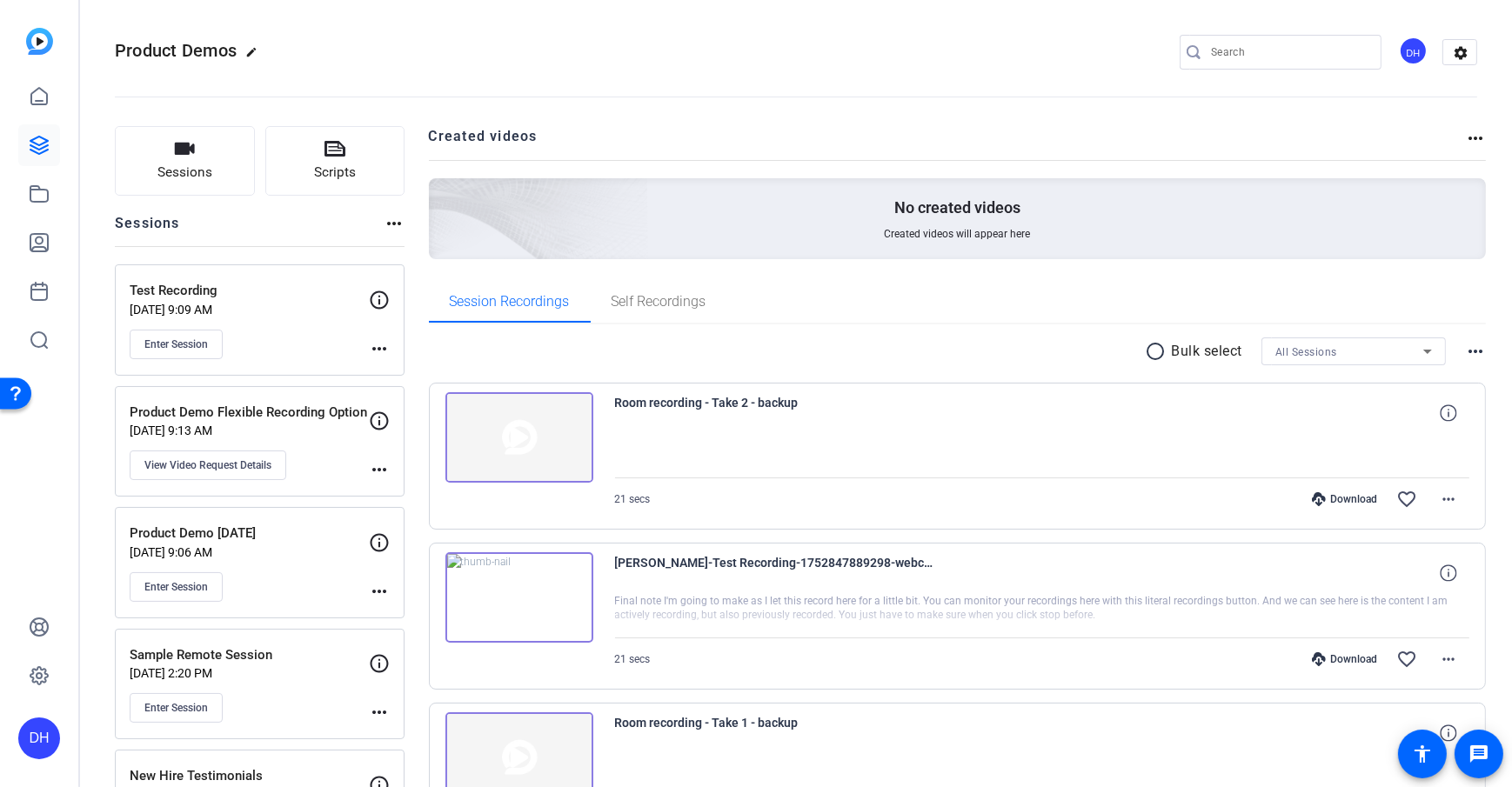 click on "Sessions
Scripts  Sessions more_horiz  Test Recording   Jul 18, 2025 @ 9:09 AM  Enter Session
more_horiz  Product Demo Flexible Recording Option   Jul 17, 2025 @ 9:13 AM  View Video Request Details
more_horiz  Product Demo Thursday   Jul 17, 2025 @ 9:06 AM  Enter Session
more_horiz  Sample Remote Session   Jul 16, 2025 @ 2:20 PM  Enter Session
more_horiz  New Hire Testimonials   Jul 16, 2025 @ 2:13 PM  View Video Request Details
more_horiz  Interview with Jane Doe   Jul 10, 2025 @ 11:44 AM  Enter Session
more_horiz  Interview with ABC   Jul 10, 2025 @ 11:38 AM  Enter Session
more_horiz  New Hire Video   Jul 10, 2025 @ 8:18 AM  View Video Request Details
more_horiz  Pro Session   Jul 09, 2025 @ 8:28 AM  Enter Session
more_horiz  Self Record Example   Jul 09, 2025 @ 8:20 AM  View Video Request Details
more_horiz  Sample   Jul 09, 2025 @ 8:09 AM  Enter Session
more_horiz  Capture Pro Session Test   Jul 08, 2025 @ 3:14 PM" 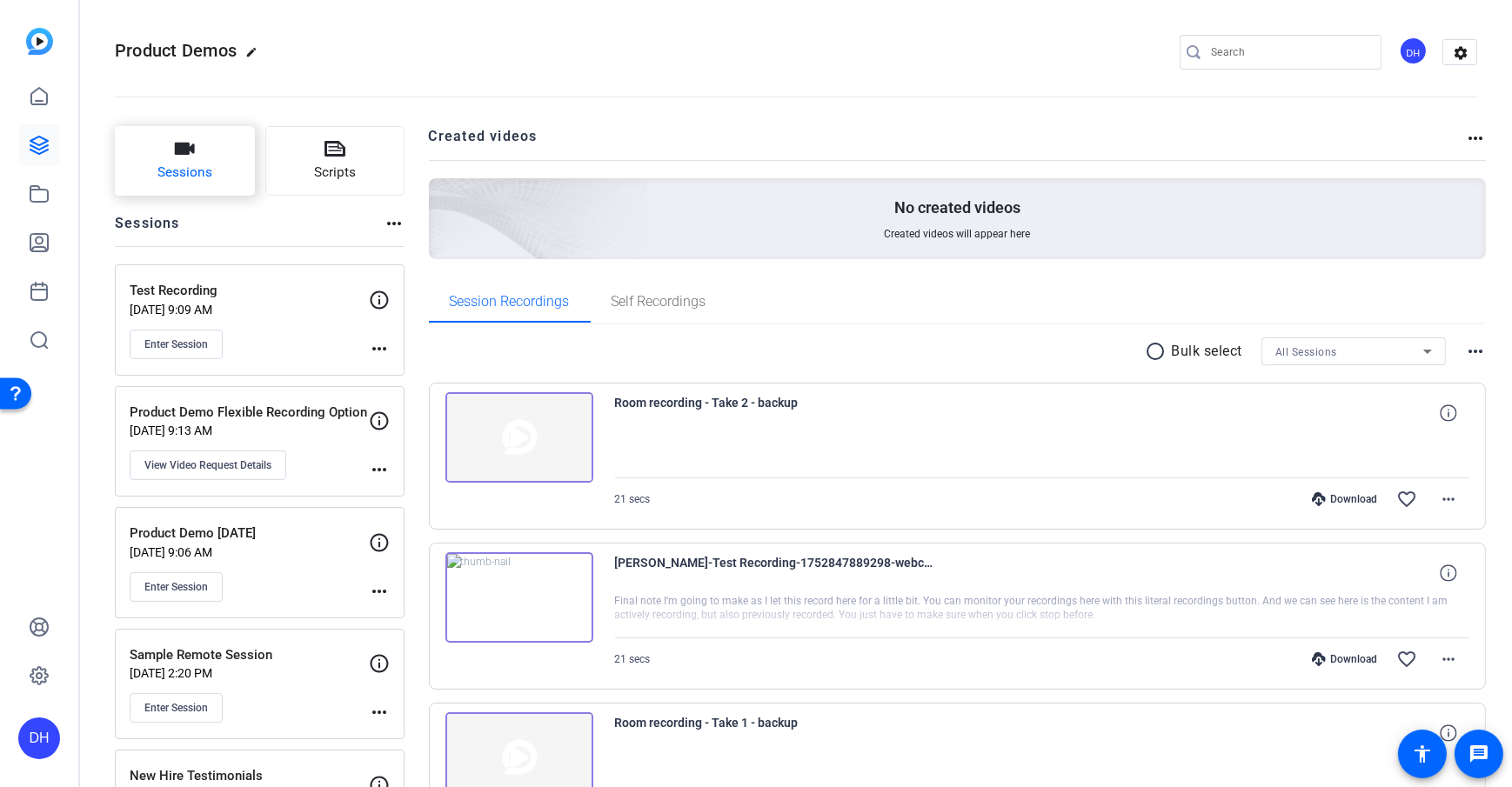 click on "Sessions" 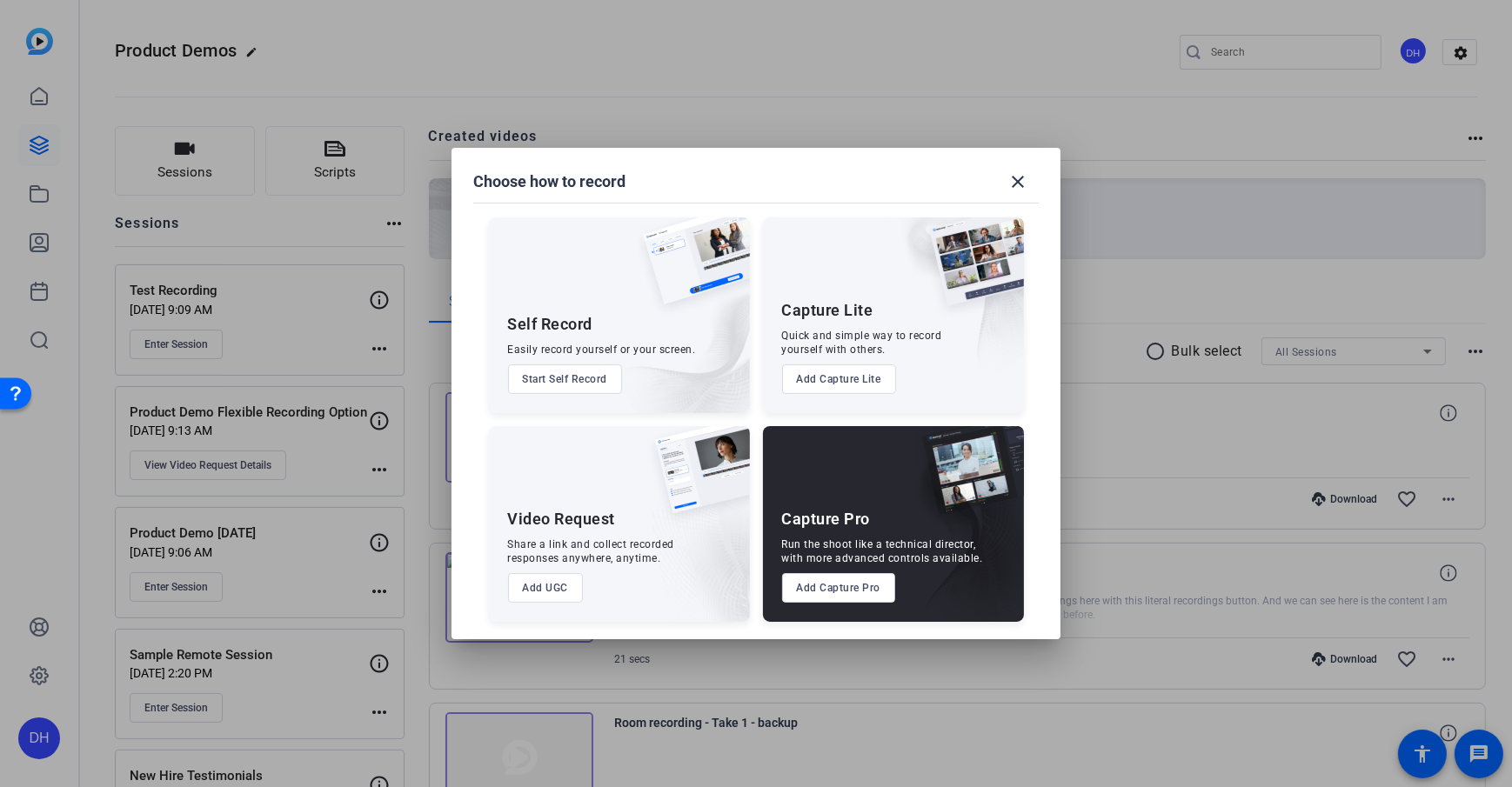 click on "Self Record Easily record yourself or your screen.  Start Self Record  Capture Lite Quick and simple way to record  yourself with others. Add Capture Lite Video Request Share a link and collect recorded  responses anywhere, anytime. Add UGC Capture Pro  Run the shoot like a technical director,  with more advanced controls available.   Add Capture Pro" at bounding box center [756, 410] 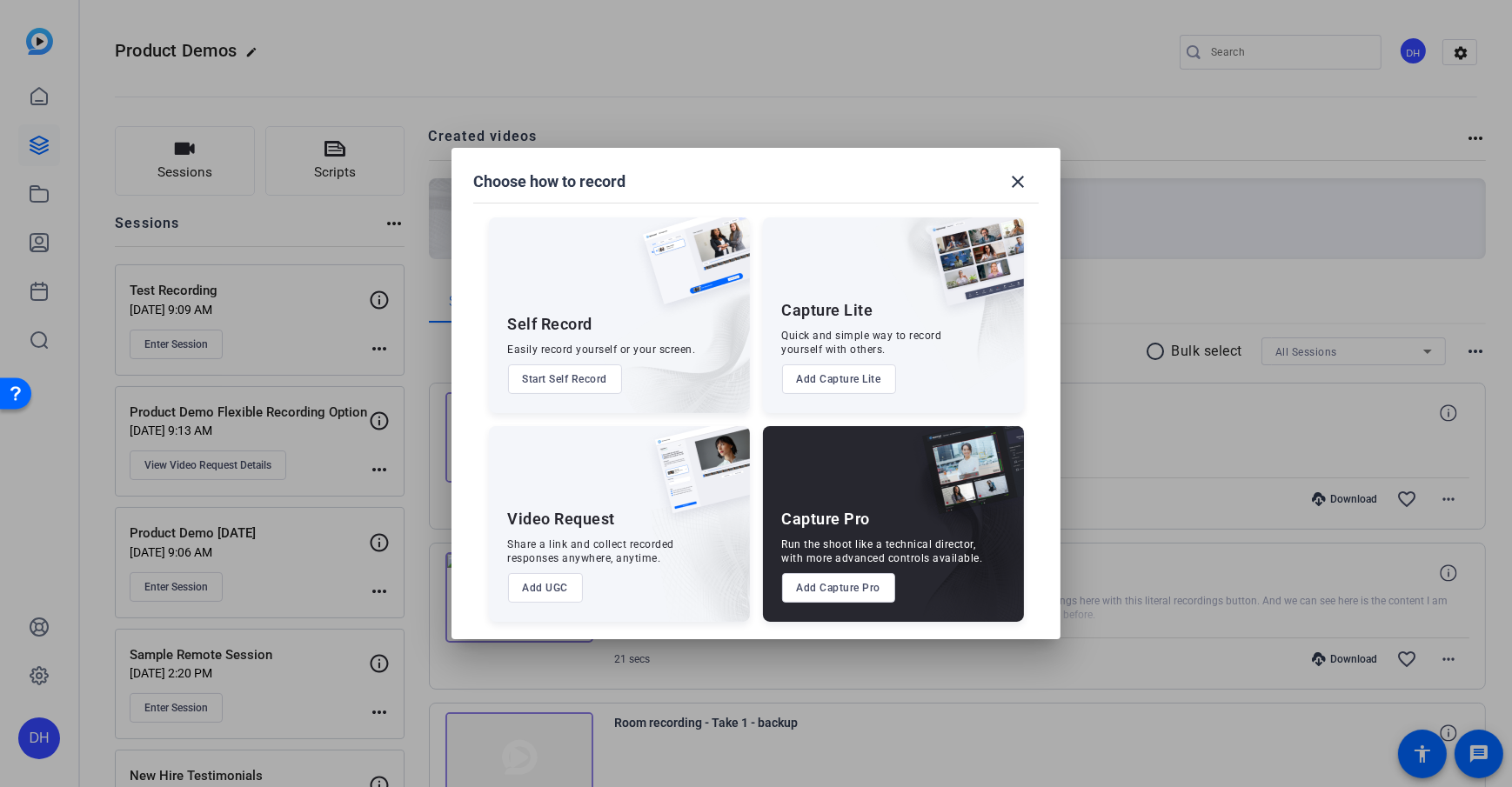 click on "Self Record Easily record yourself or your screen.  Start Self Record  Capture Lite Quick and simple way to record  yourself with others. Add Capture Lite Video Request Share a link and collect recorded  responses anywhere, anytime. Add UGC Capture Pro  Run the shoot like a technical director,  with more advanced controls available.   Add Capture Pro" at bounding box center (756, 410) 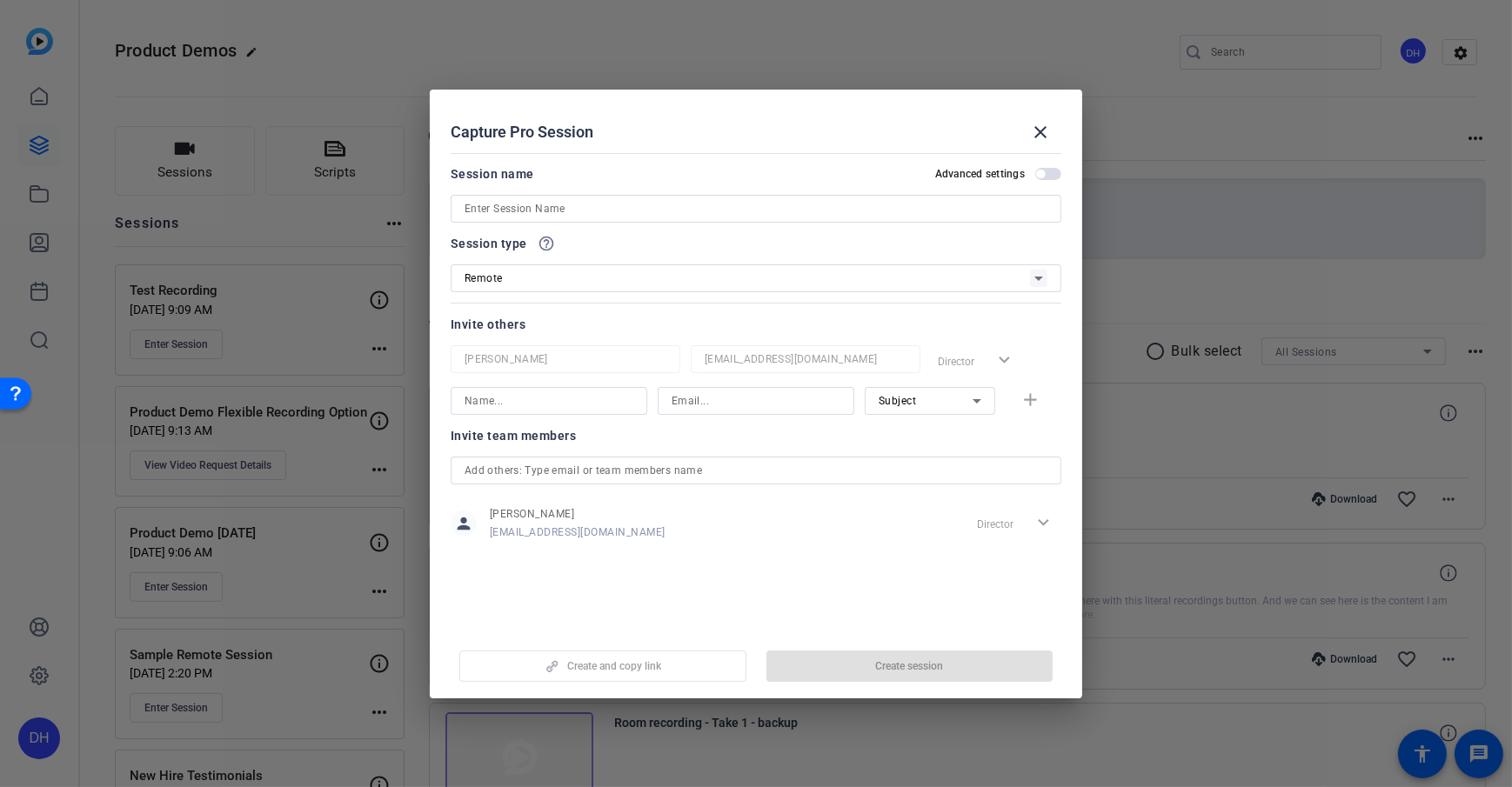 click at bounding box center [756, 209] 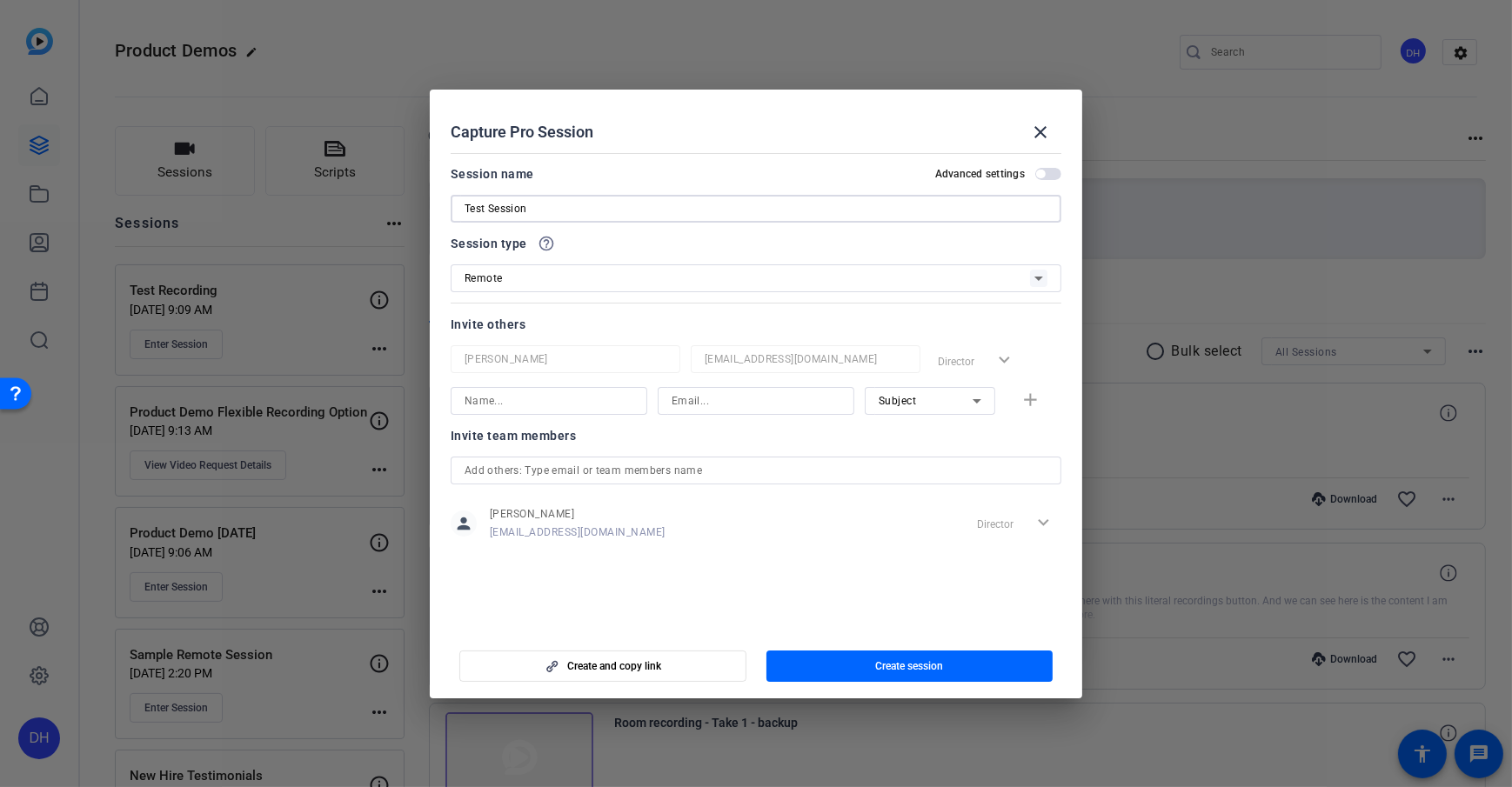 type on "Test Session" 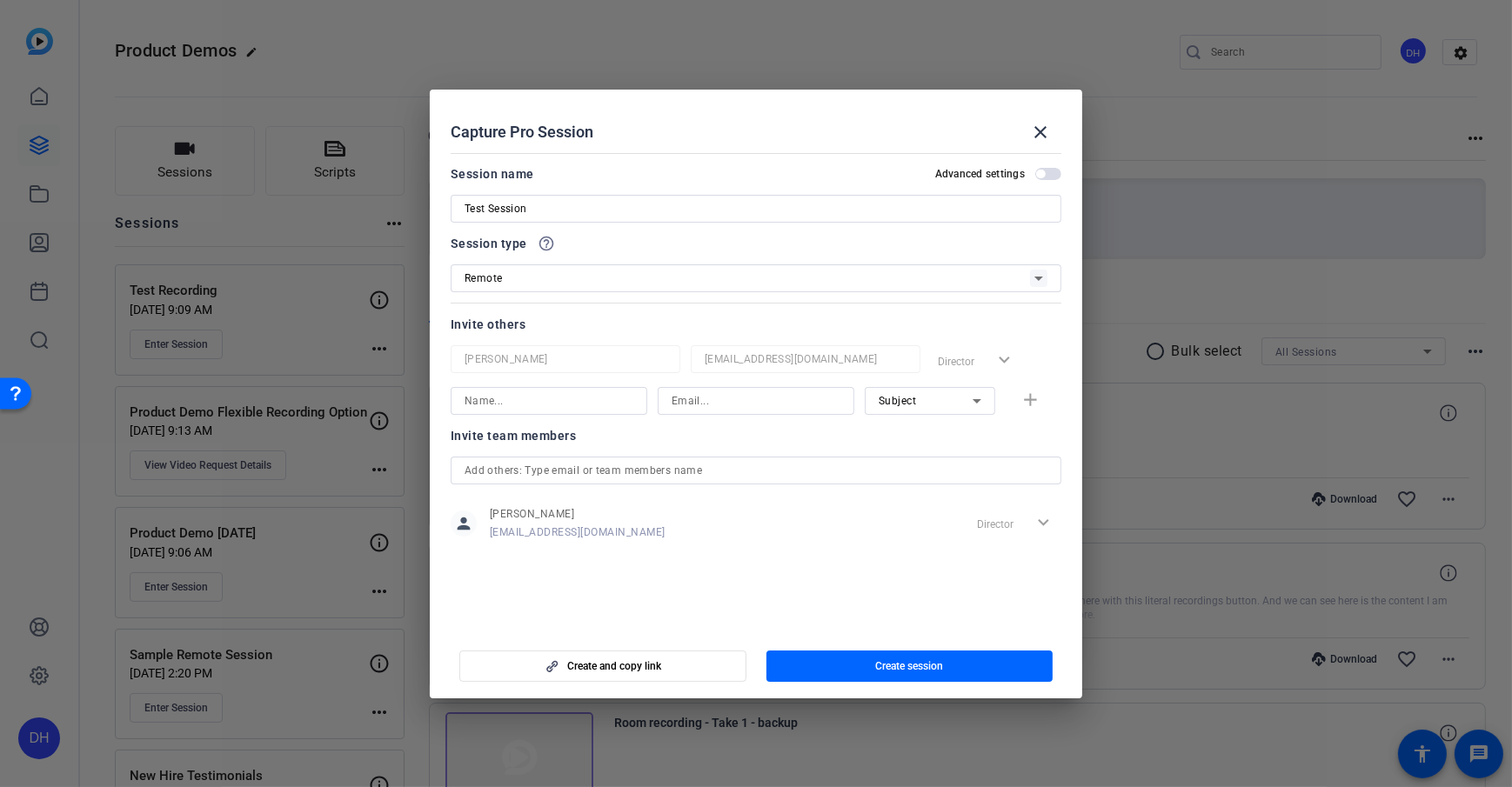 click on "Invite others" 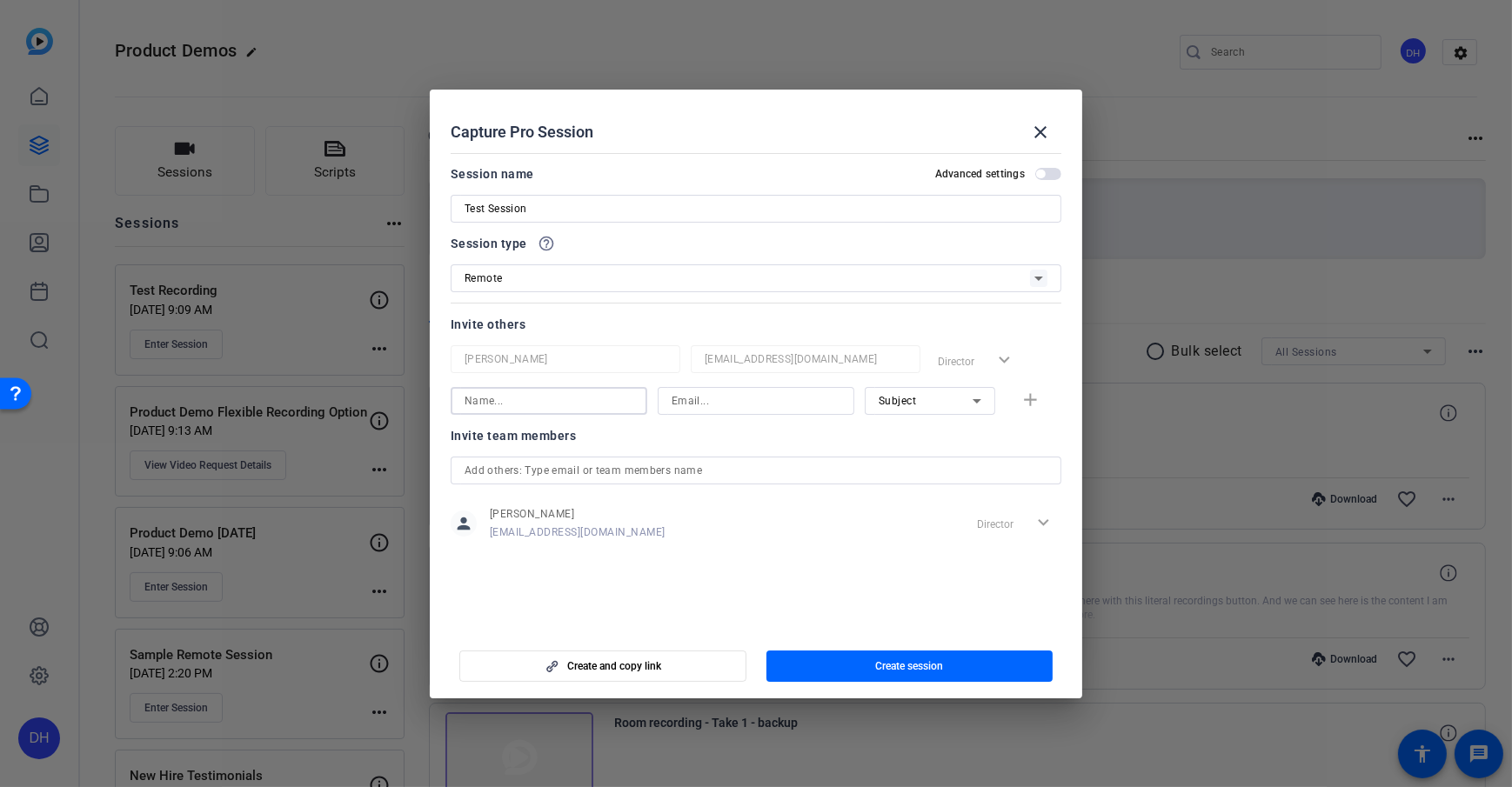 click at bounding box center (756, 401) 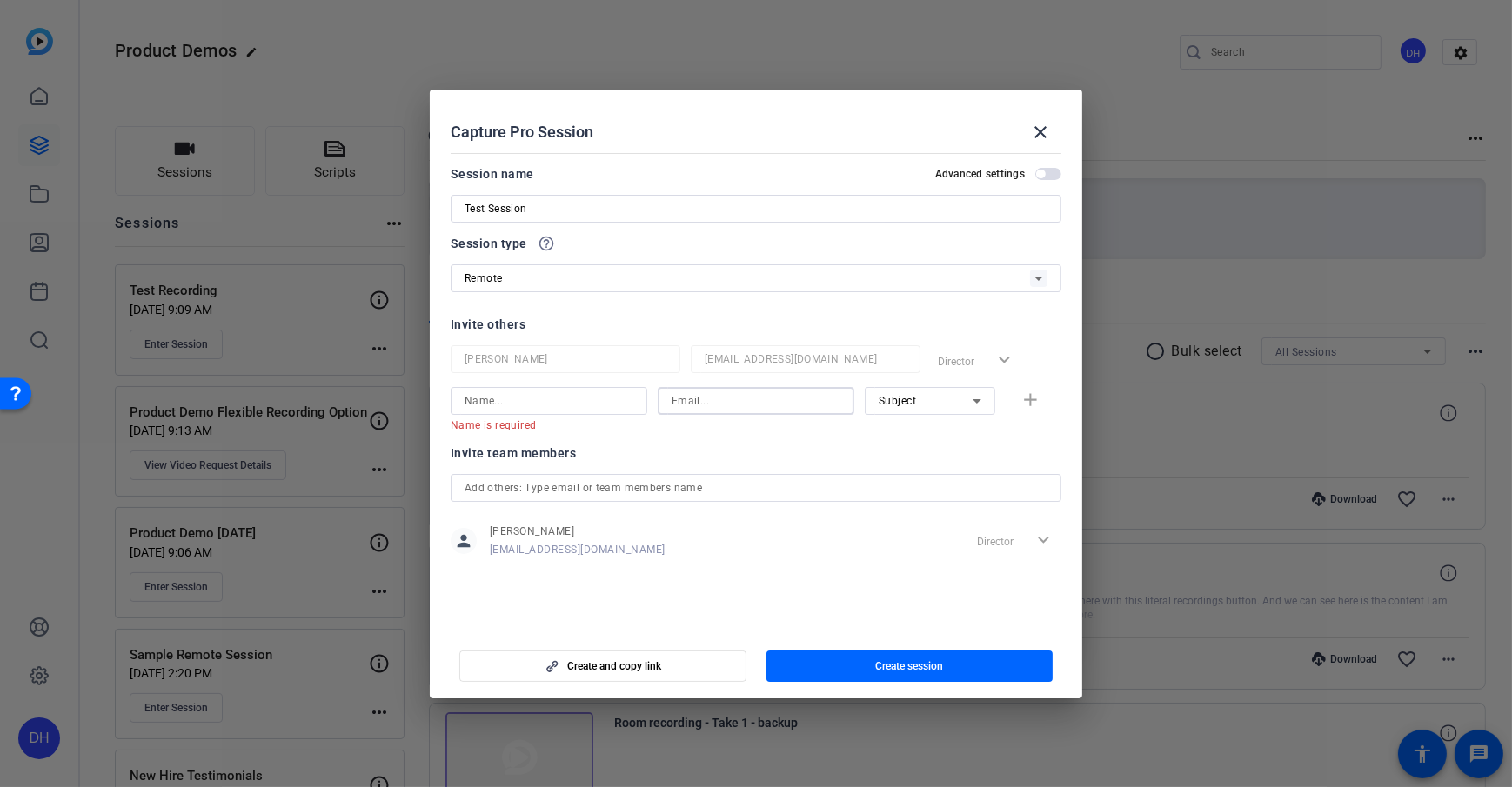 click 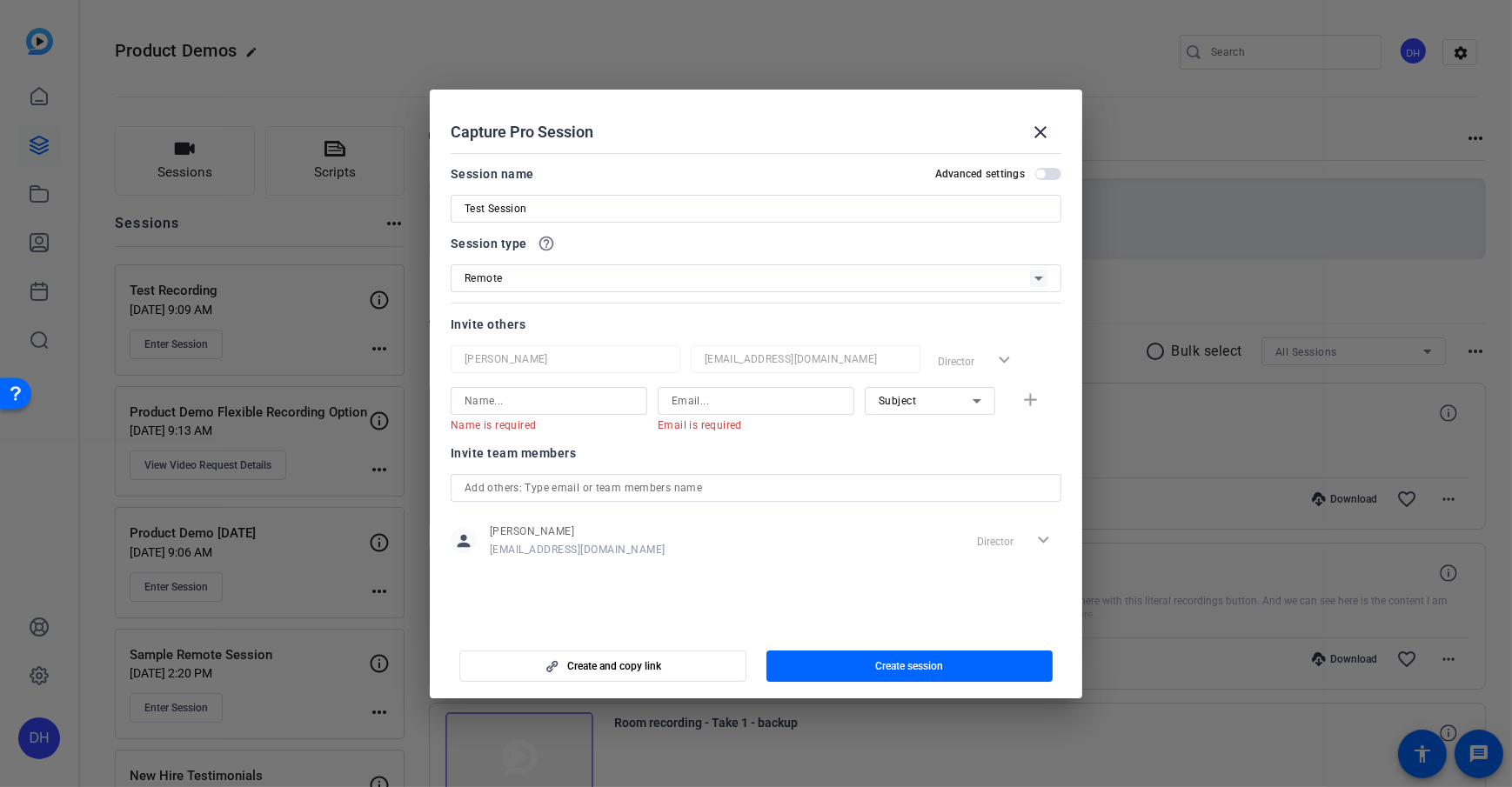 click on "Subject" at bounding box center [926, 400] 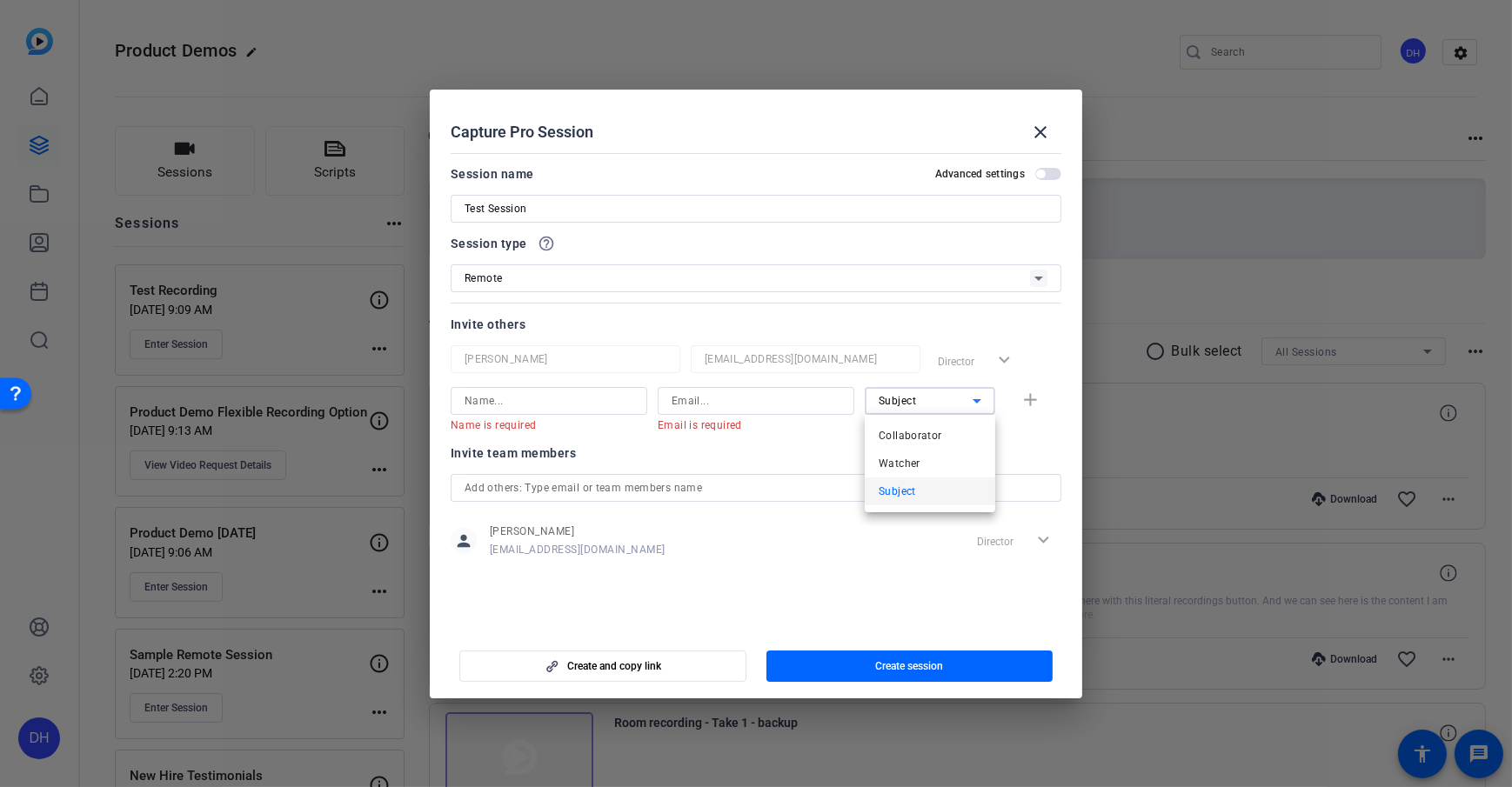 click on "Subject" at bounding box center [930, 491] 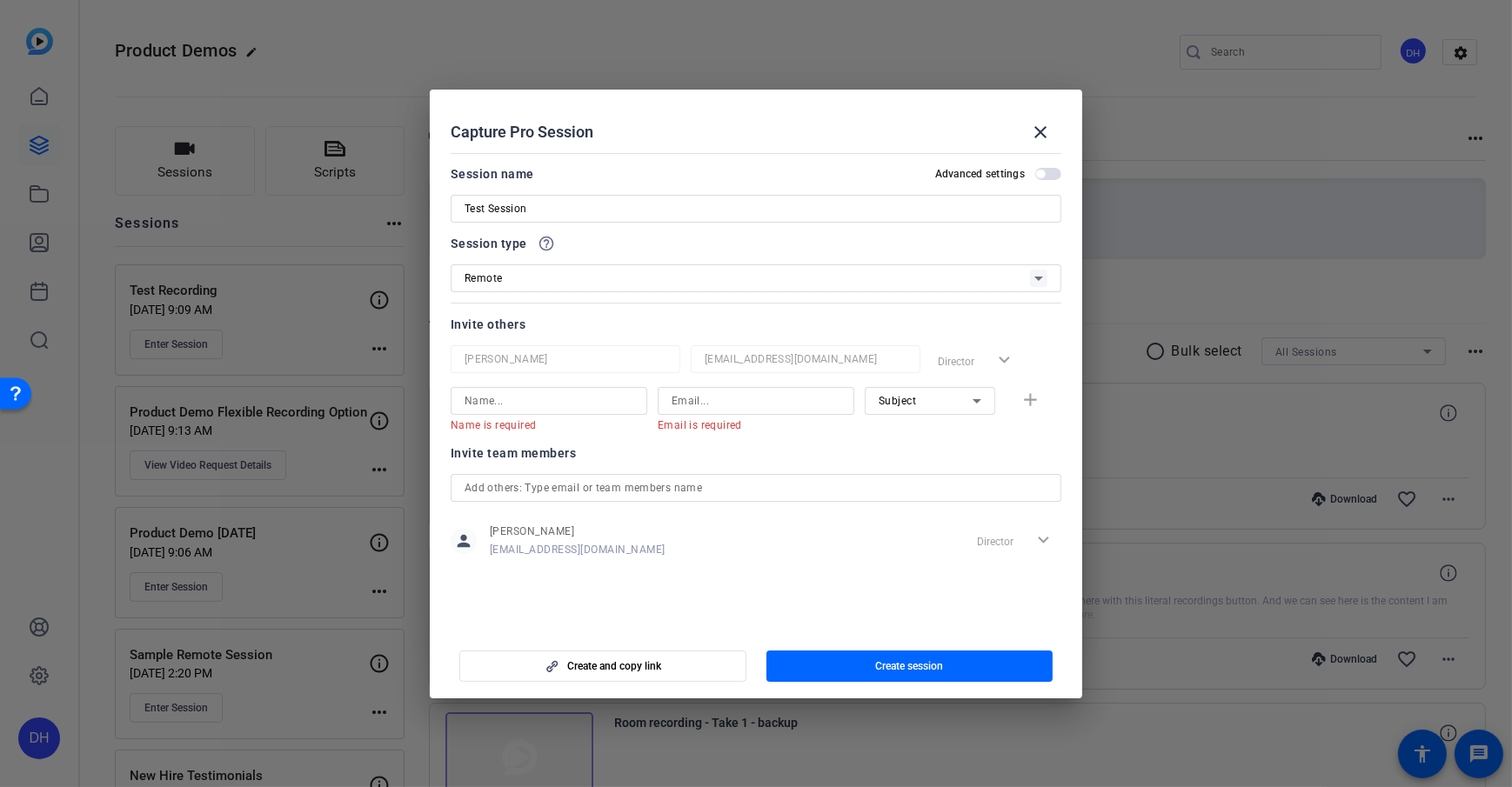 click 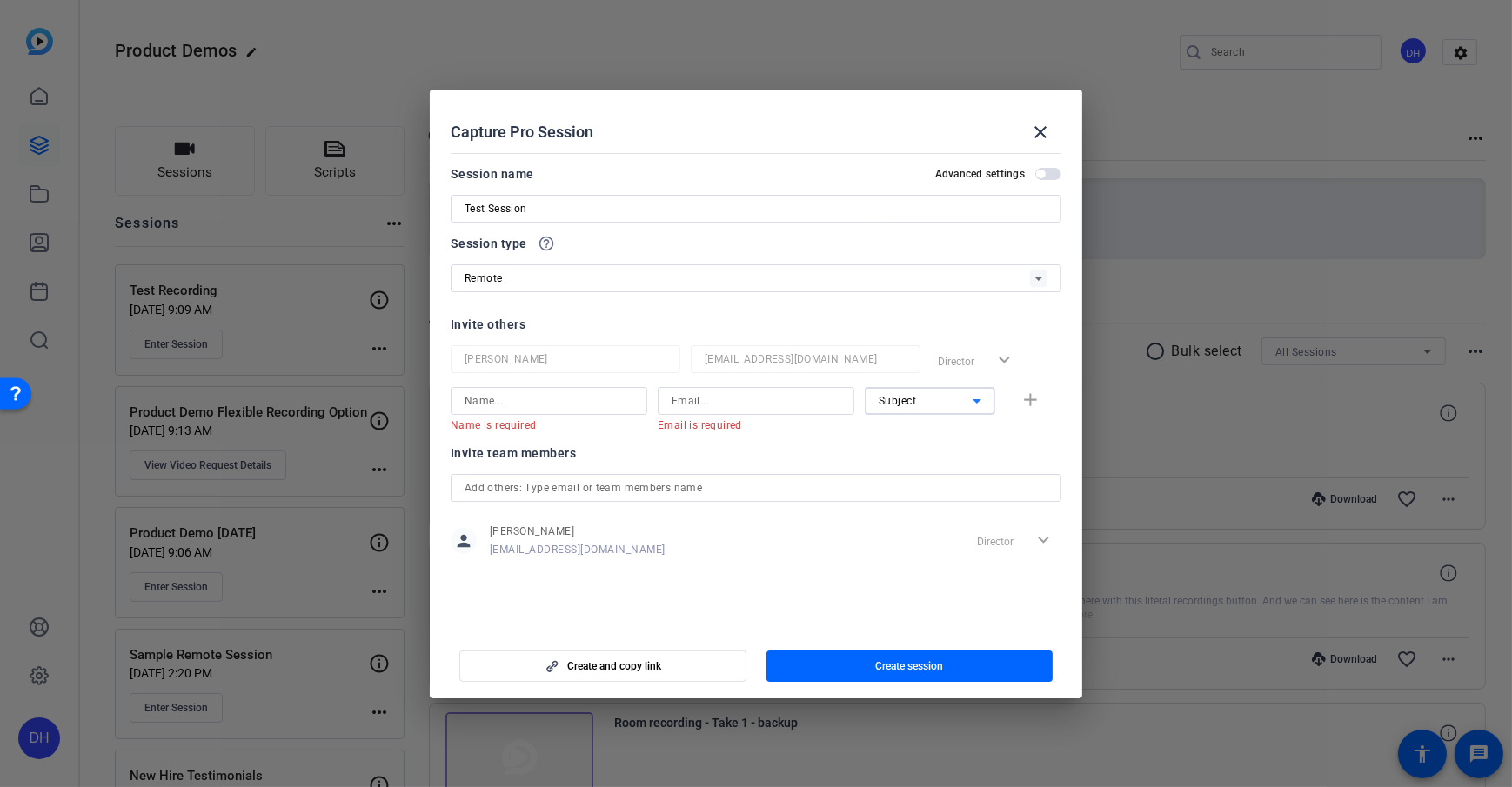 click on "Subject" at bounding box center [926, 400] 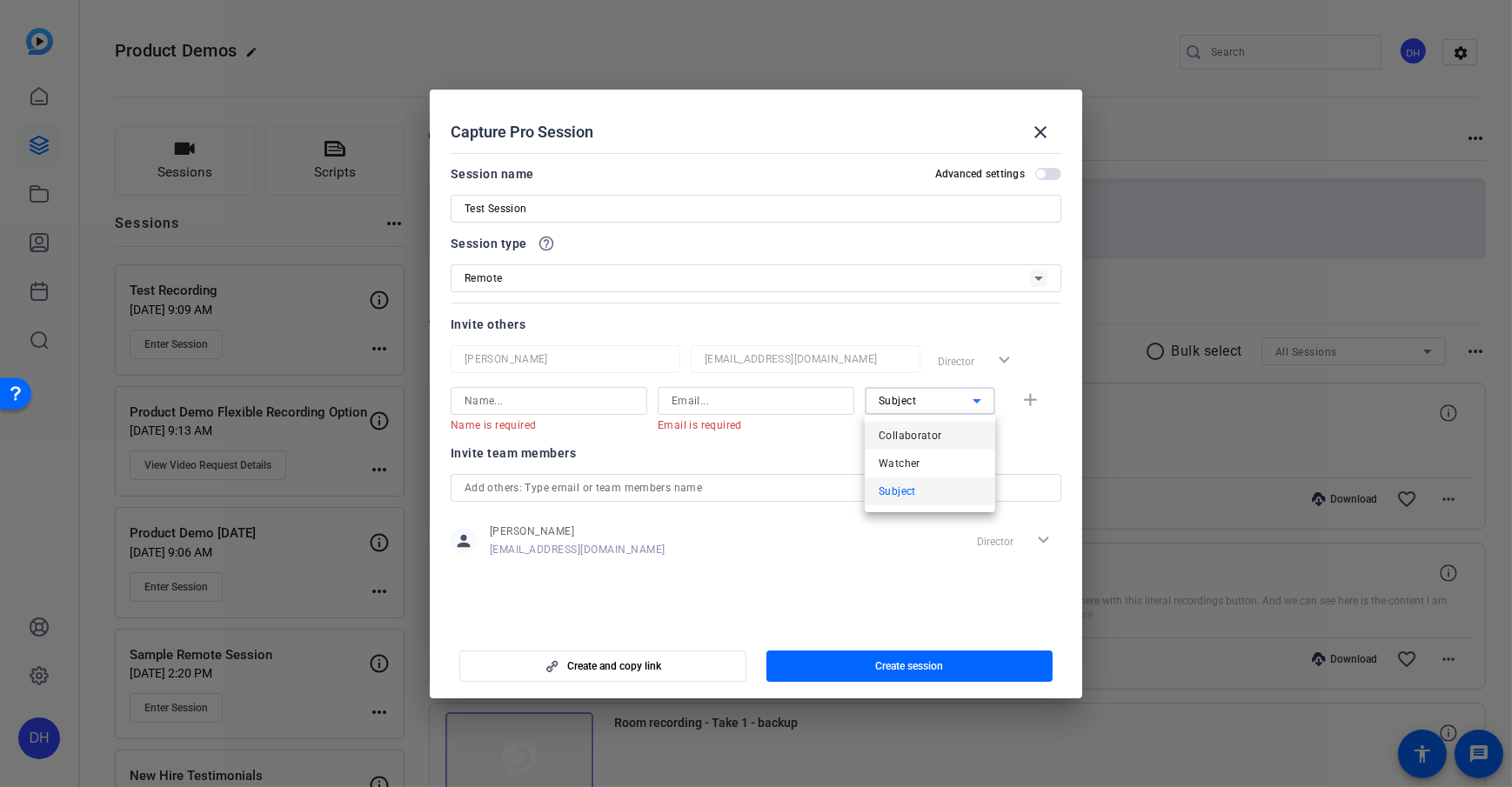 click on "Collaborator" at bounding box center (930, 436) 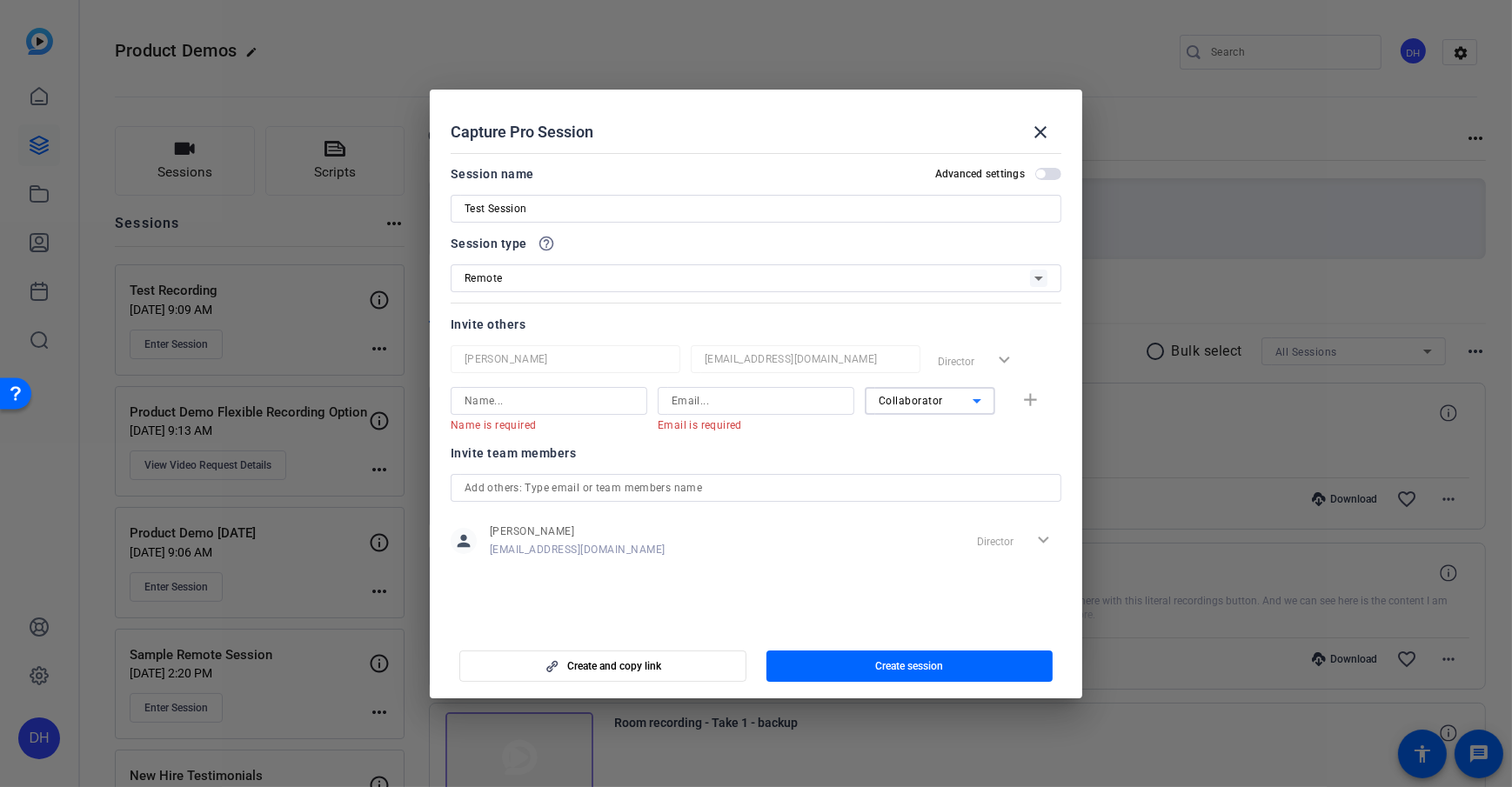 click 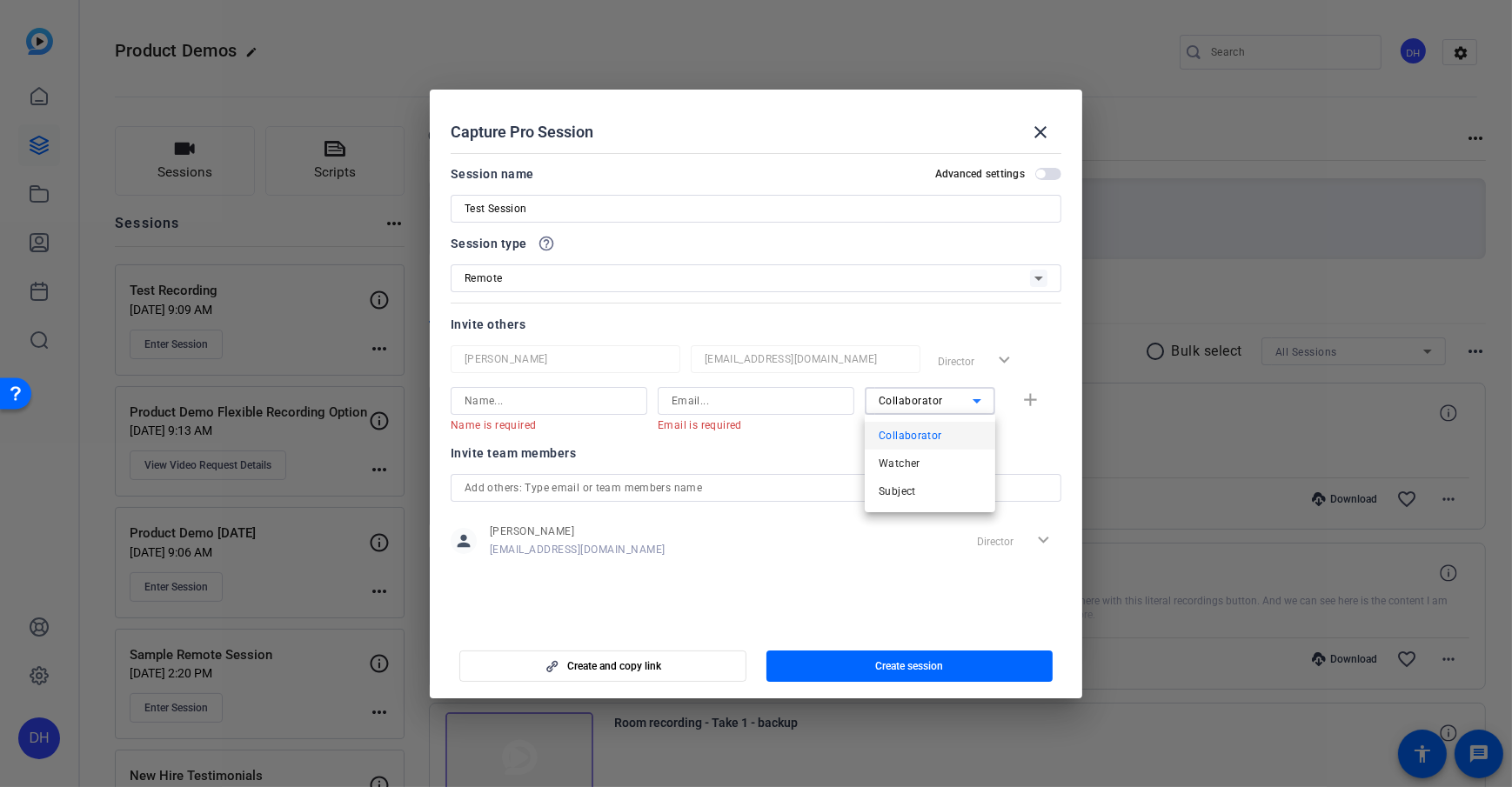 click on "Collaborator" at bounding box center (930, 436) 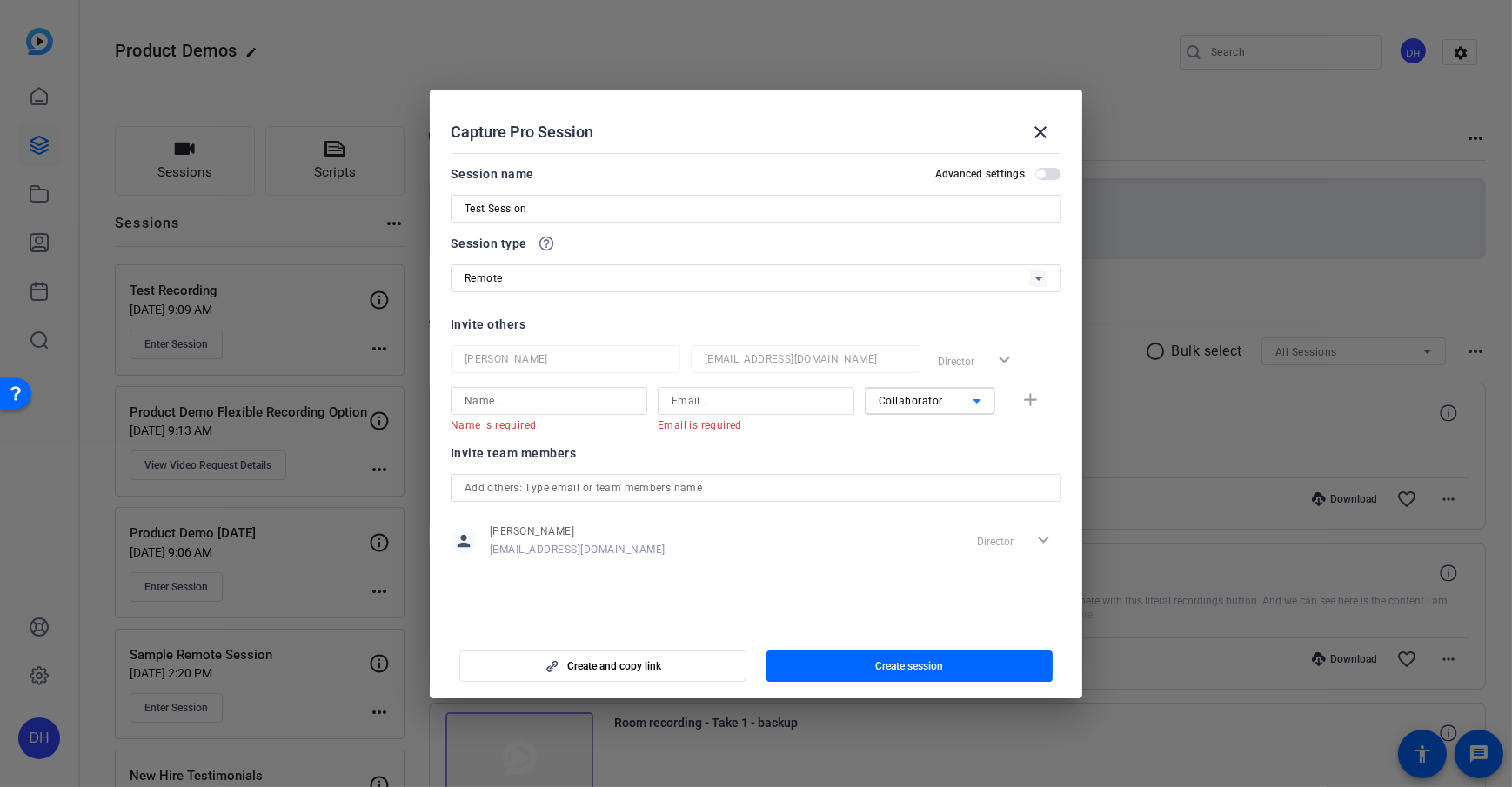 click on "Collaborator" at bounding box center (926, 400) 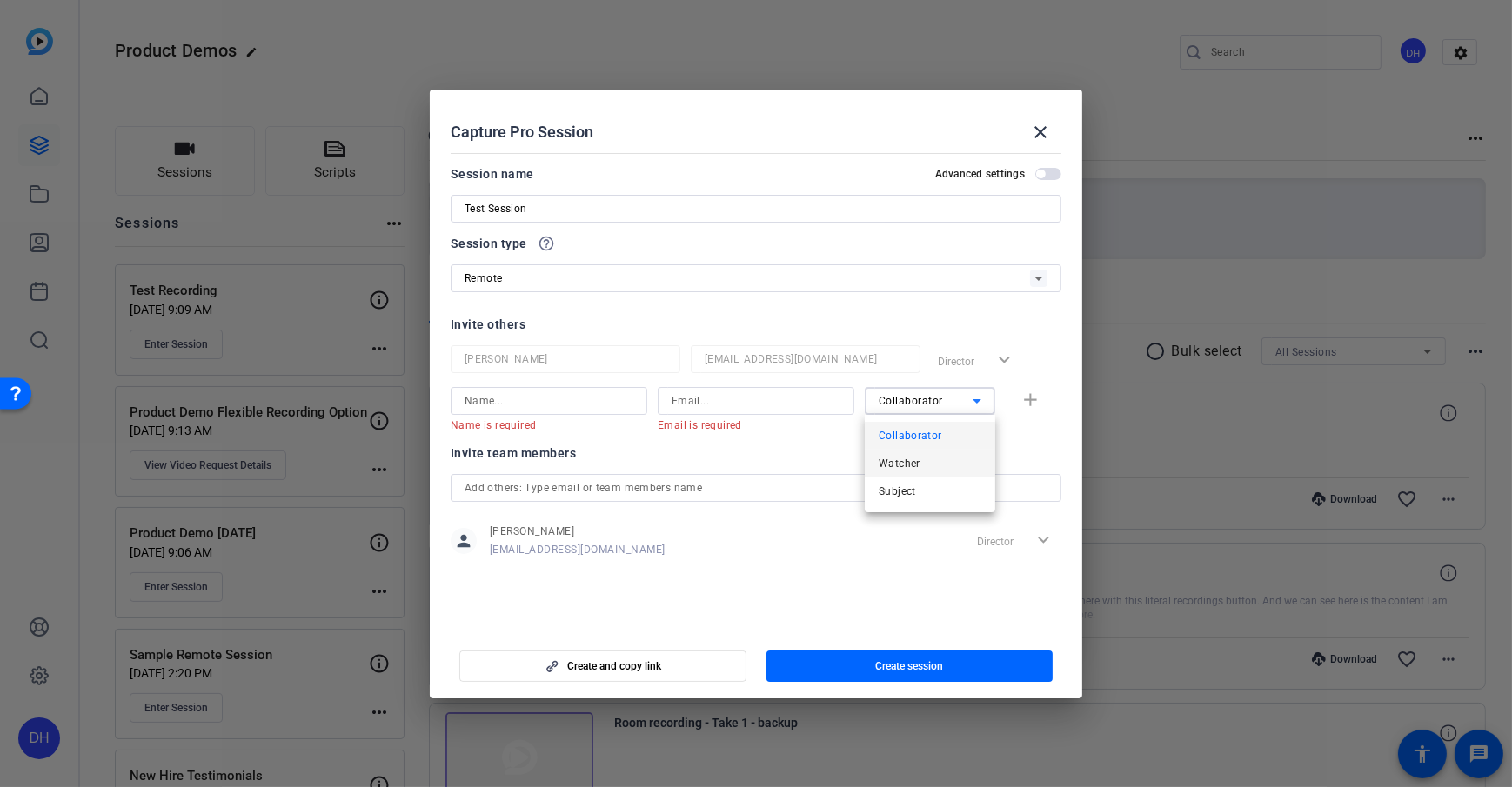 click on "Watcher" at bounding box center (930, 464) 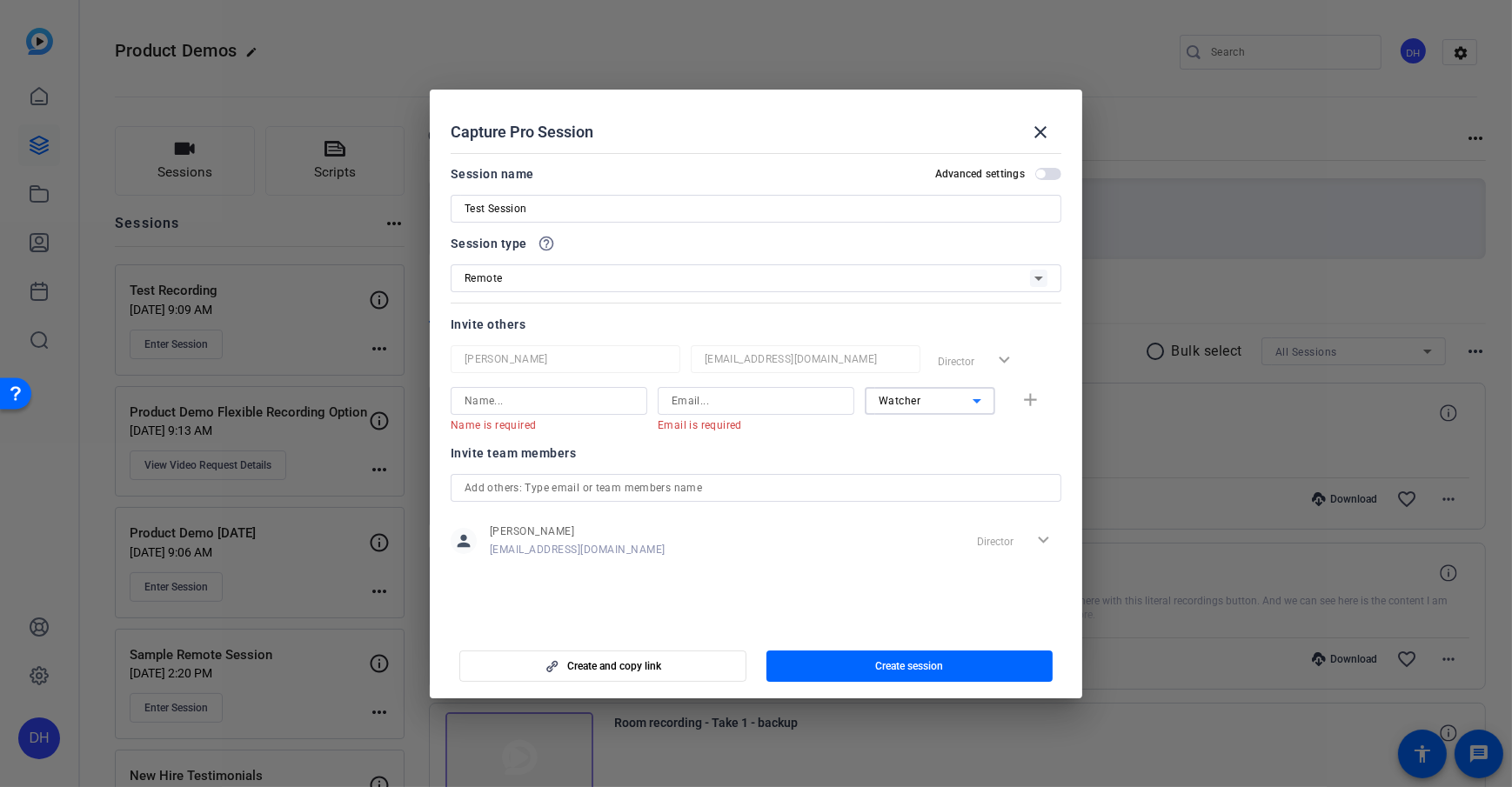 click on "Watcher" at bounding box center [926, 400] 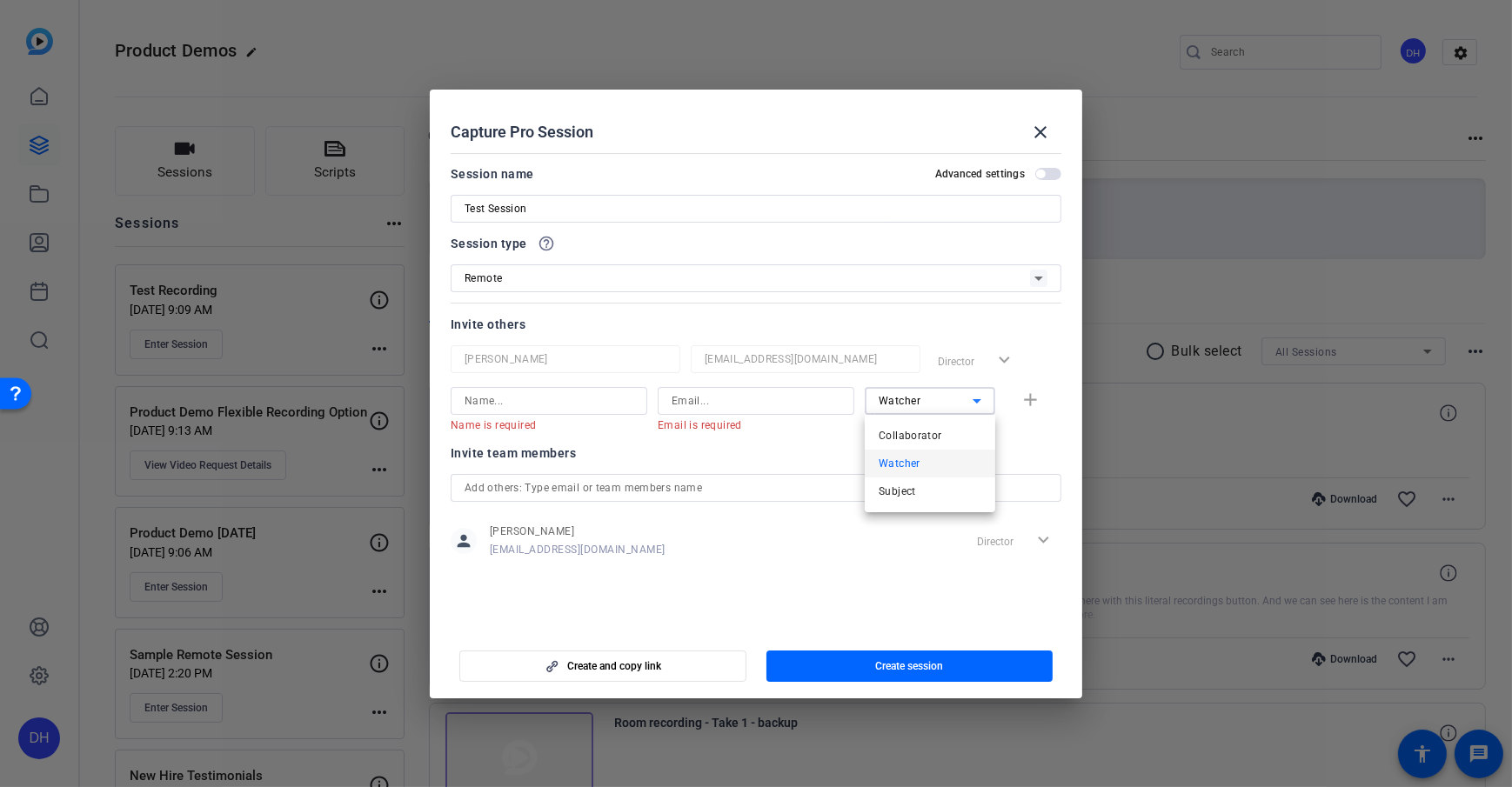 click at bounding box center [756, 393] 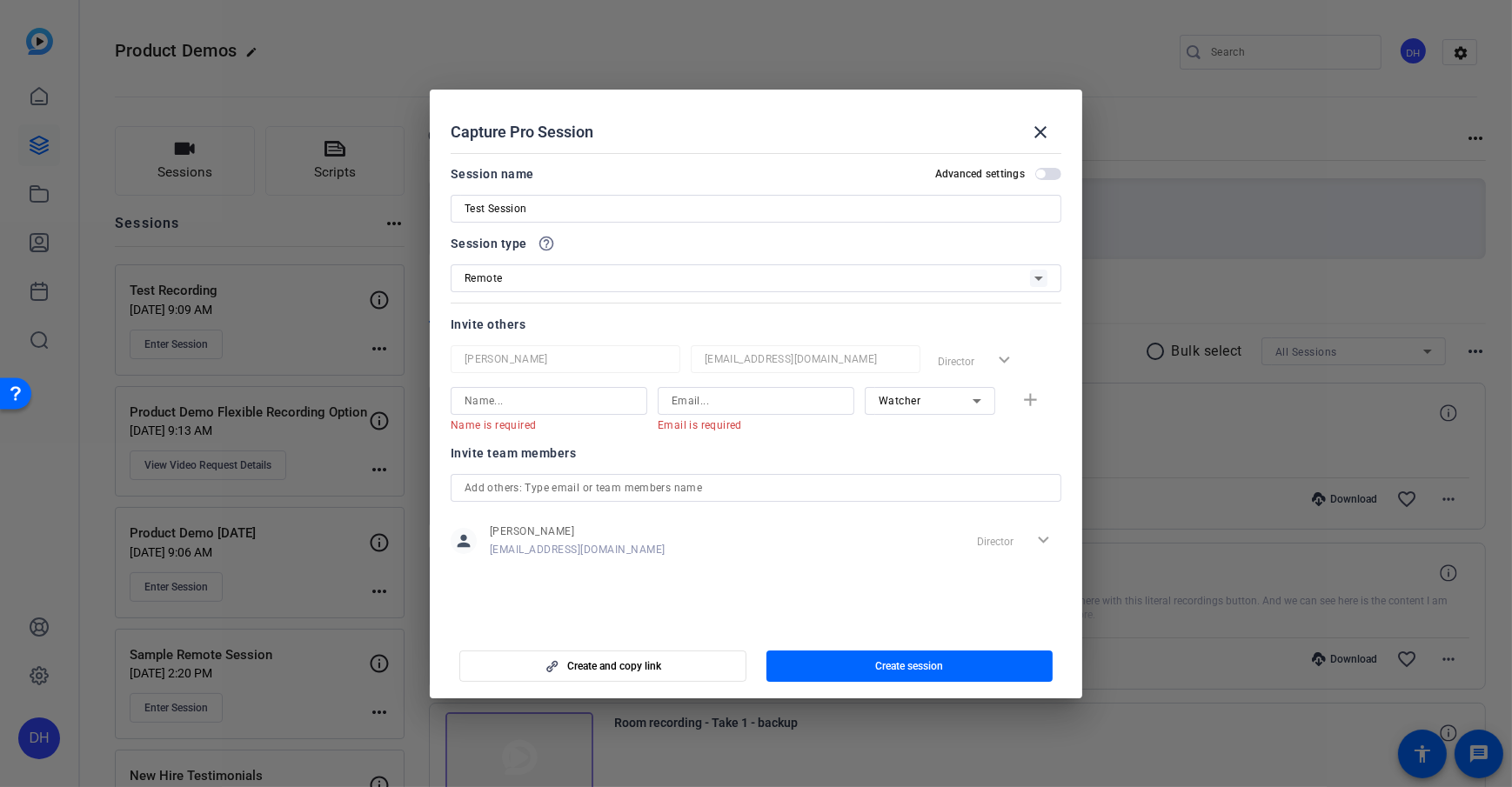 click on "Watcher" at bounding box center [926, 400] 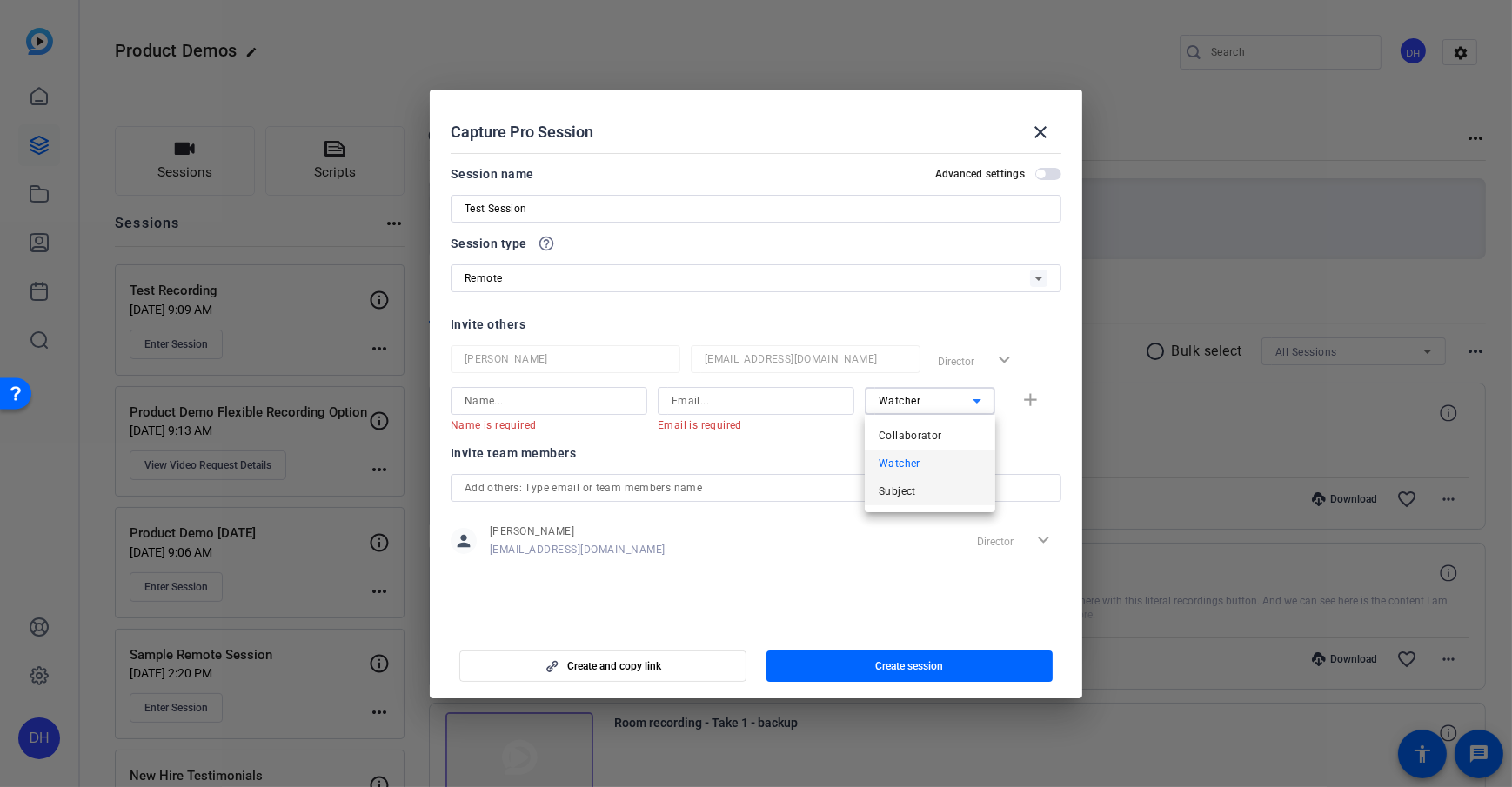 click on "Subject" at bounding box center [897, 491] 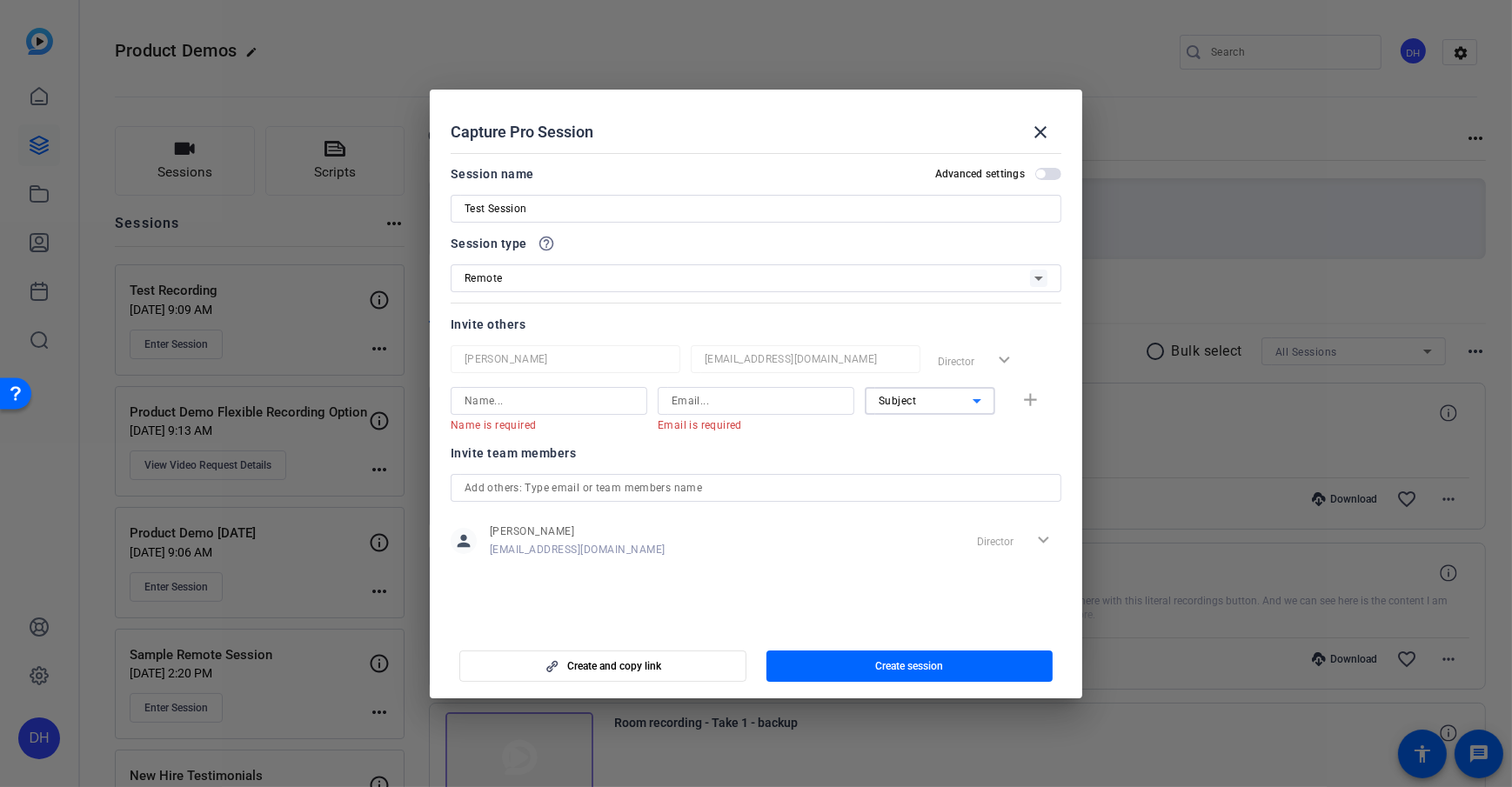 click 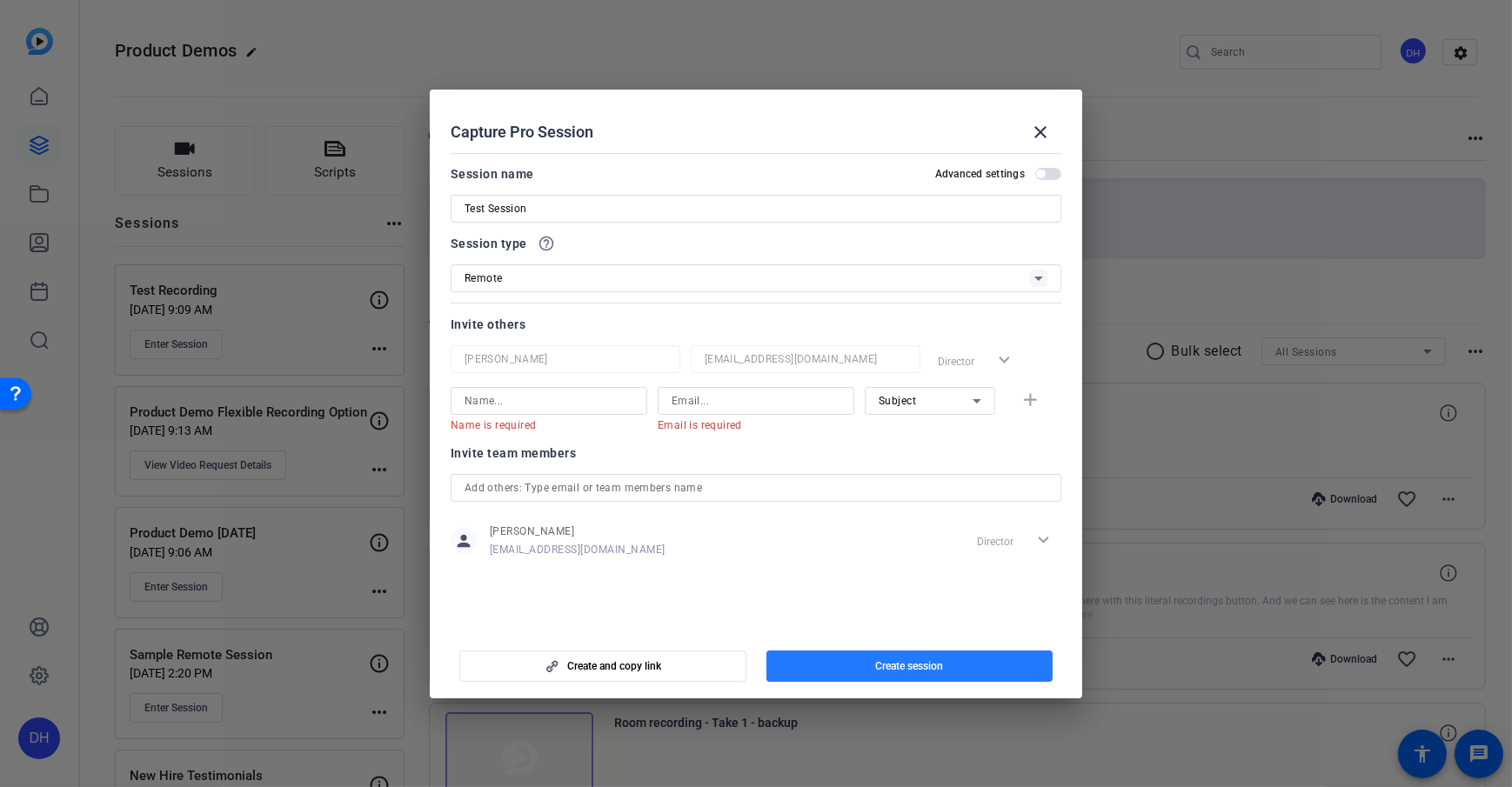 click on "Create session" 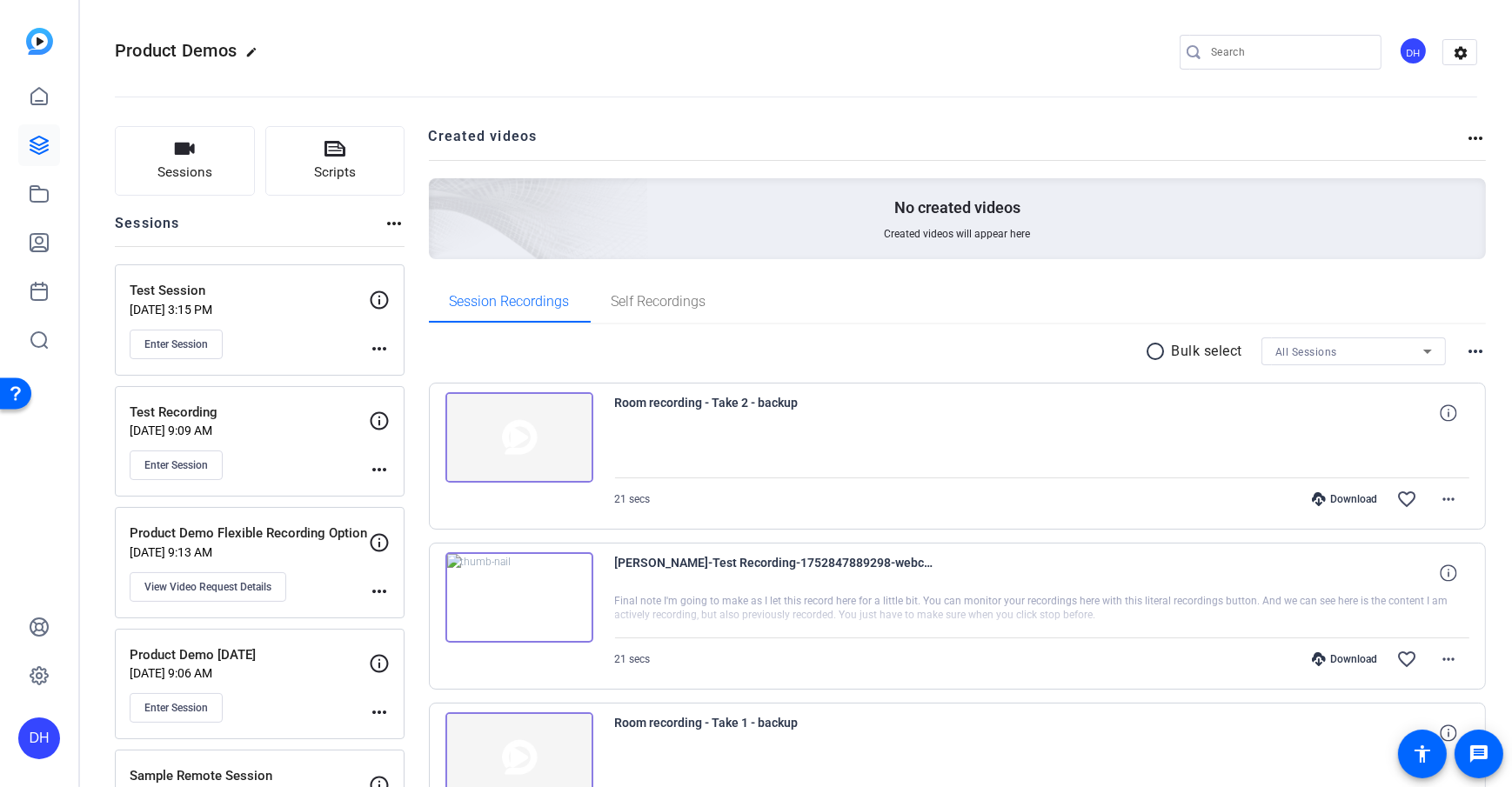 click on "more_horiz" 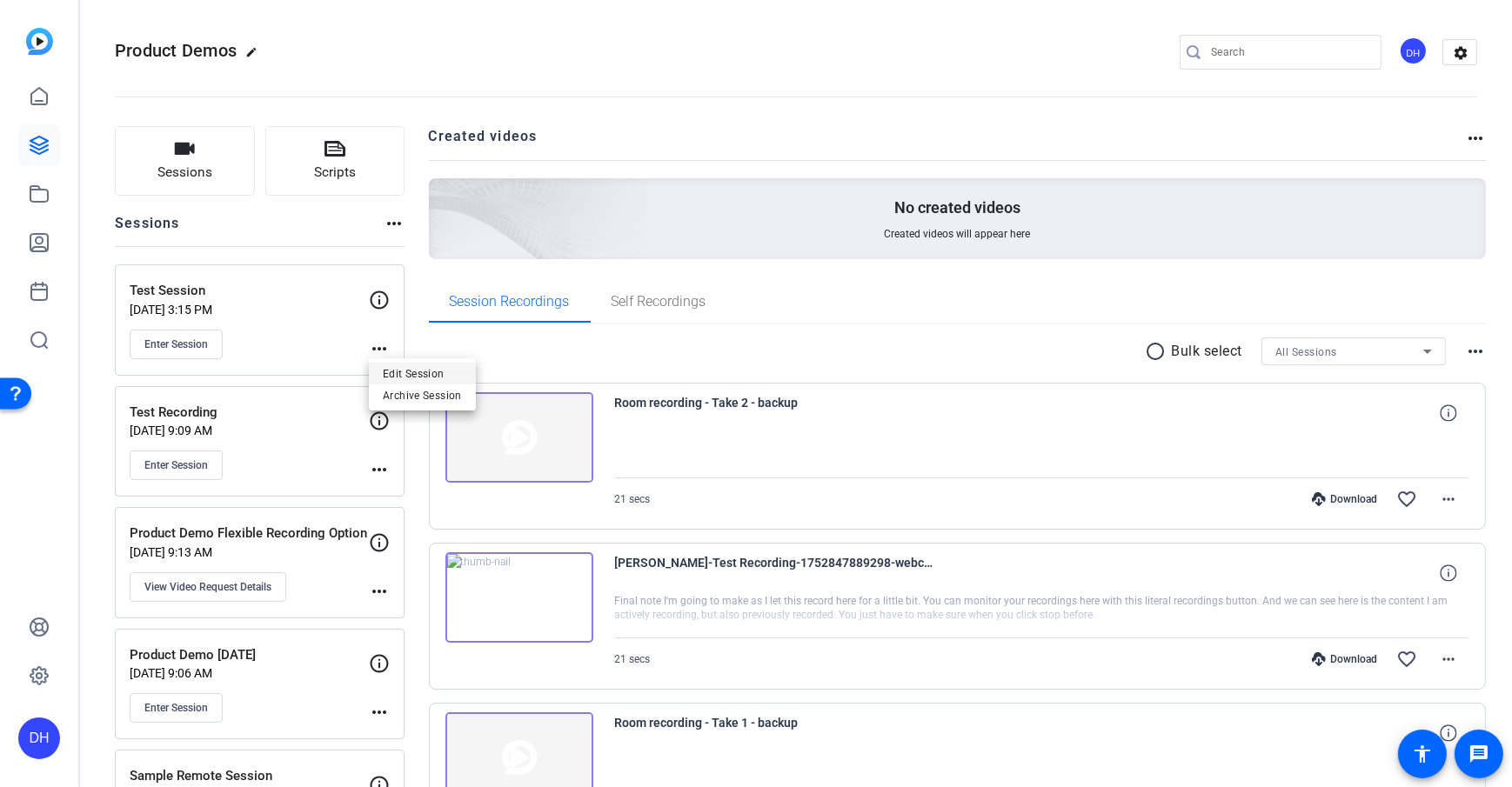 click on "Edit Session" at bounding box center (422, 374) 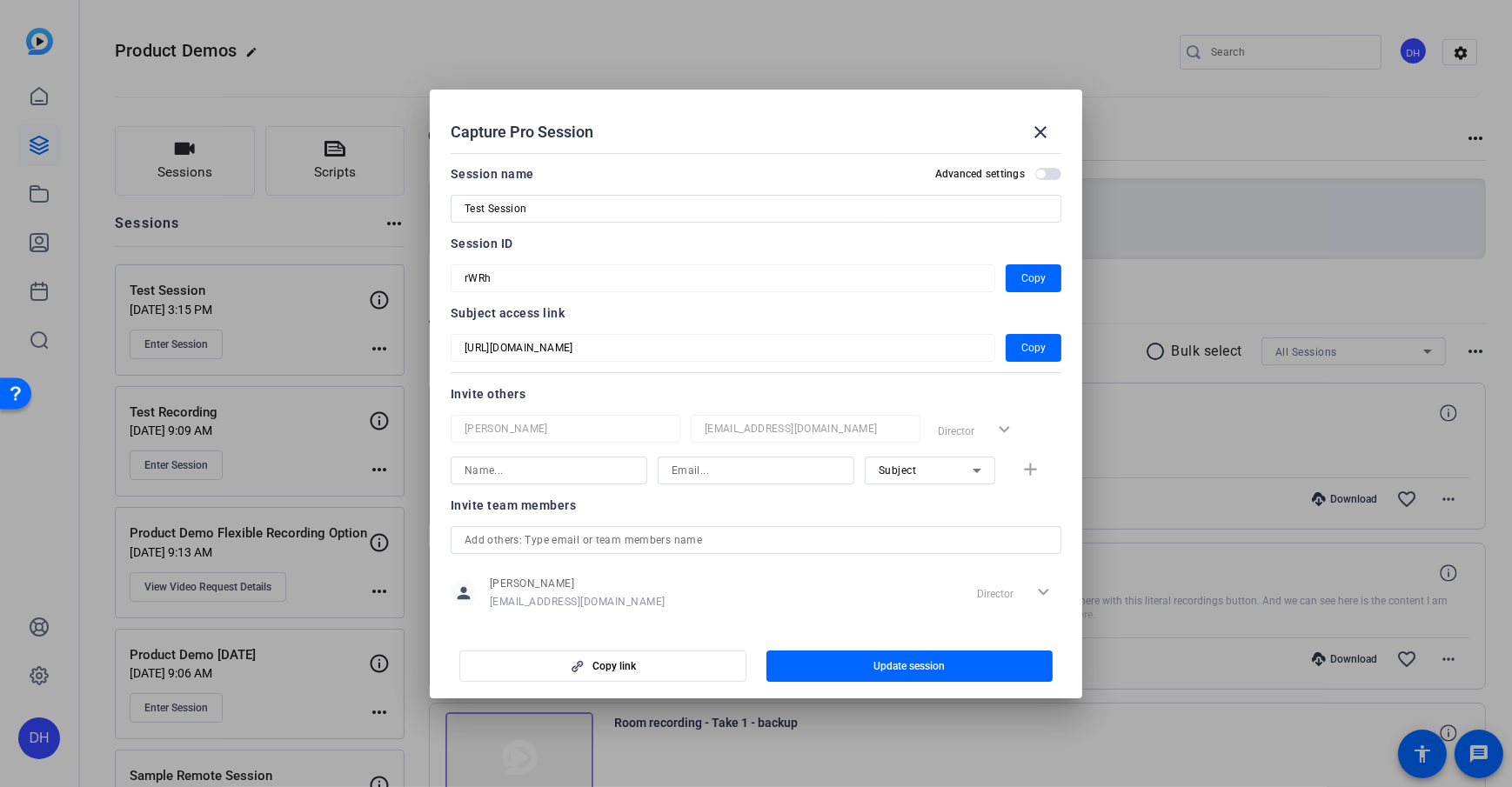 click on "https://capture.openreel.com/subject/MODE_OTP?otp=rWRh" at bounding box center (723, 348) 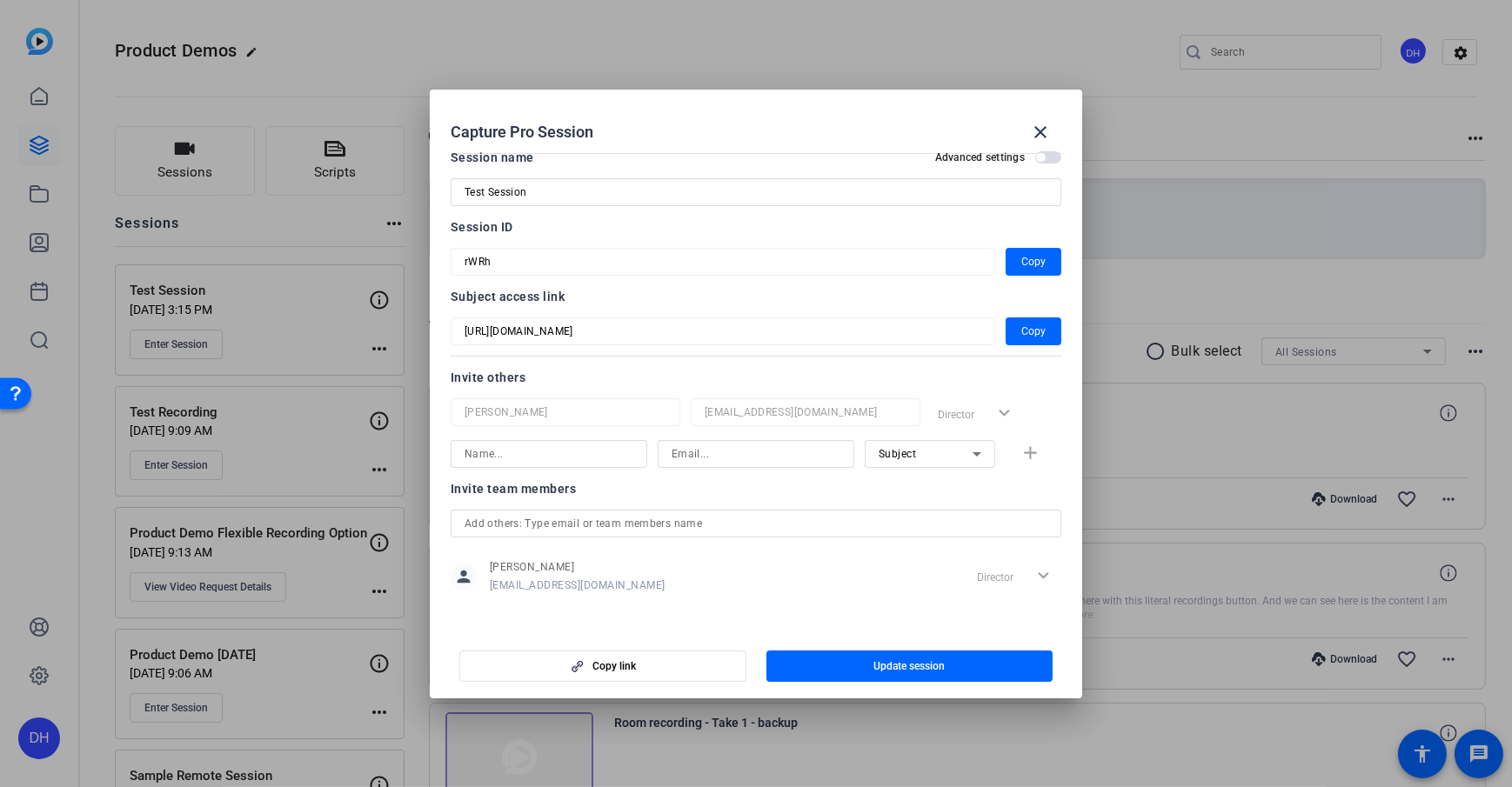scroll, scrollTop: 22, scrollLeft: 0, axis: vertical 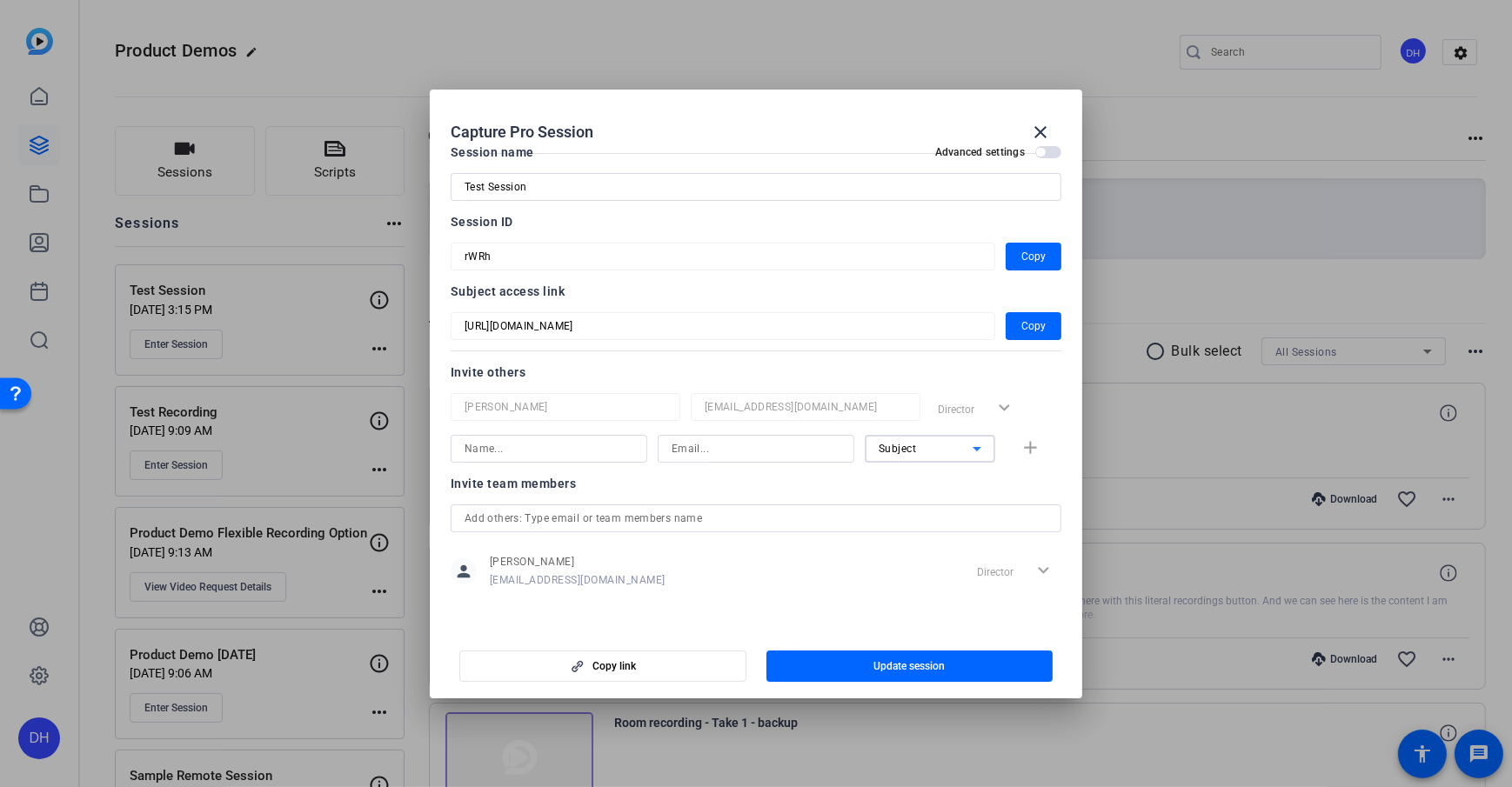 click on "Subject" at bounding box center (926, 448) 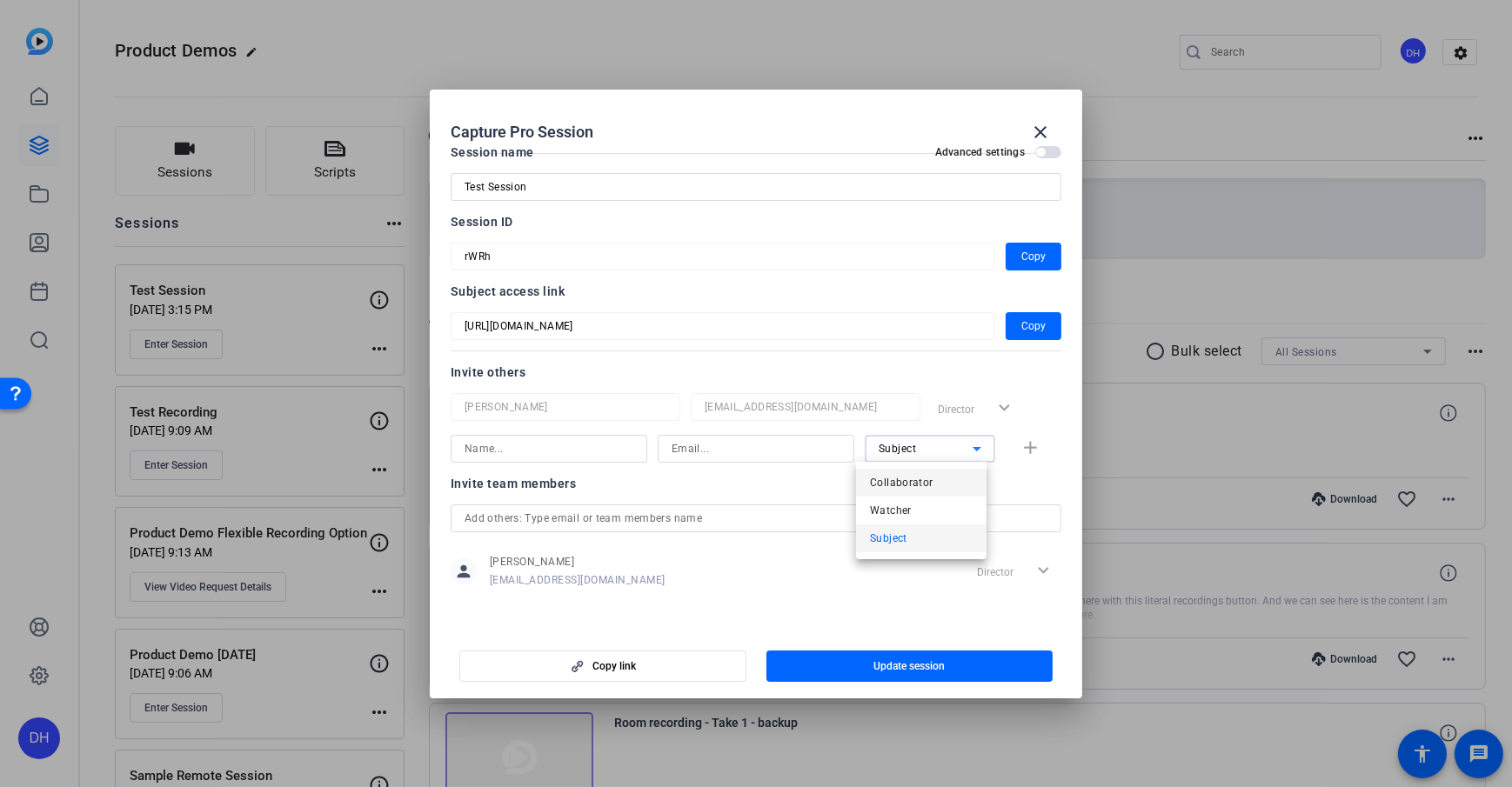 click on "Collaborator" at bounding box center [901, 483] 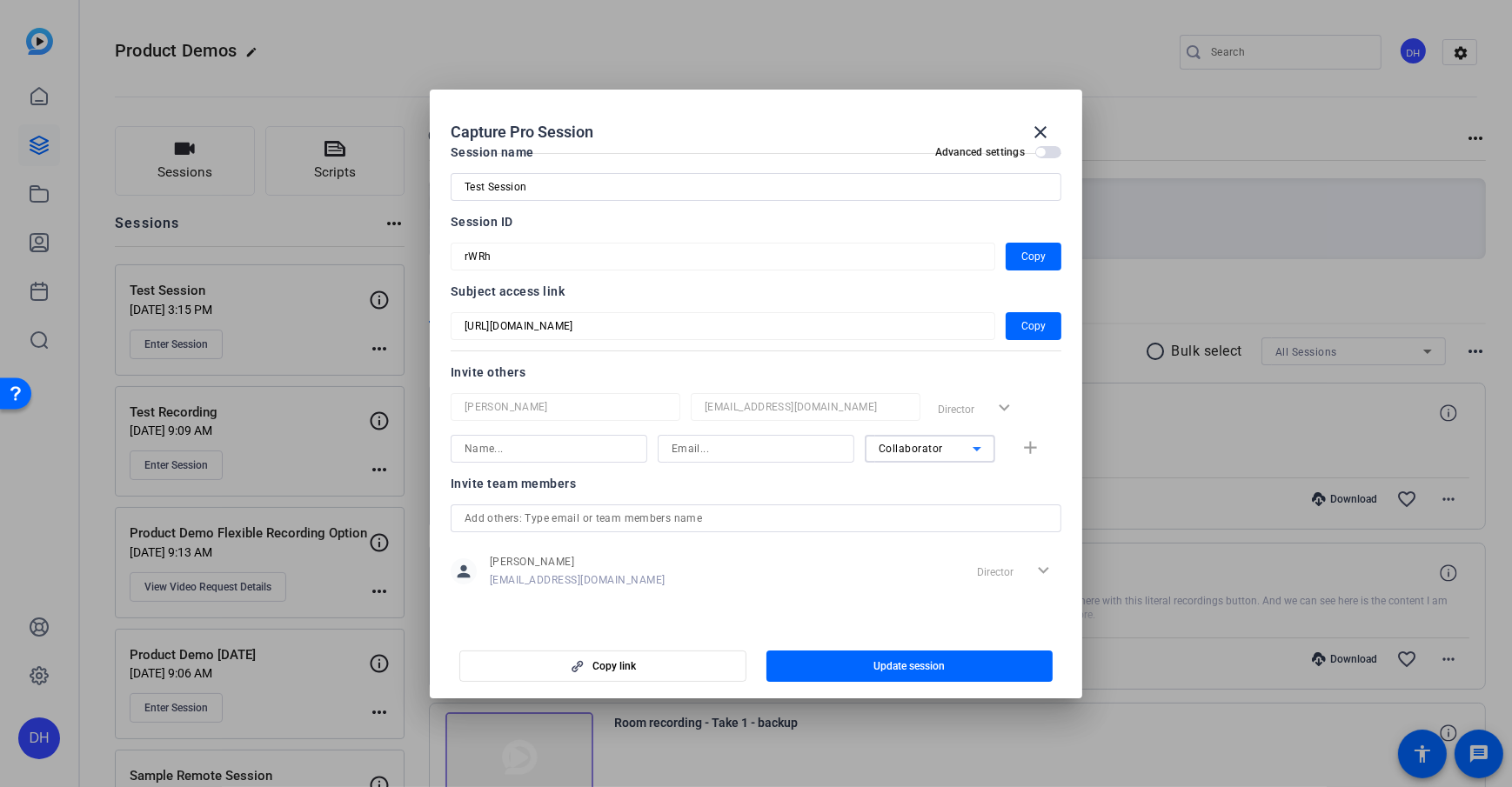 click on "Collaborator" at bounding box center [911, 449] 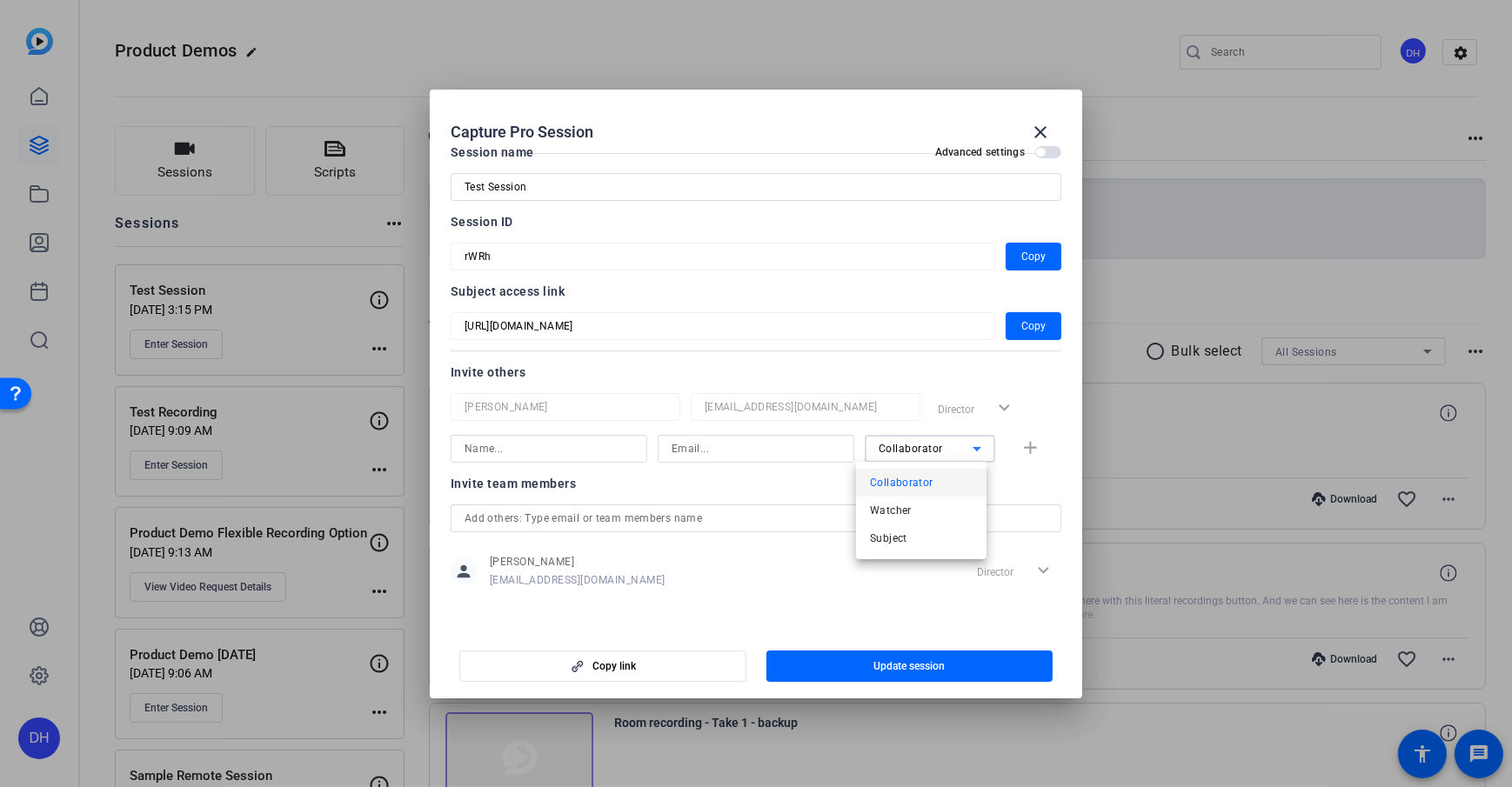 click on "Collaborator" at bounding box center (901, 483) 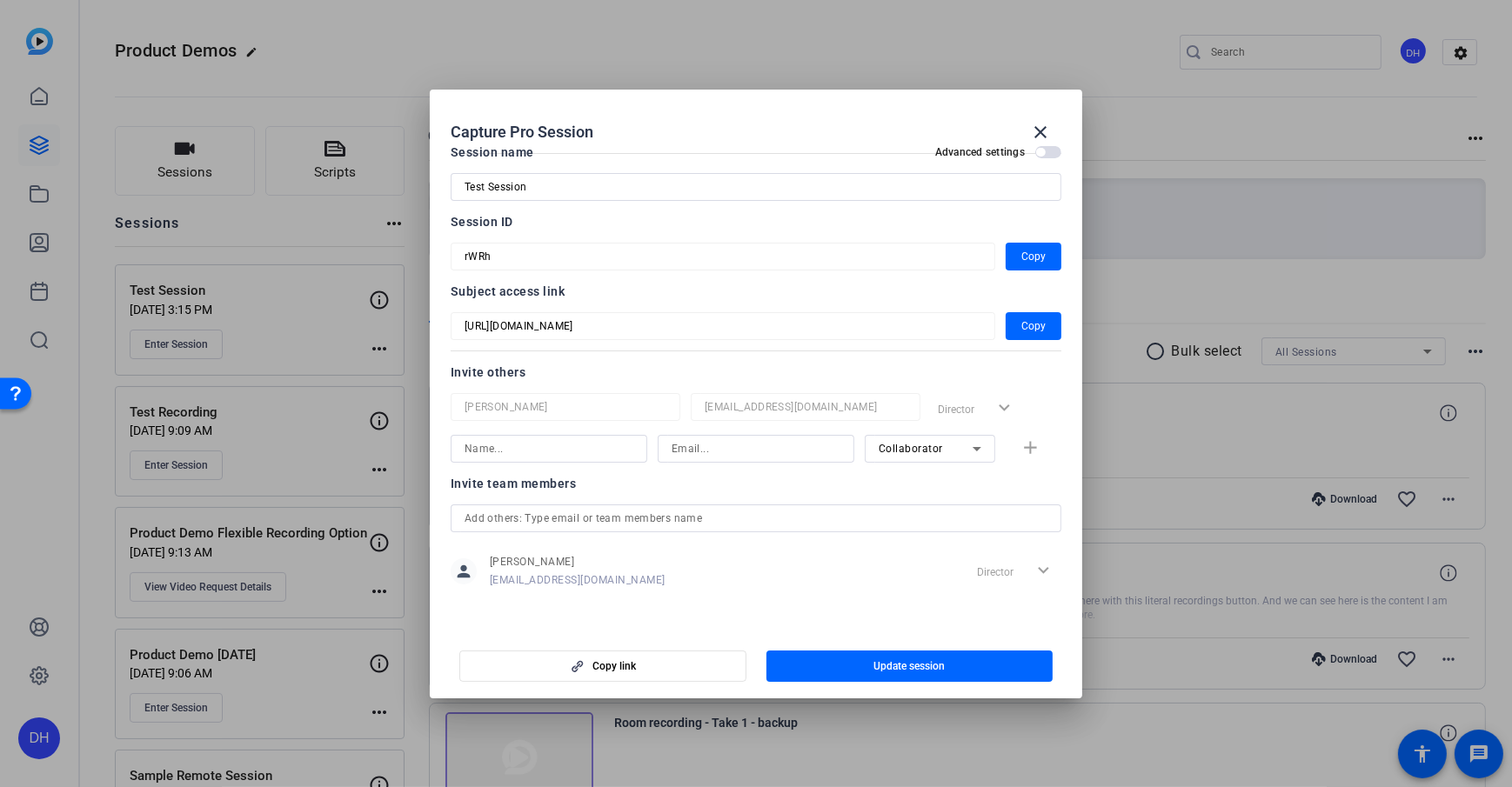 click on "Invite team members" 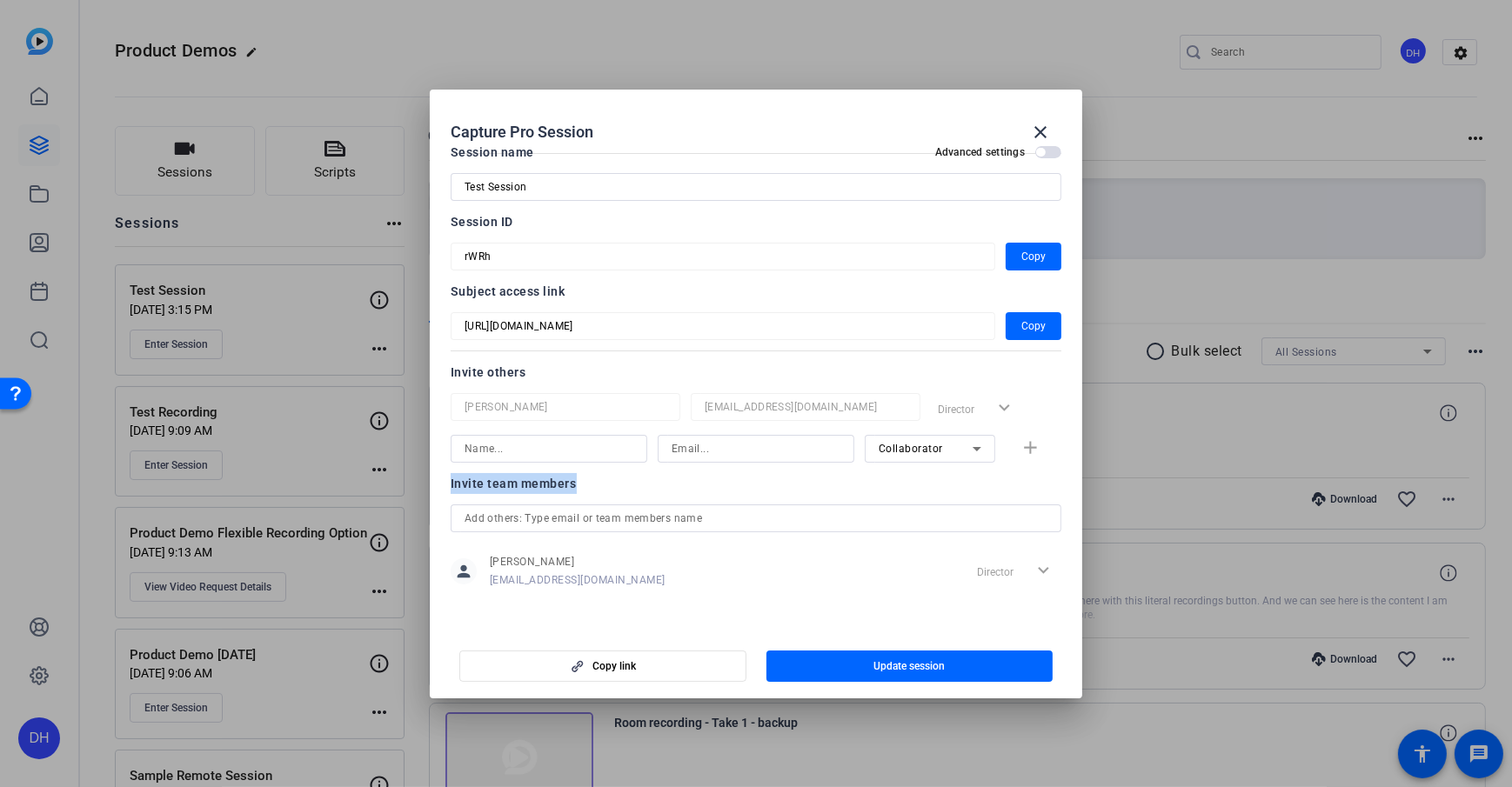 drag, startPoint x: 440, startPoint y: 486, endPoint x: 613, endPoint y: 488, distance: 173.01156 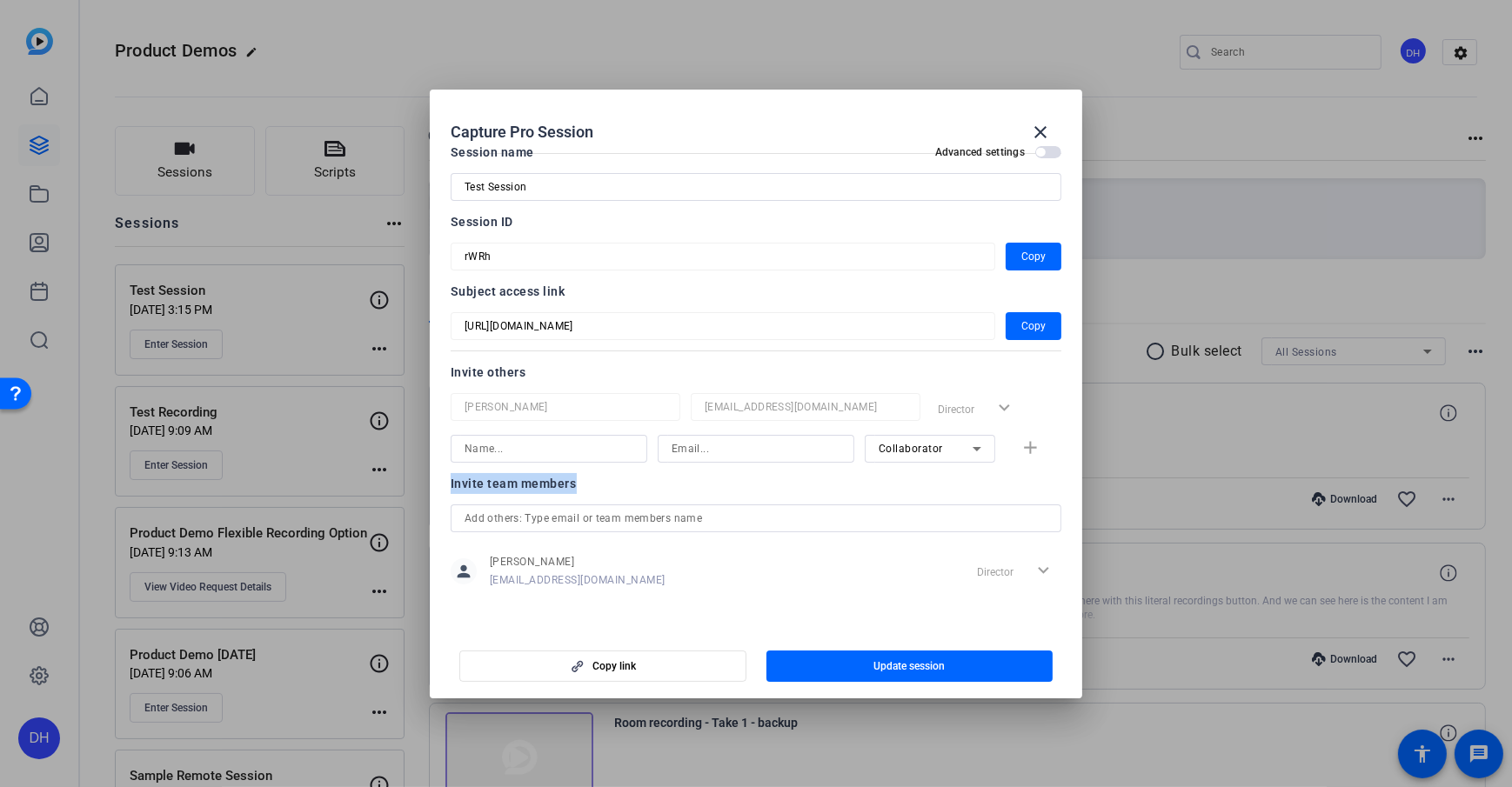 click on "Session name Advanced settings Test Session Session ID rWRh  Copy  Subject access link https://capture.openreel.com/subject/MODE_OTP?otp=rWRh  Copy  Invite others Daniel Heiberger dheiberger@openreel.com  Director  expand_more Collaborator add Invite team members person Daniel Heiberger dheiberger@openreel.com Director expand_more" at bounding box center (756, 387) 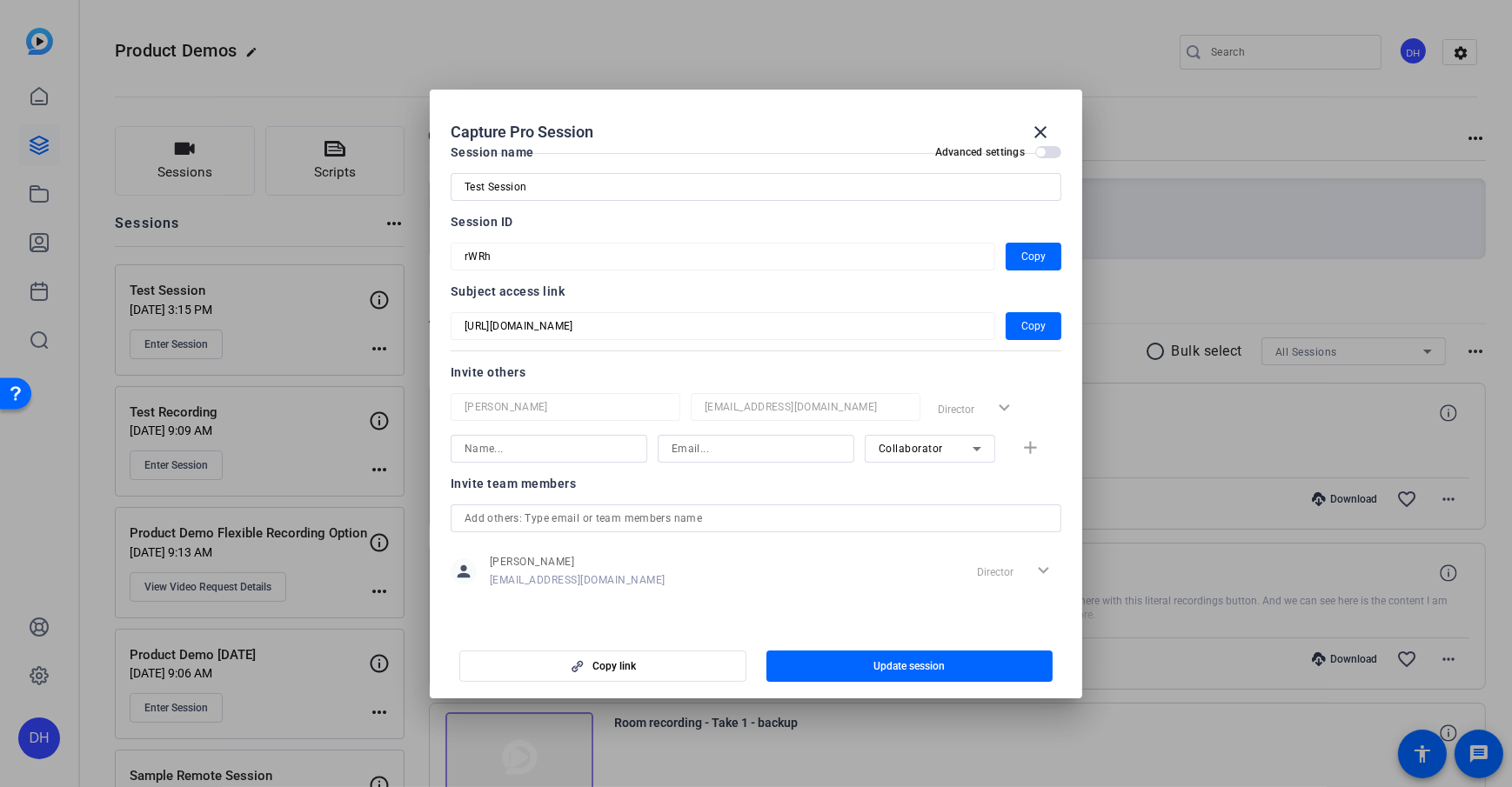 click at bounding box center [756, 518] 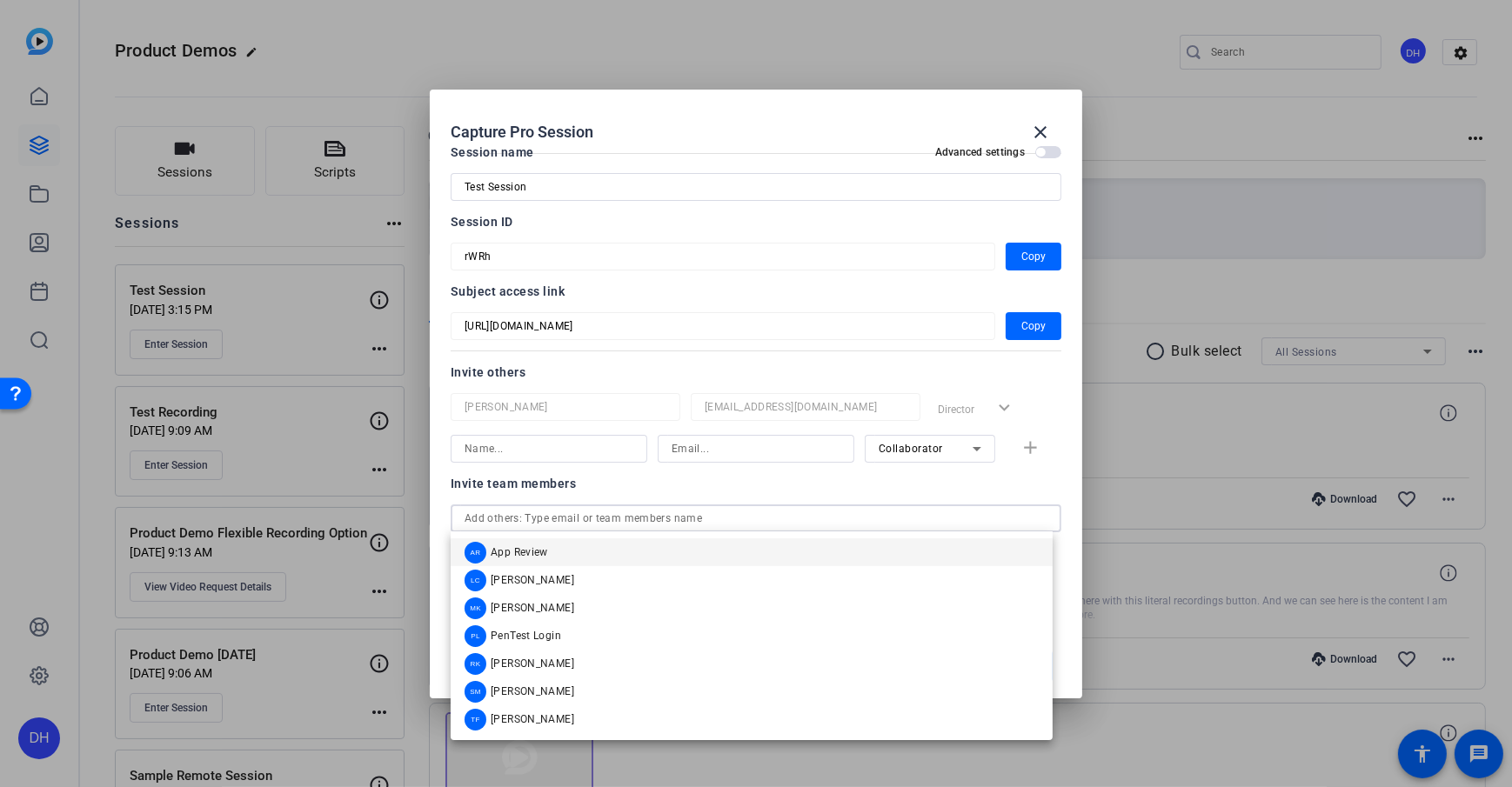 click on "Invite team members" 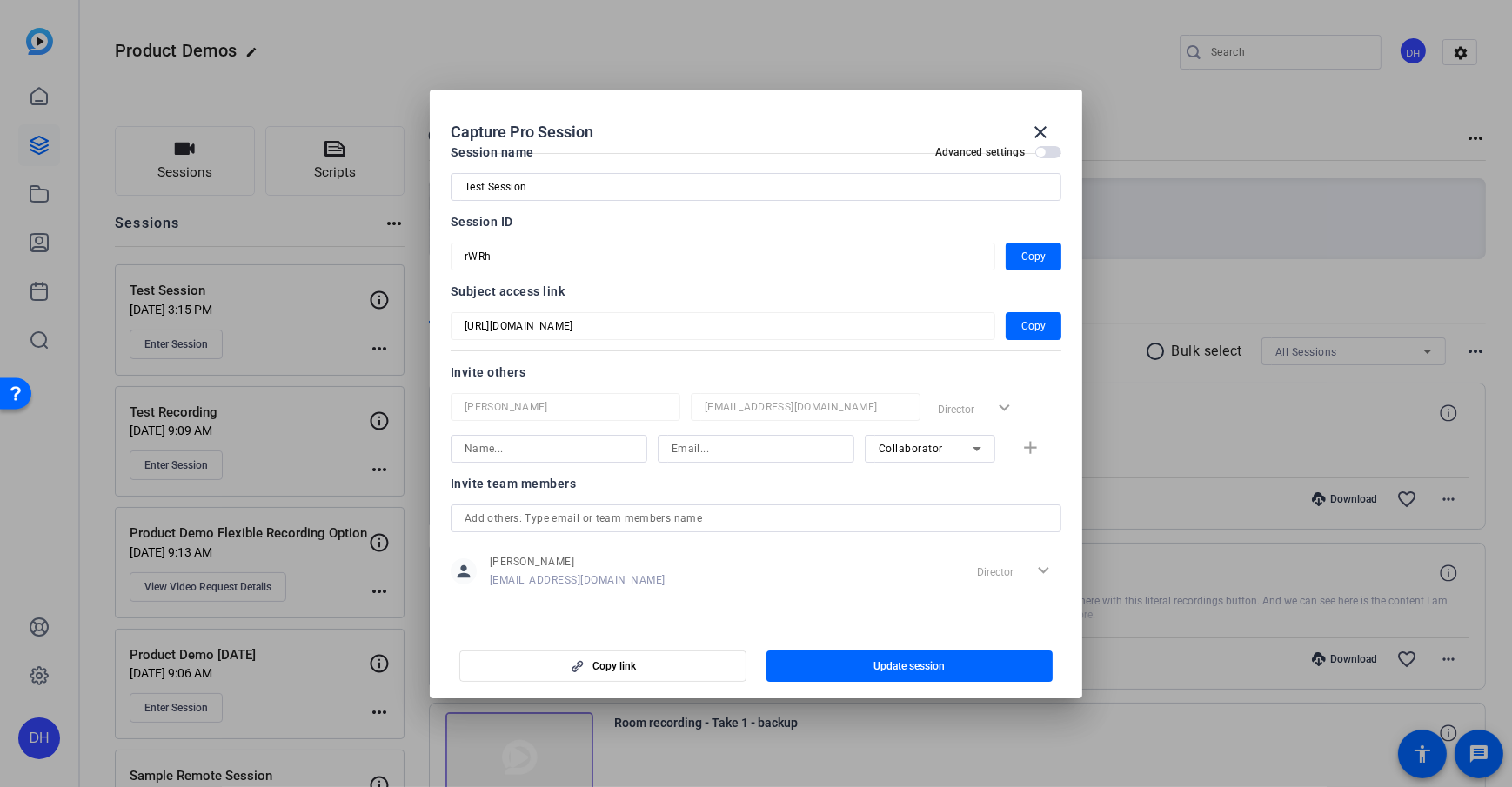 click on "Collaborator" at bounding box center [911, 449] 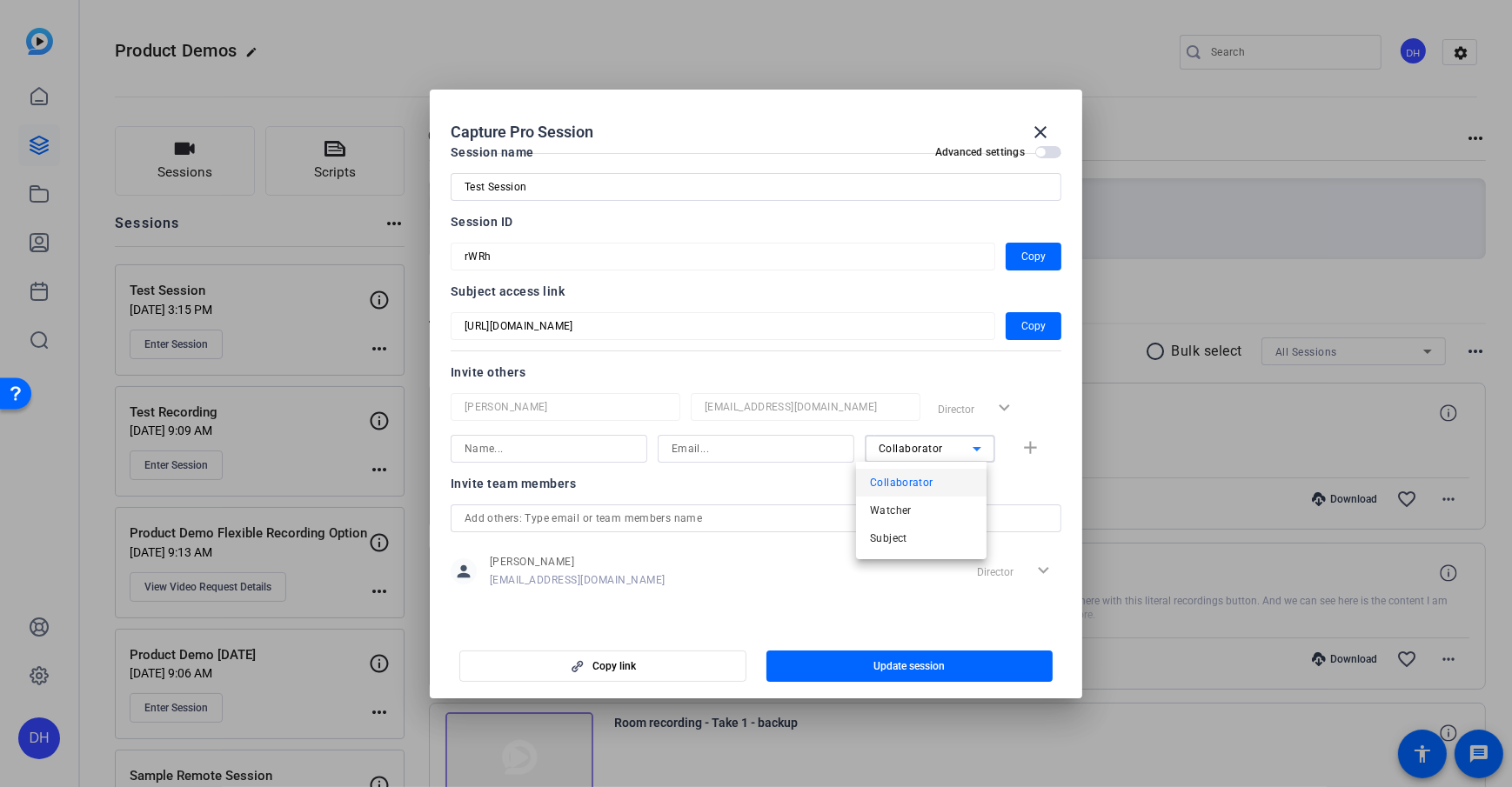 click at bounding box center [756, 393] 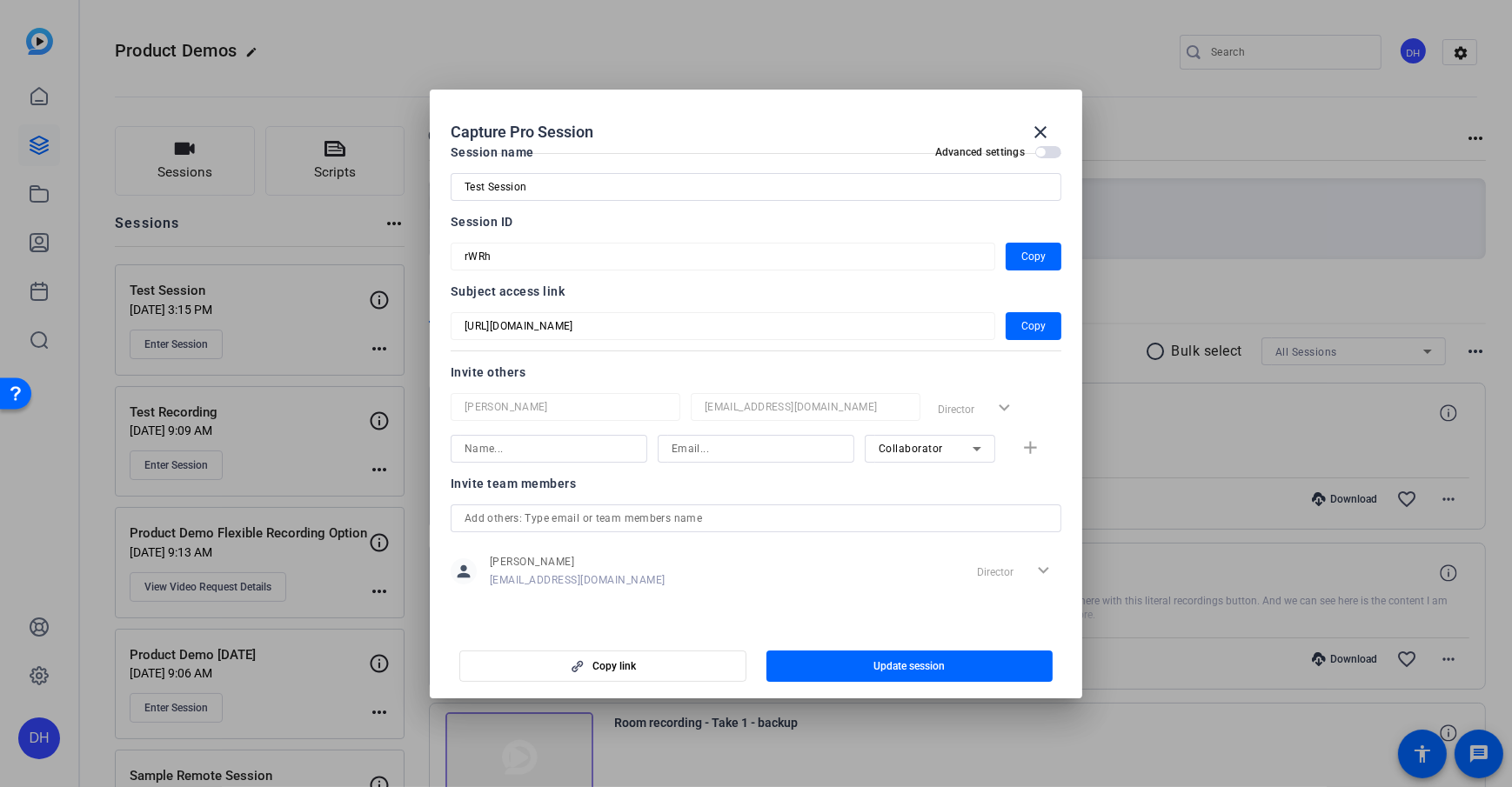 click on "Capture Pro Session  close" at bounding box center [756, 132] 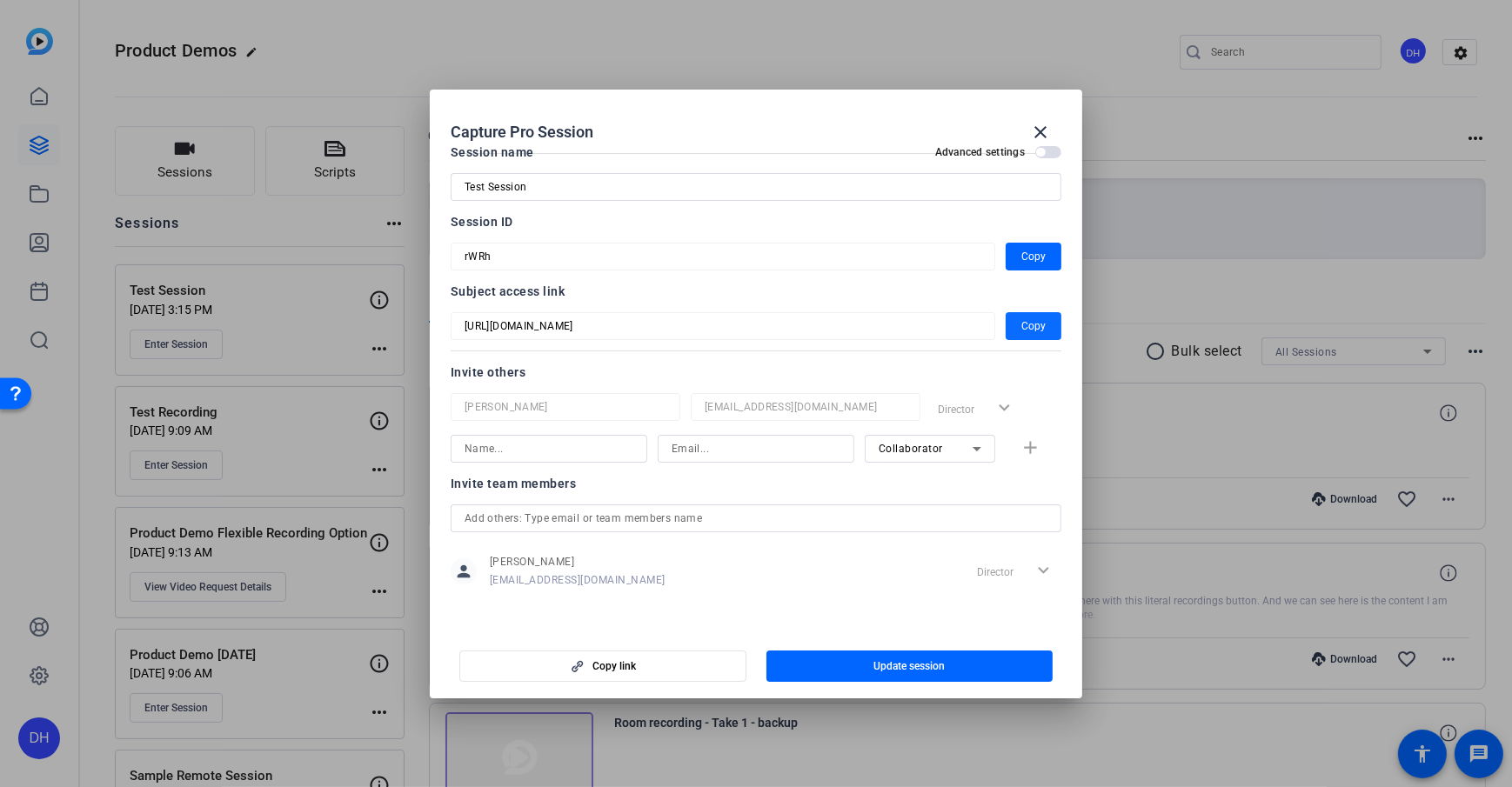 click on "Copy" at bounding box center (1034, 326) 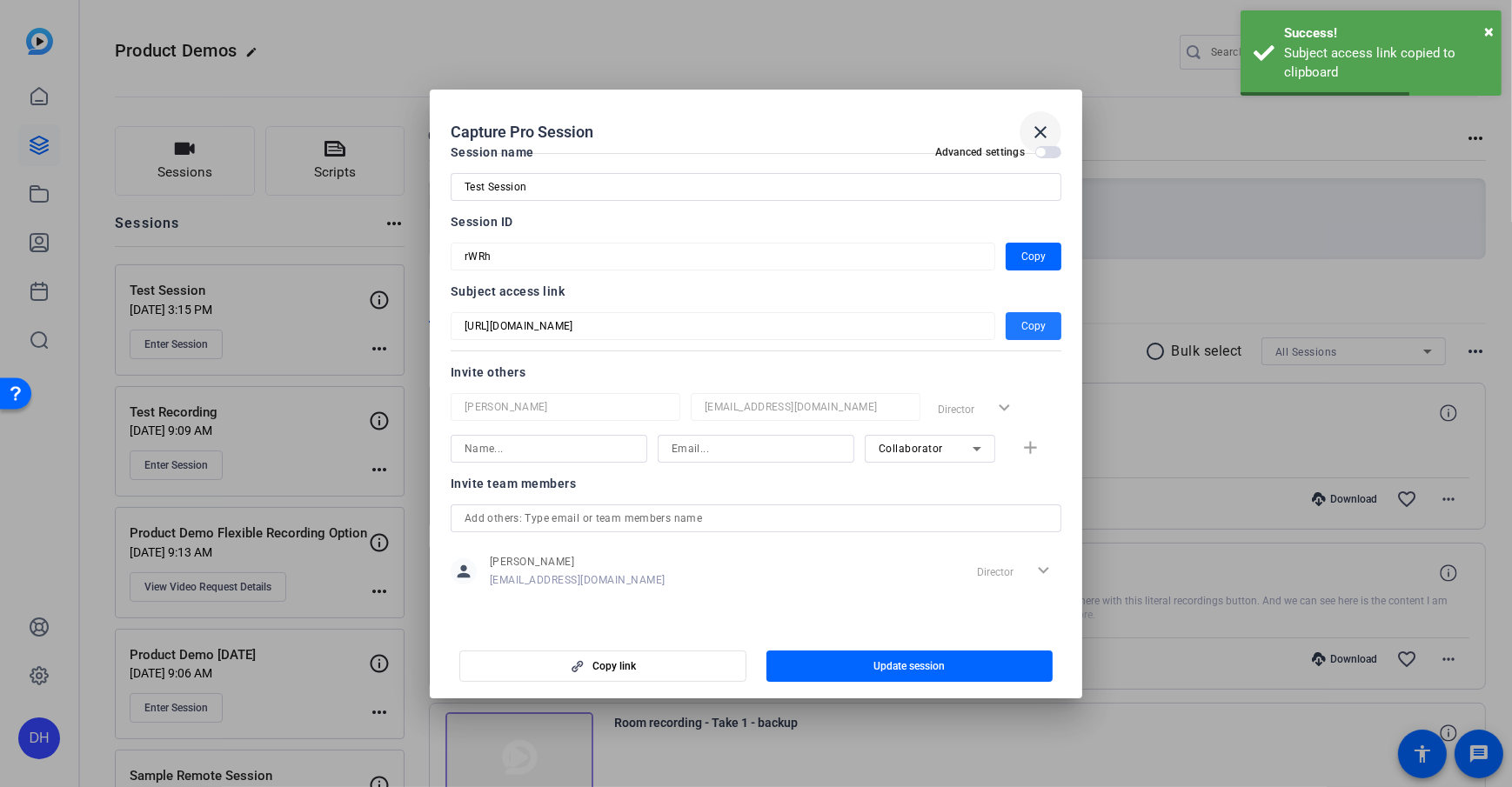 click on "close" at bounding box center (1040, 132) 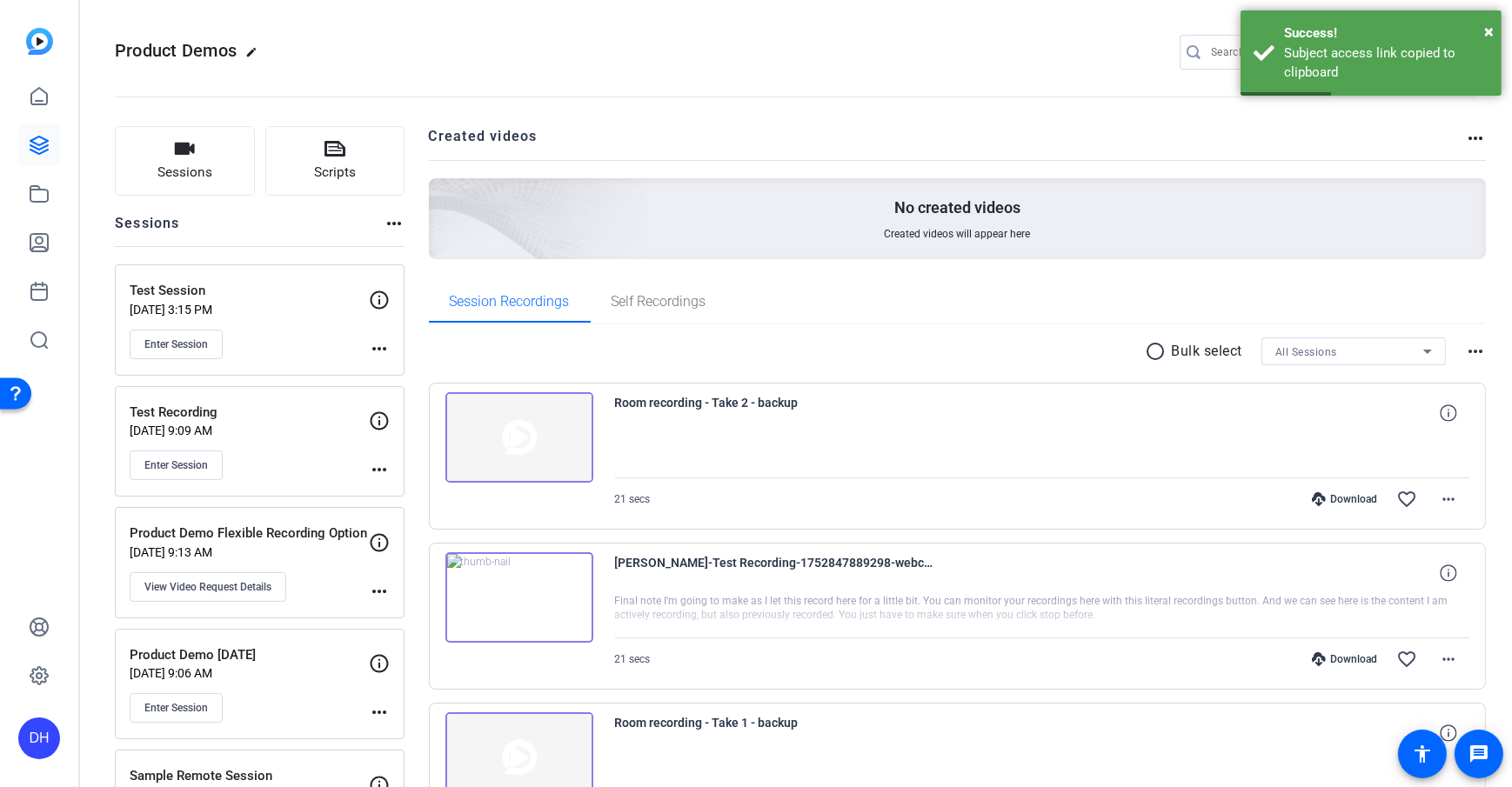 click on "Sessions
Scripts  Sessions more_horiz  Test Session   Jul 22, 2025 @ 3:15 PM  Enter Session
more_horiz  Test Recording   Jul 18, 2025 @ 9:09 AM  Enter Session
more_horiz  Product Demo Flexible Recording Option   Jul 17, 2025 @ 9:13 AM  View Video Request Details
more_horiz  Product Demo Thursday   Jul 17, 2025 @ 9:06 AM  Enter Session
more_horiz  Sample Remote Session   Jul 16, 2025 @ 2:20 PM  Enter Session
more_horiz  New Hire Testimonials   Jul 16, 2025 @ 2:13 PM  View Video Request Details
more_horiz  Interview with Jane Doe   Jul 10, 2025 @ 11:44 AM  Enter Session
more_horiz  Interview with ABC   Jul 10, 2025 @ 11:38 AM  Enter Session
more_horiz  New Hire Video   Jul 10, 2025 @ 8:18 AM  View Video Request Details
more_horiz  Pro Session   Jul 09, 2025 @ 8:28 AM  Enter Session
more_horiz  Self Record Example   Jul 09, 2025 @ 8:20 AM  View Video Request Details
more_horiz  Sample   Jul 09, 2025 @ 8:09 AM  Enter Session" 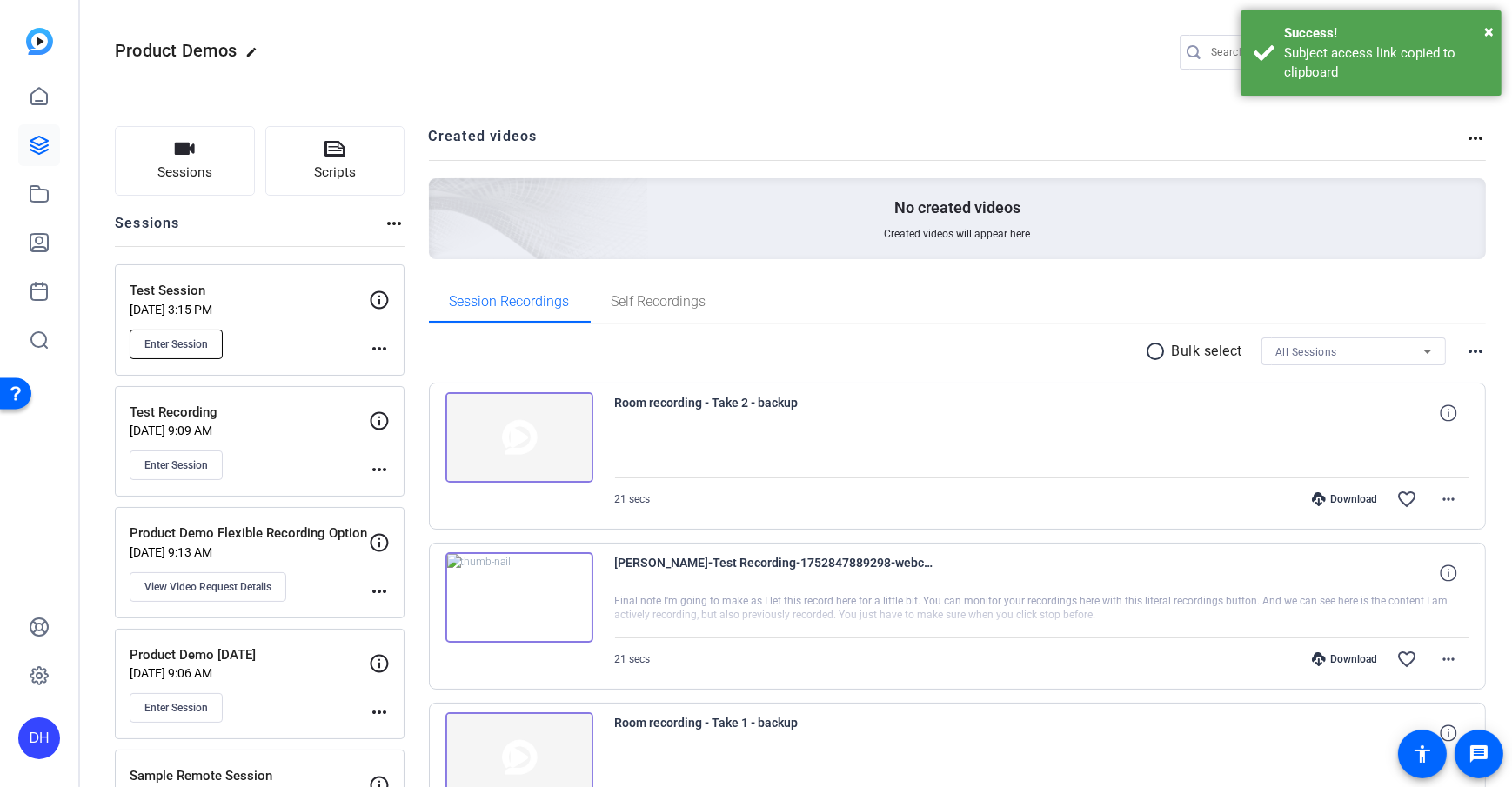 click on "Enter Session" 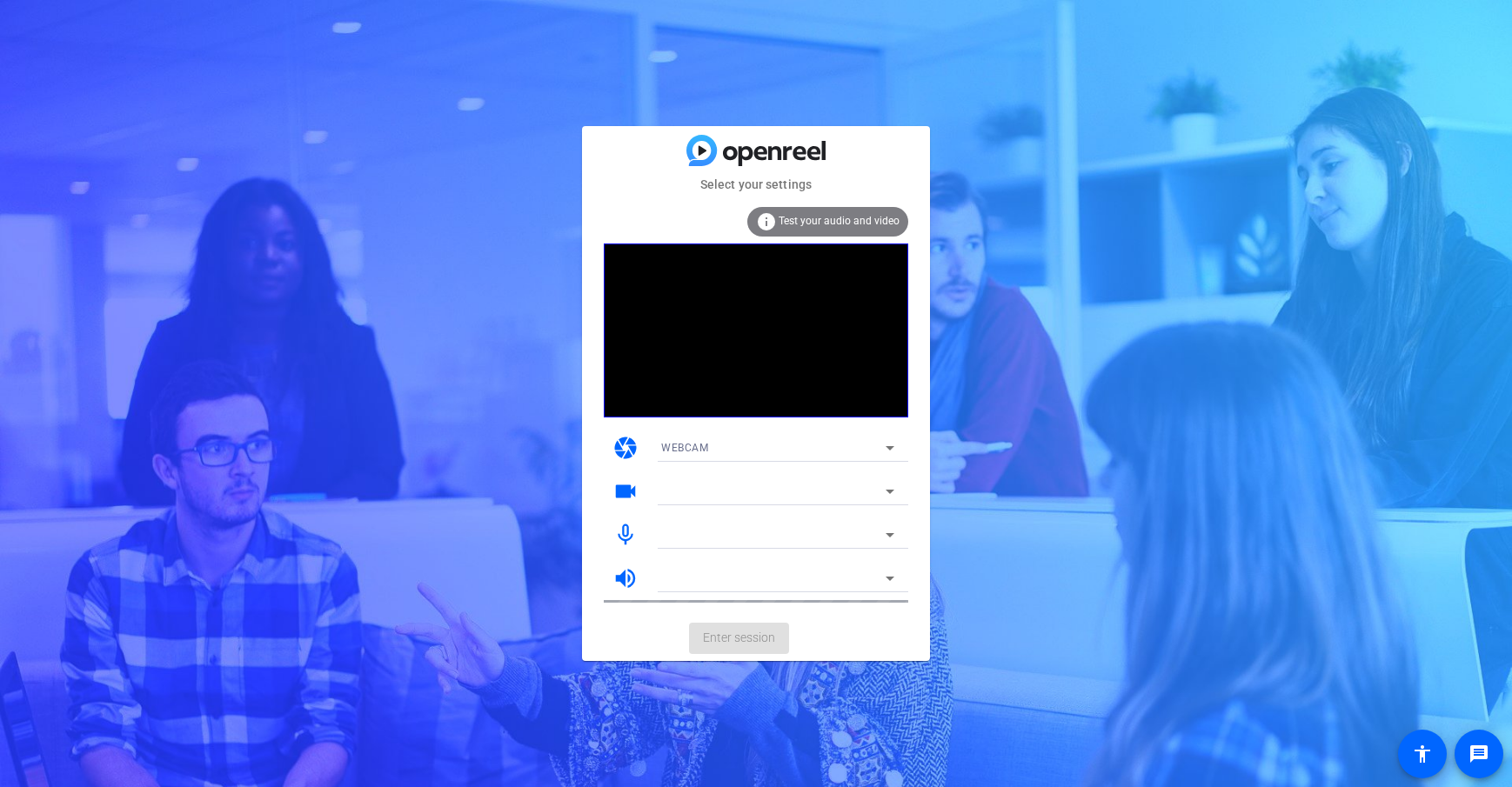 scroll, scrollTop: 0, scrollLeft: 0, axis: both 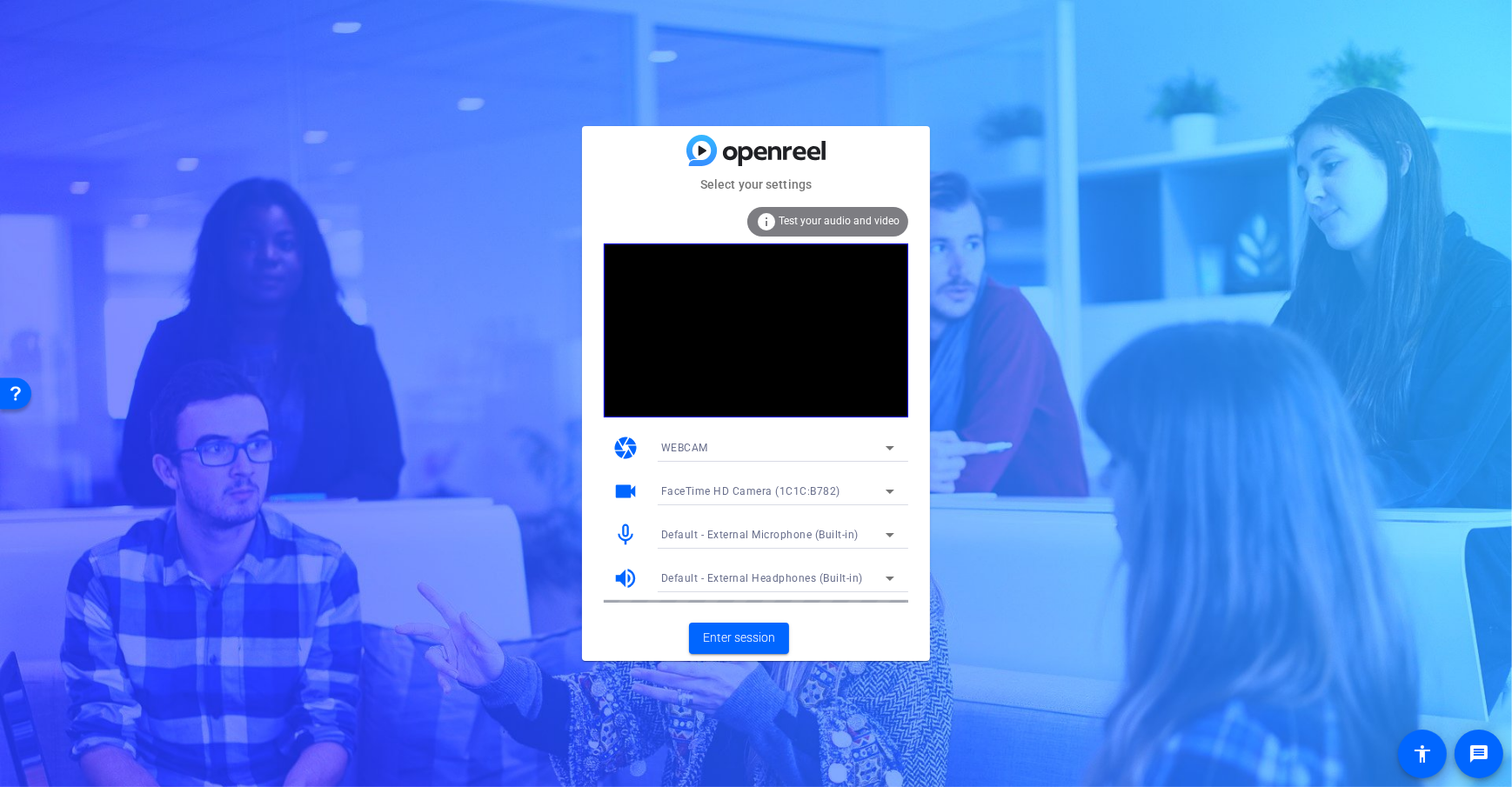 click on "Enter session" 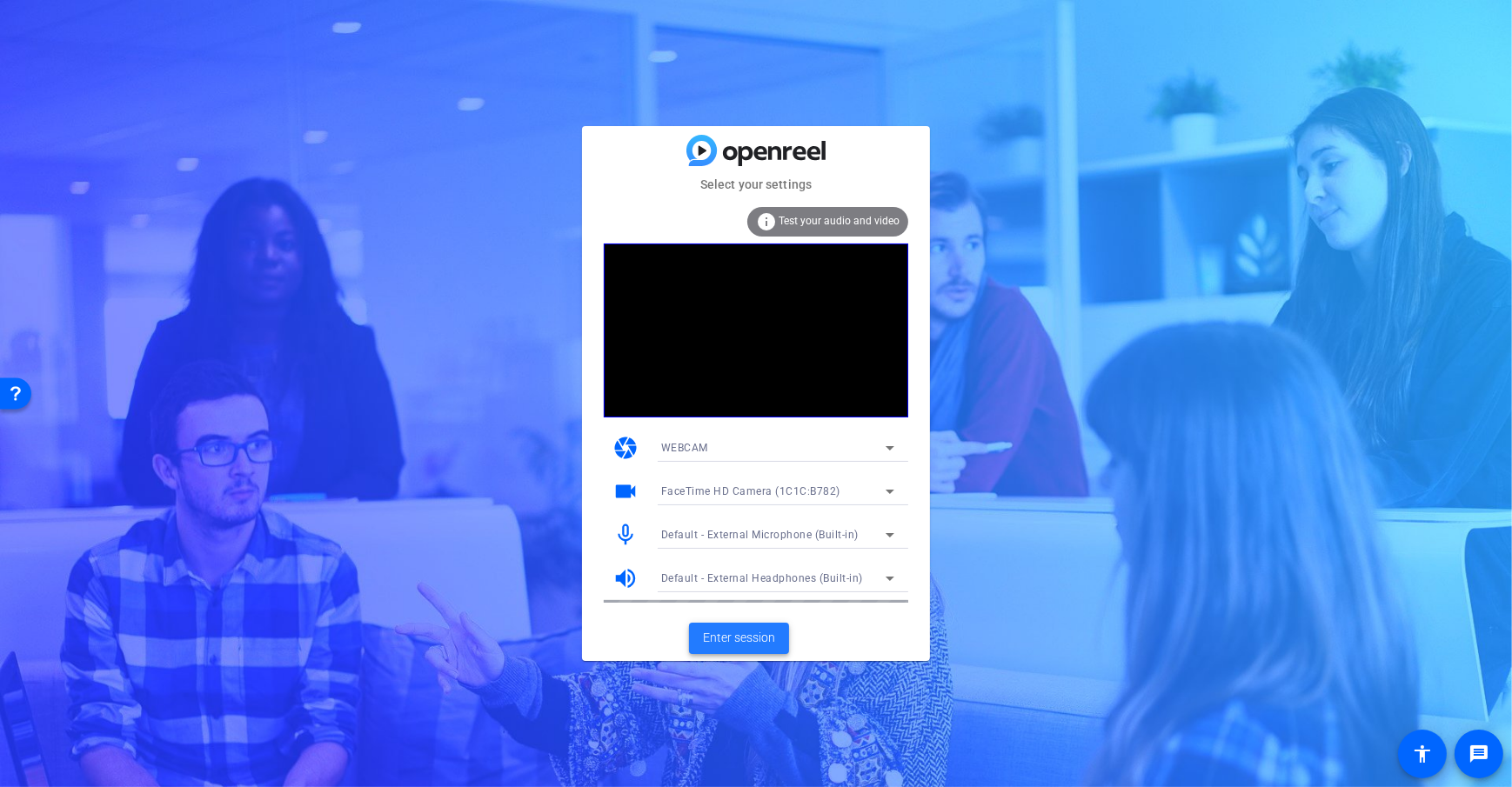 click on "Enter session" 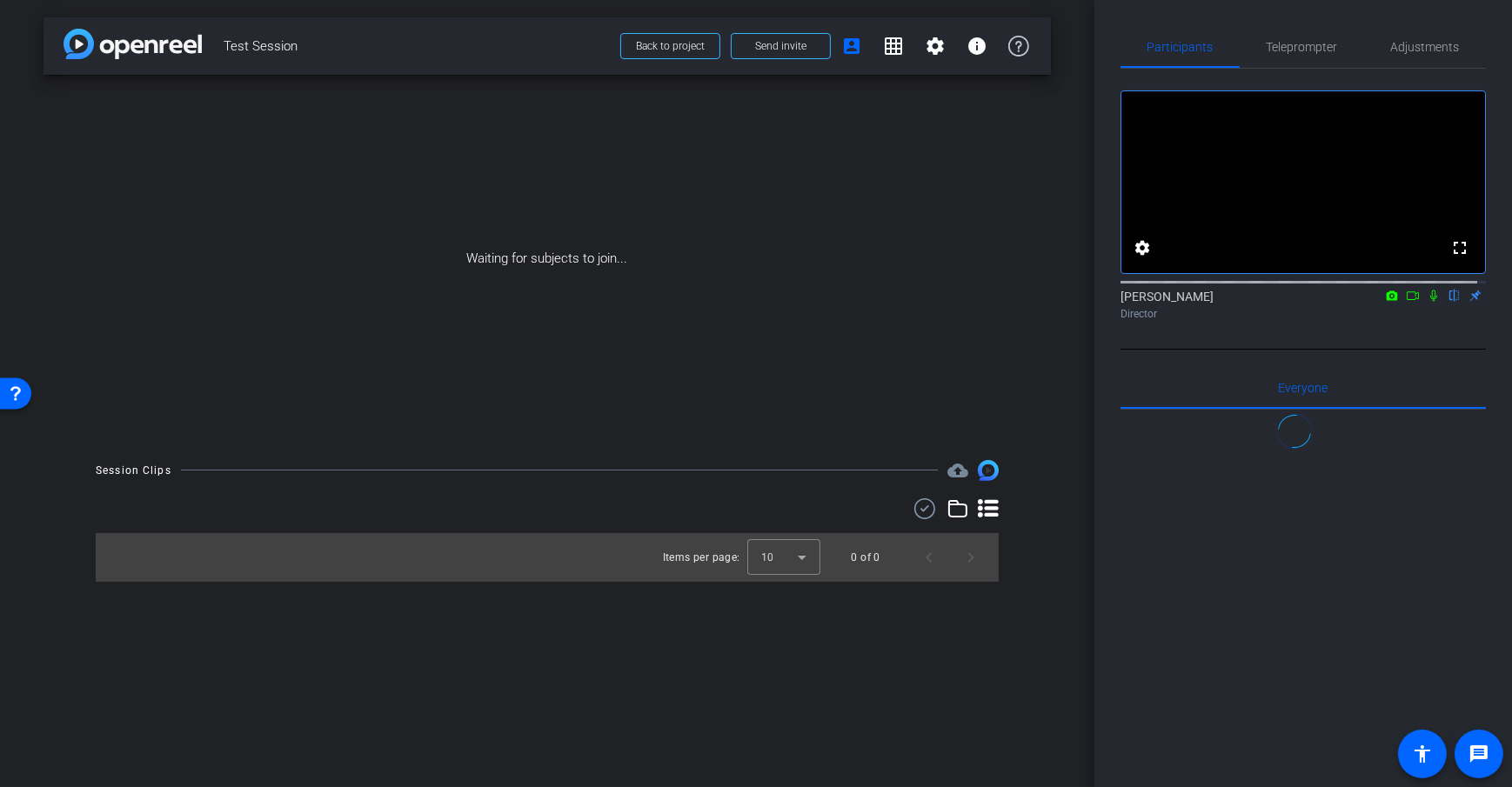 click on "Session Clips   cloud_upload
Items per page:  10  0 of 0" at bounding box center [547, 521] 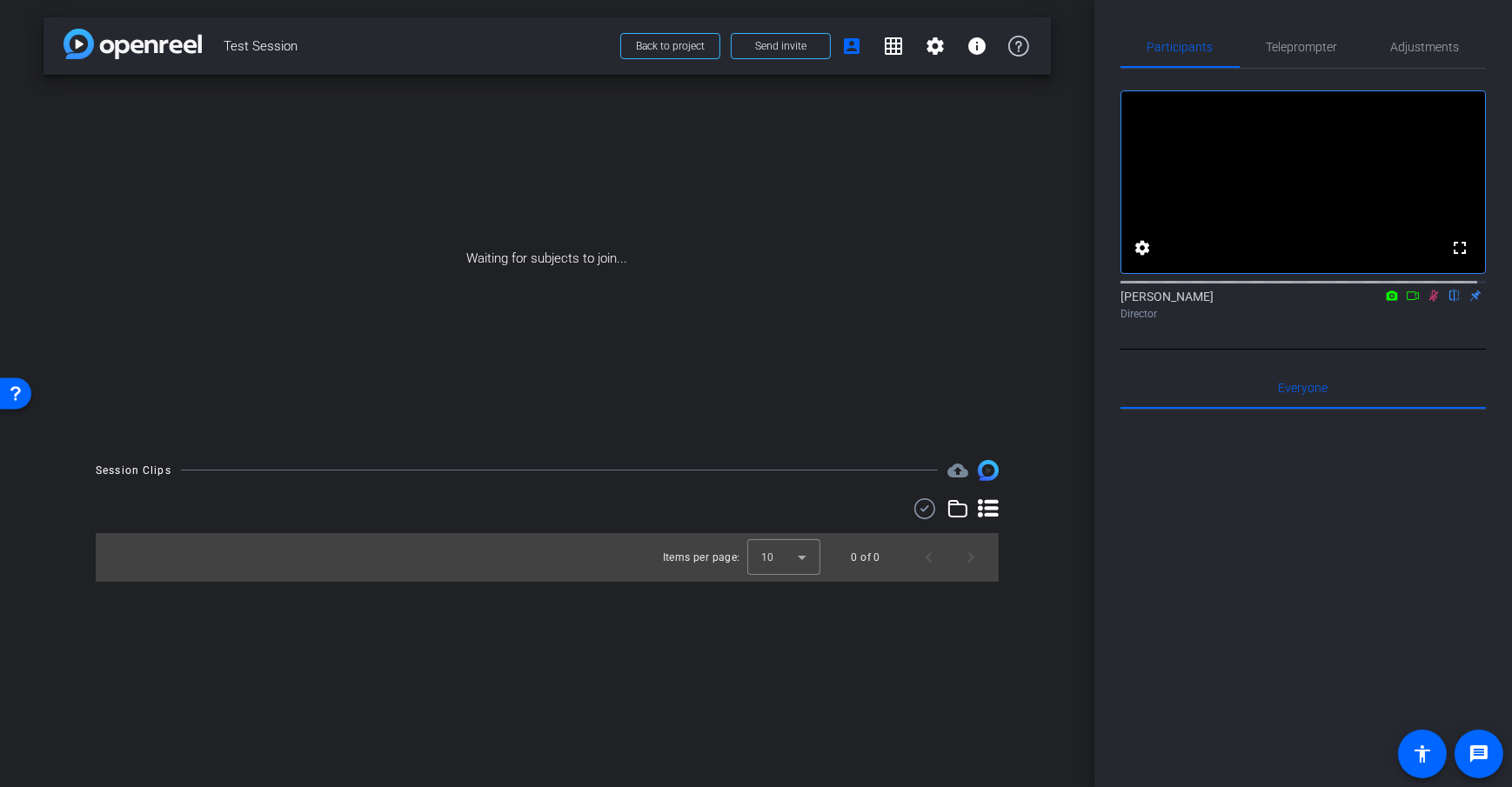 click on "Waiting for subjects to join..." at bounding box center (547, 258) 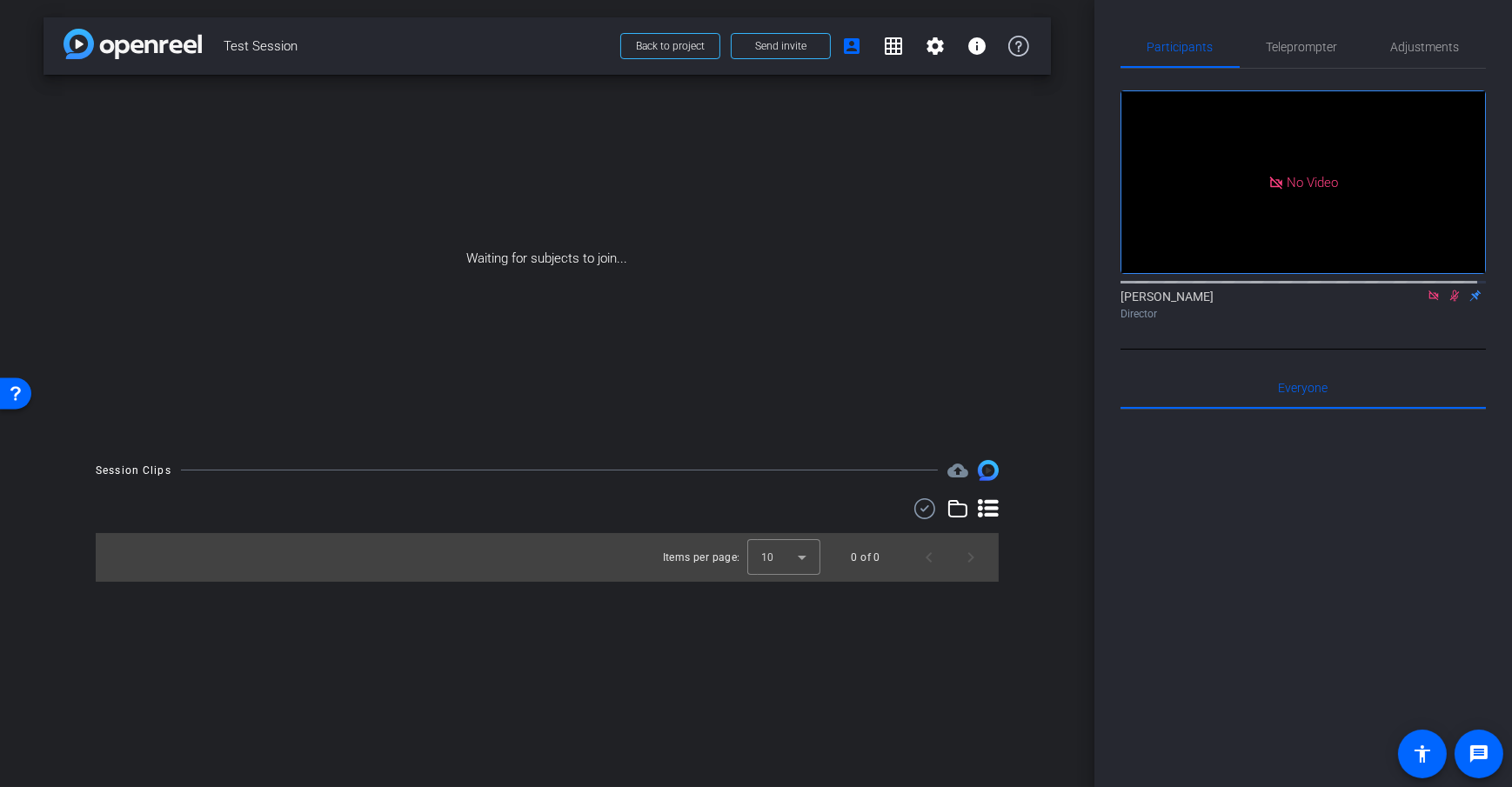 click 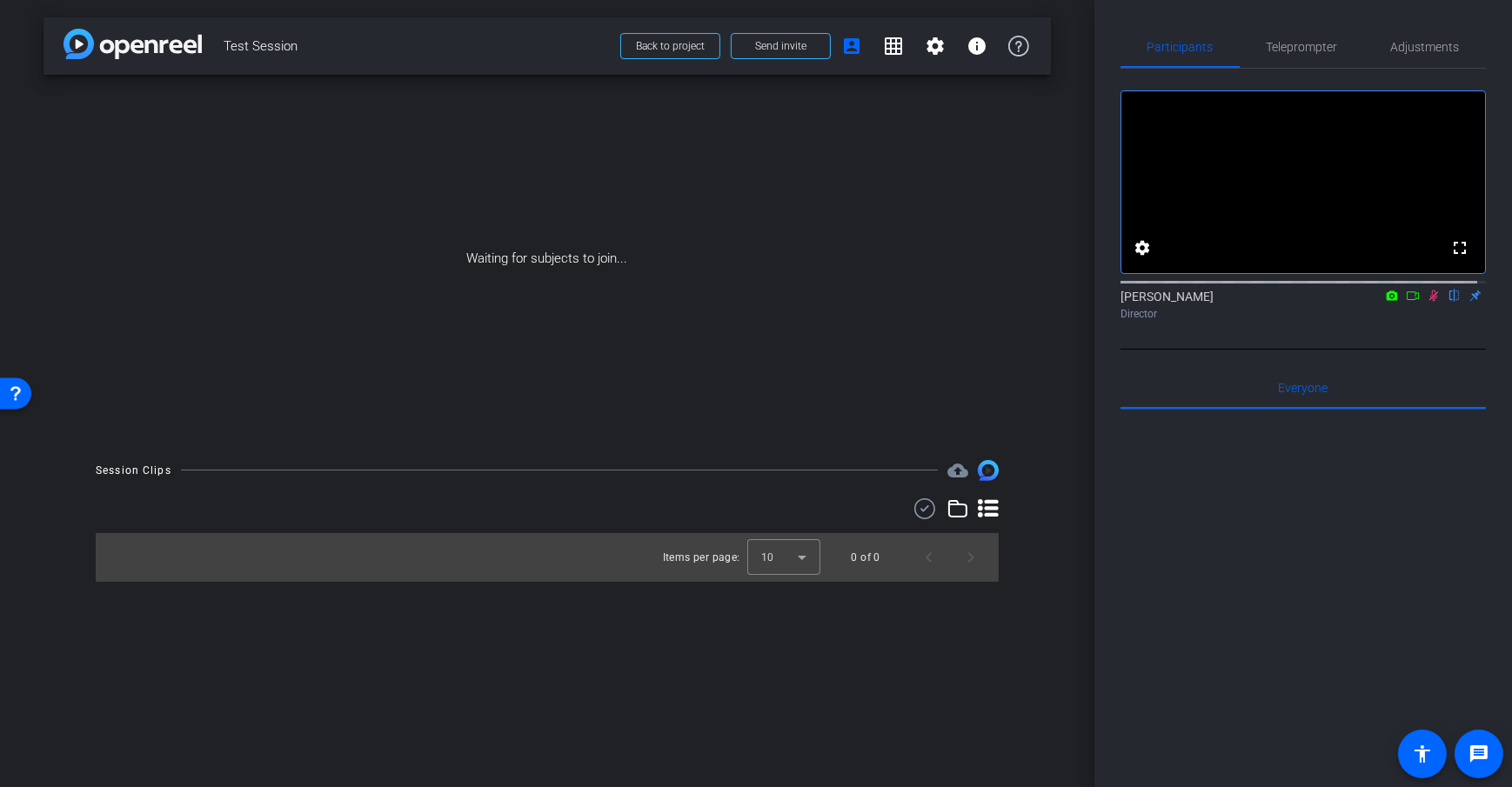 click 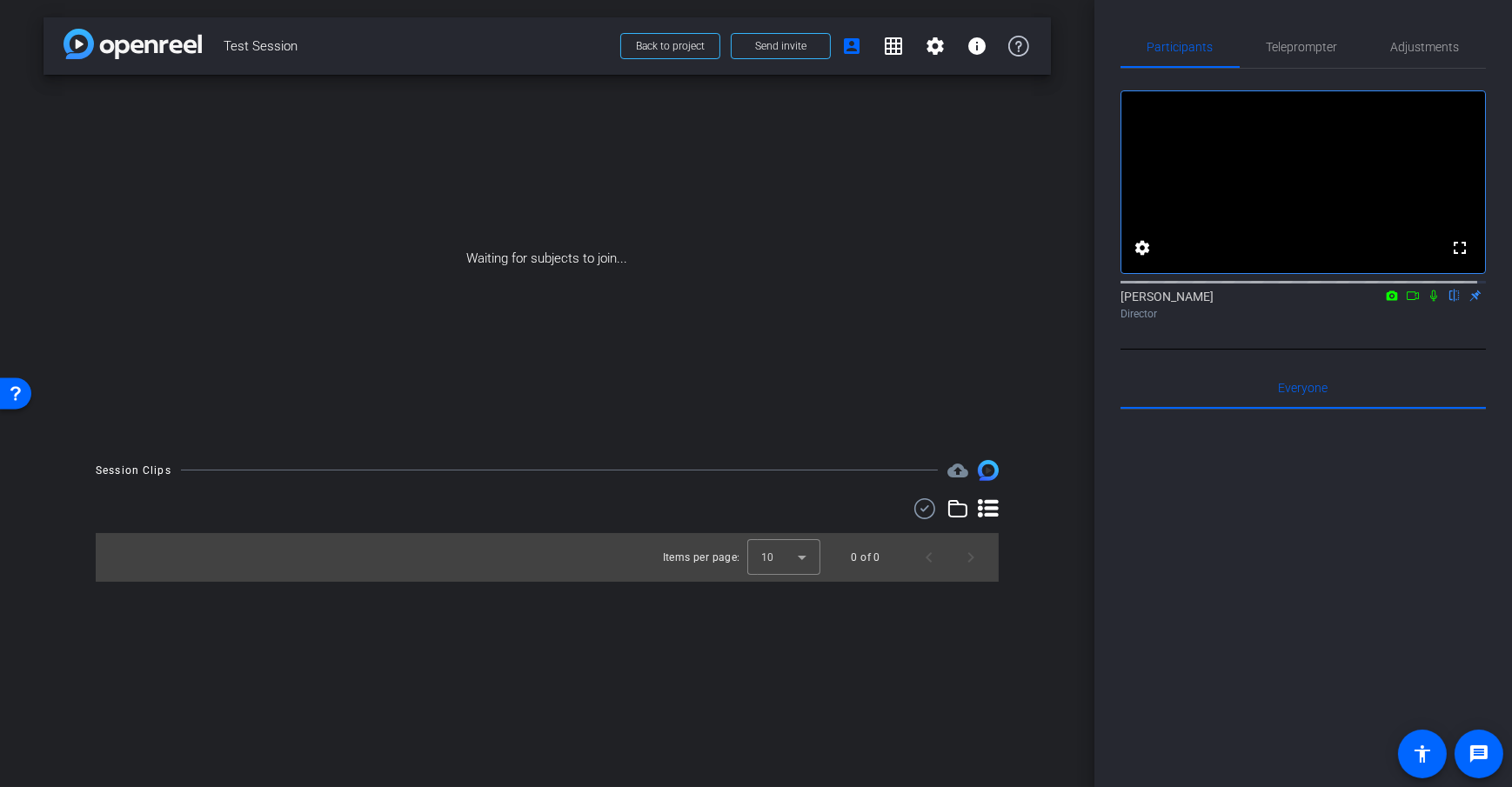 click 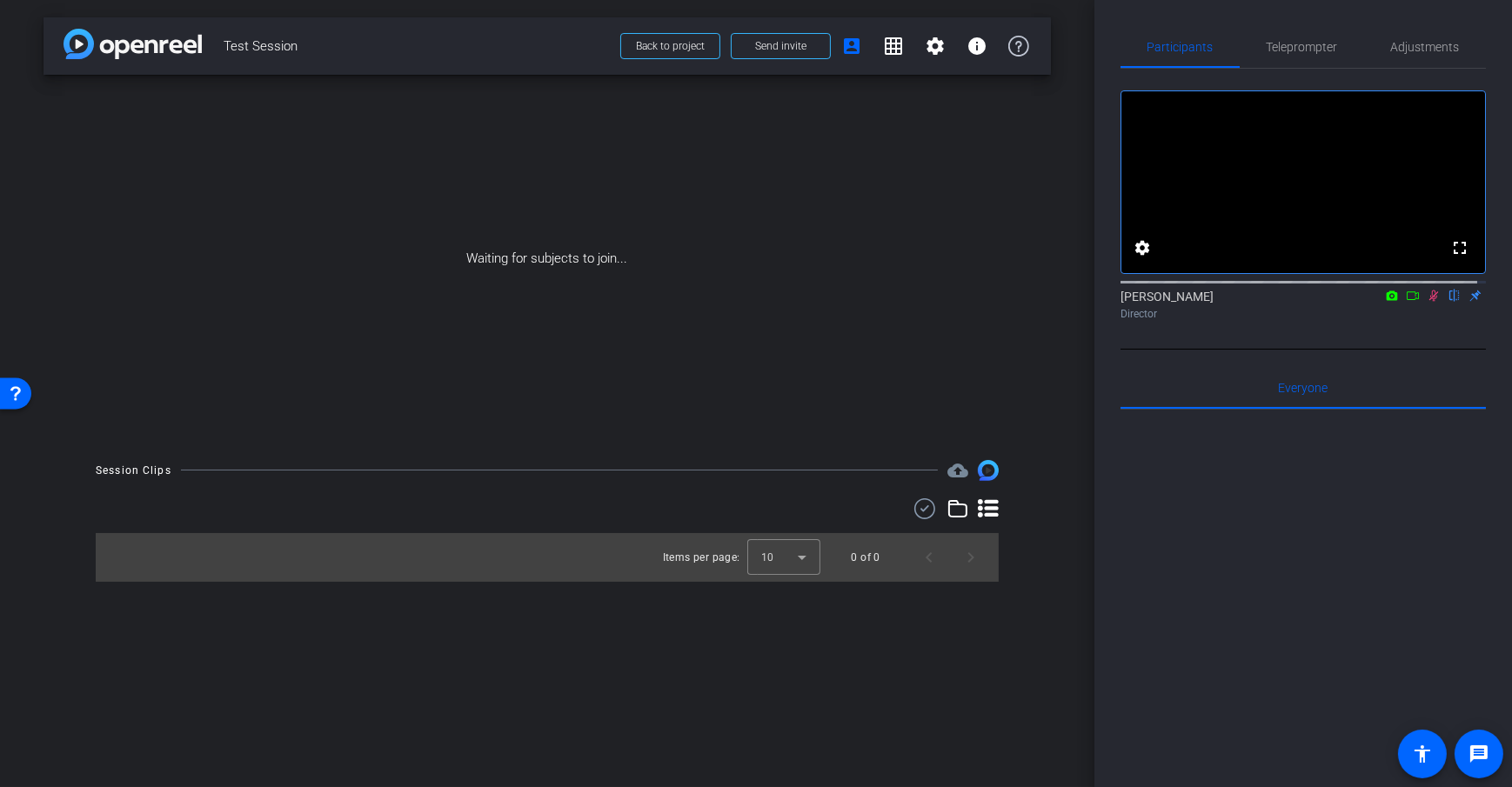 click 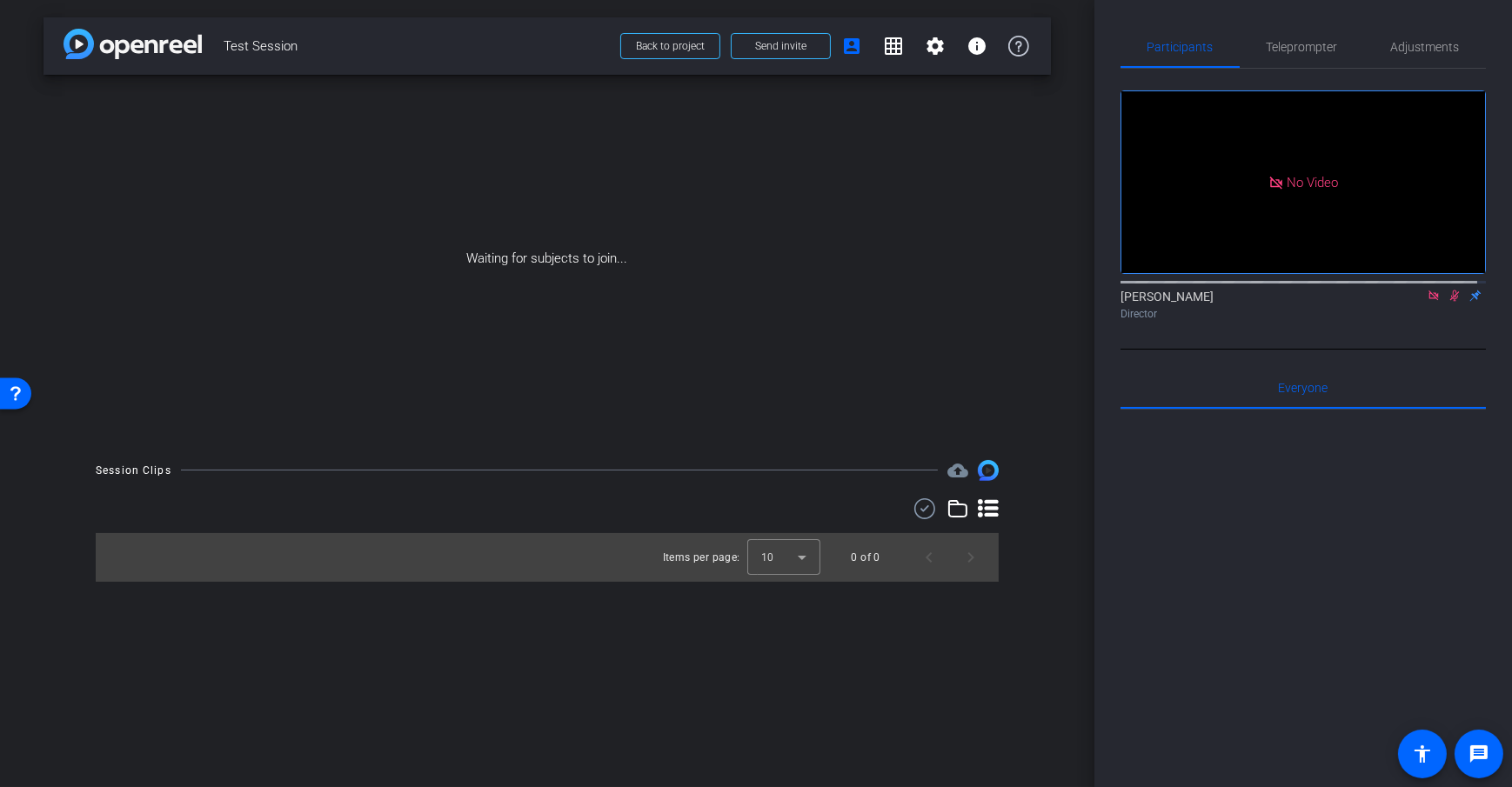 click on "Waiting for subjects to join..." at bounding box center (547, 258) 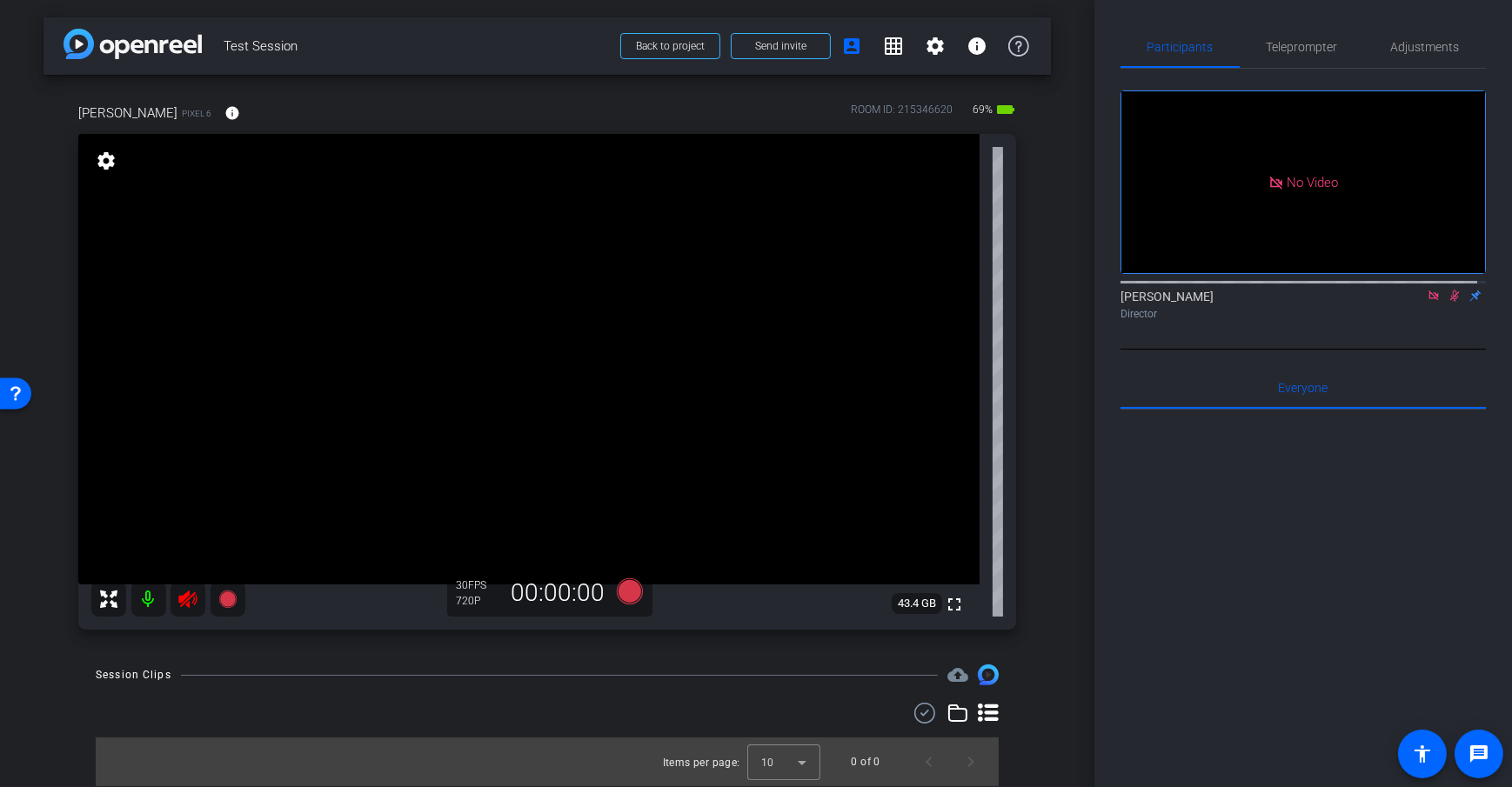 click on "Dan H Pixel 6 info ROOM ID: 215346620 69% battery_std fullscreen settings  43.4 GB
30 FPS  720P   00:00:00" at bounding box center [547, 361] 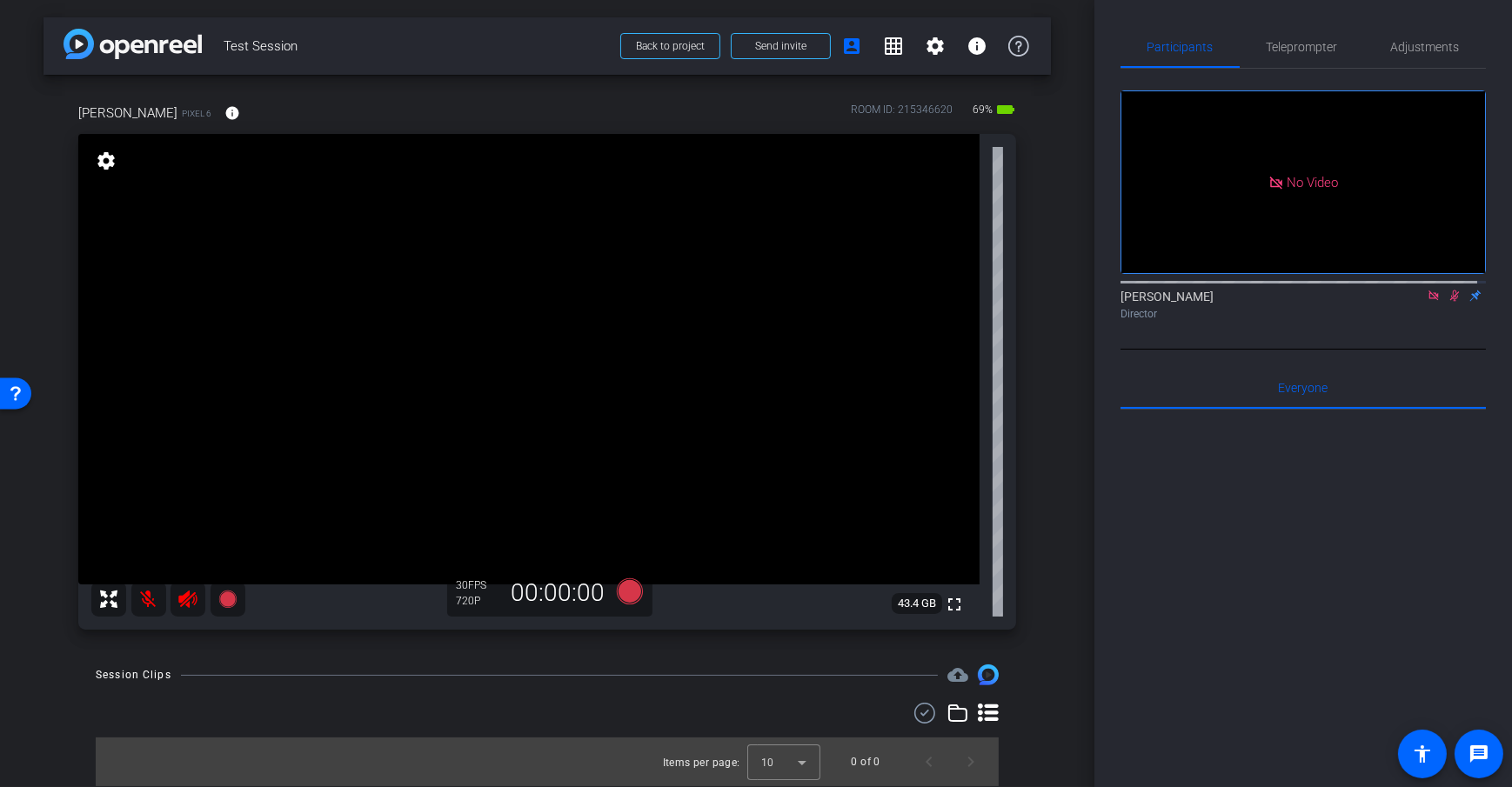 click on "arrow_back  Test Session   Back to project   Send invite  account_box grid_on settings info
Dan H Pixel 6 info ROOM ID: 215346620 69% battery_std fullscreen settings  43.4 GB
30 FPS  720P   00:00:00
Session Clips   cloud_upload
Items per page:  10  0 of 0" at bounding box center (547, 393) 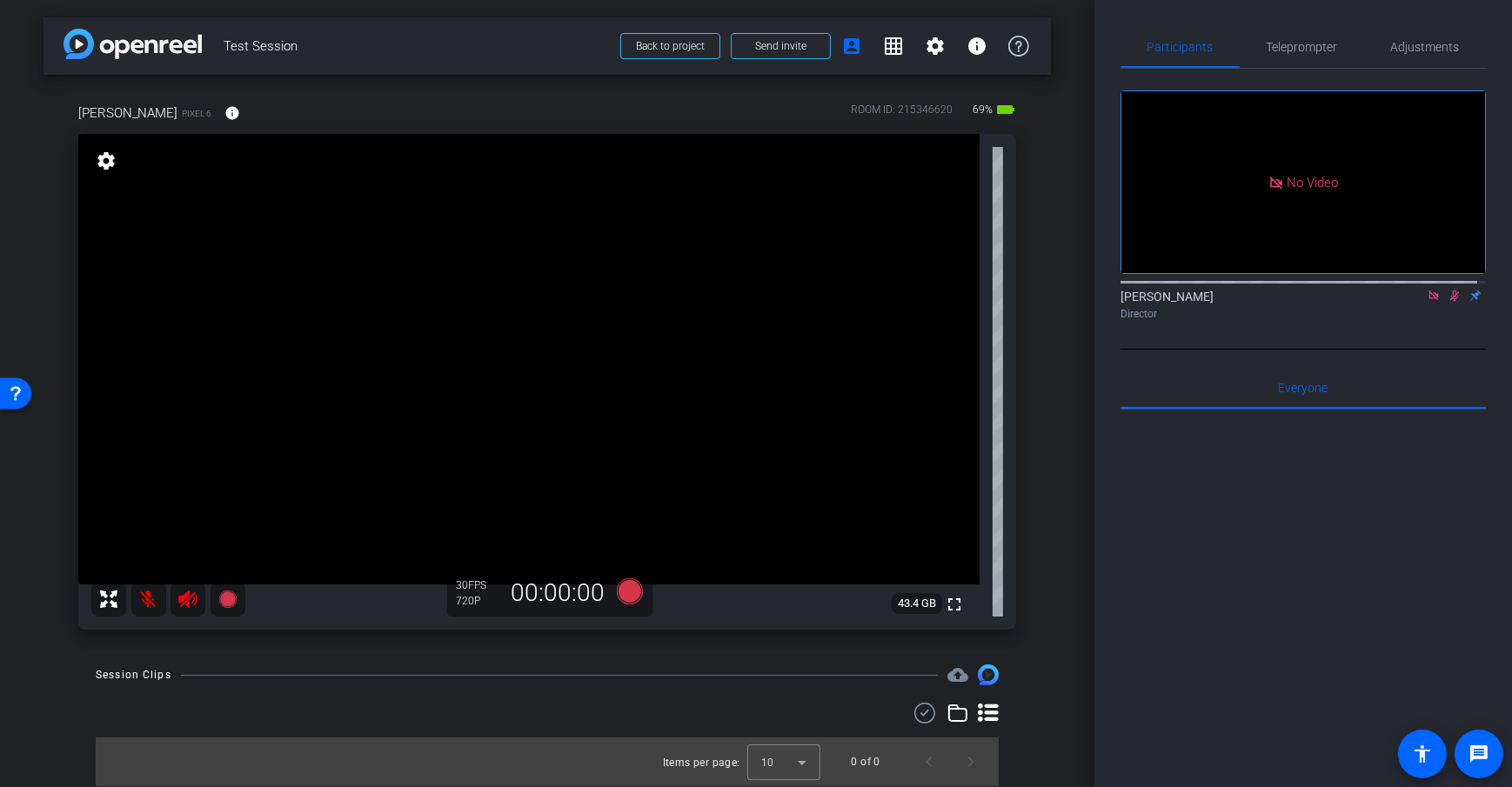 click on "arrow_back  Test Session   Back to project   Send invite  account_box grid_on settings info
Dan H Pixel 6 info ROOM ID: 215346620 69% battery_std fullscreen settings  43.4 GB
30 FPS  720P   00:00:00
Session Clips   cloud_upload
Items per page:  10  0 of 0" at bounding box center [547, 393] 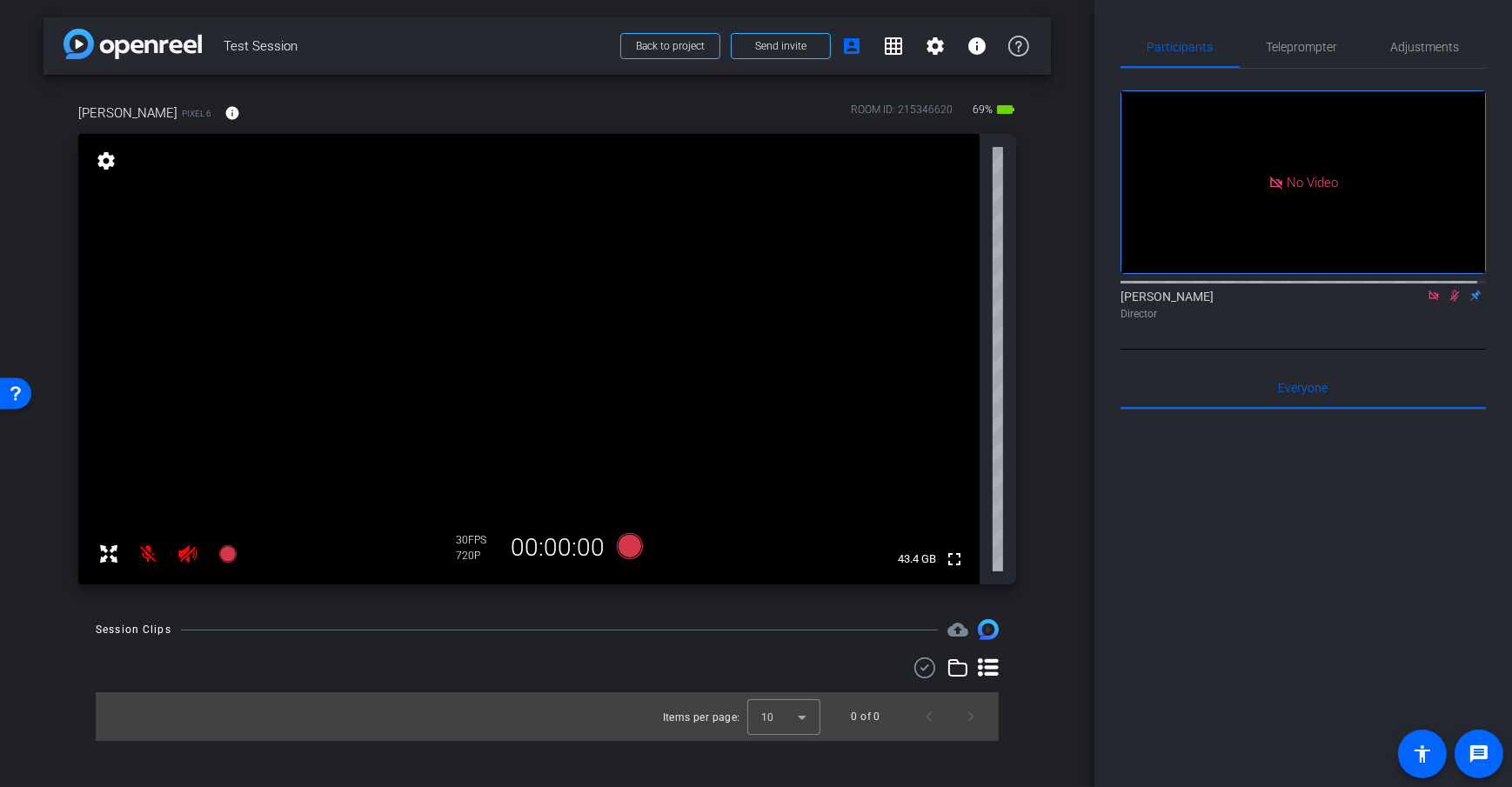 click on "Dan H Pixel 6 info ROOM ID: 215346620 69% battery_std fullscreen settings  43.4 GB
30 FPS  720P   00:00:00" at bounding box center [547, 338] 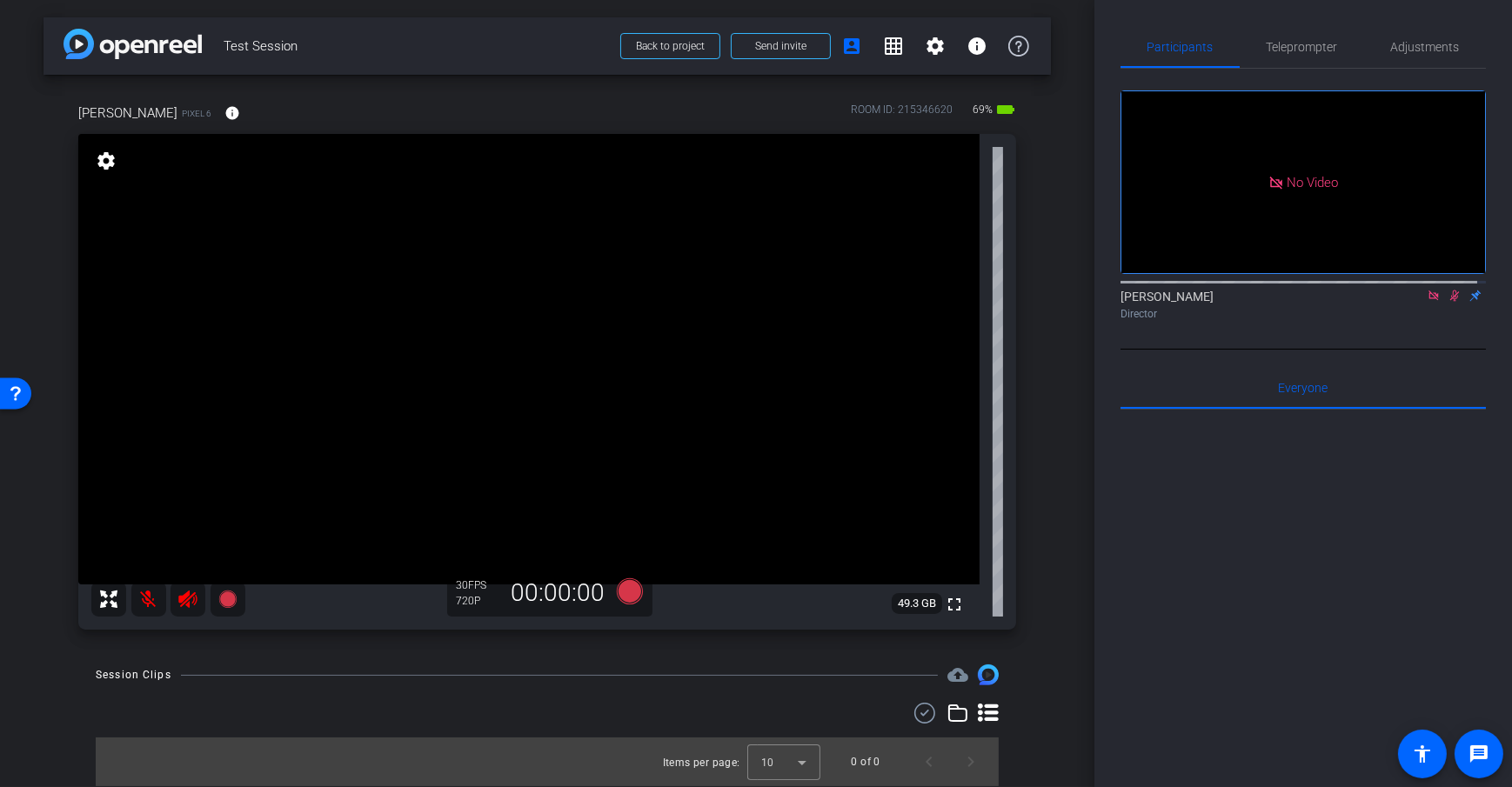 click on "arrow_back  Test Session   Back to project   Send invite  account_box grid_on settings info
Dan H Pixel 6 info ROOM ID: 215346620 69% battery_std fullscreen settings  49.3 GB
30 FPS  720P   00:00:00
Session Clips   cloud_upload
Items per page:  10  0 of 0" at bounding box center (547, 393) 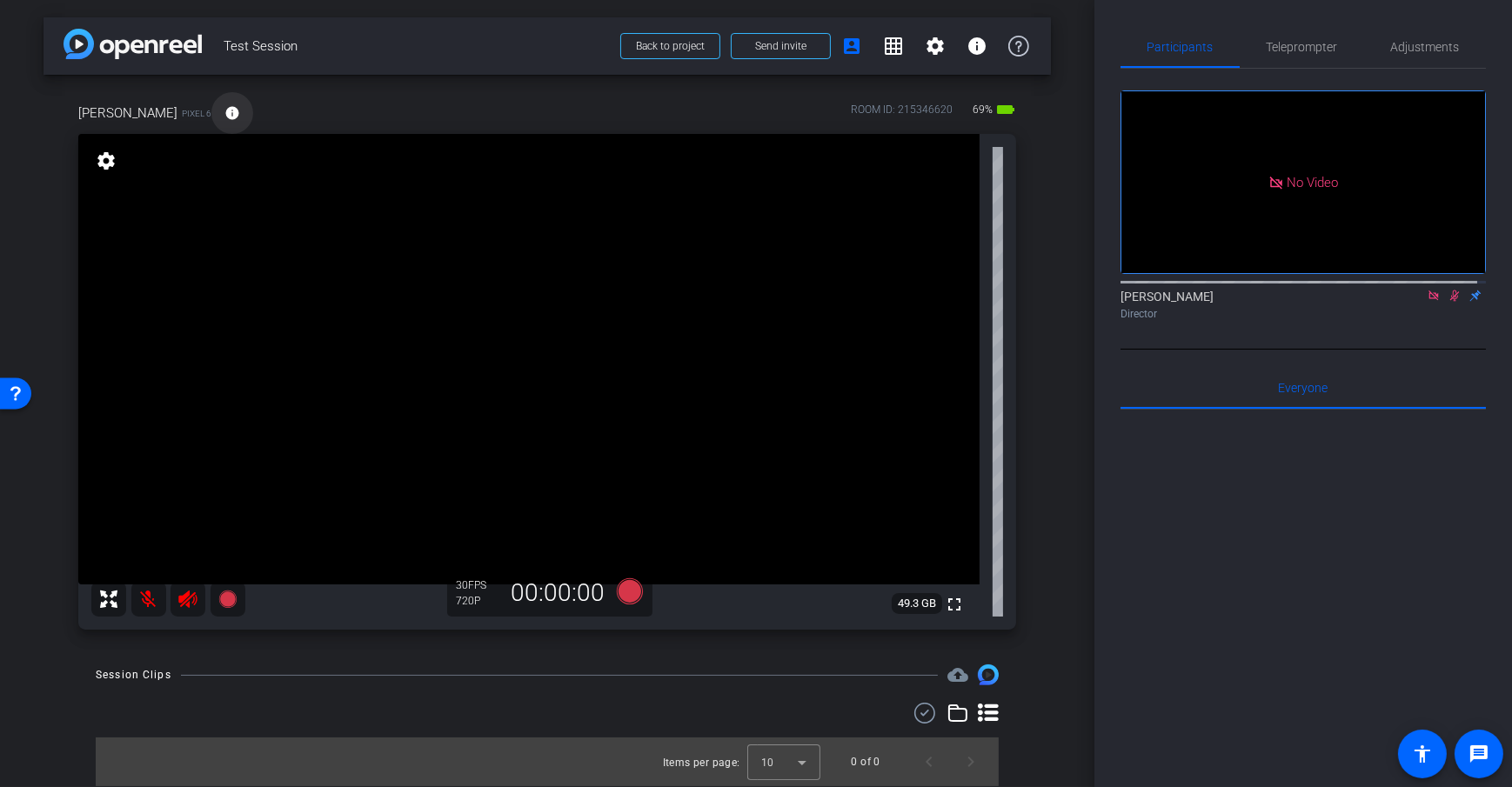 click on "info" at bounding box center [232, 113] 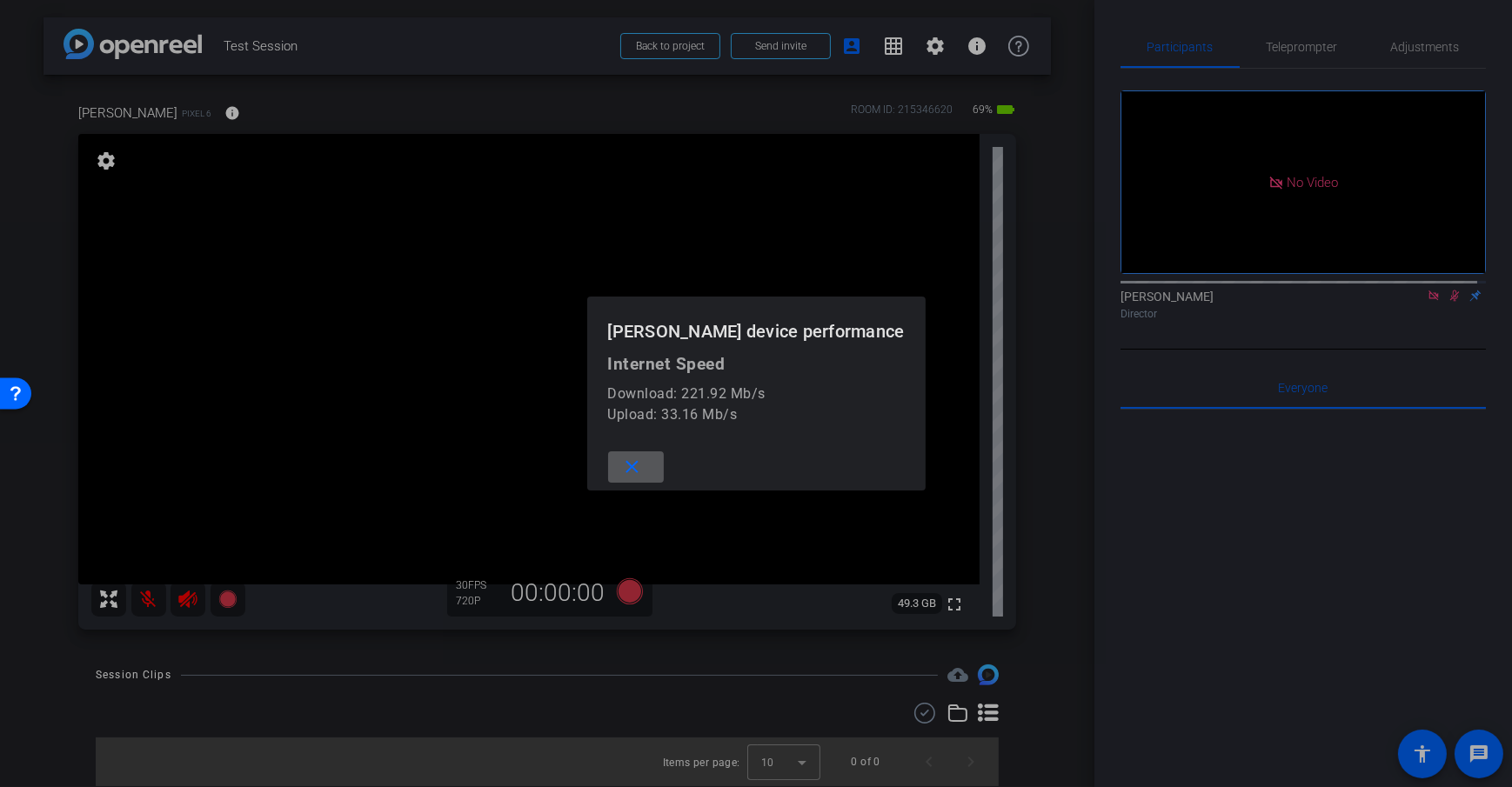 drag, startPoint x: 688, startPoint y: 465, endPoint x: 541, endPoint y: 398, distance: 161.54875 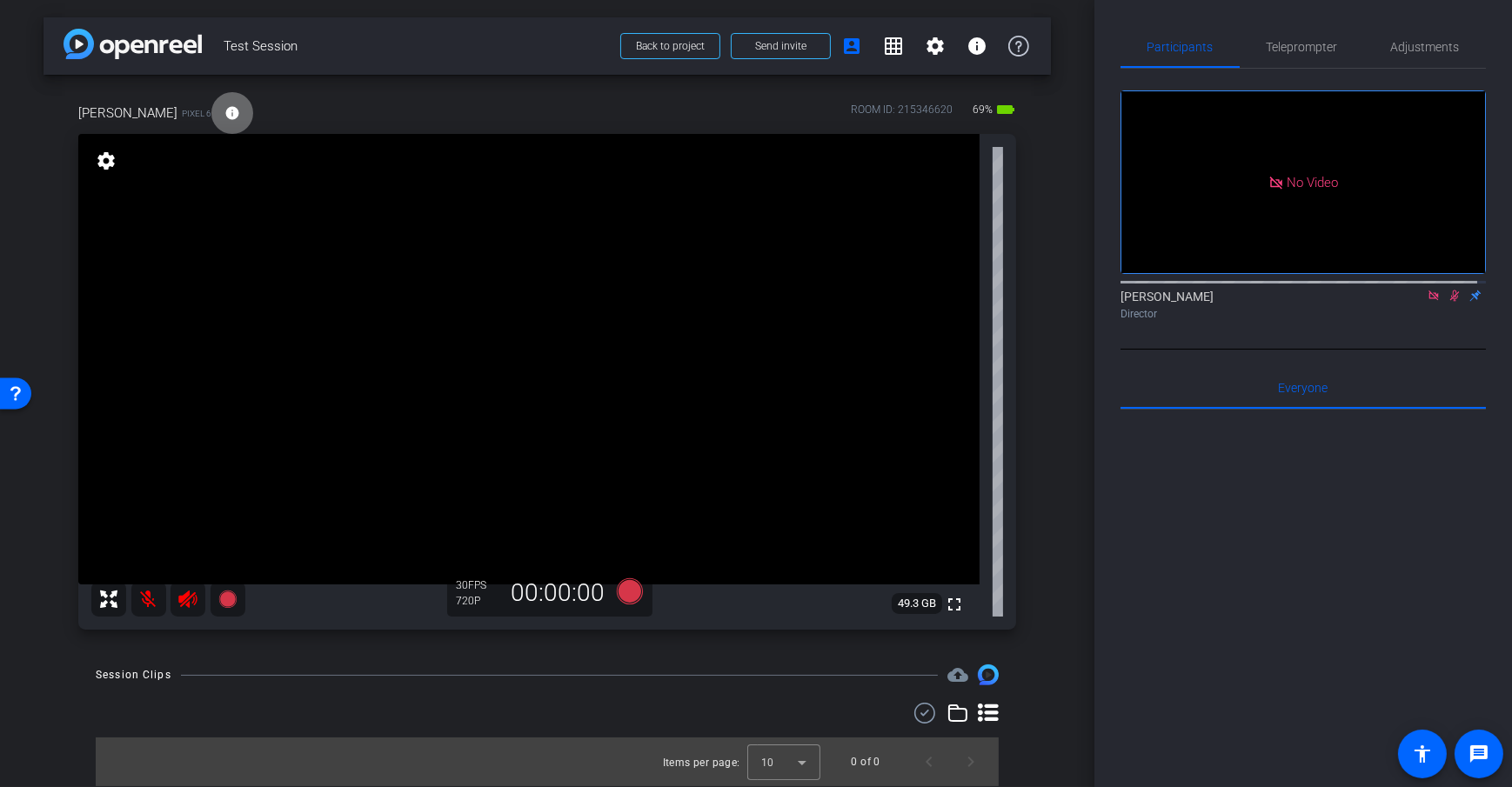 click on "info" at bounding box center (232, 113) 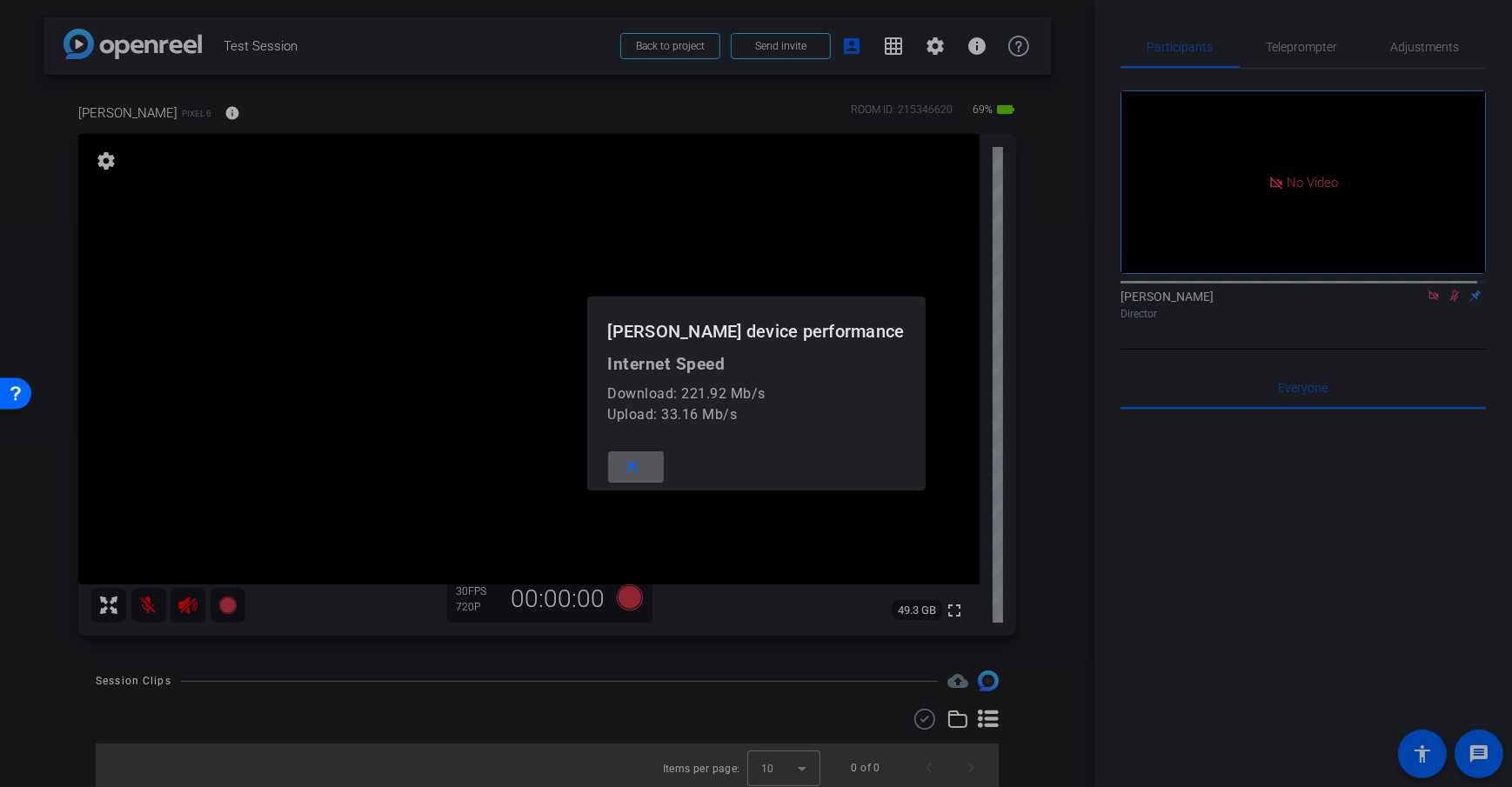 click on "close" at bounding box center (632, 467) 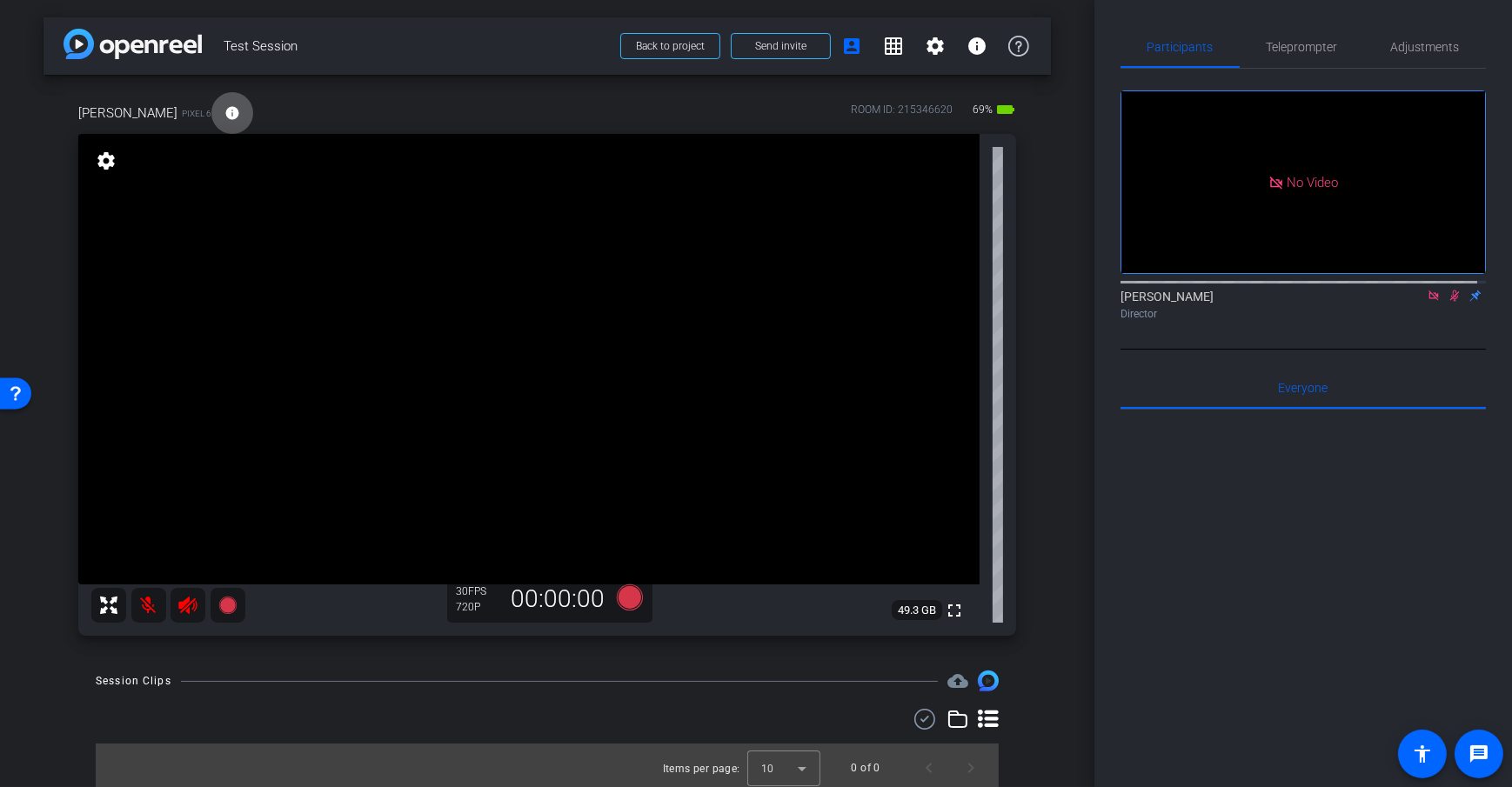 click on "arrow_back  Test Session   Back to project   Send invite  account_box grid_on settings info
Dan H Pixel 6 info ROOM ID: 215346620 69% battery_std fullscreen settings  49.3 GB
30 FPS  720P   00:00:00
Session Clips   cloud_upload
Items per page:  10  0 of 0" at bounding box center (547, 393) 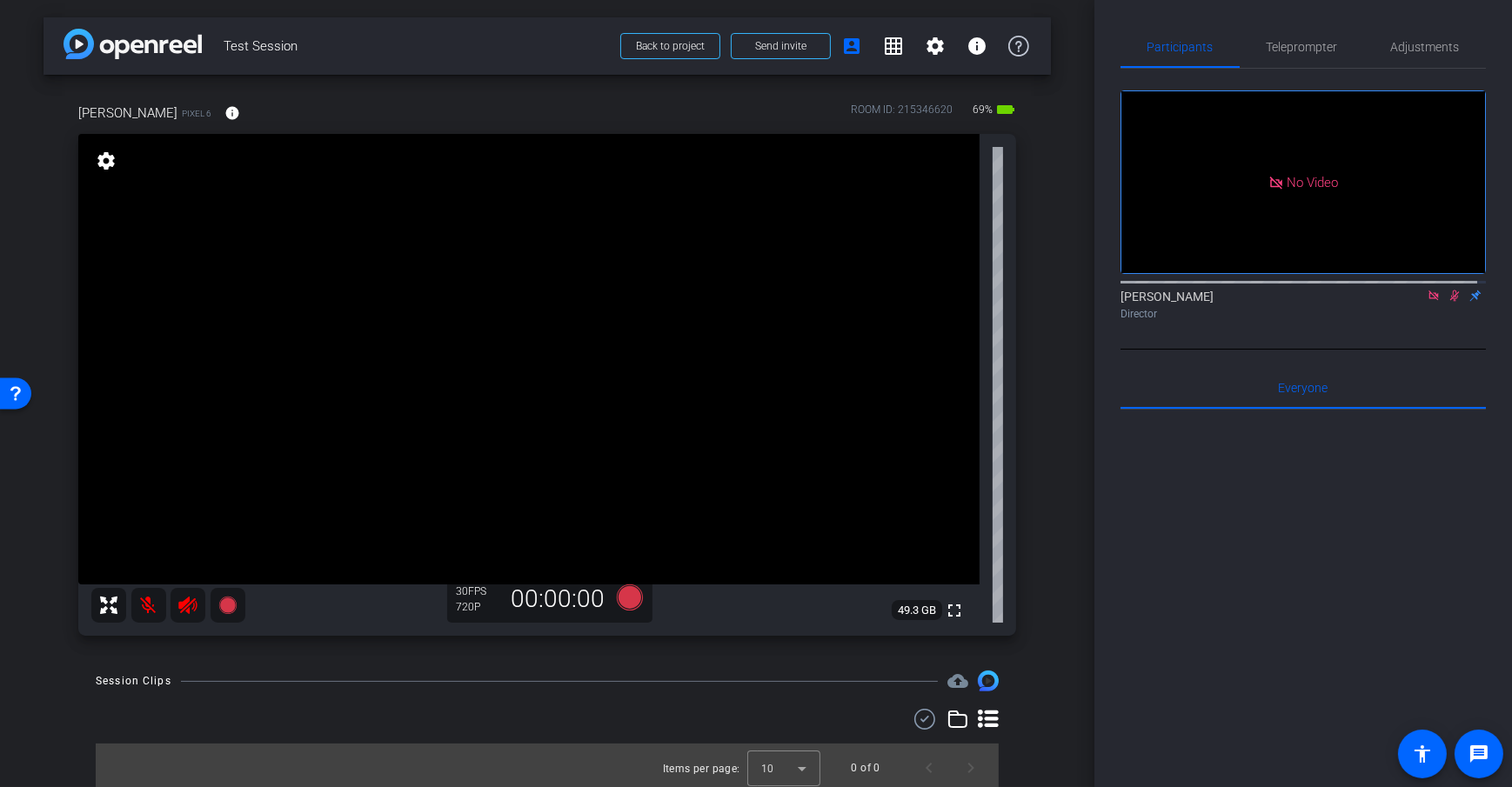 click on "arrow_back  Test Session   Back to project   Send invite  account_box grid_on settings info
Dan H Pixel 6 info ROOM ID: 215346620 69% battery_std fullscreen settings  49.3 GB
30 FPS  720P   00:00:00
Session Clips   cloud_upload
Items per page:  10  0 of 0" at bounding box center [547, 393] 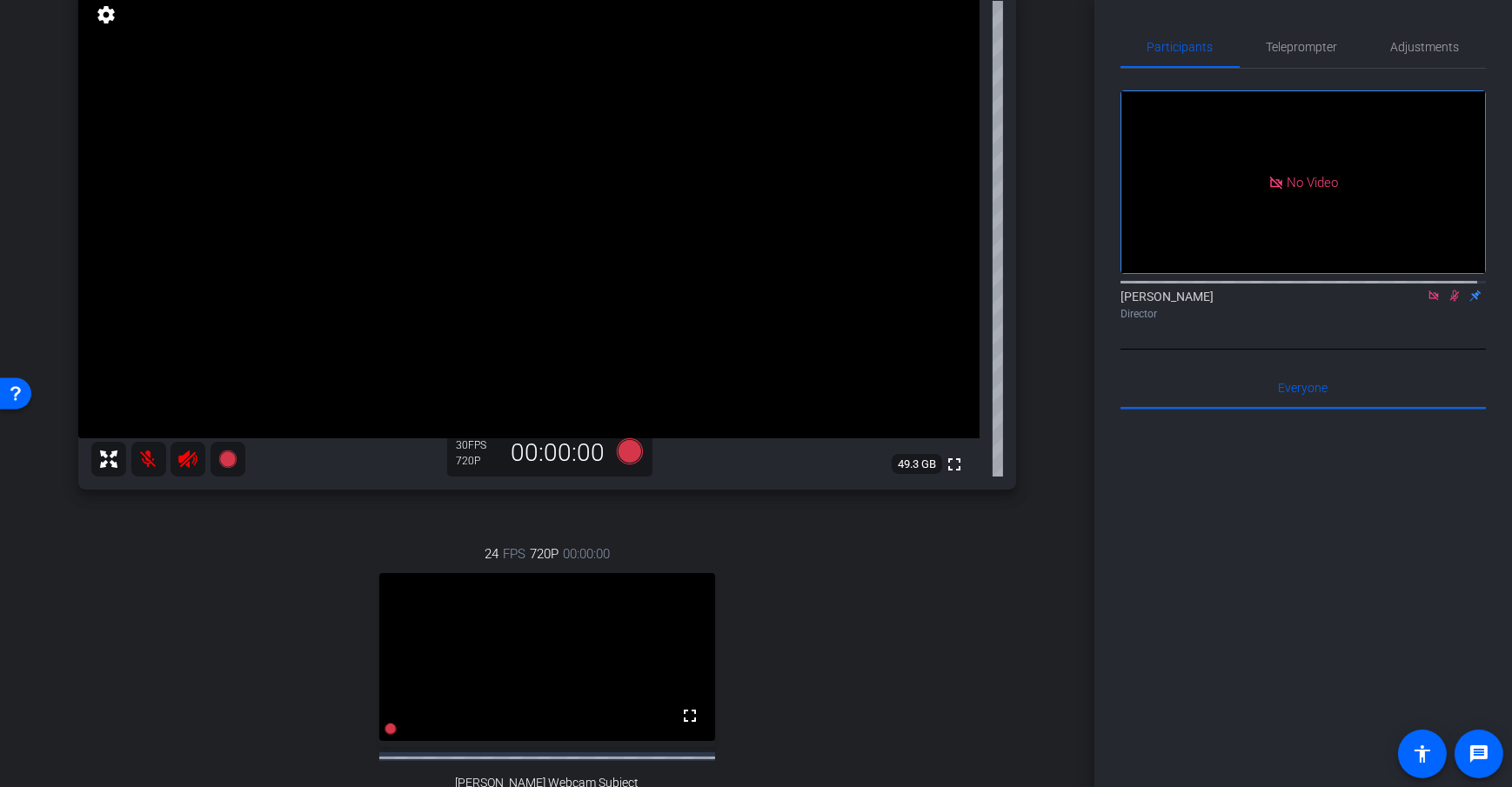 scroll, scrollTop: 273, scrollLeft: 0, axis: vertical 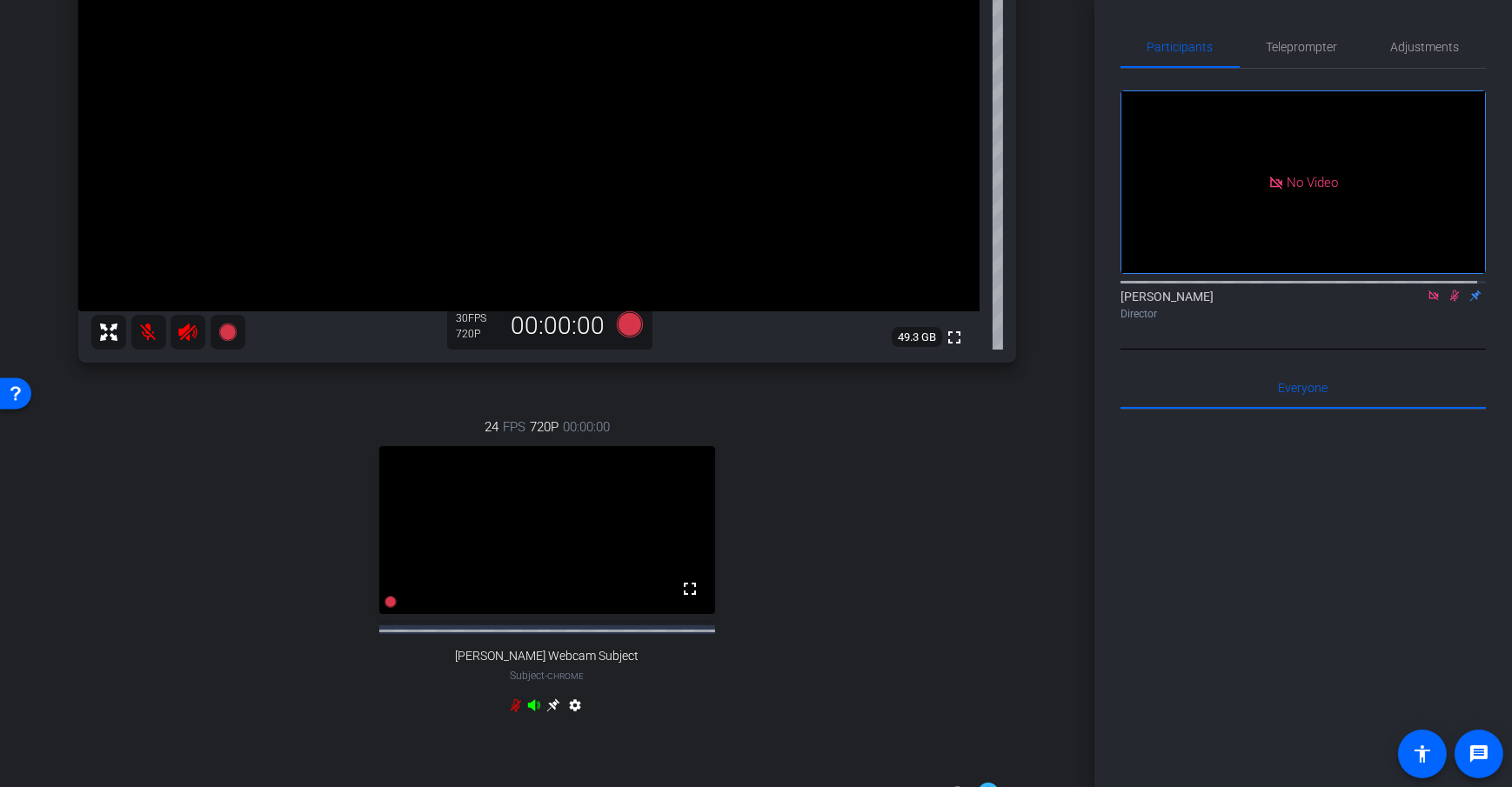 click 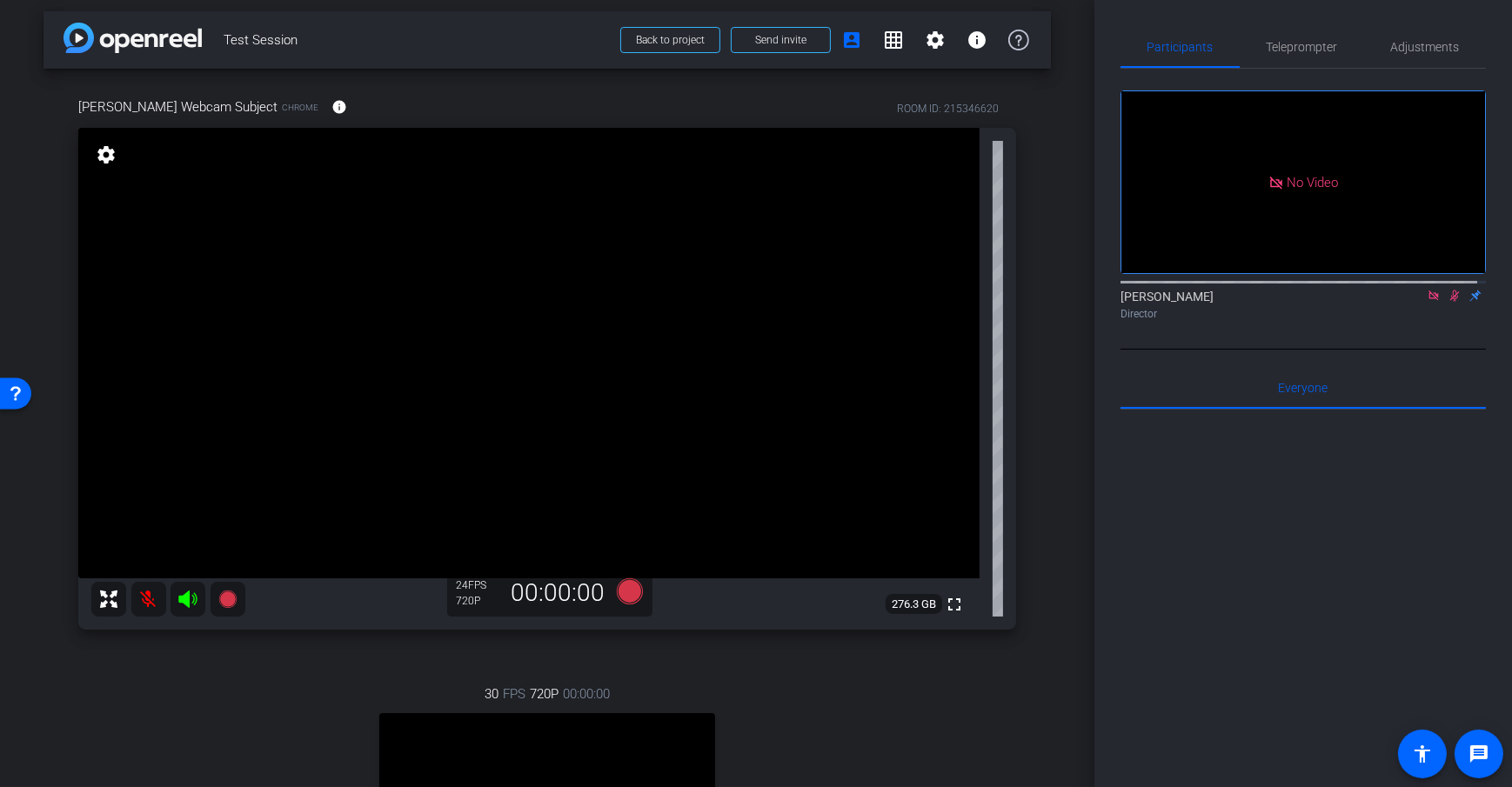 scroll, scrollTop: 0, scrollLeft: 0, axis: both 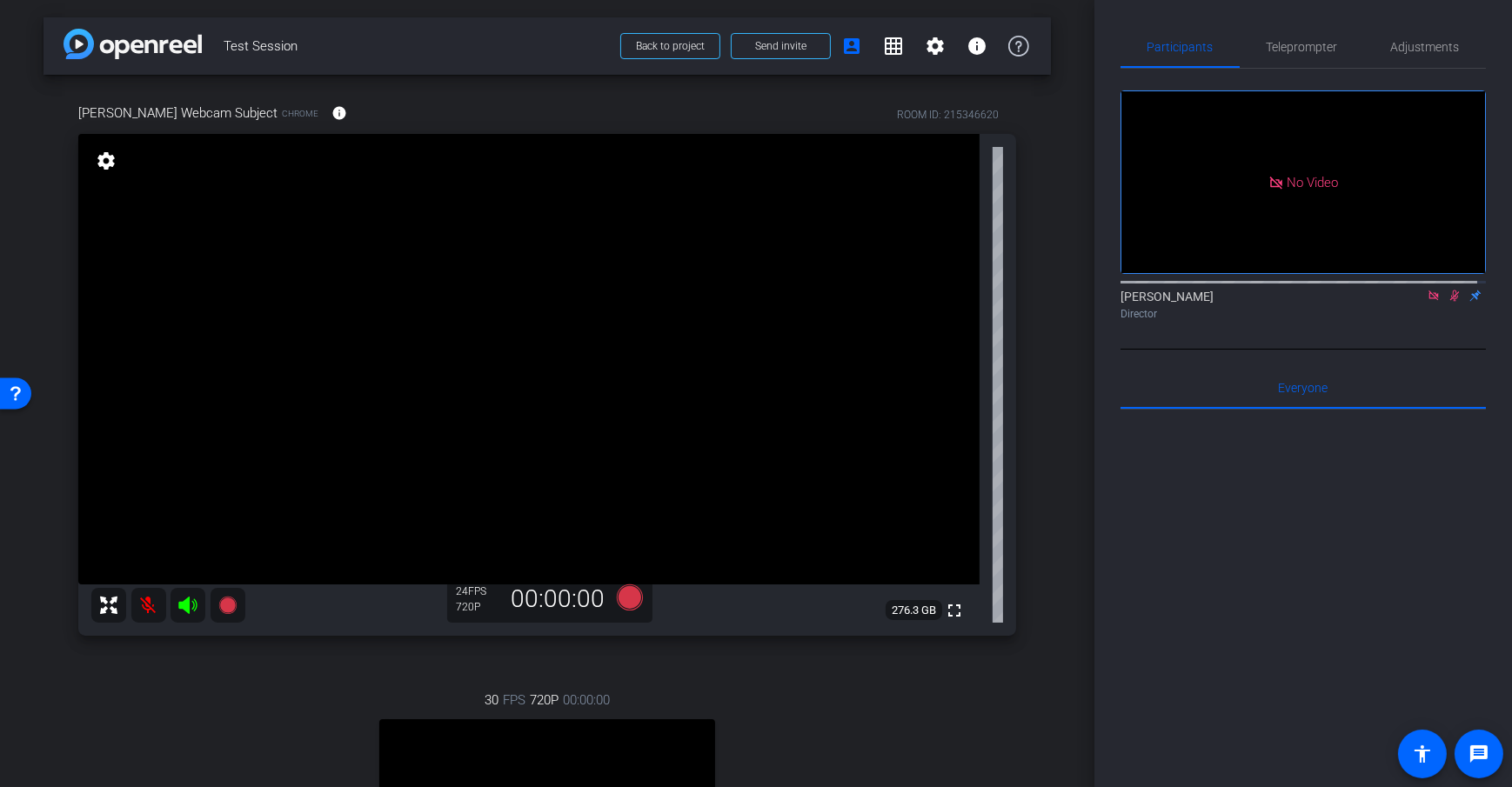click on "Dan Webcam Subject Chrome info ROOM ID: 215346620 fullscreen settings  276.3 GB
24 FPS  720P   00:00:00
30 FPS 720P  00:00:00  fullscreen
Dan H Subject   -  Pixel 6 69% battery_std
settings" at bounding box center [547, 557] 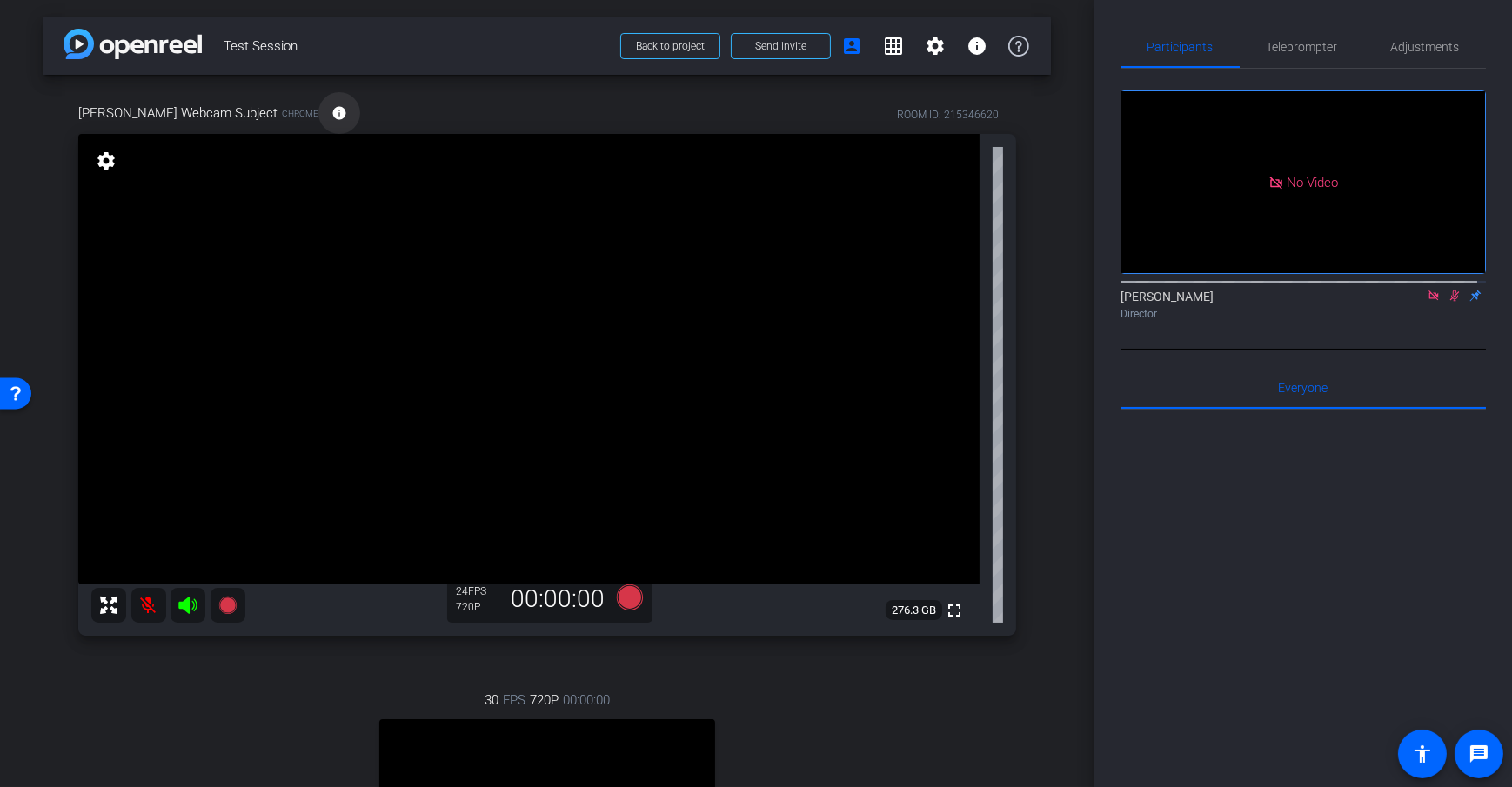 click on "info" at bounding box center (339, 113) 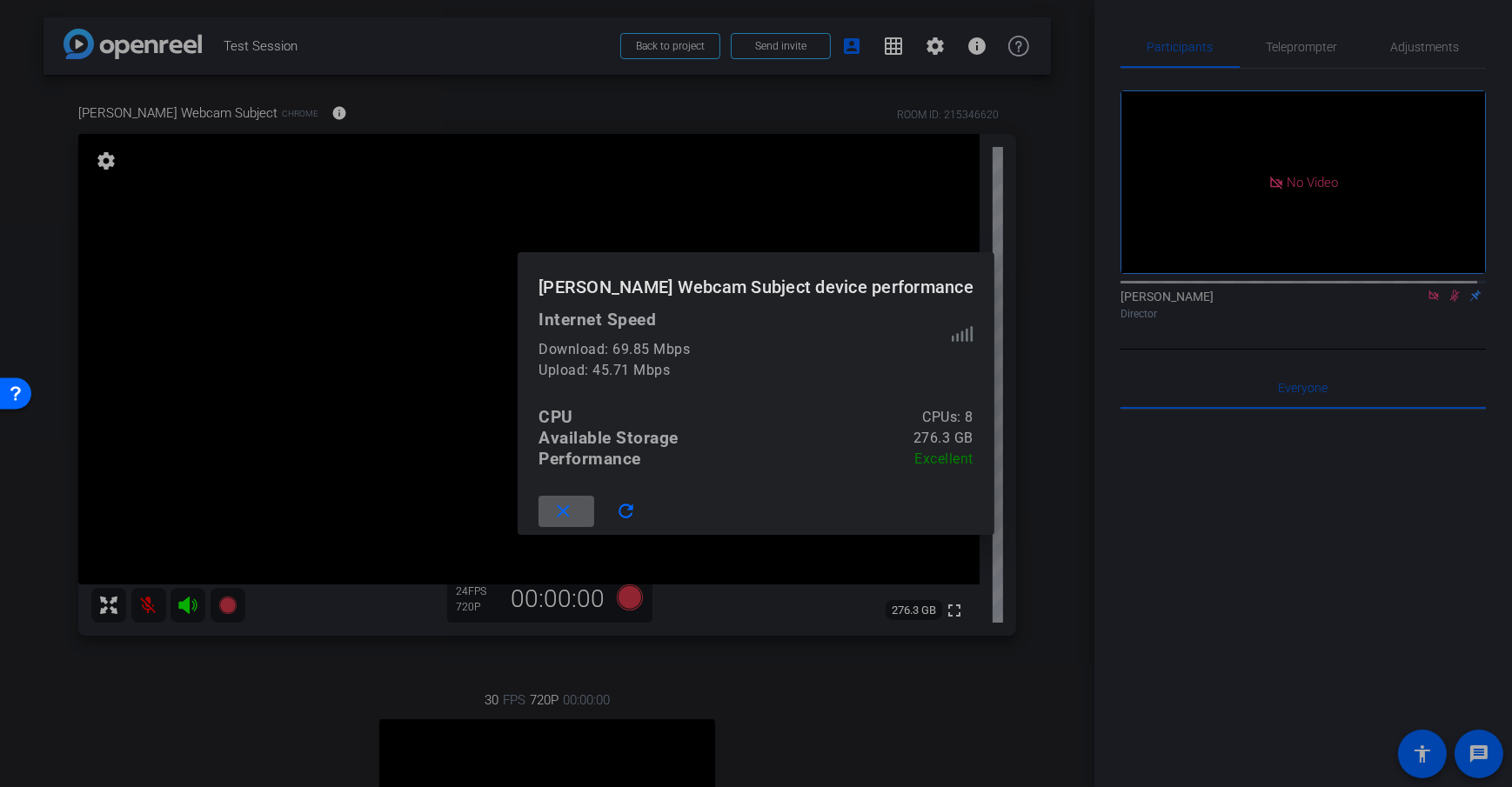 click on "close" at bounding box center [563, 511] 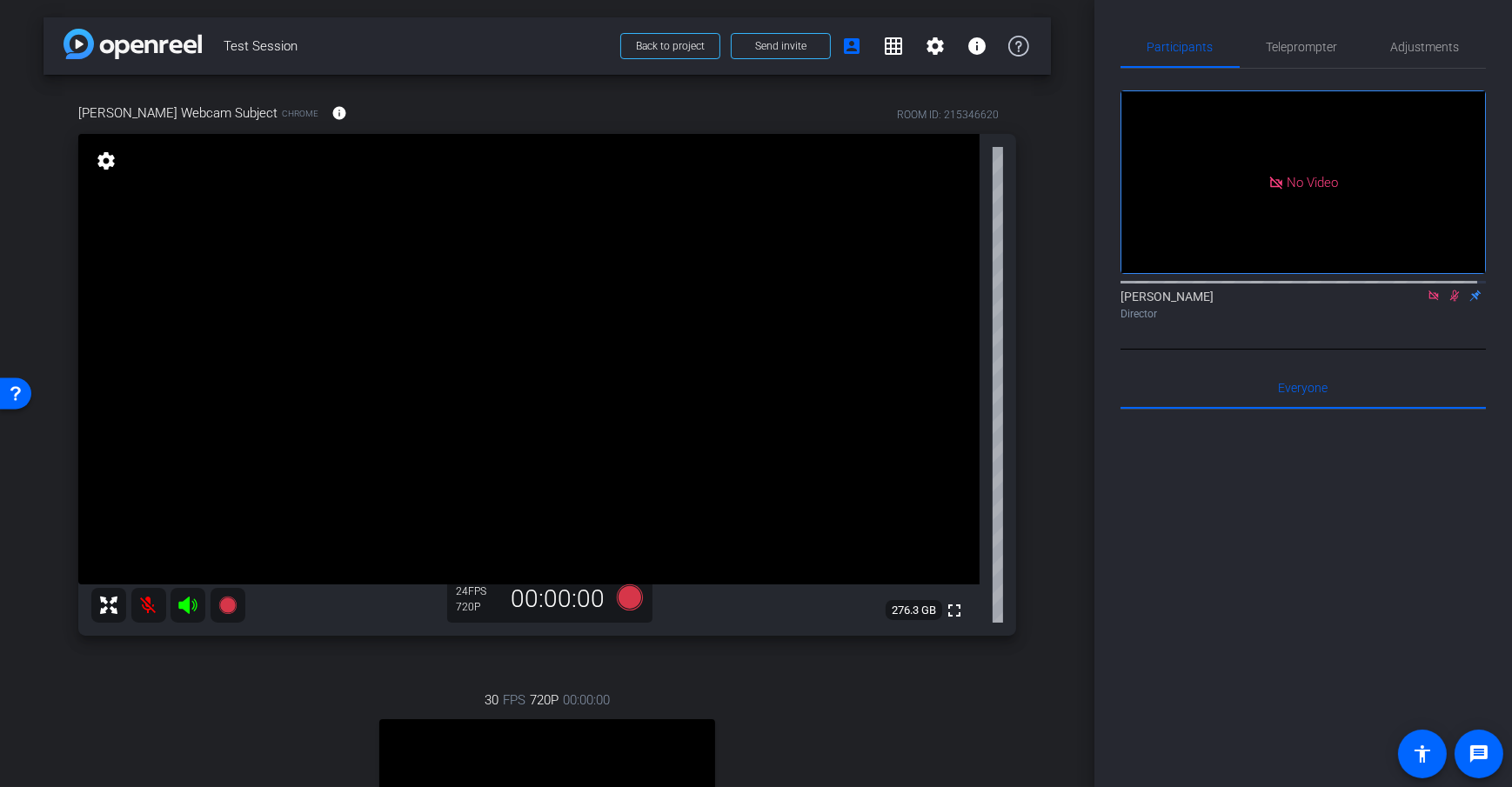 click on "arrow_back  Test Session   Back to project   Send invite  account_box grid_on settings info
Dan Webcam Subject Chrome info ROOM ID: 215346620 fullscreen settings  276.3 GB
24 FPS  720P   00:00:00
30 FPS 720P  00:00:00  fullscreen
Dan H Subject   -  Pixel 6 67% battery_std
settings  Session Clips   cloud_upload" at bounding box center (547, 393) 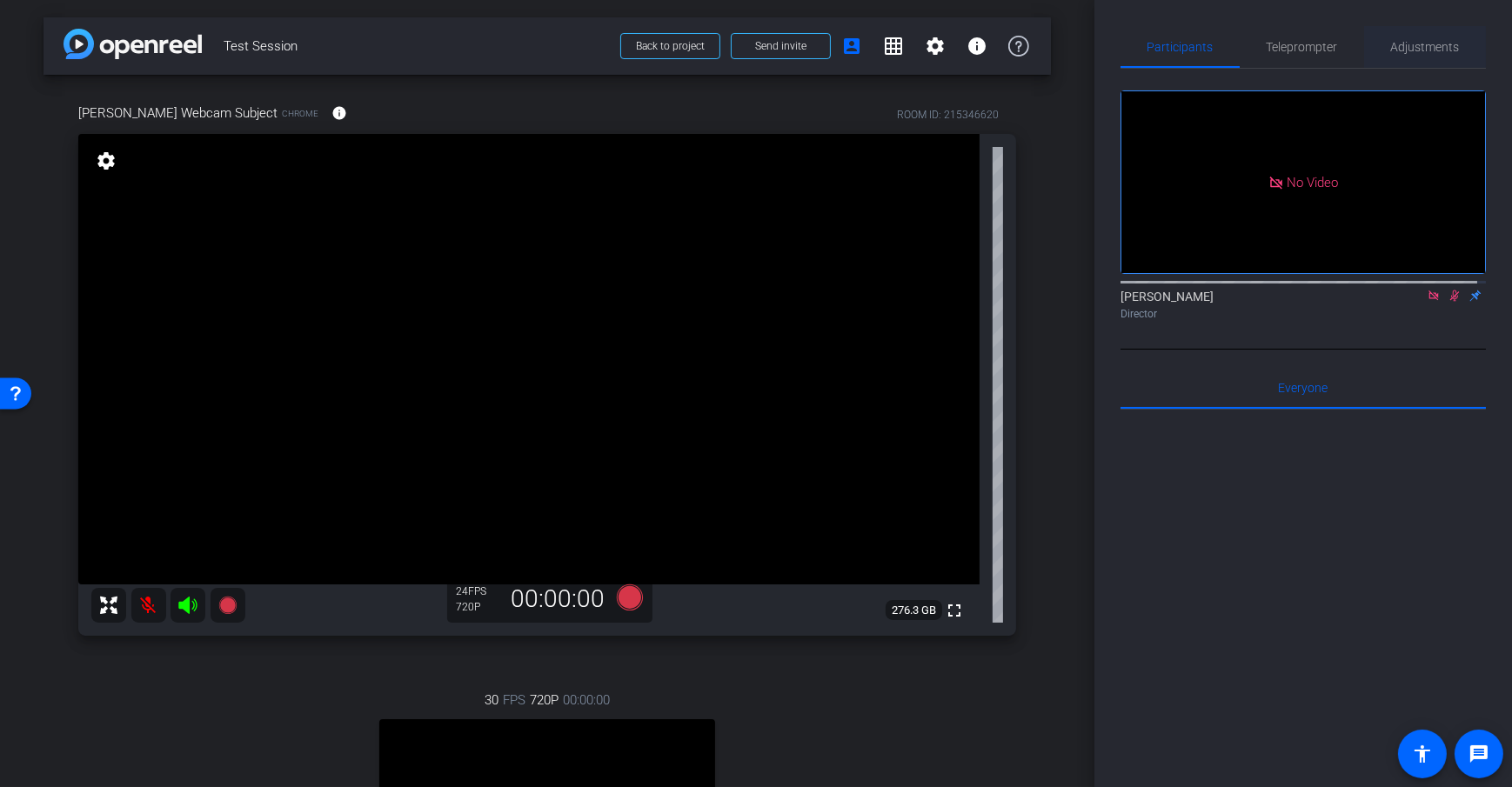 click on "Adjustments" at bounding box center (1425, 47) 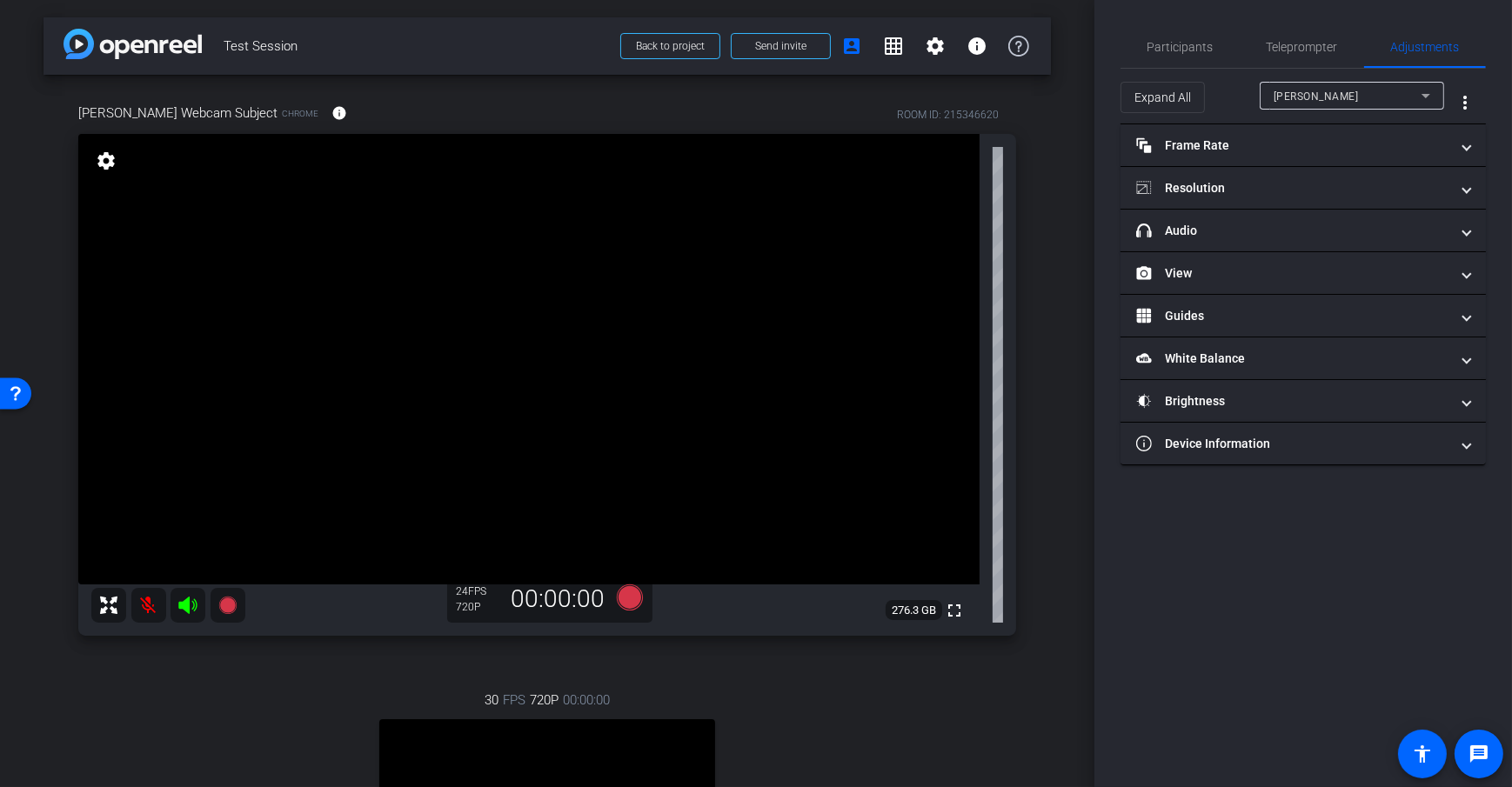 click on "Dan Webcam Subject Chrome info ROOM ID: 215346620 fullscreen settings  276.3 GB
24 FPS  720P   00:00:00
30 FPS 720P  00:00:00  fullscreen
Dan H Subject   -  Pixel 6 67% battery_std
settings" at bounding box center [547, 557] 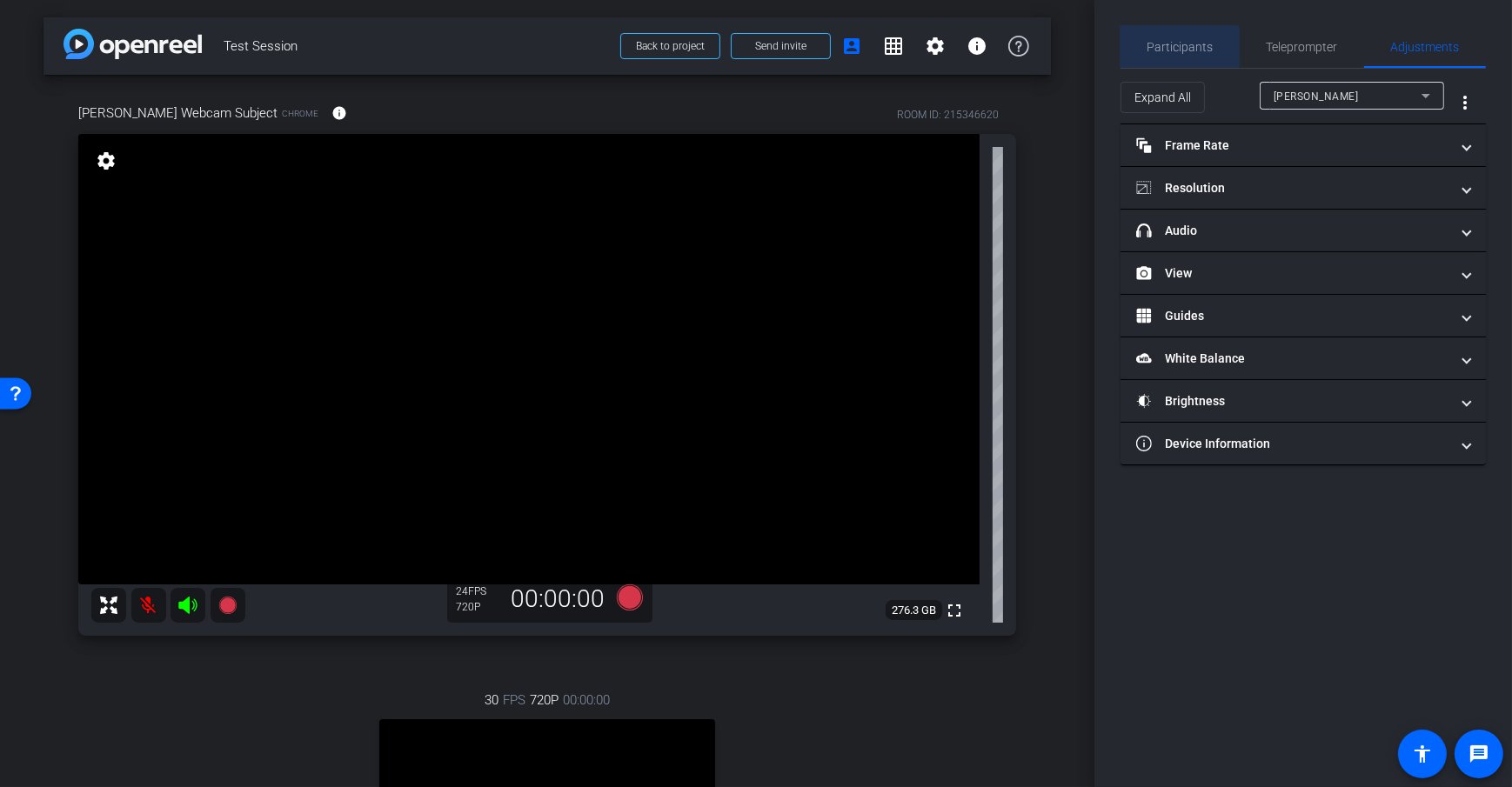 click on "Participants" at bounding box center (1180, 47) 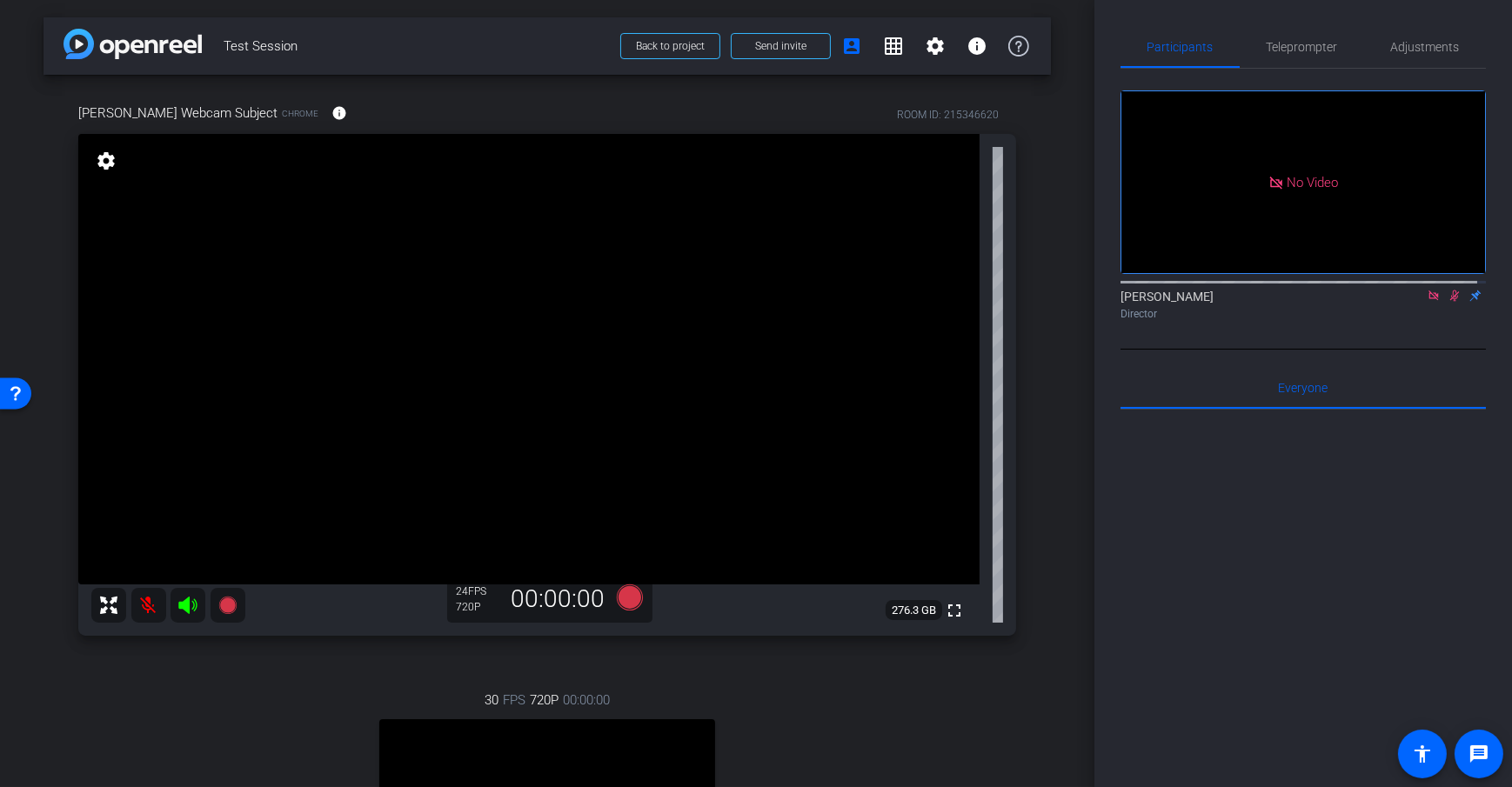 click on "arrow_back  Test Session   Back to project   Send invite  account_box grid_on settings info
Dan Webcam Subject Chrome info ROOM ID: 215346620 fullscreen settings  276.3 GB
24 FPS  720P   00:00:00
30 FPS 720P  00:00:00  fullscreen
Dan H Subject   -  Pixel 6 67% battery_std
settings  Session Clips   cloud_upload" at bounding box center [547, 393] 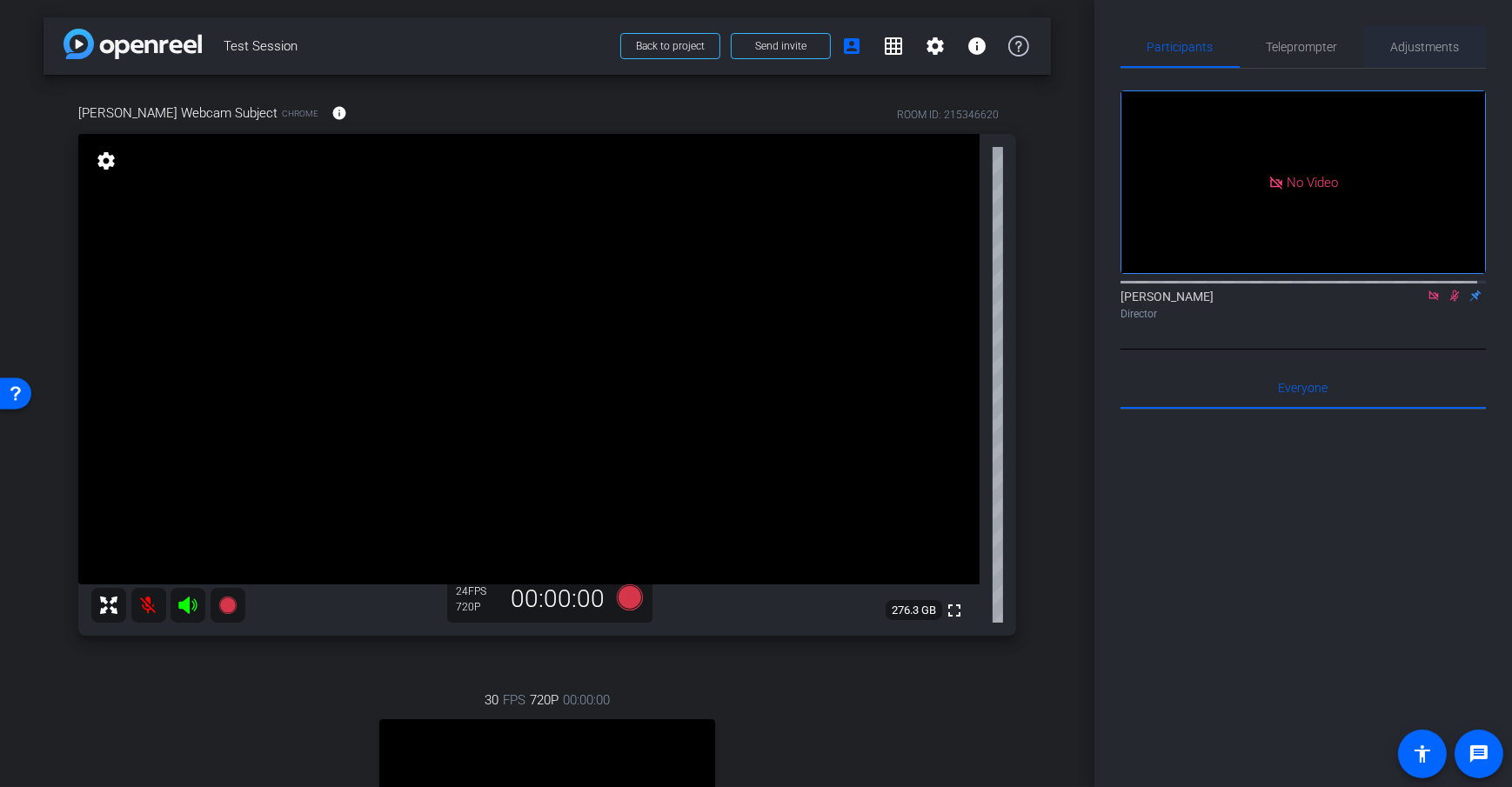 click on "Adjustments" at bounding box center [1425, 47] 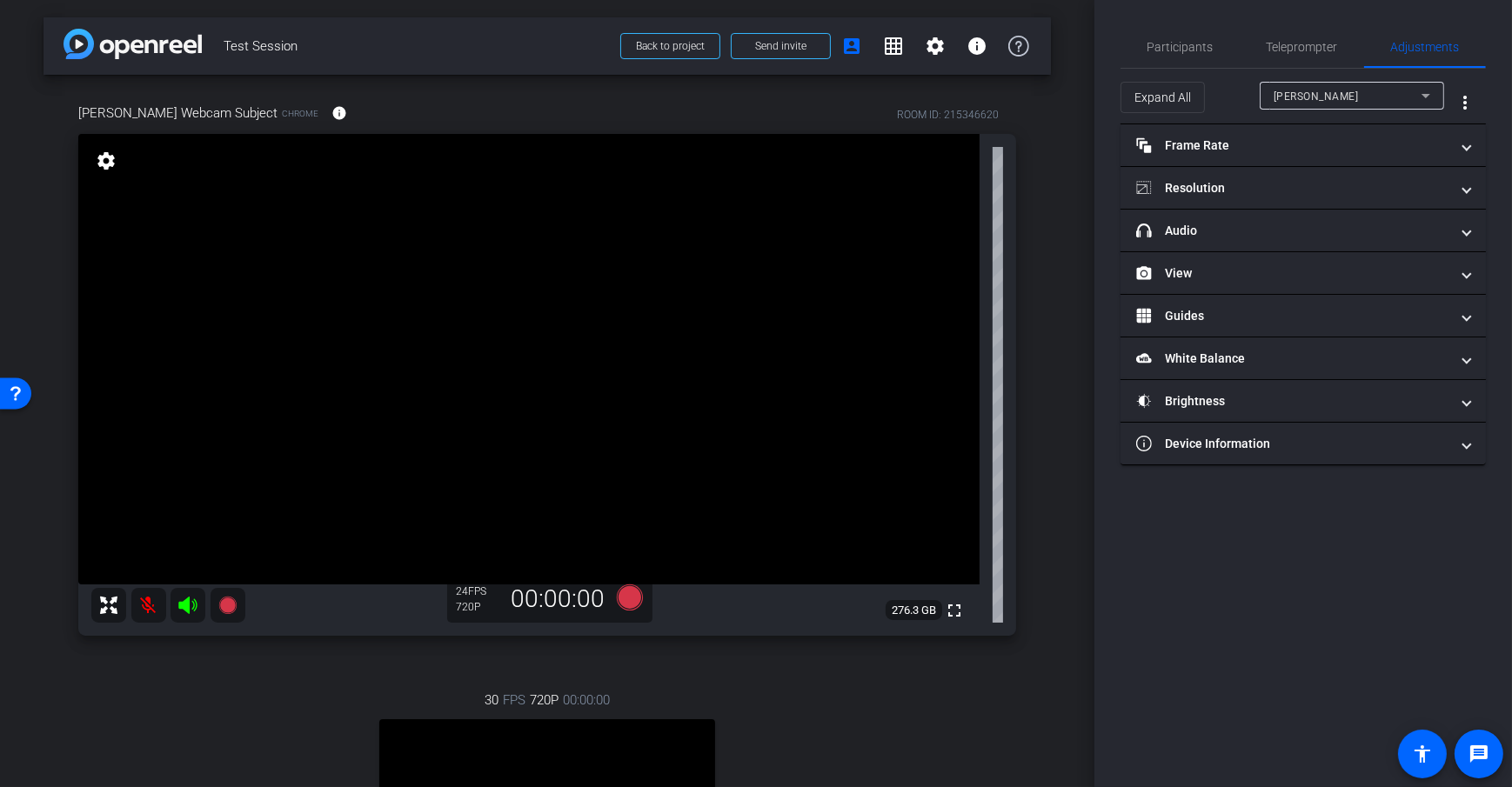click on "[PERSON_NAME]" at bounding box center (1348, 96) 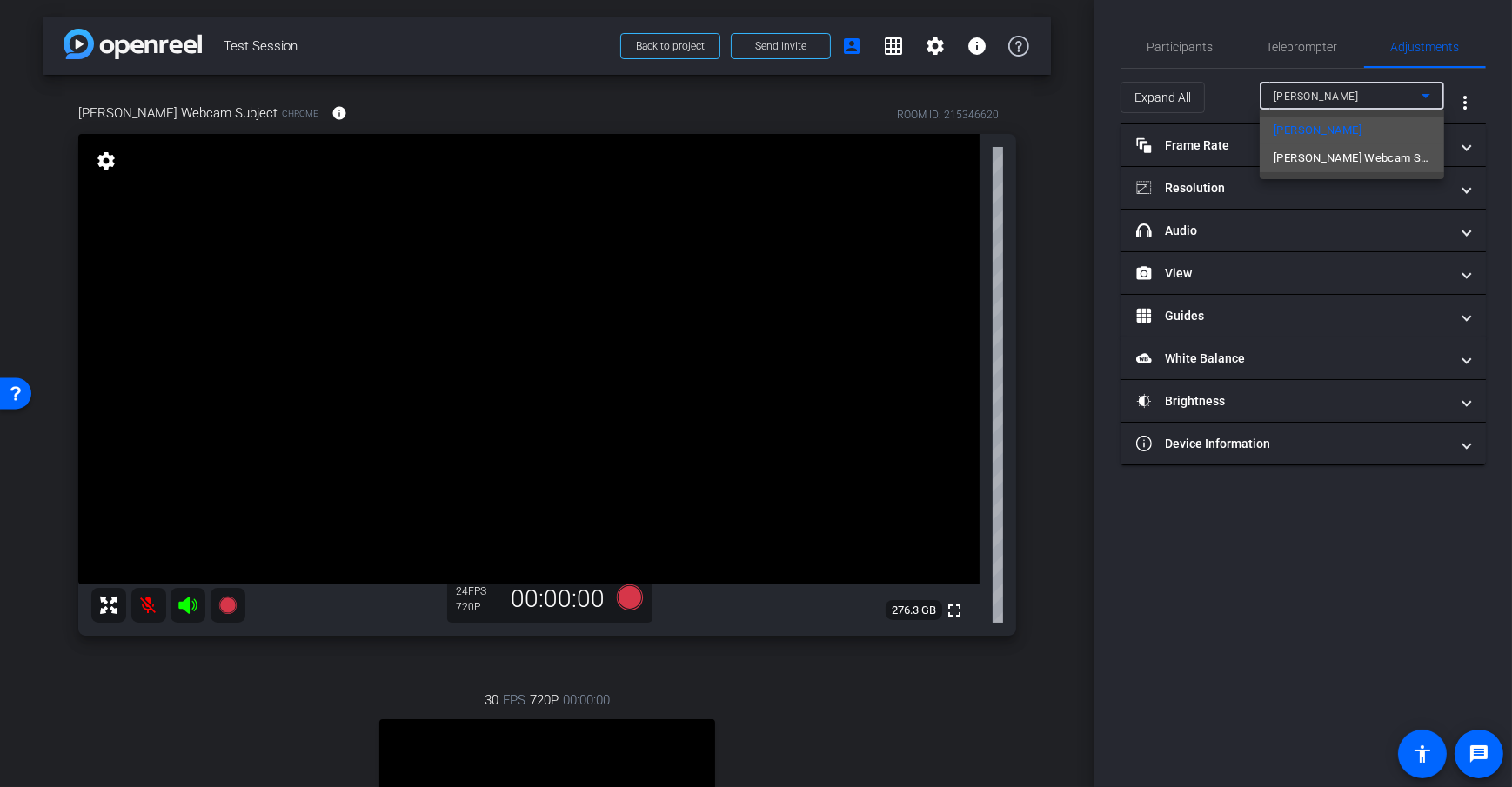 click on "[PERSON_NAME] Webcam Subject" at bounding box center [1352, 158] 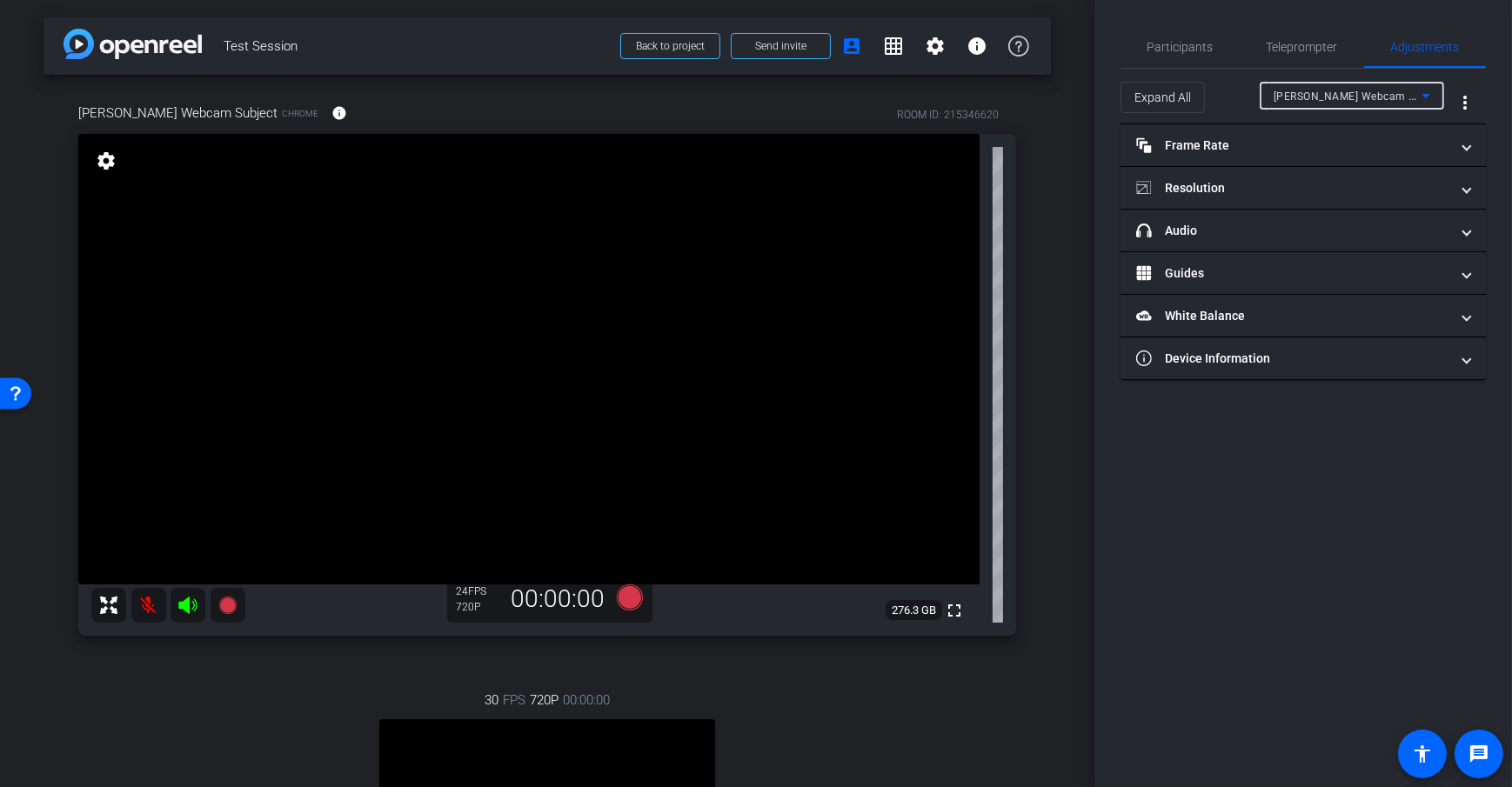 click on "[PERSON_NAME] Webcam Subject" at bounding box center [1360, 96] 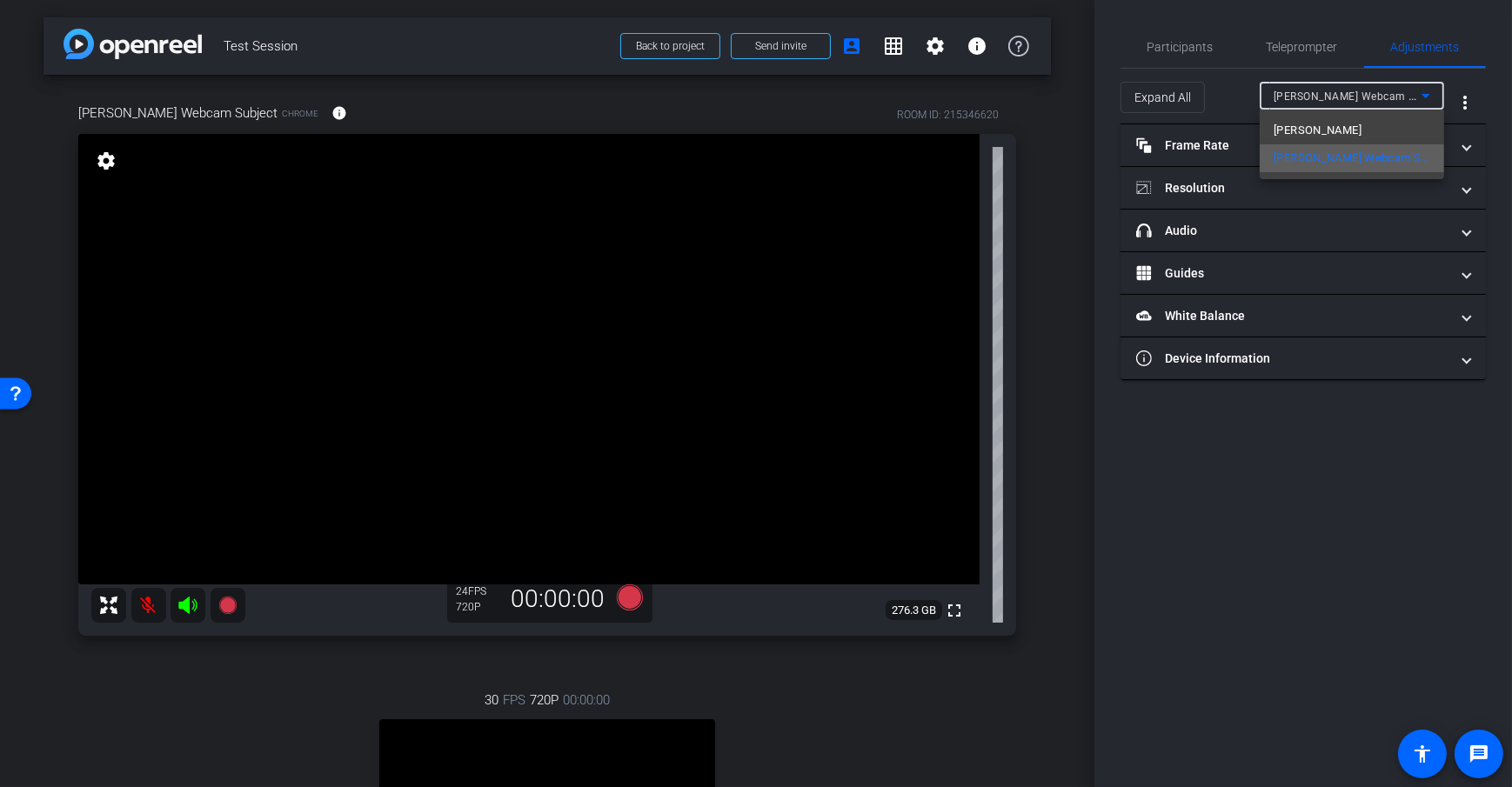 click on "[PERSON_NAME] Webcam Subject" at bounding box center [1352, 158] 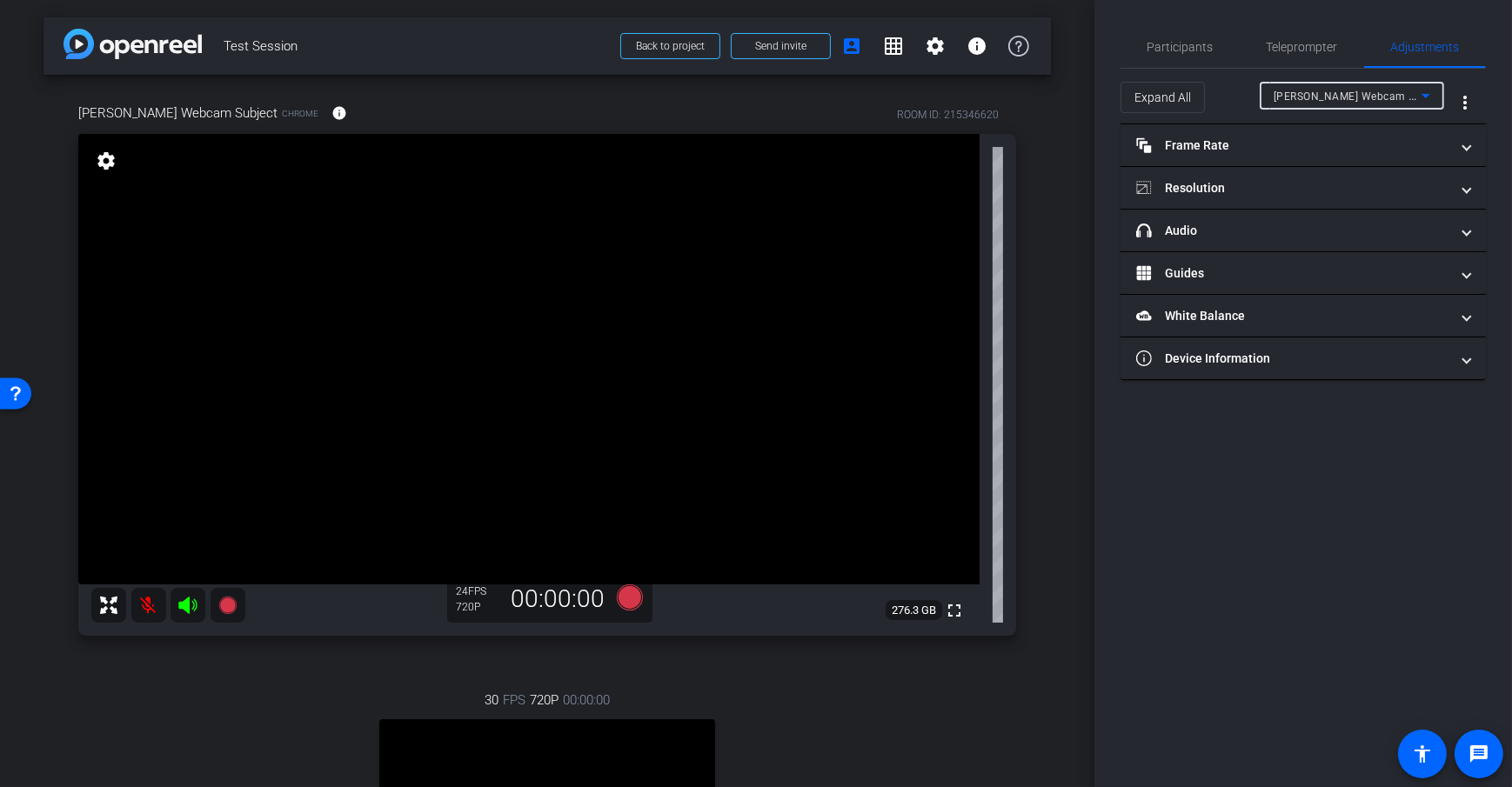 click on "Expand All" 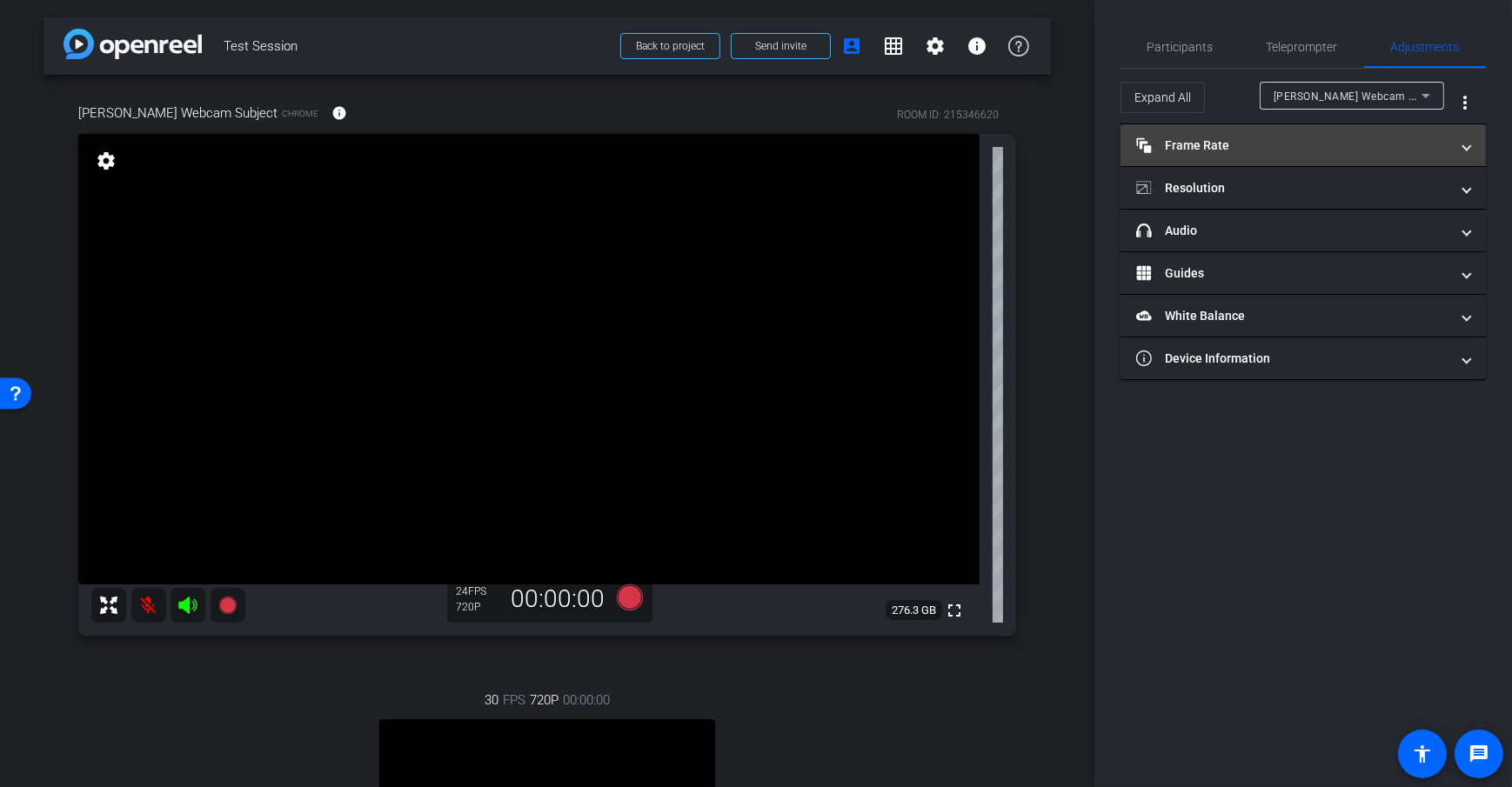 click on "Frame Rate
Frame Rate" at bounding box center [1293, 145] 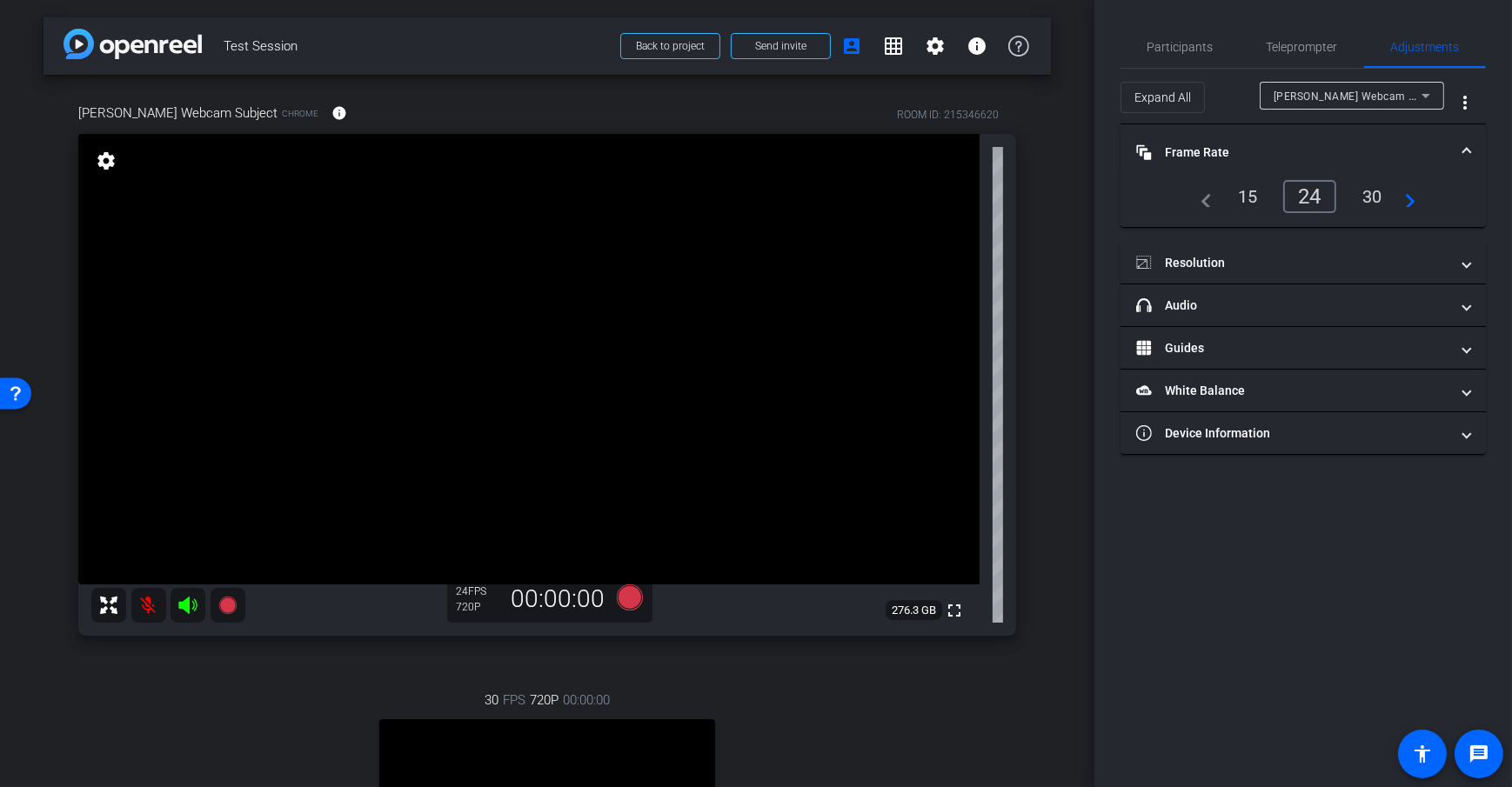 click on "30" at bounding box center (1372, 197) 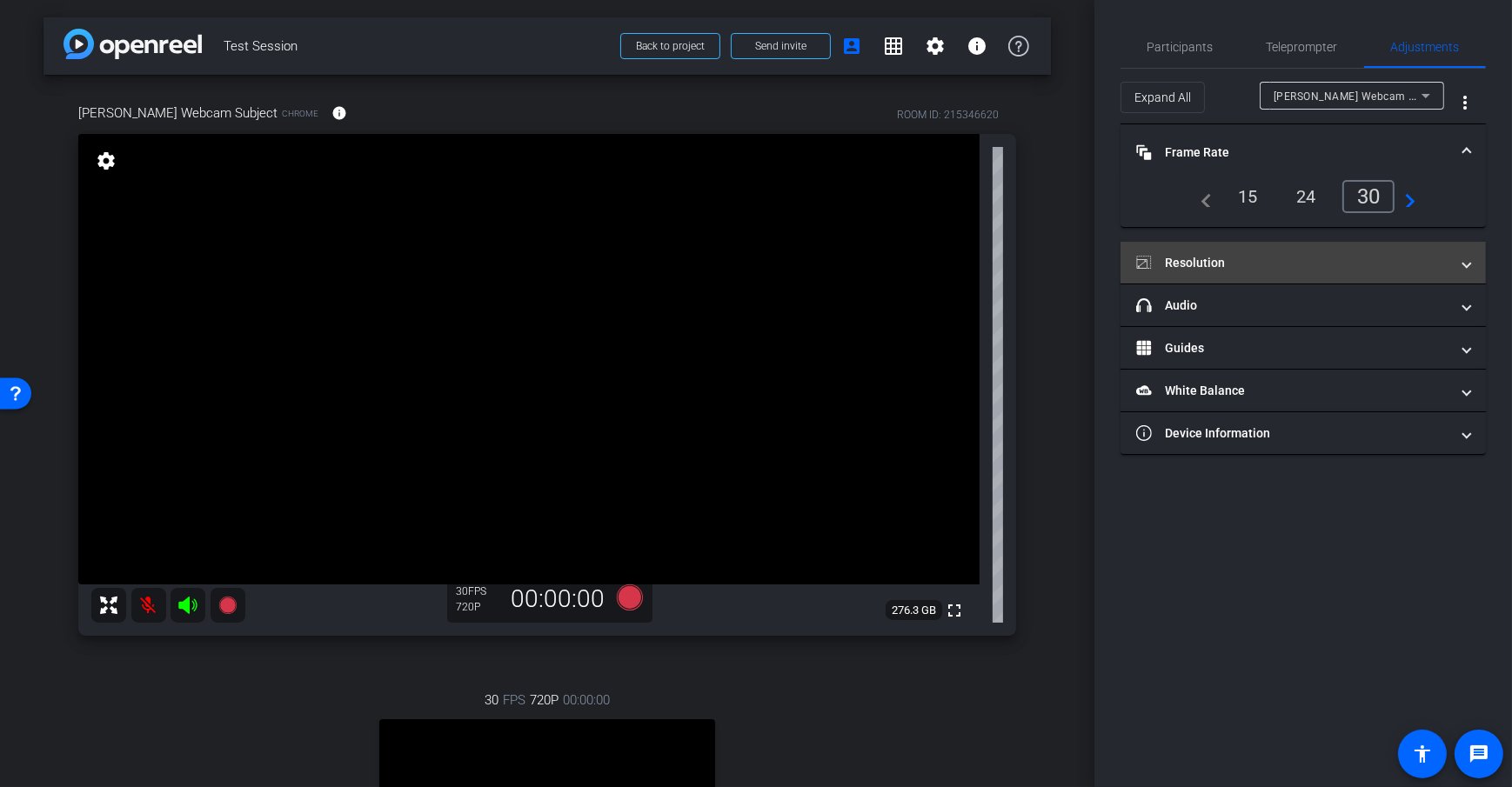 click on "Resolution" at bounding box center [1293, 263] 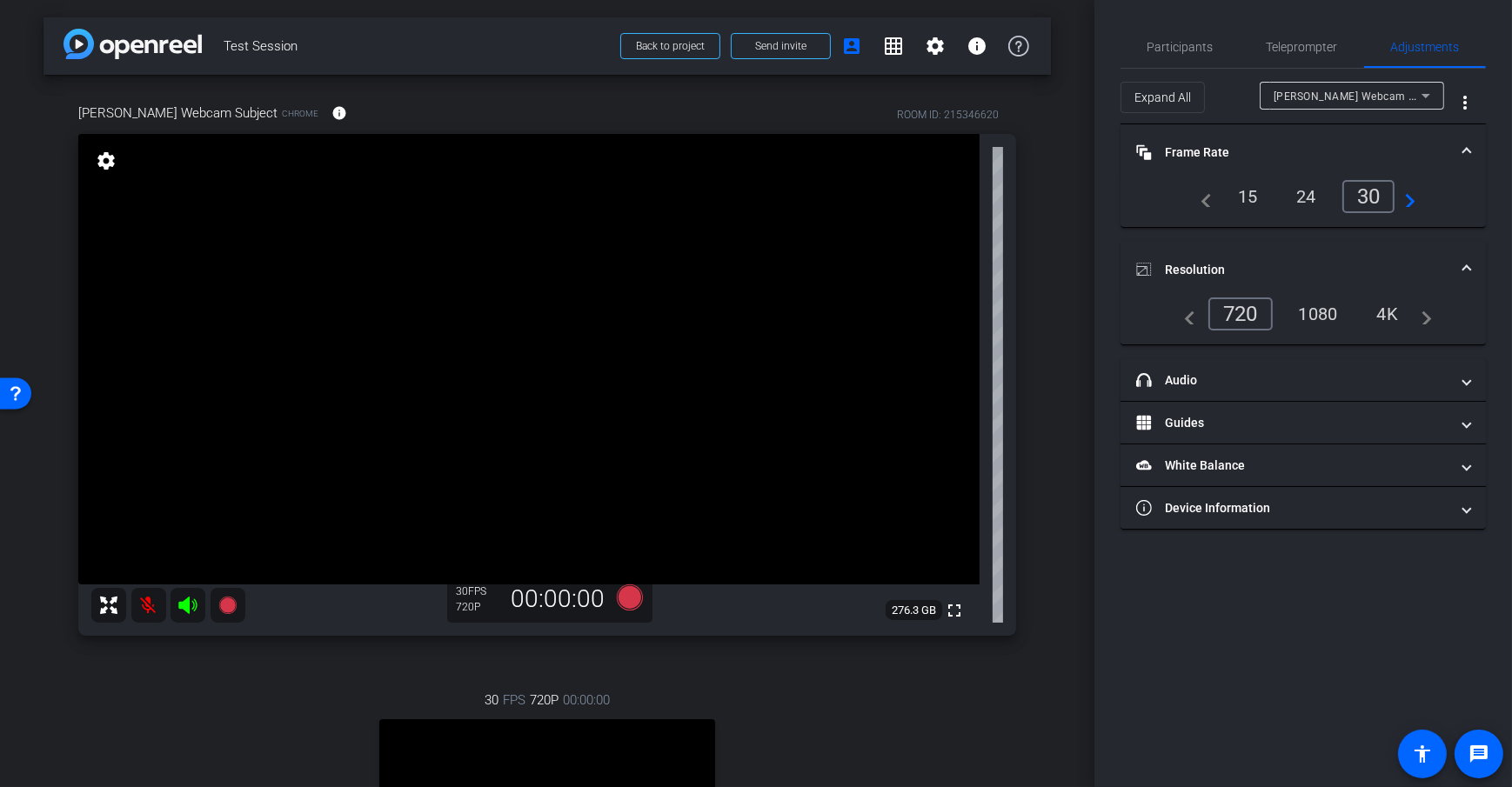 click on "1080" at bounding box center [1318, 314] 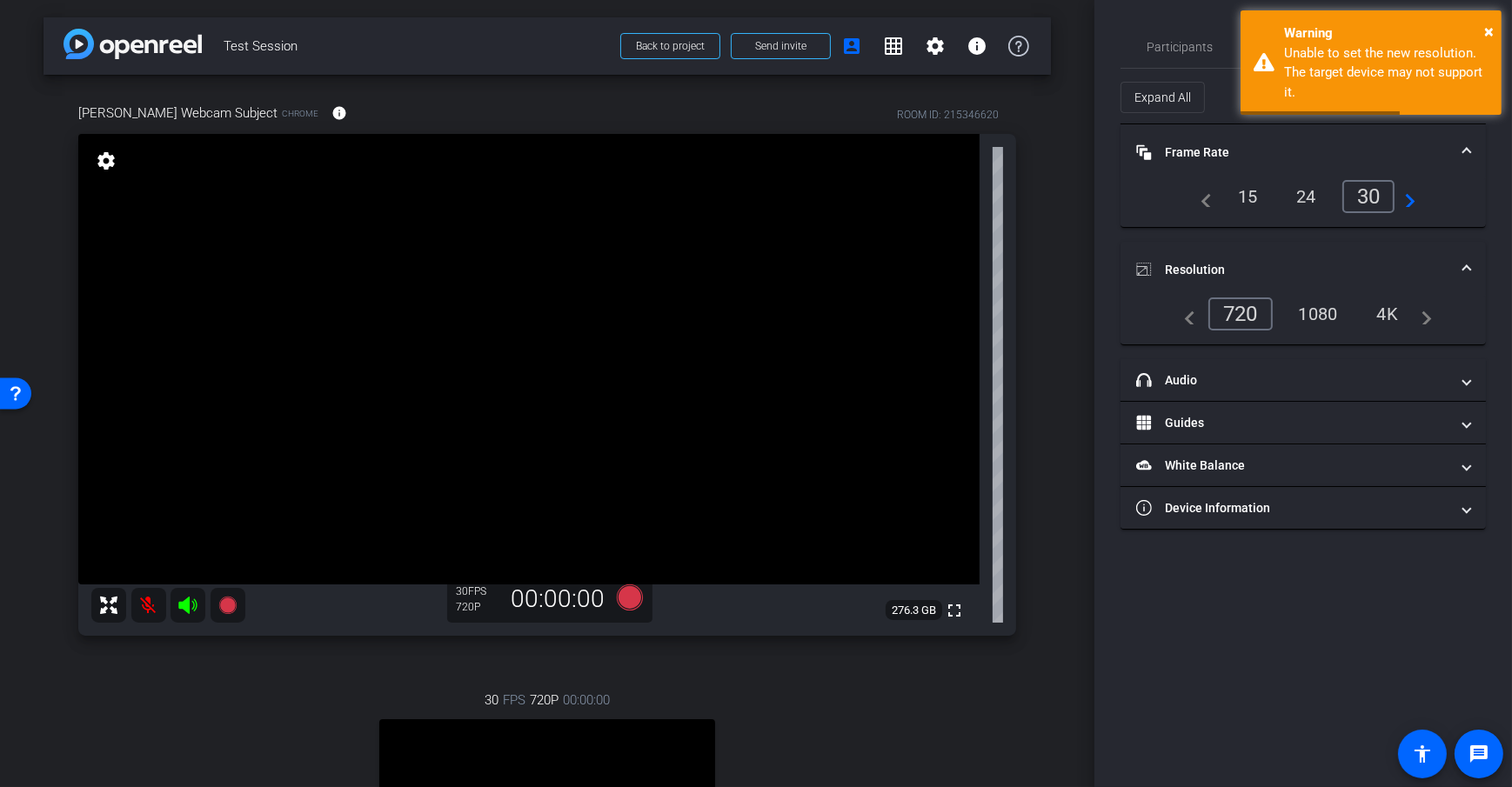 click on "4K" at bounding box center (1388, 314) 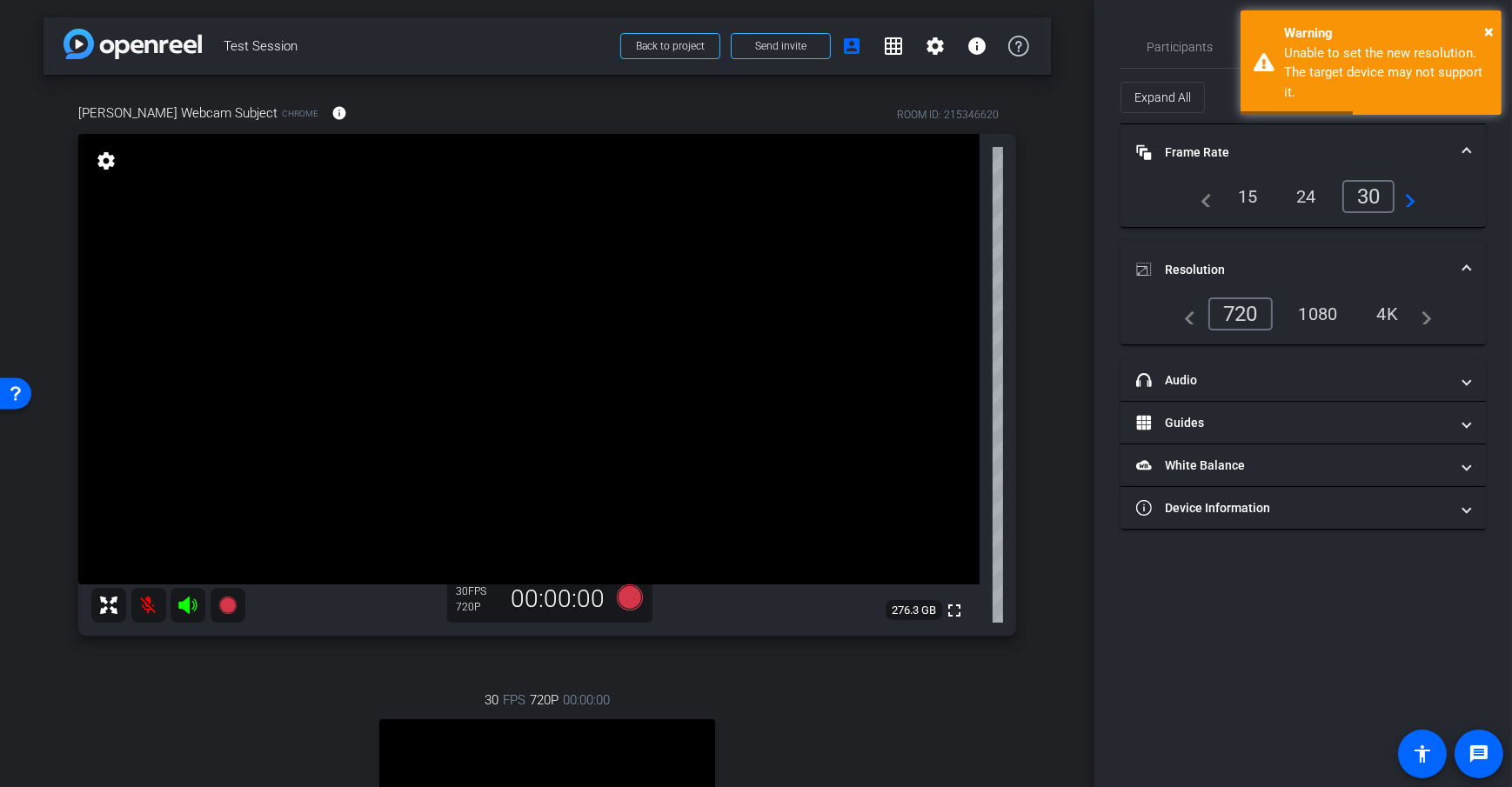 click on "arrow_back  Test Session   Back to project   Send invite  account_box grid_on settings info
Dan Webcam Subject Chrome info ROOM ID: 215346620 fullscreen settings  276.3 GB
30 FPS  720P   00:00:00
30 FPS 720P  00:00:00  fullscreen
Dan H Subject   -  Pixel 6 67% battery_std
settings  Session Clips   cloud_upload" at bounding box center [547, 393] 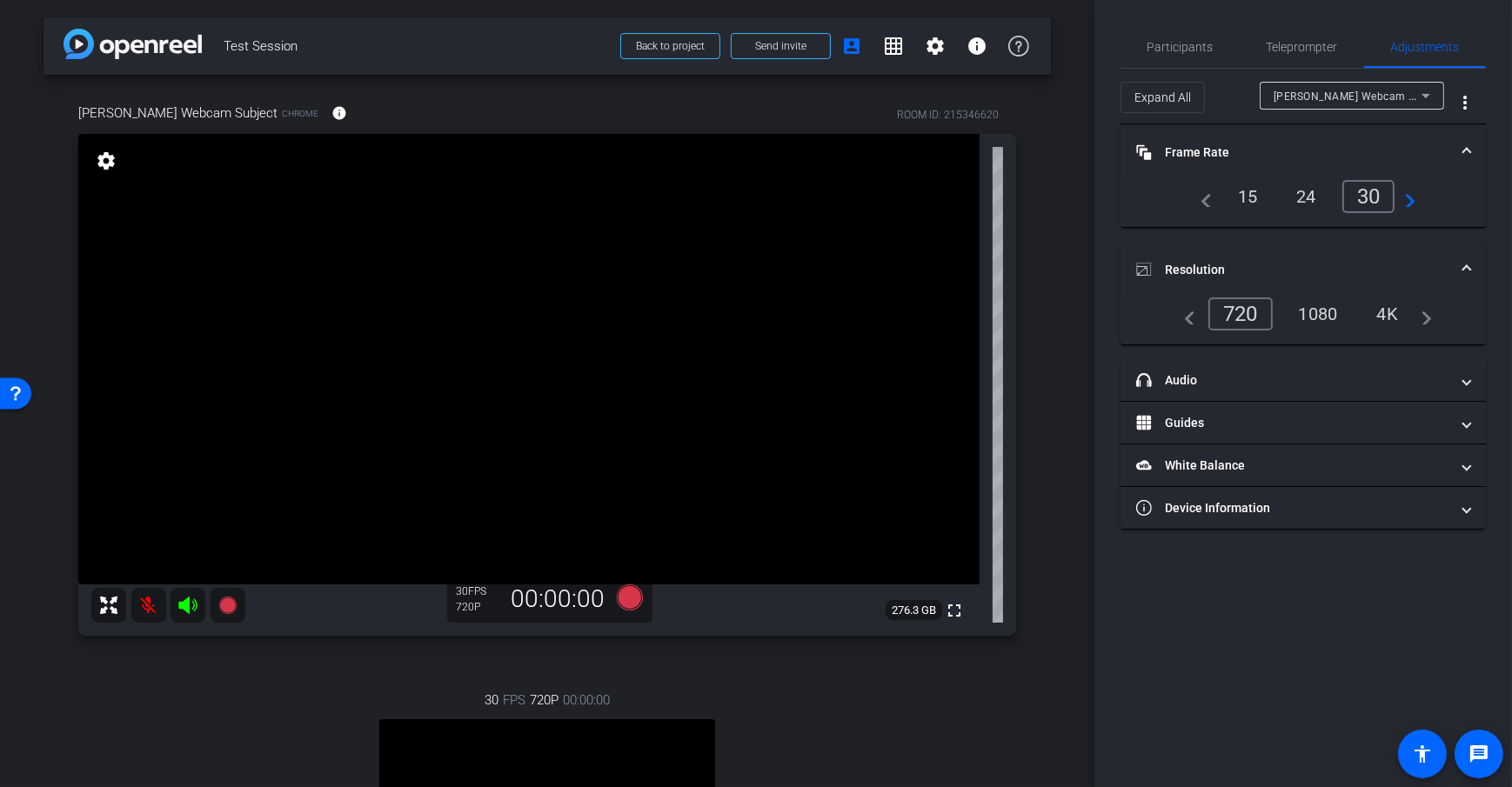 click on "[PERSON_NAME] Webcam Subject" at bounding box center [1348, 96] 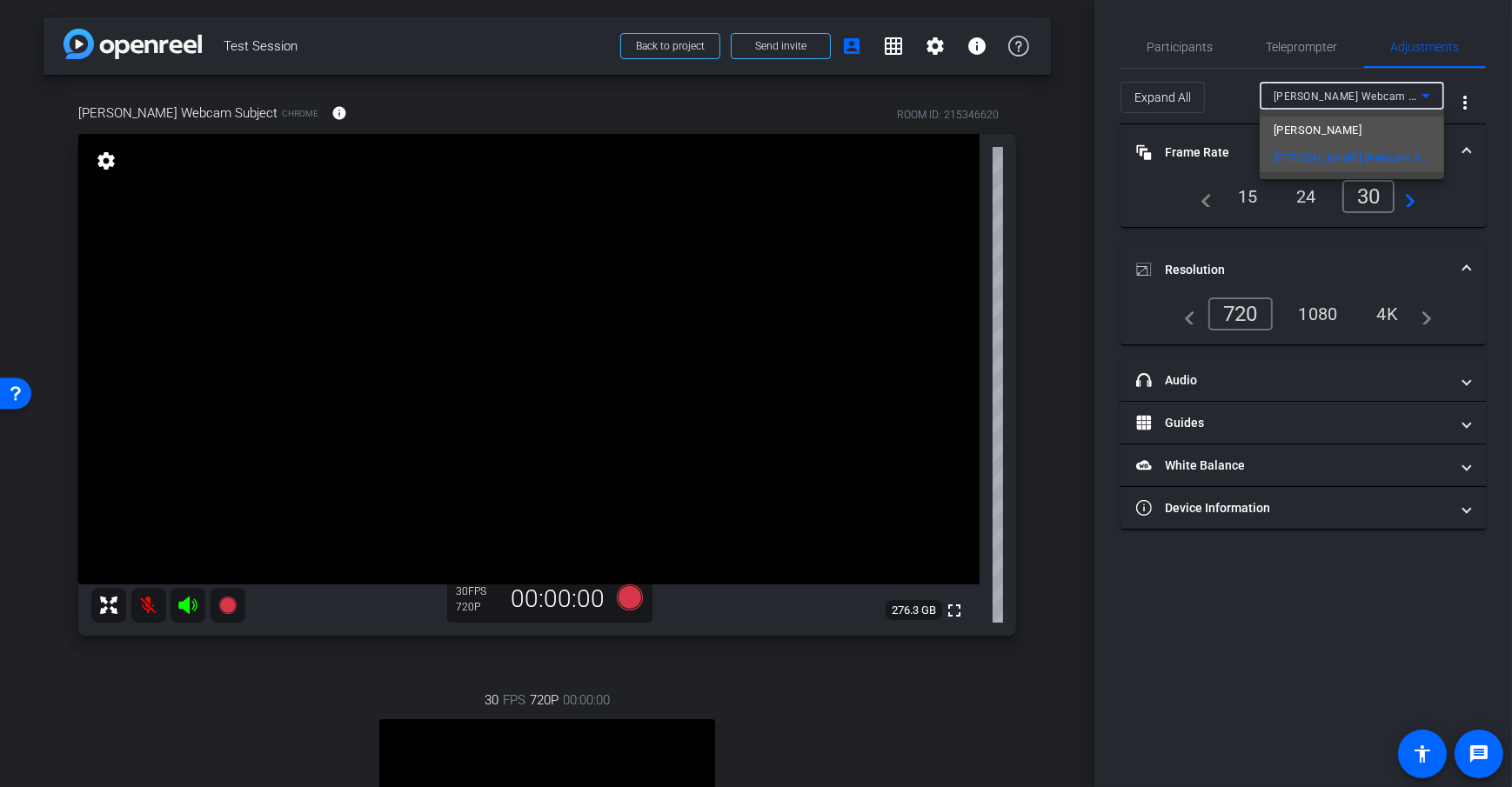 click on "[PERSON_NAME]" at bounding box center (1352, 130) 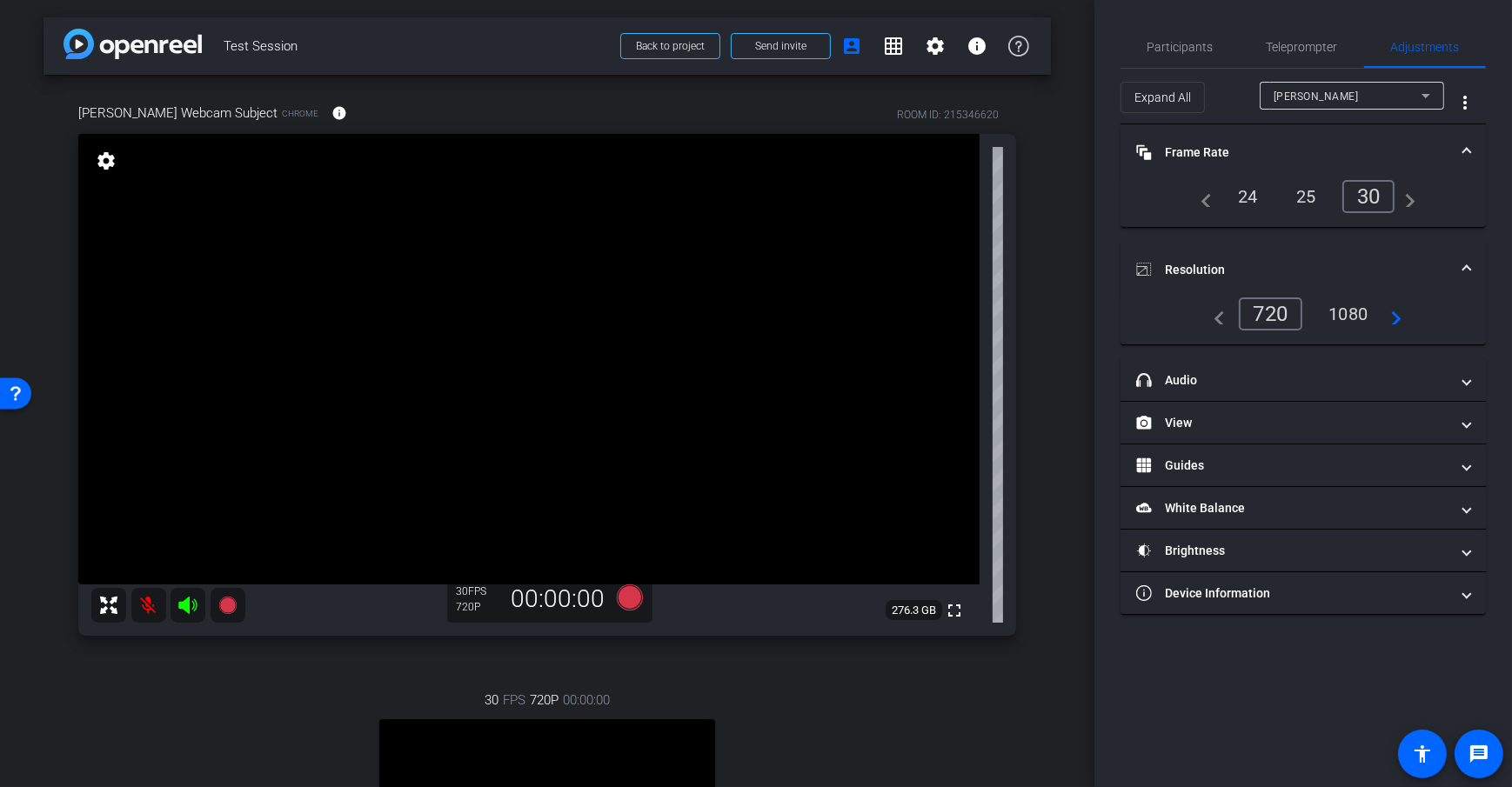 click on "1080" at bounding box center [1348, 314] 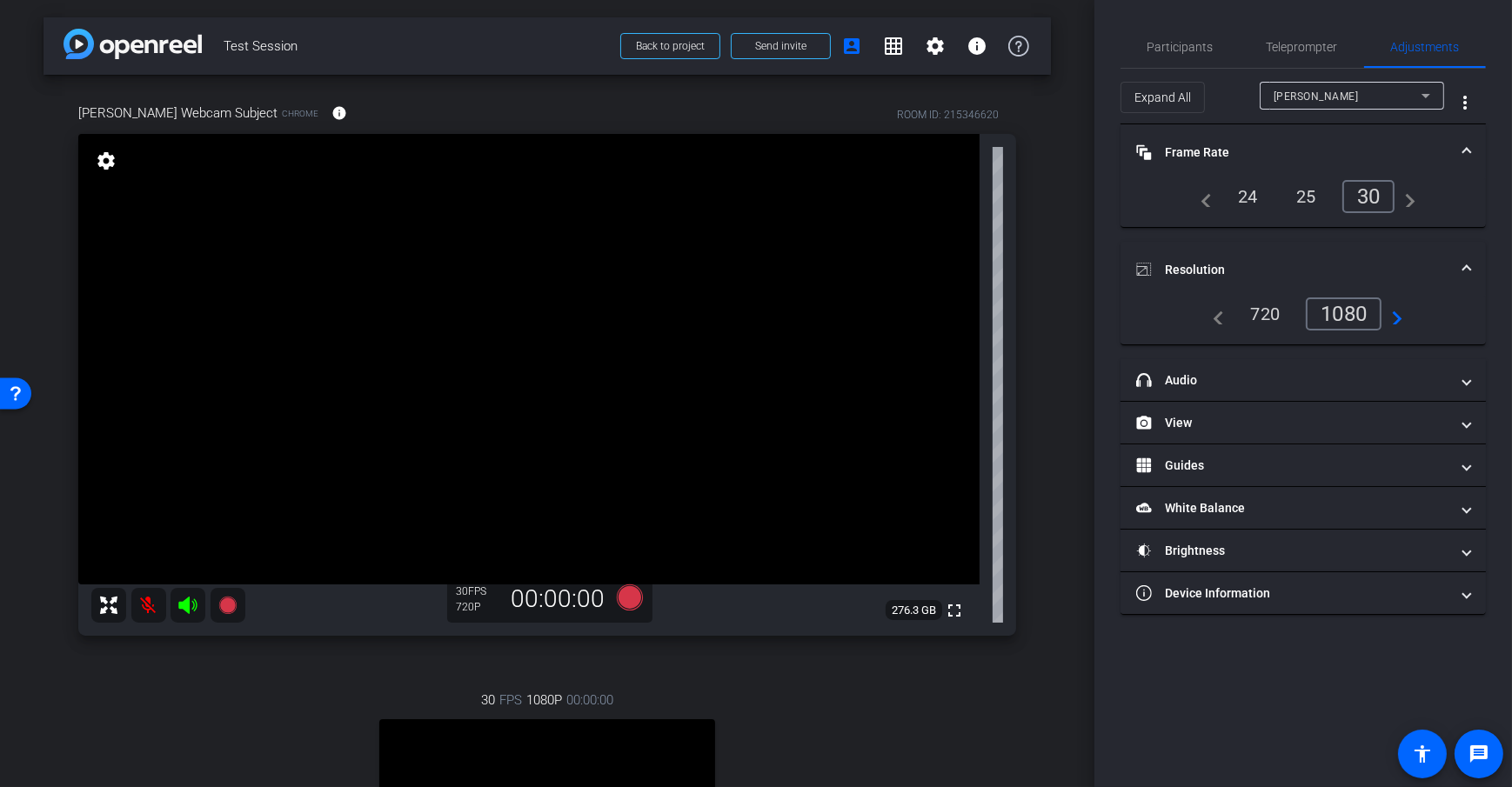 click on "Dan Webcam Subject Chrome info ROOM ID: 215346620 fullscreen settings  276.3 GB
30 FPS  720P   00:00:00
30 FPS 1080P  00:00:00  fullscreen
Dan H Subject   -  Pixel 6 65% battery_std
settings" at bounding box center (547, 557) 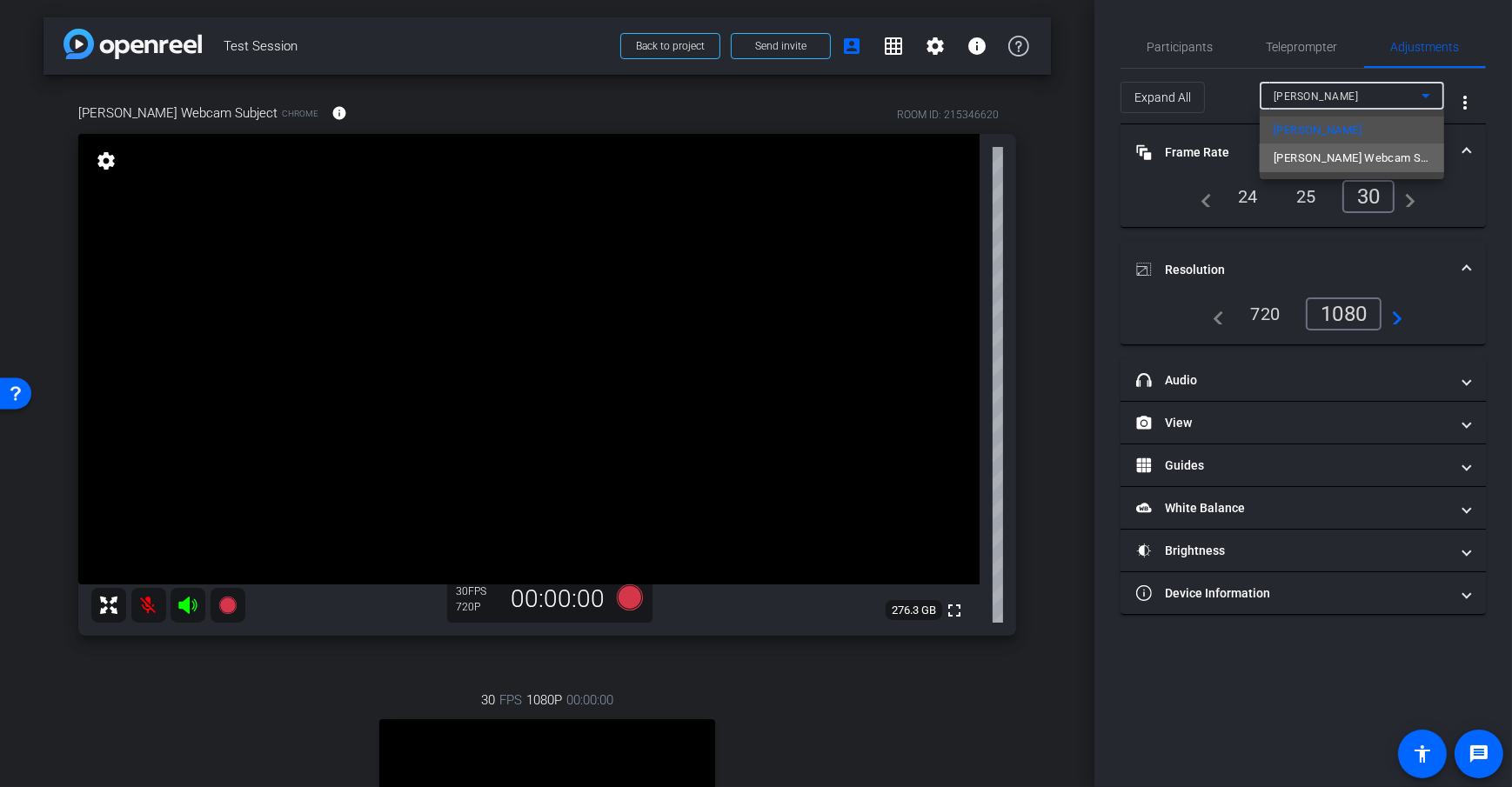 click on "[PERSON_NAME] Webcam Subject" at bounding box center [1352, 158] 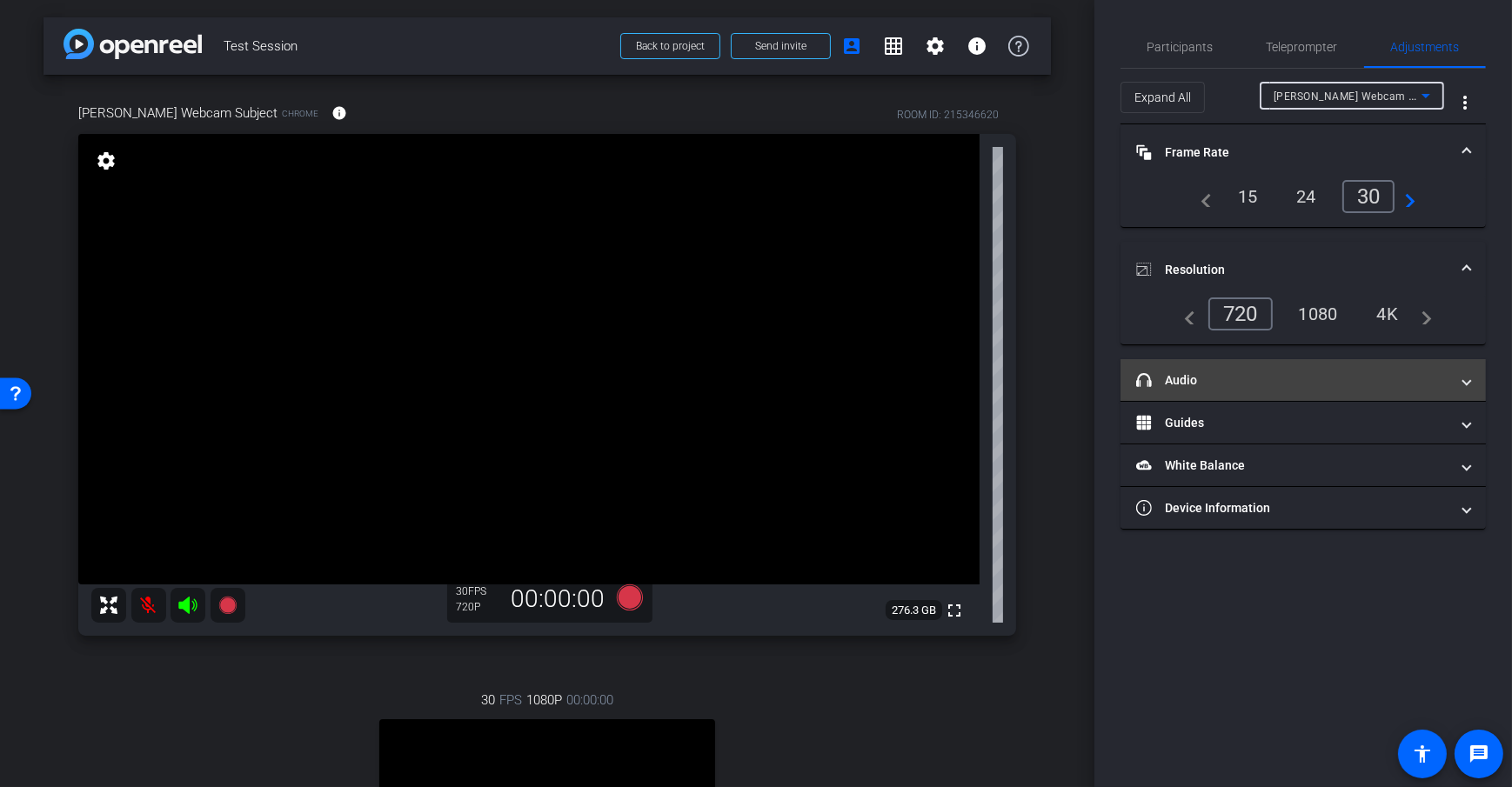 click on "headphone icon
Audio" at bounding box center [1293, 380] 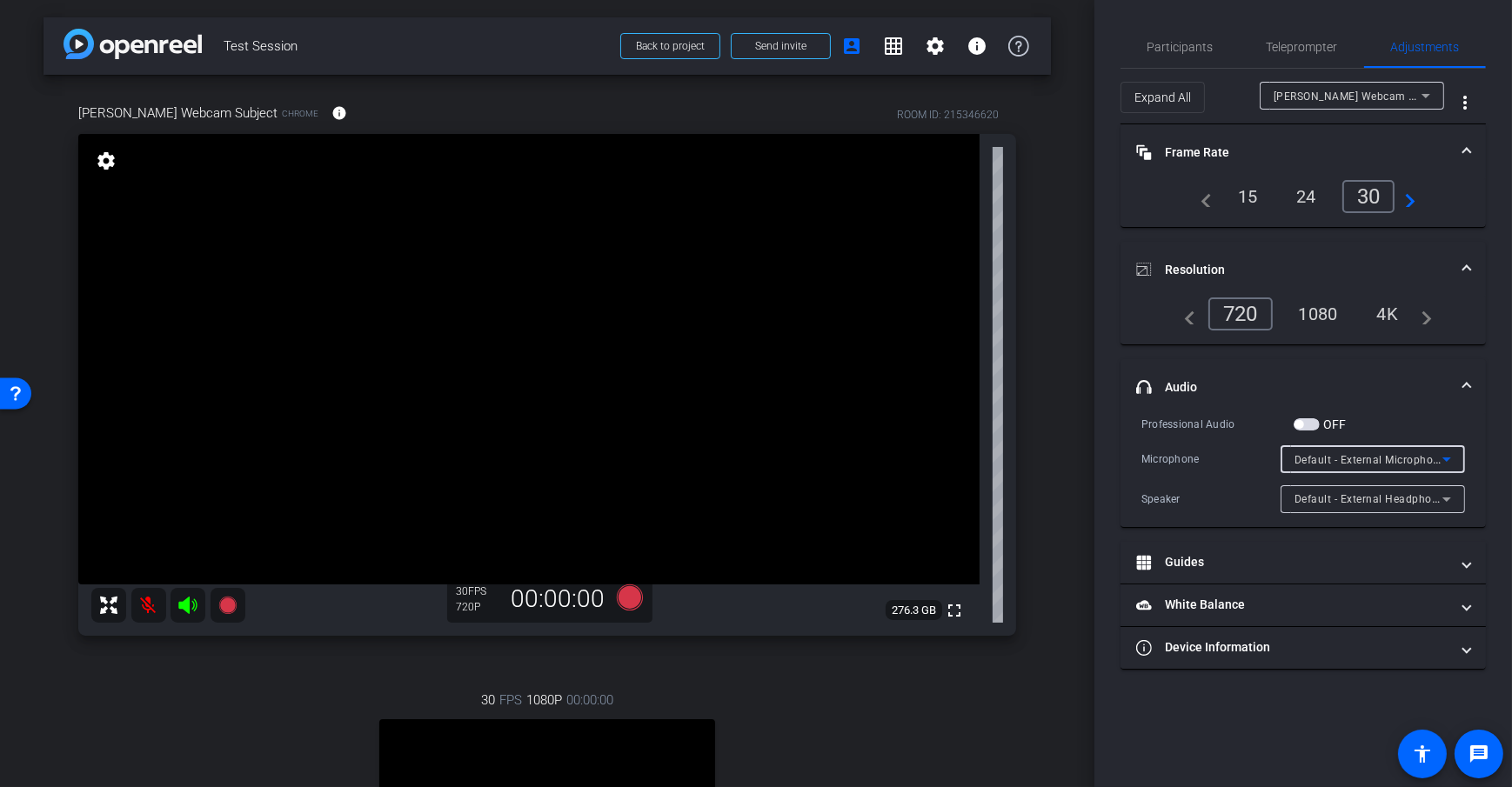 click on "Default - External Microphone (Built-in)" at bounding box center [1393, 459] 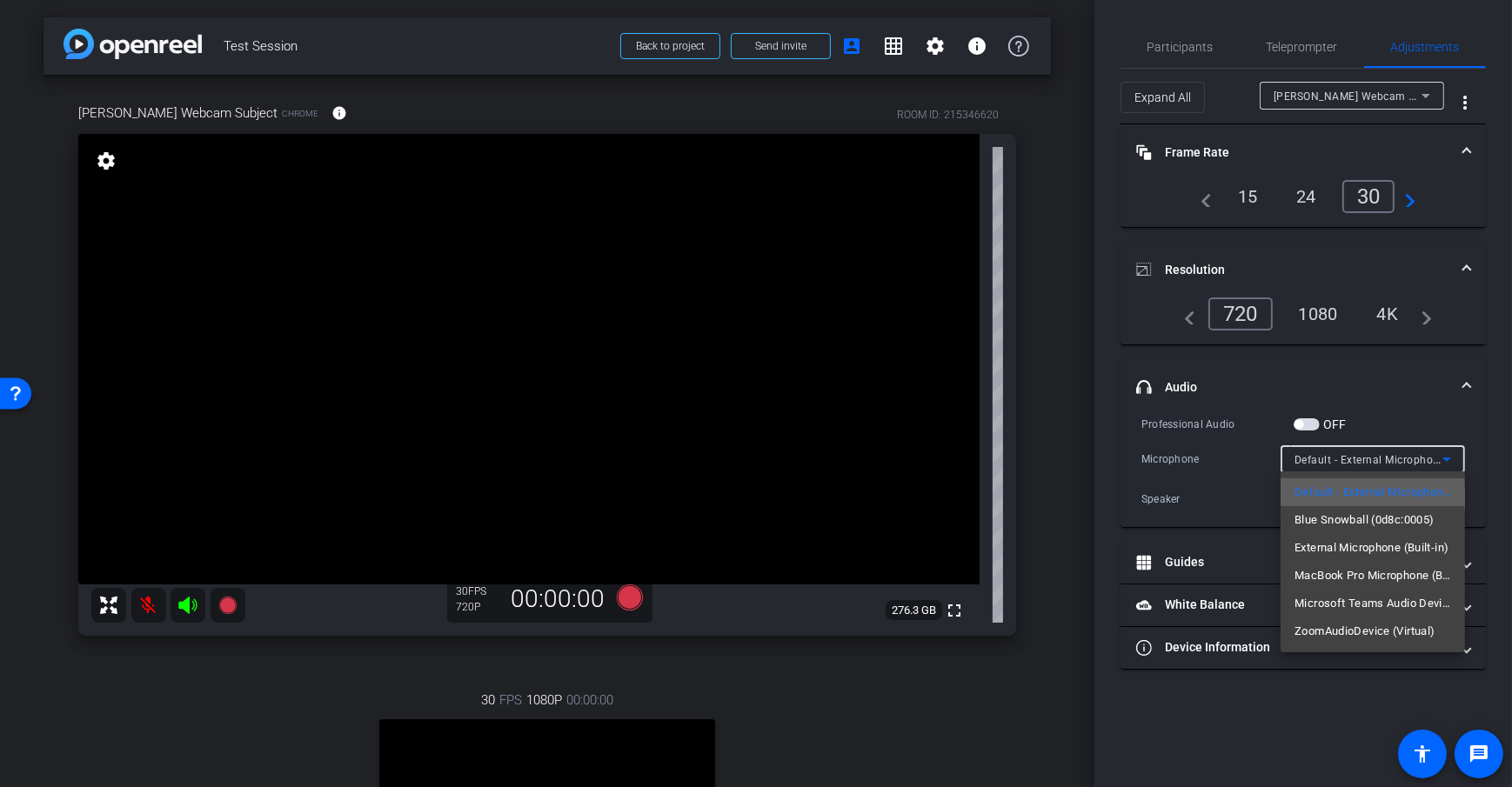 click on "Default - External Microphone (Built-in)" at bounding box center (1373, 492) 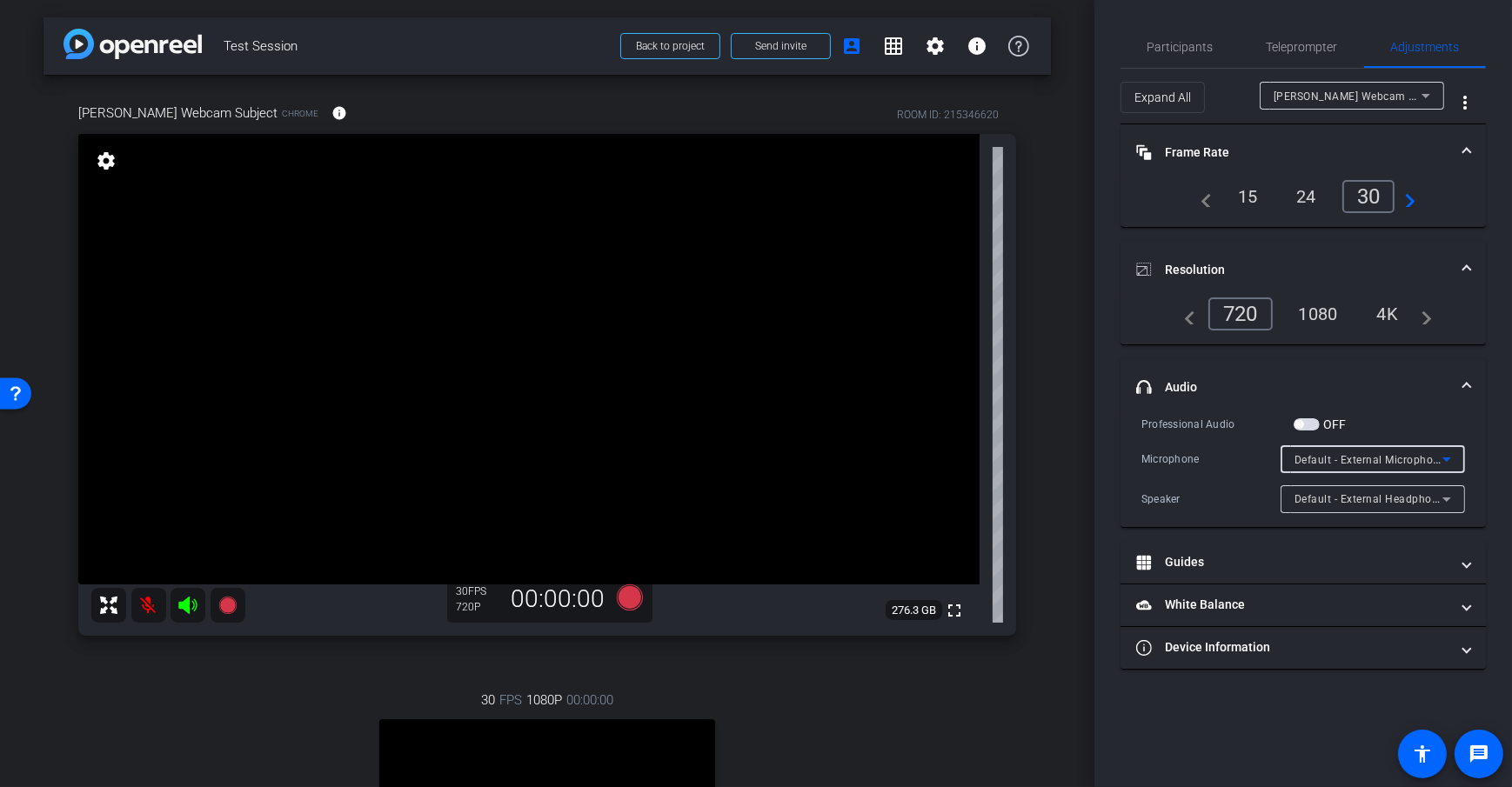 click on "Default - External Headphones (Built-in)" at bounding box center (1368, 498) 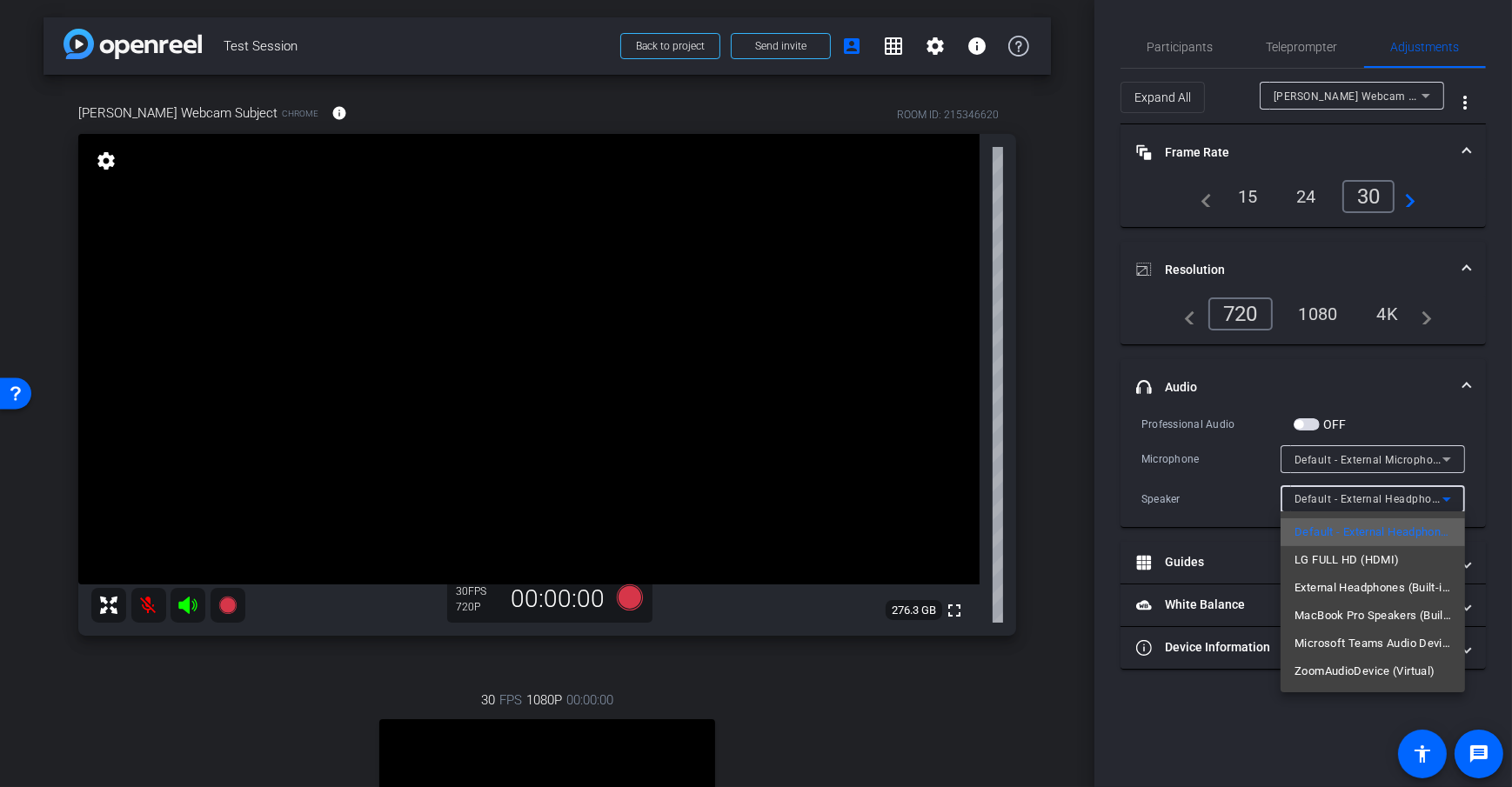 click on "Default - External Headphones (Built-in)" at bounding box center [1373, 532] 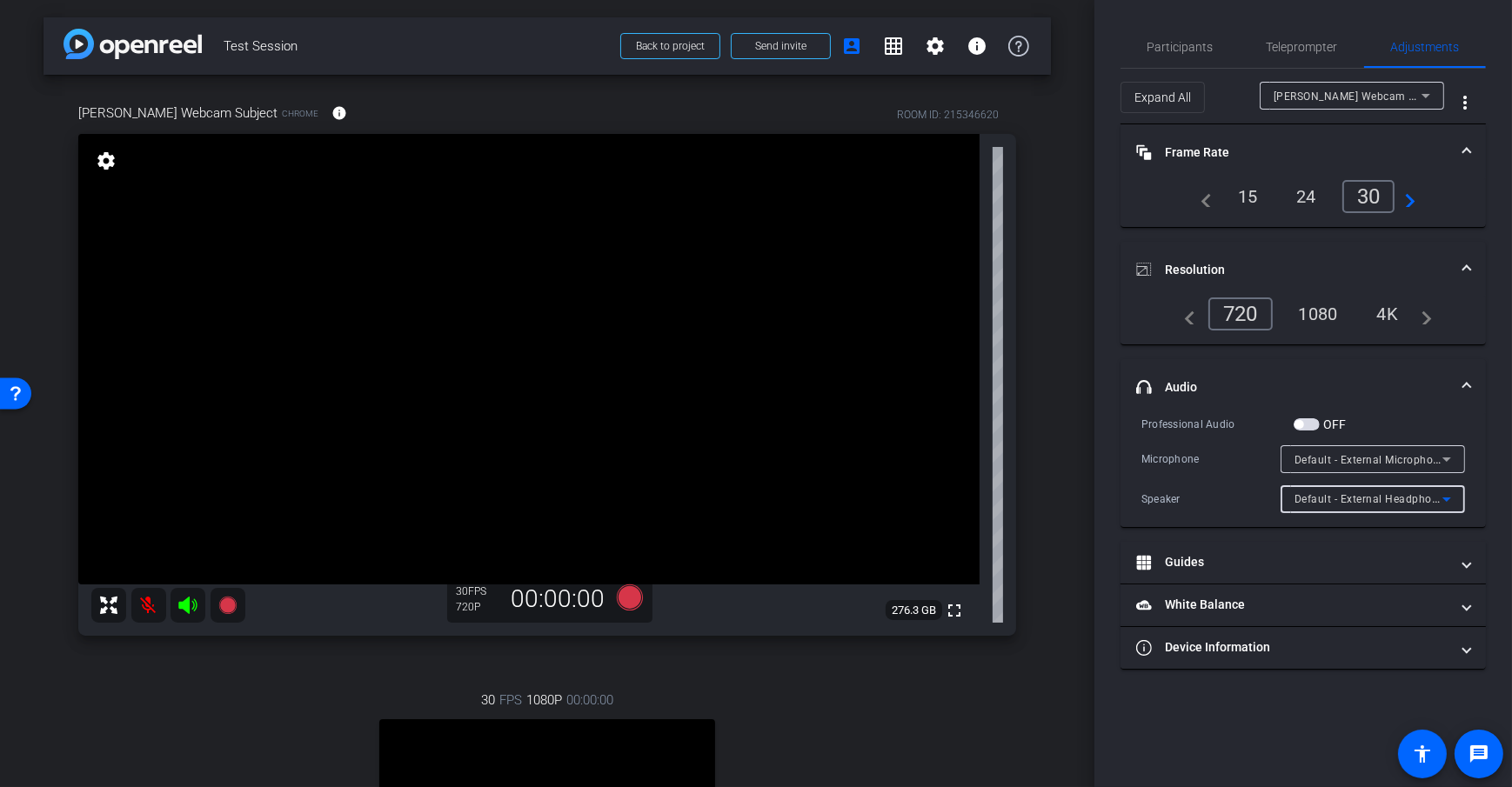 click on "Default - External Microphone (Built-in)" at bounding box center (1368, 459) 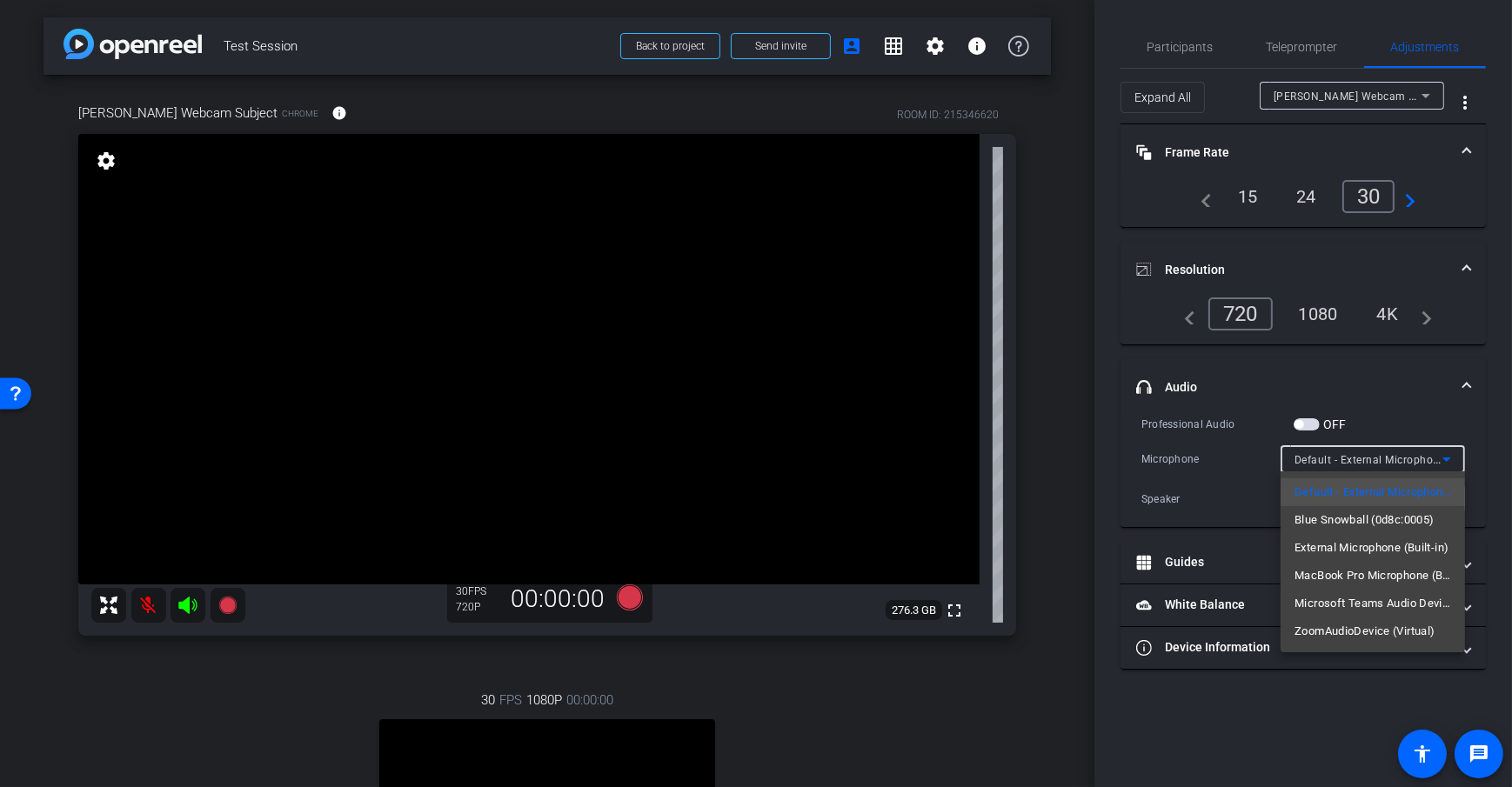 click at bounding box center [756, 393] 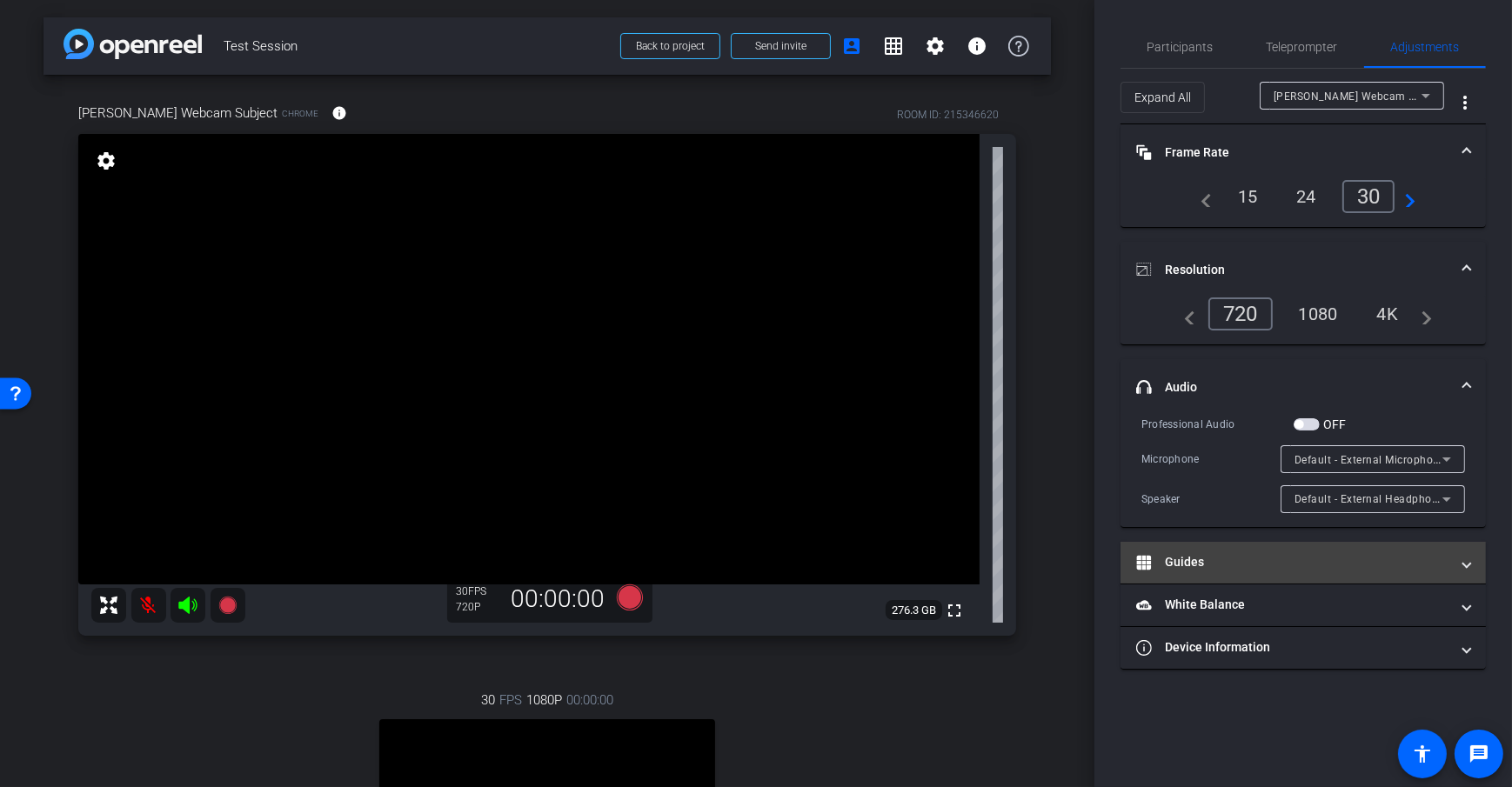 click on "Guides" at bounding box center (1303, 563) 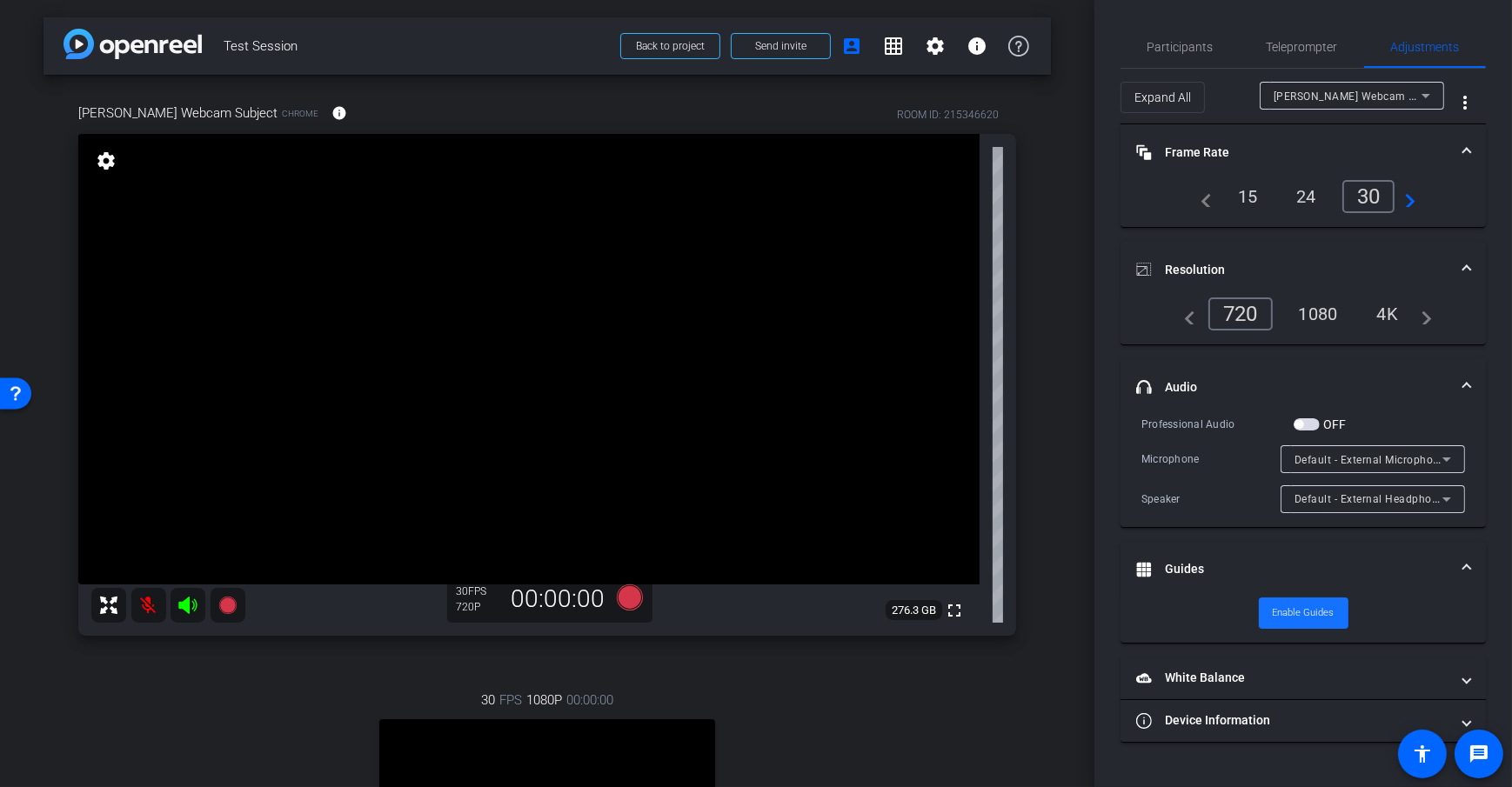 click on "Enable Guides" at bounding box center (1303, 613) 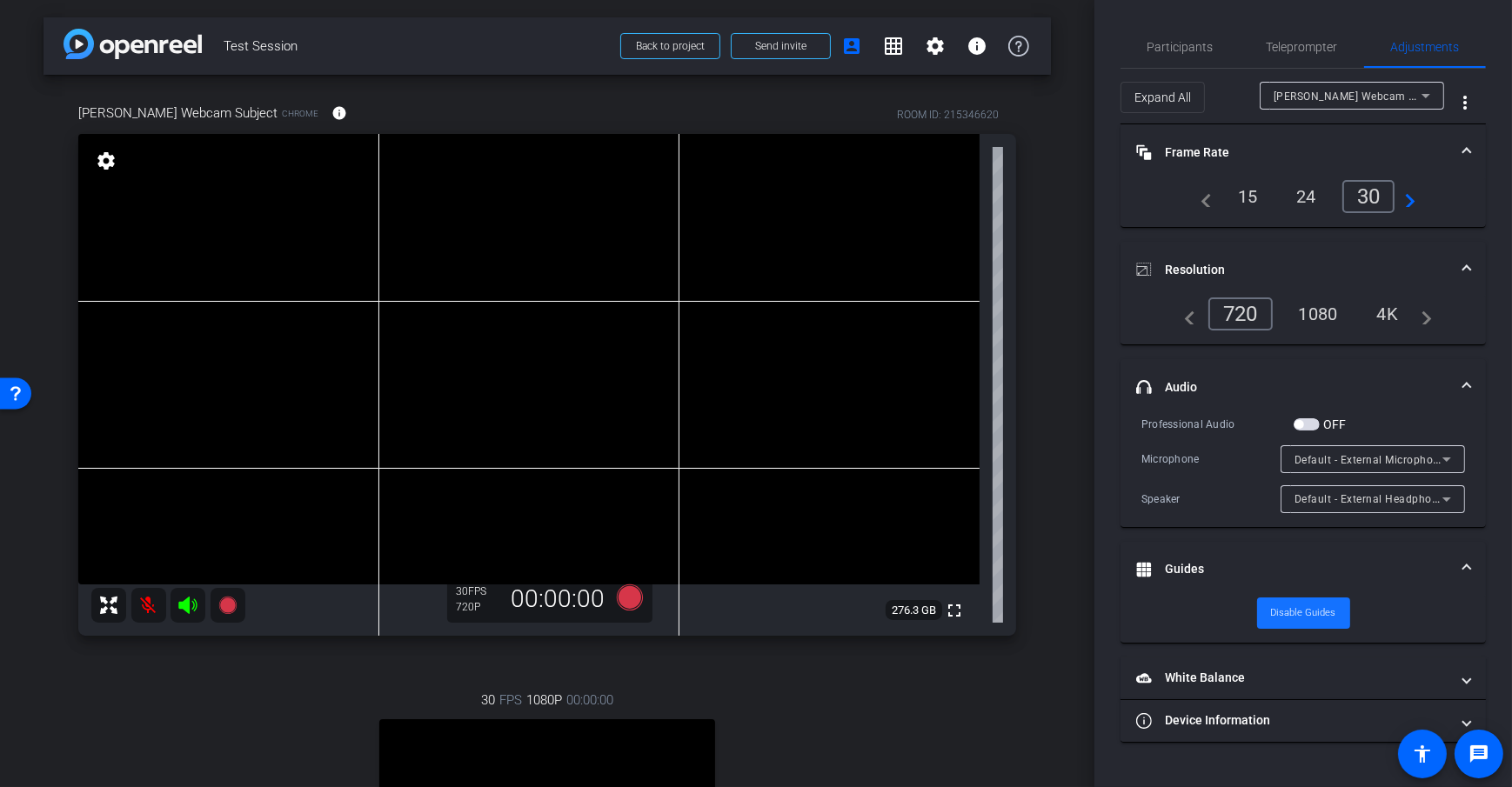 click on "Disable Guides" at bounding box center [1303, 613] 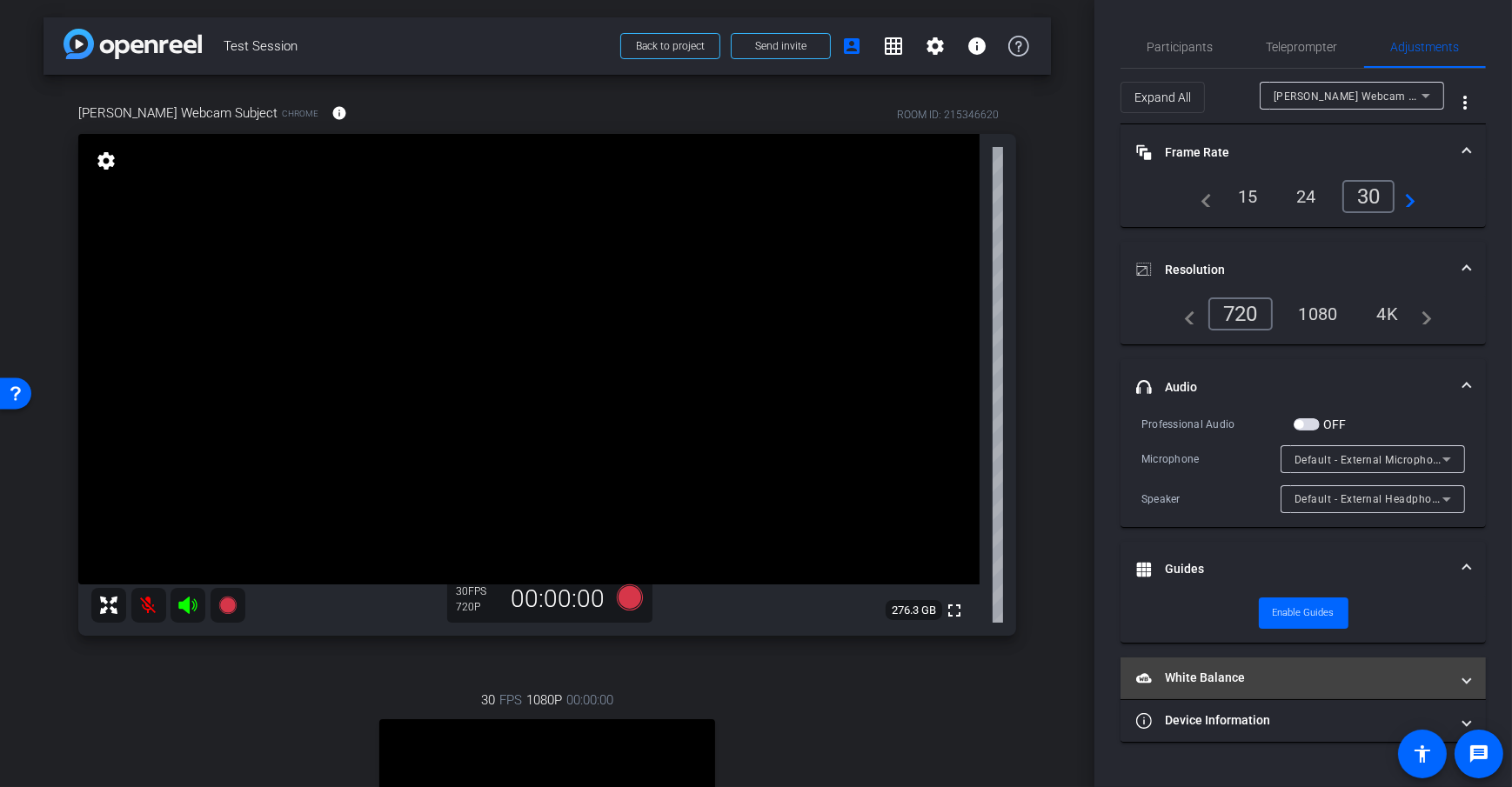 click on "White Balance
White Balance" at bounding box center [1293, 677] 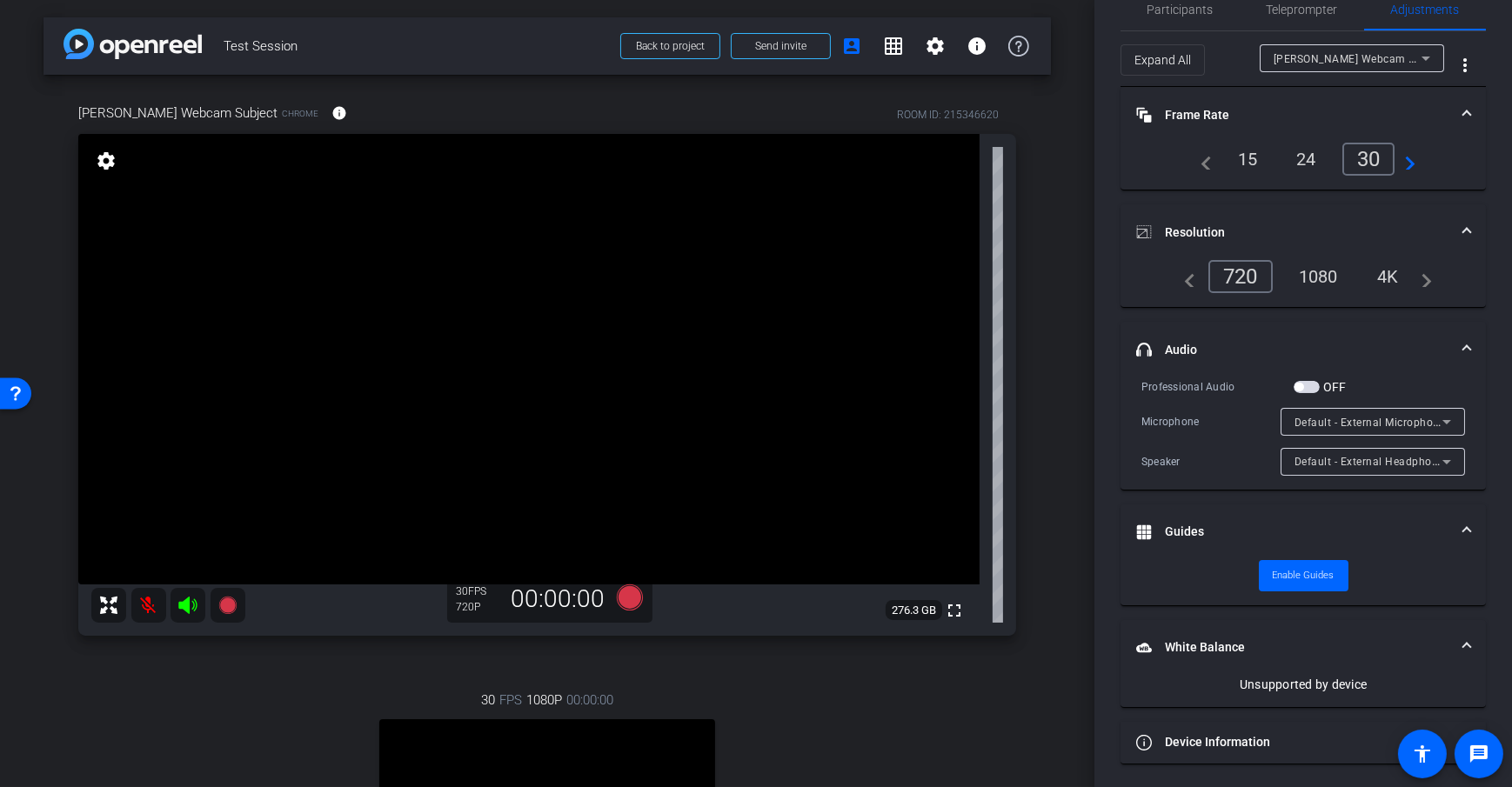 scroll, scrollTop: 38, scrollLeft: 0, axis: vertical 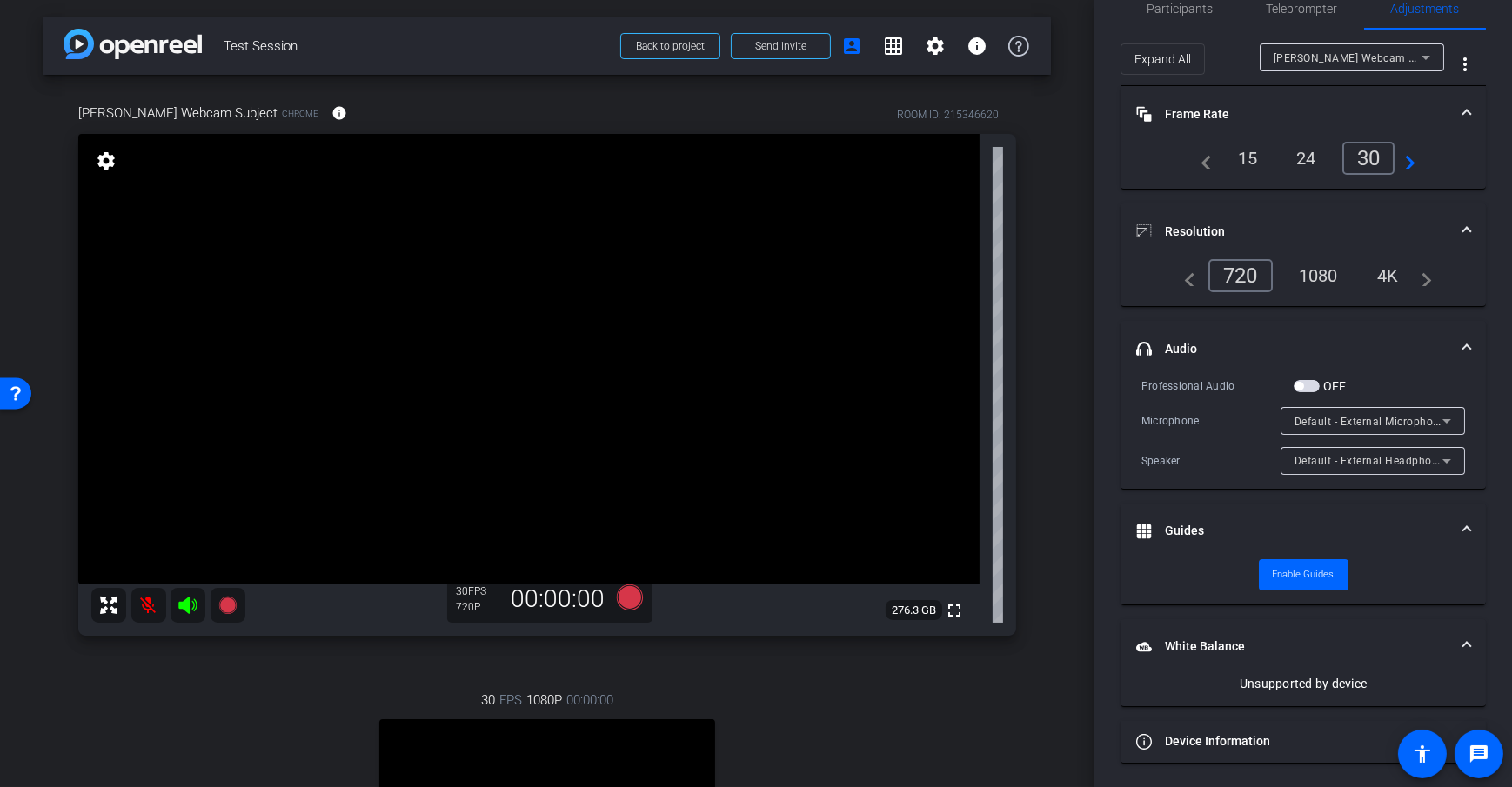 click on "White Balance
White Balance" at bounding box center [1293, 646] 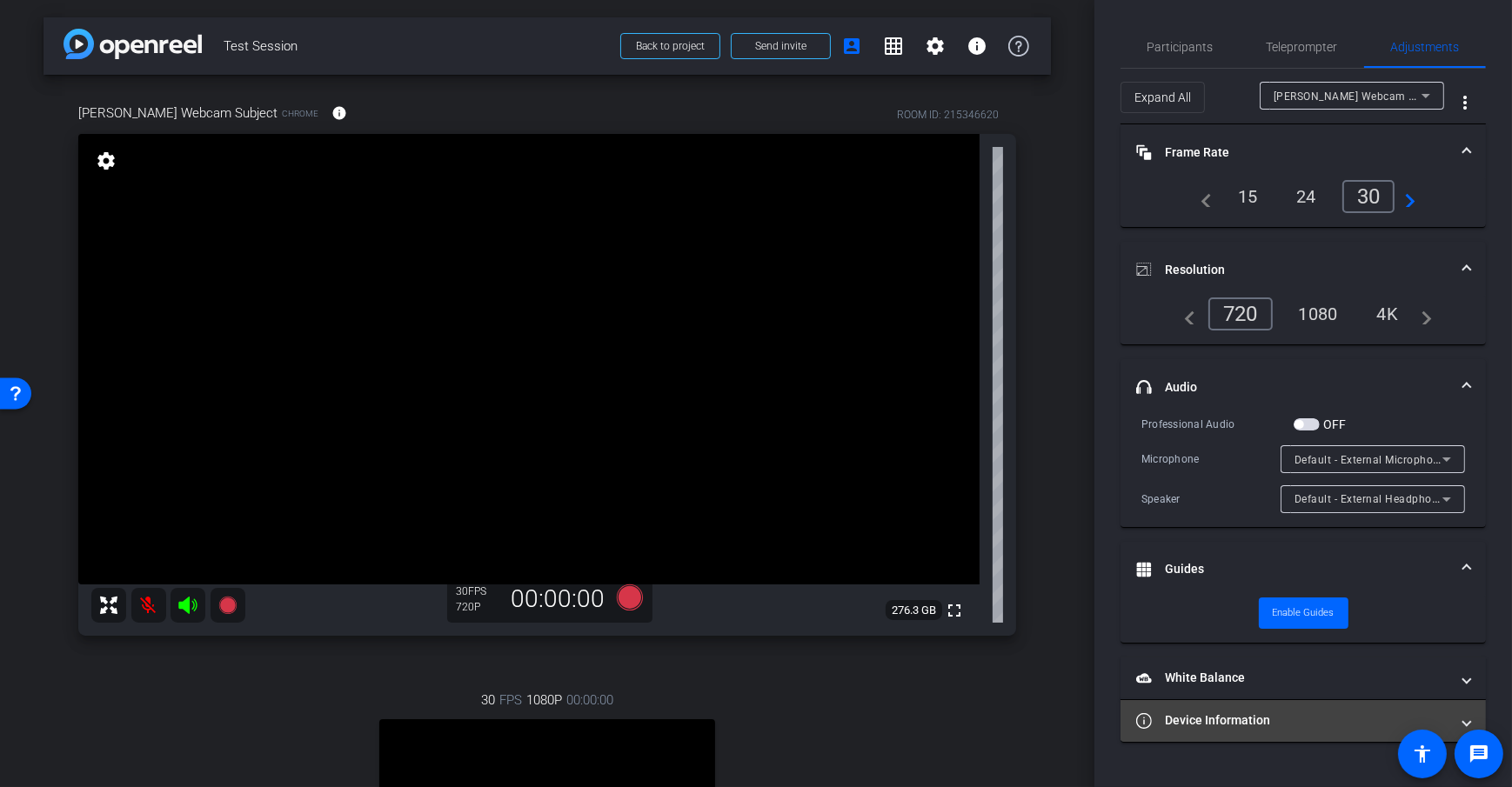 click on "Device Information" at bounding box center (1303, 721) 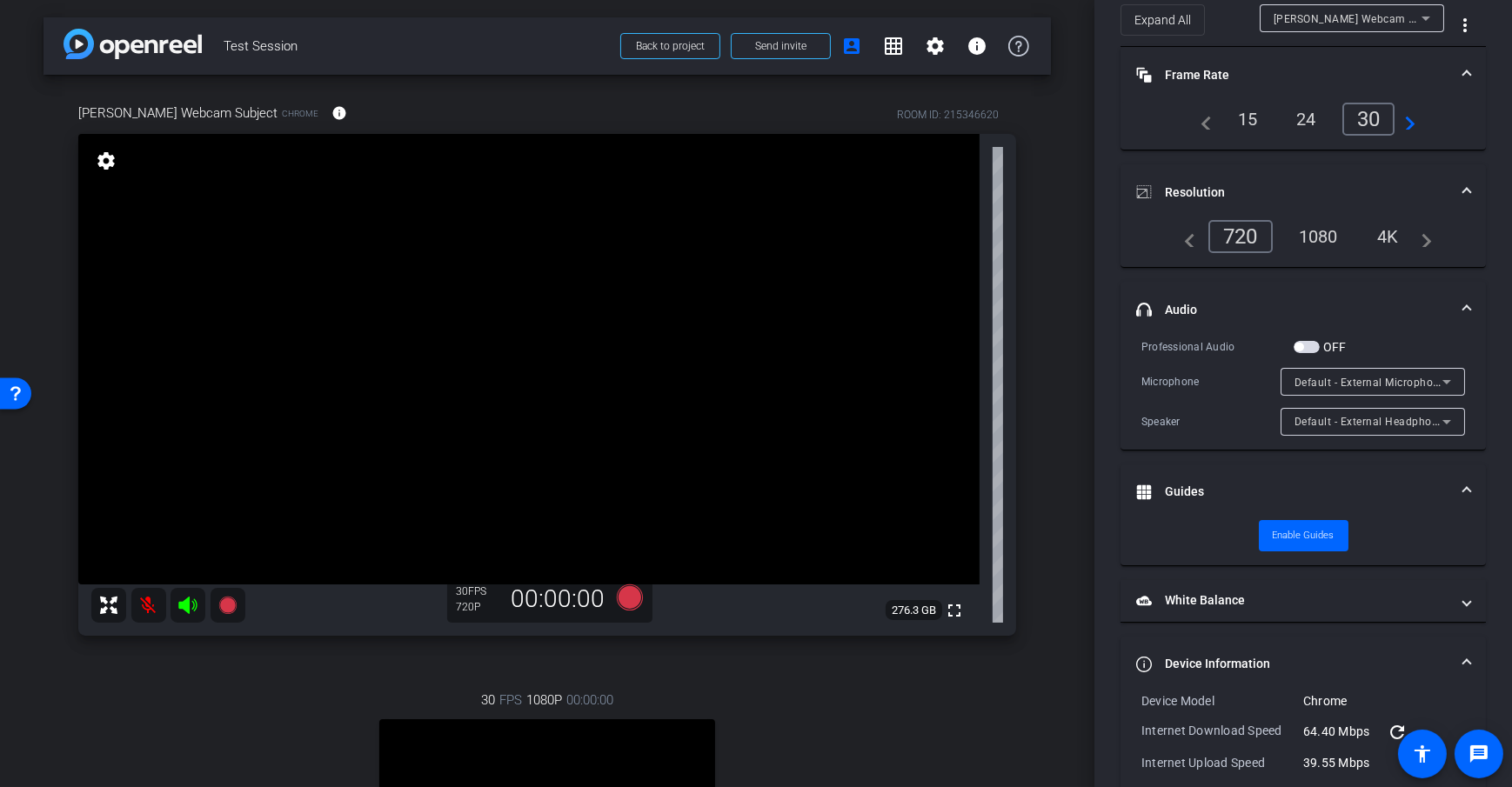 scroll, scrollTop: 70, scrollLeft: 0, axis: vertical 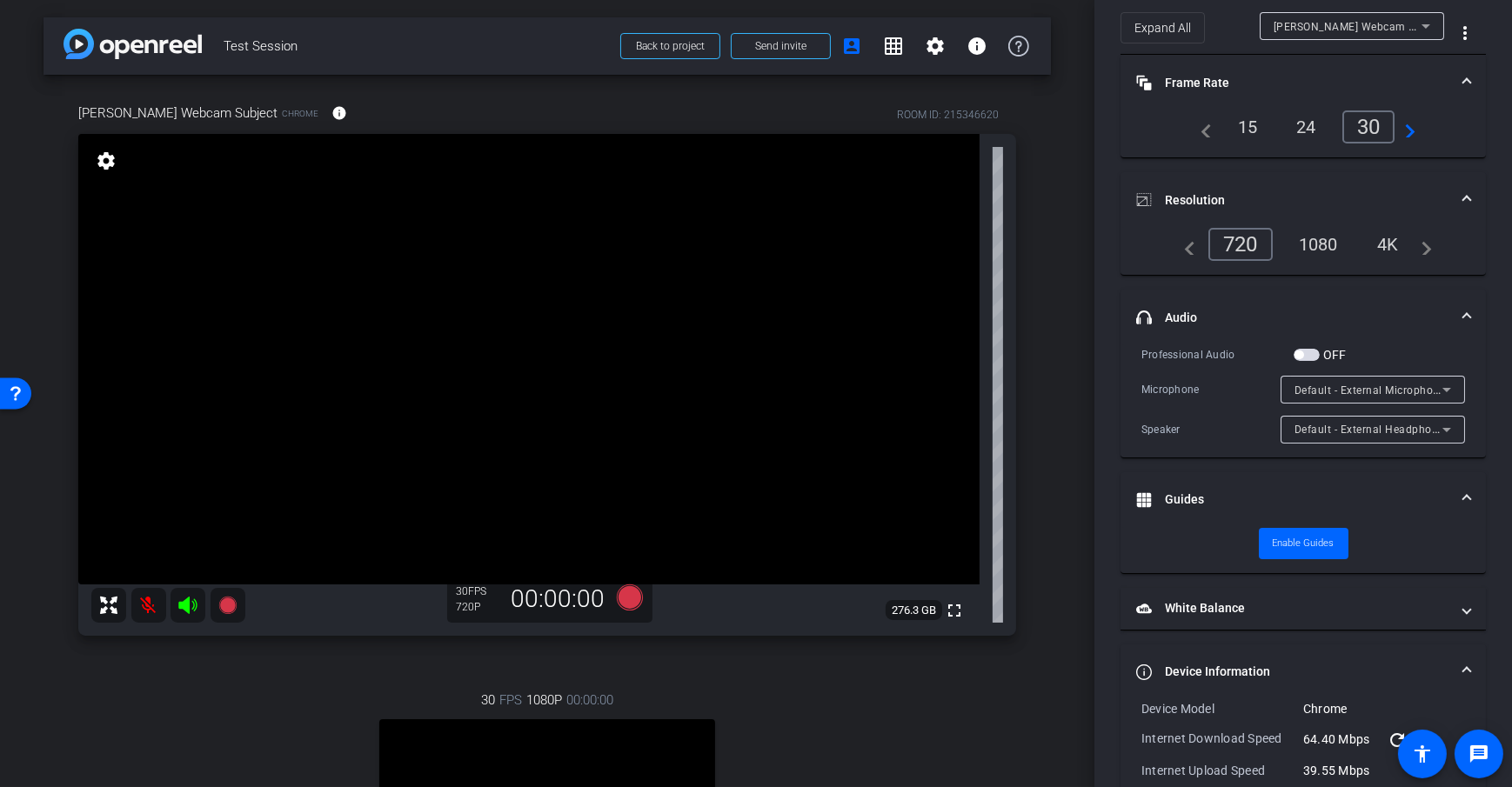 click on "arrow_back  Test Session   Back to project   Send invite  account_box grid_on settings info
Dan Webcam Subject Chrome info ROOM ID: 215346620 fullscreen settings  276.3 GB
30 FPS  720P   00:00:00
30 FPS 1080P  00:00:00  fullscreen
Dan H Subject   -  Pixel 6 65% battery_std
settings  Session Clips   cloud_upload" at bounding box center (547, 393) 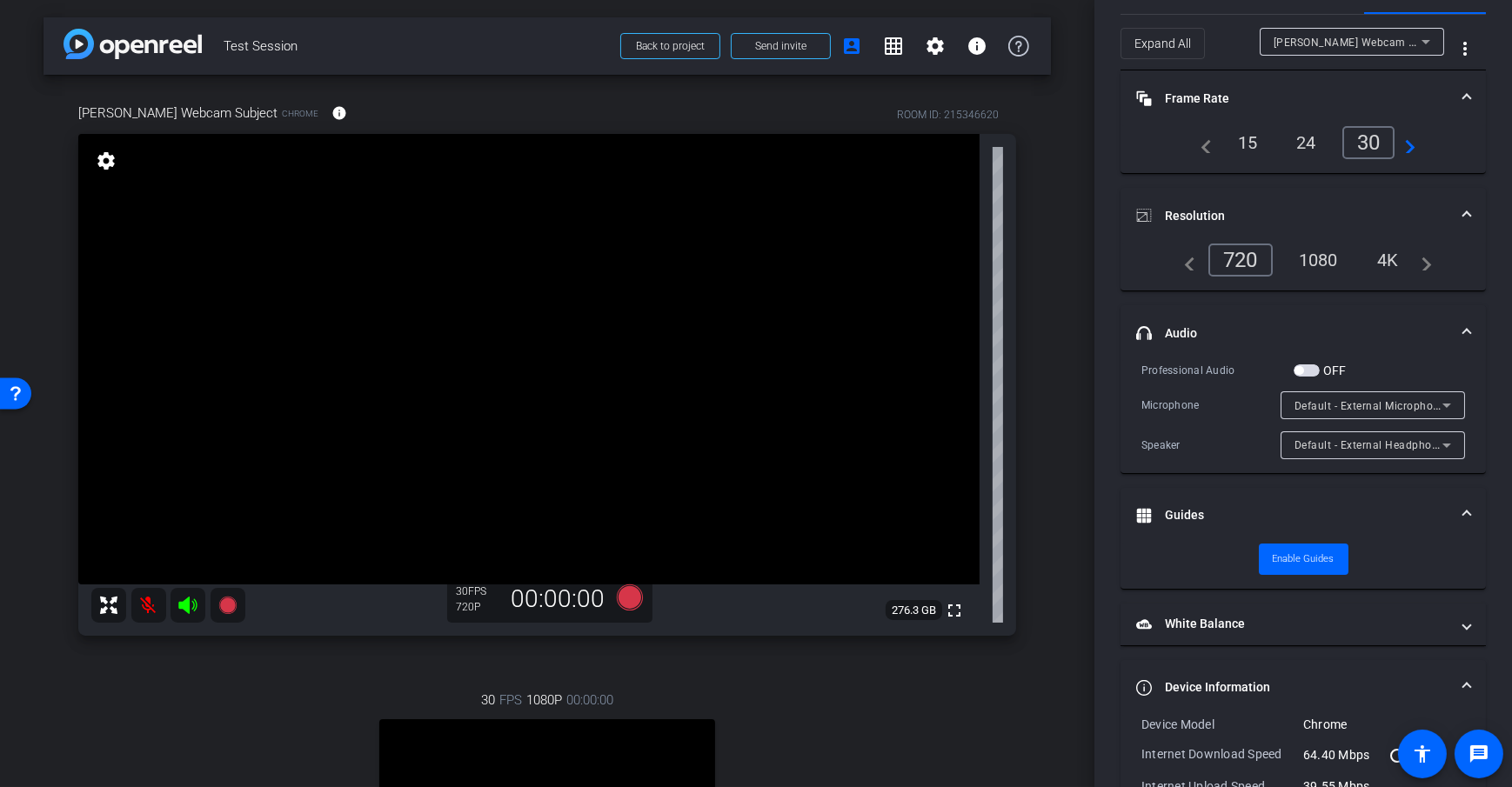 scroll, scrollTop: 0, scrollLeft: 0, axis: both 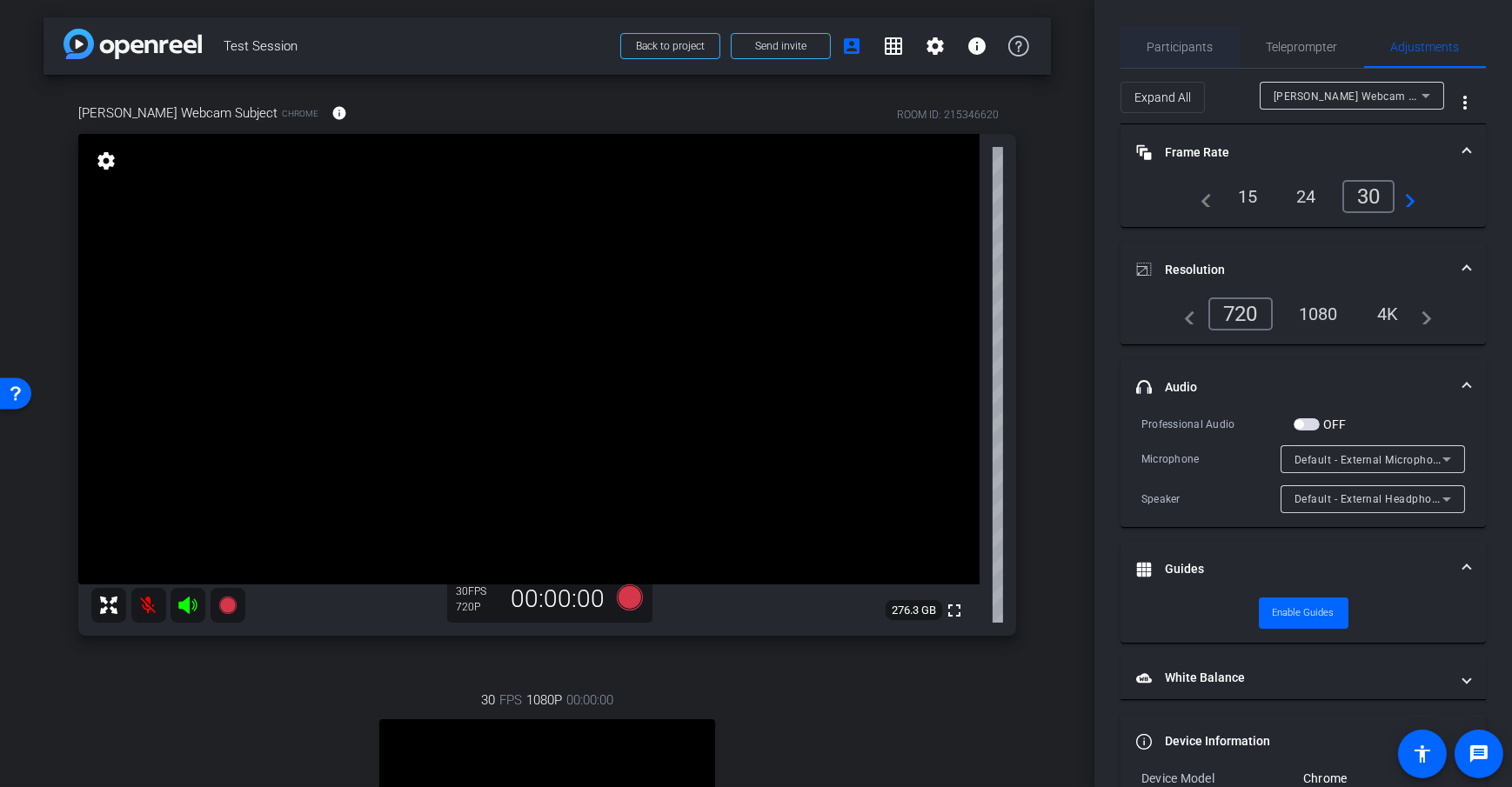 click on "Participants" at bounding box center [1181, 47] 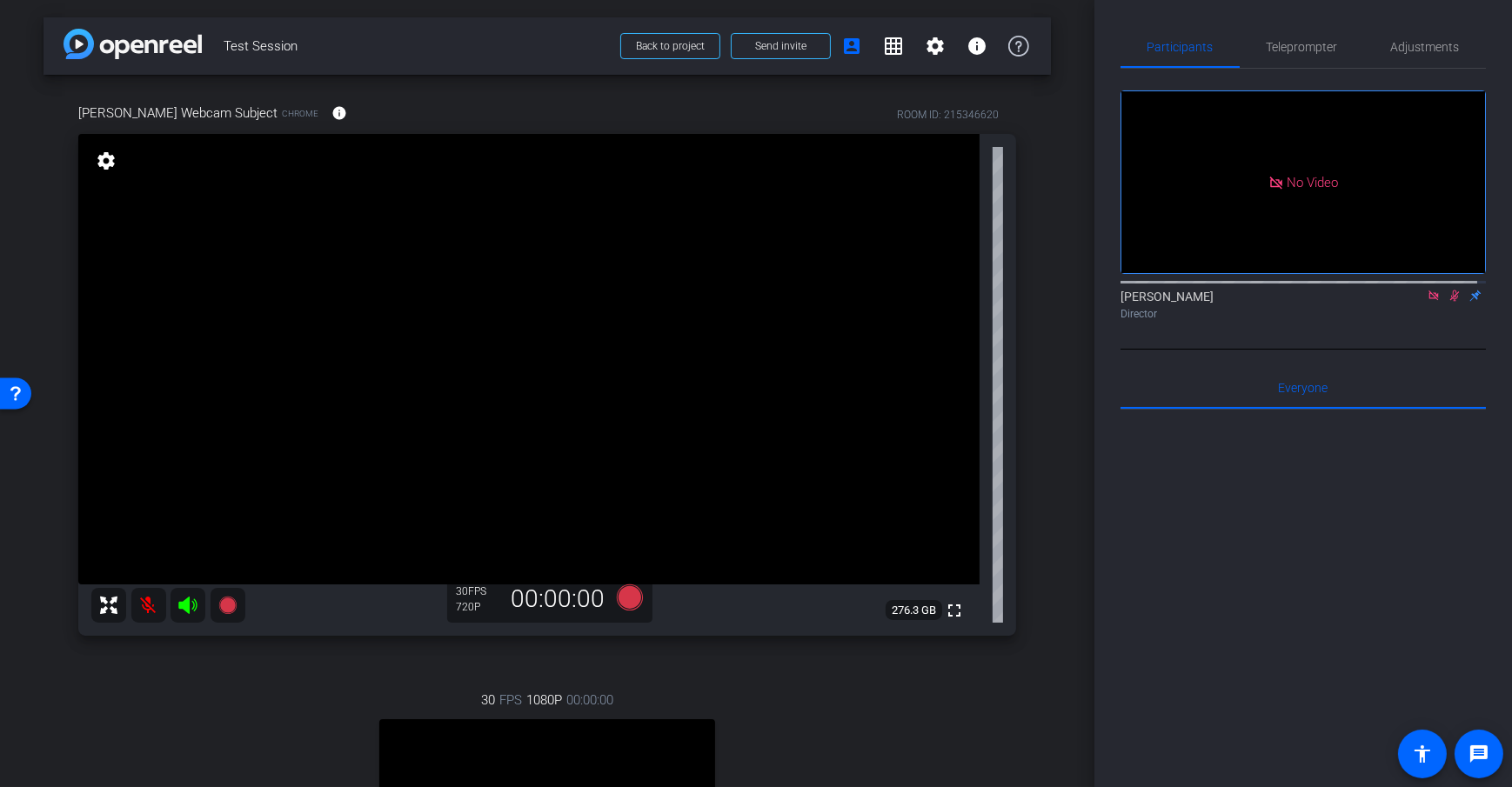click on "Dan Webcam Subject Chrome info ROOM ID: 215346620 fullscreen settings  276.3 GB
30 FPS  720P   00:00:00
30 FPS 1080P  00:00:00  fullscreen
Dan H Subject   -  Pixel 6 65% battery_std
settings" at bounding box center [547, 557] 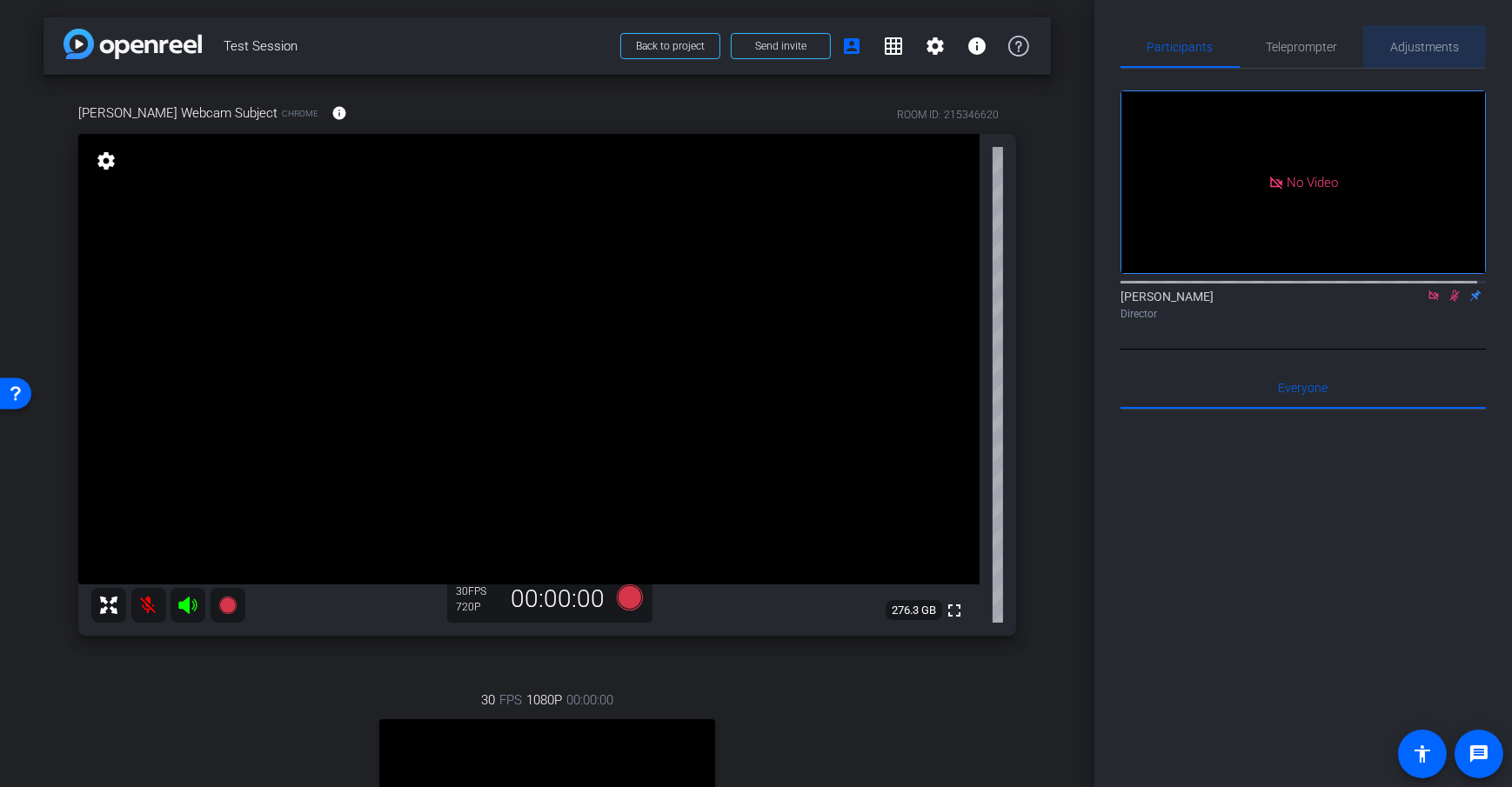 click on "Adjustments" at bounding box center [1425, 47] 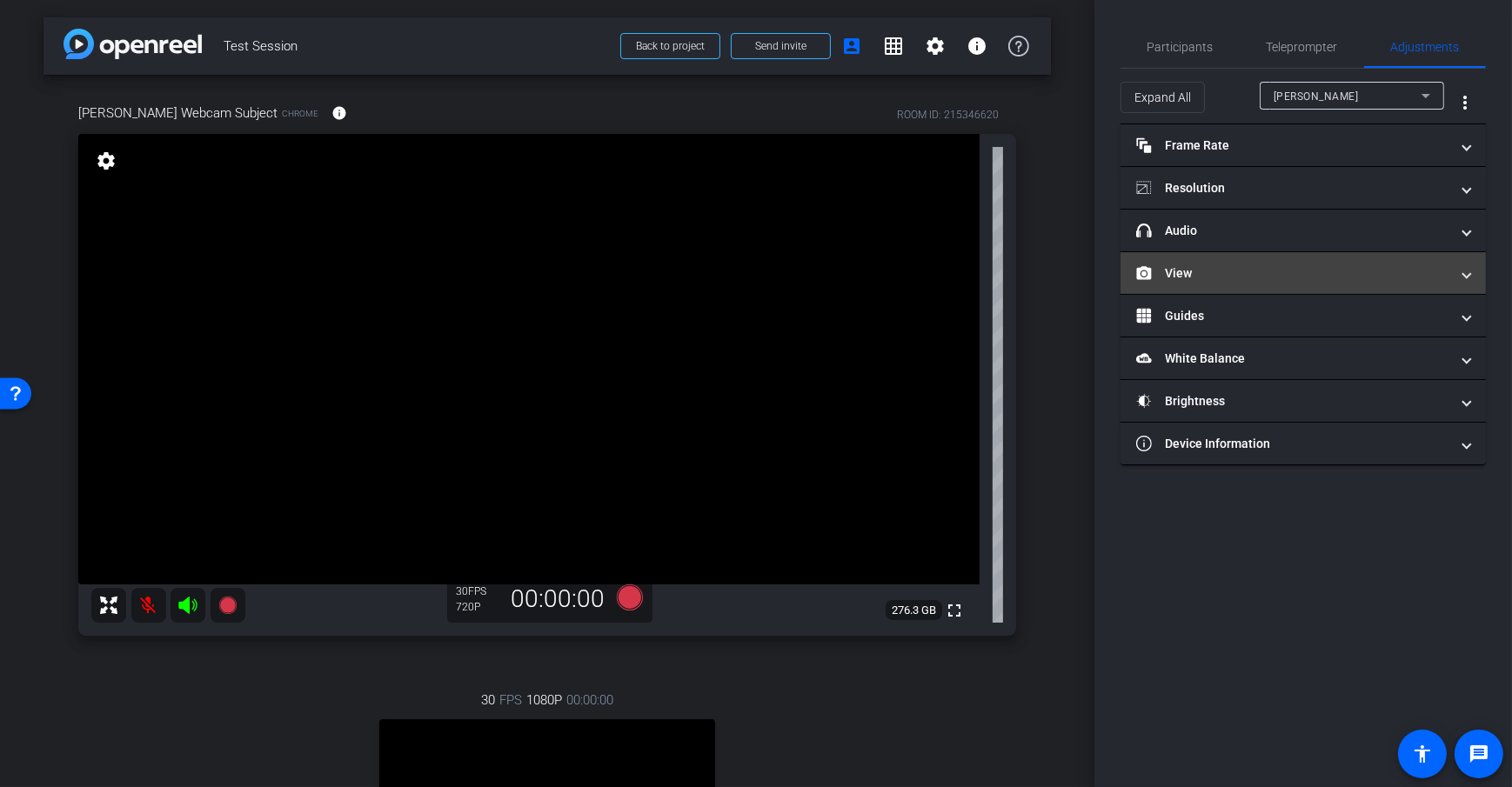 click on "View" at bounding box center [1293, 273] 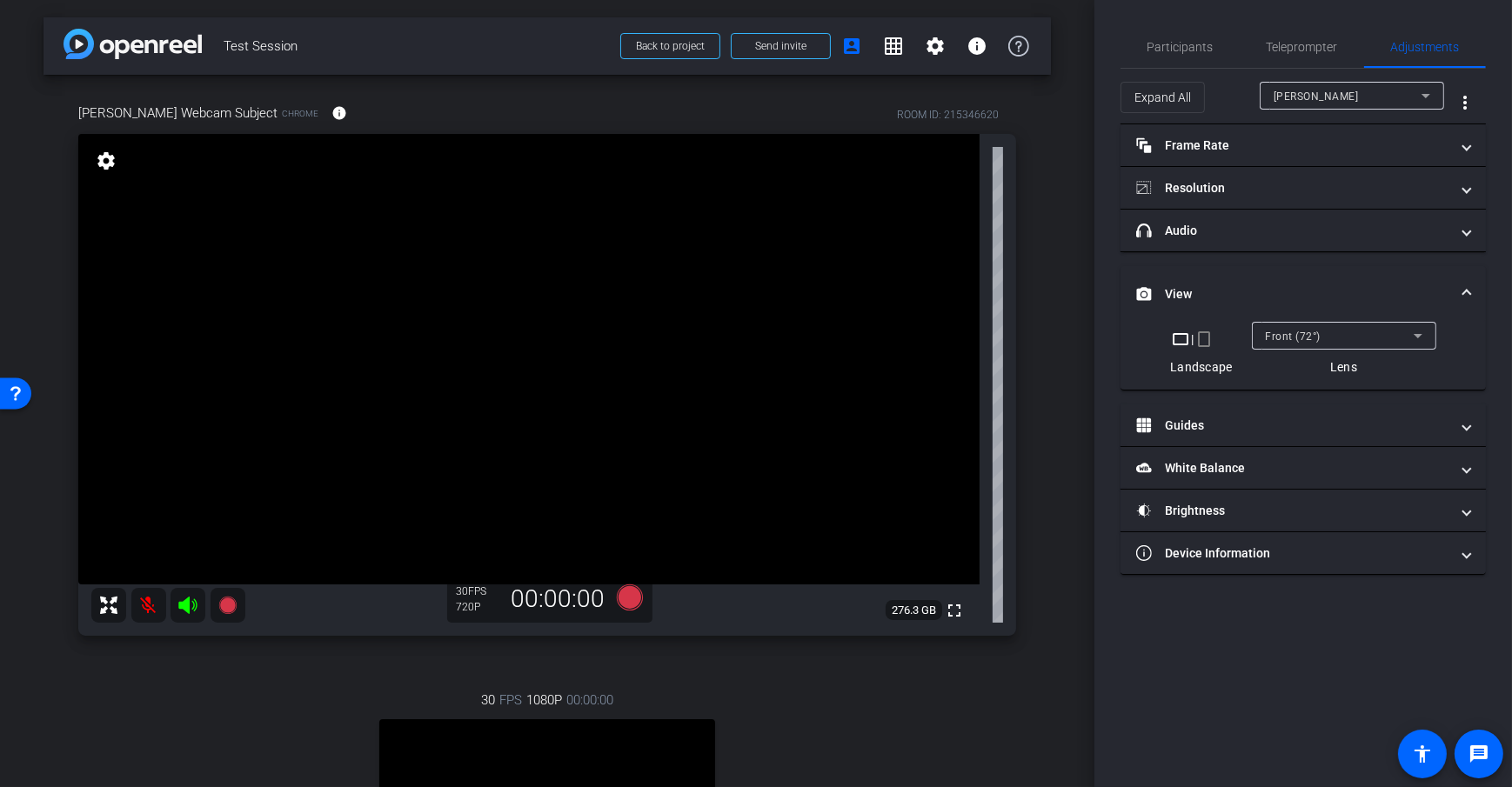 click on "View" at bounding box center (1303, 294) 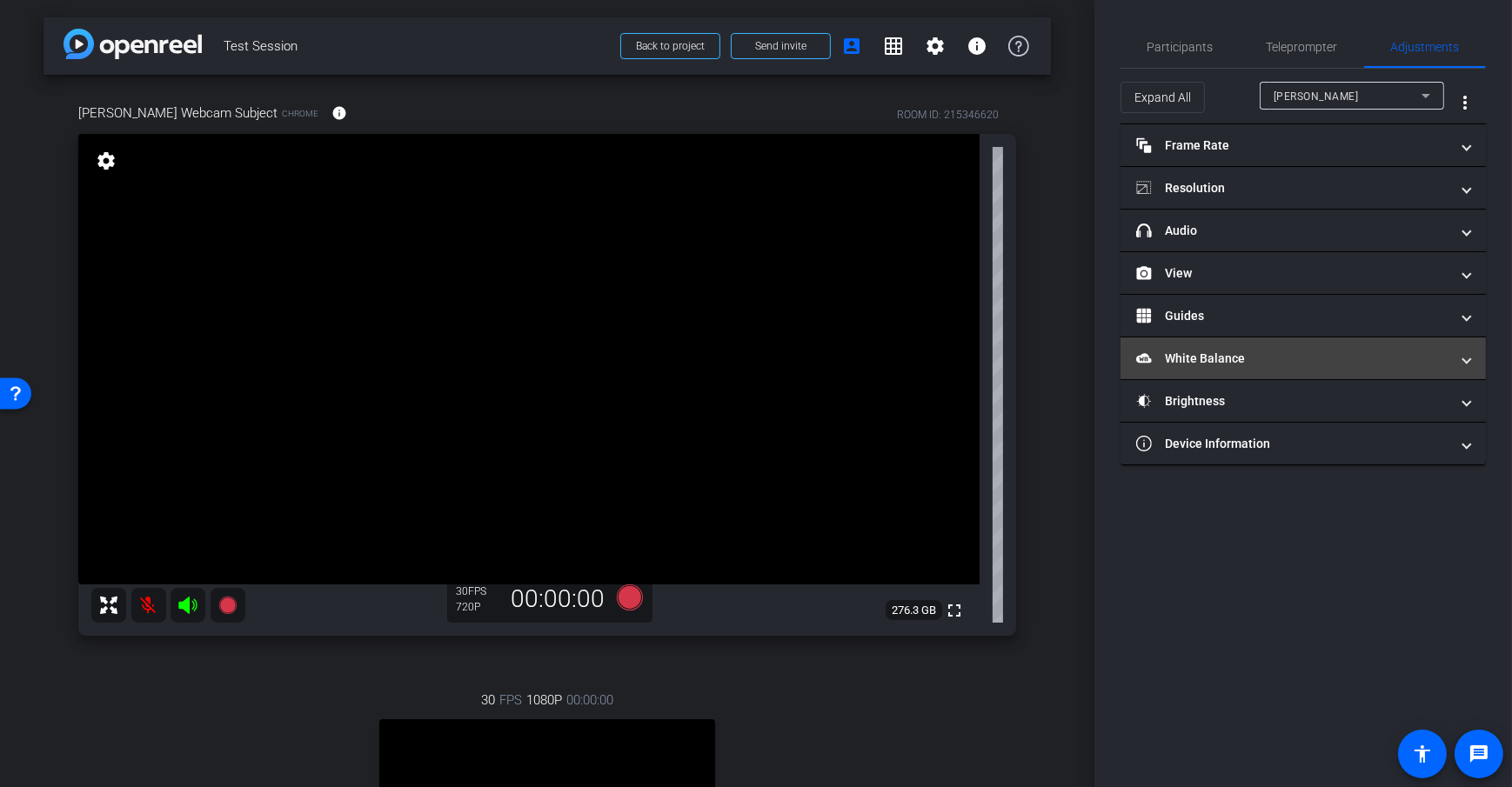 click on "White Balance
White Balance" at bounding box center (1293, 358) 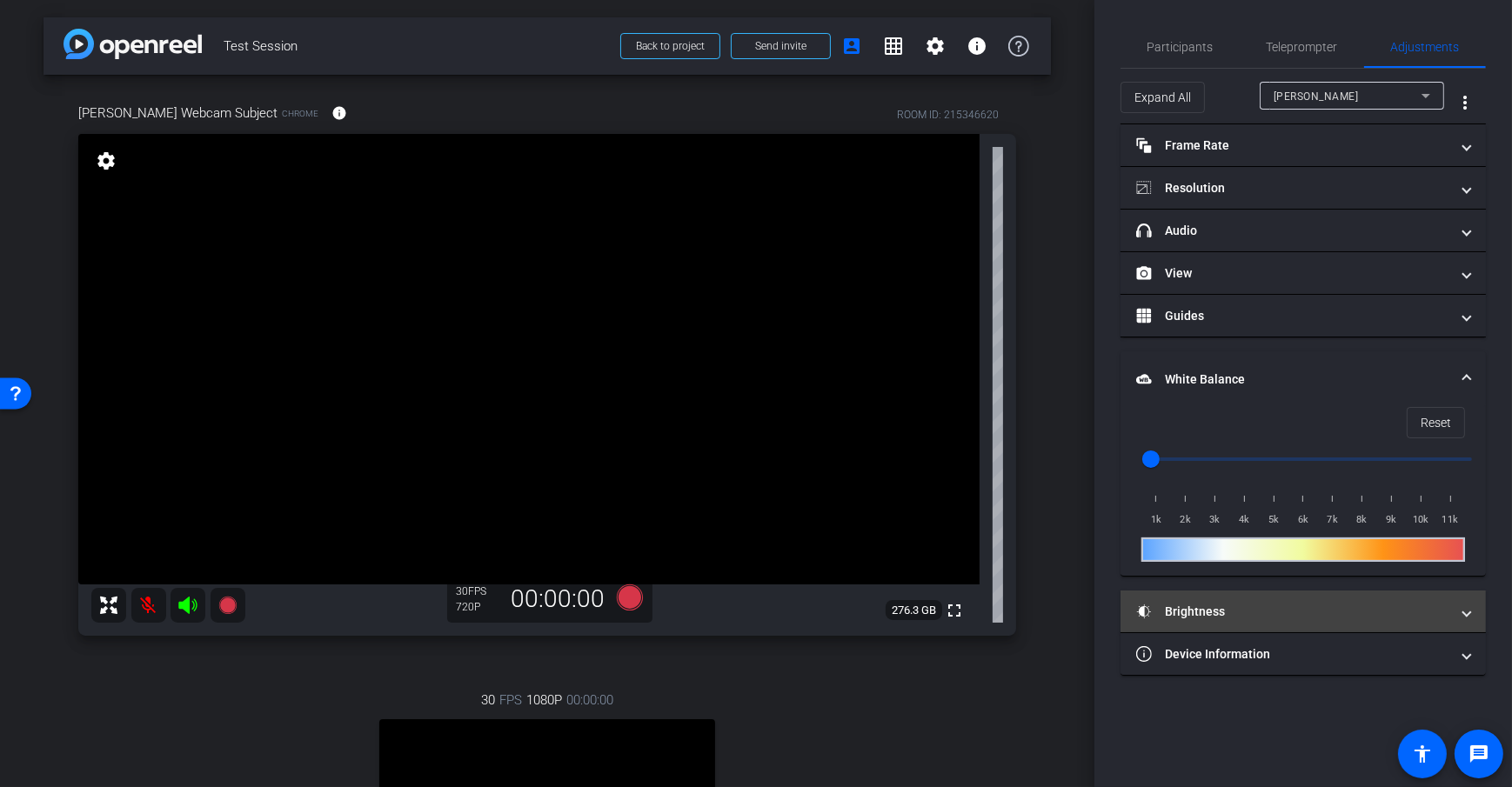click on "Brightness" at bounding box center (1303, 611) 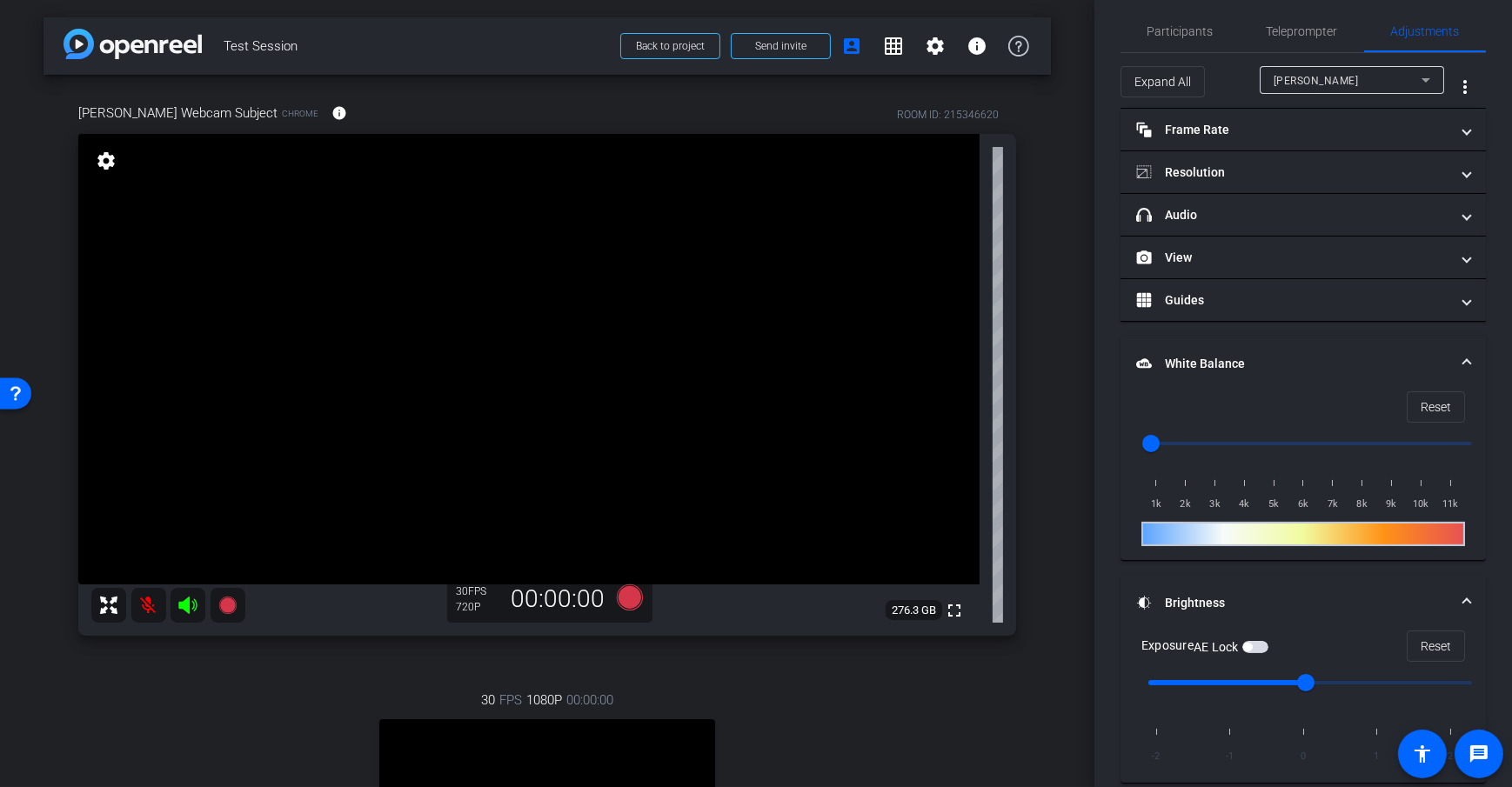 scroll, scrollTop: 17, scrollLeft: 0, axis: vertical 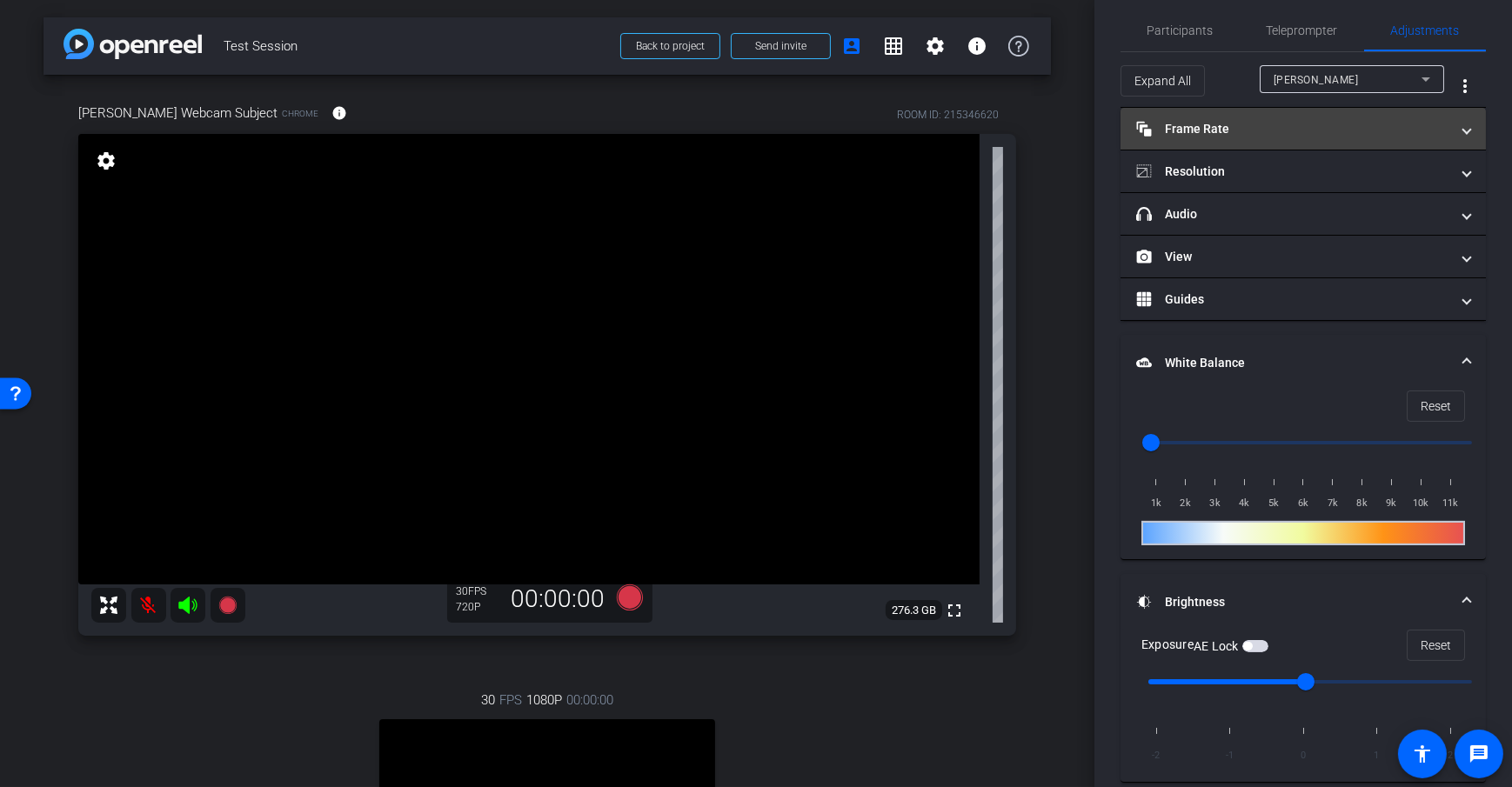 click on "Frame Rate
Frame Rate" at bounding box center (1303, 129) 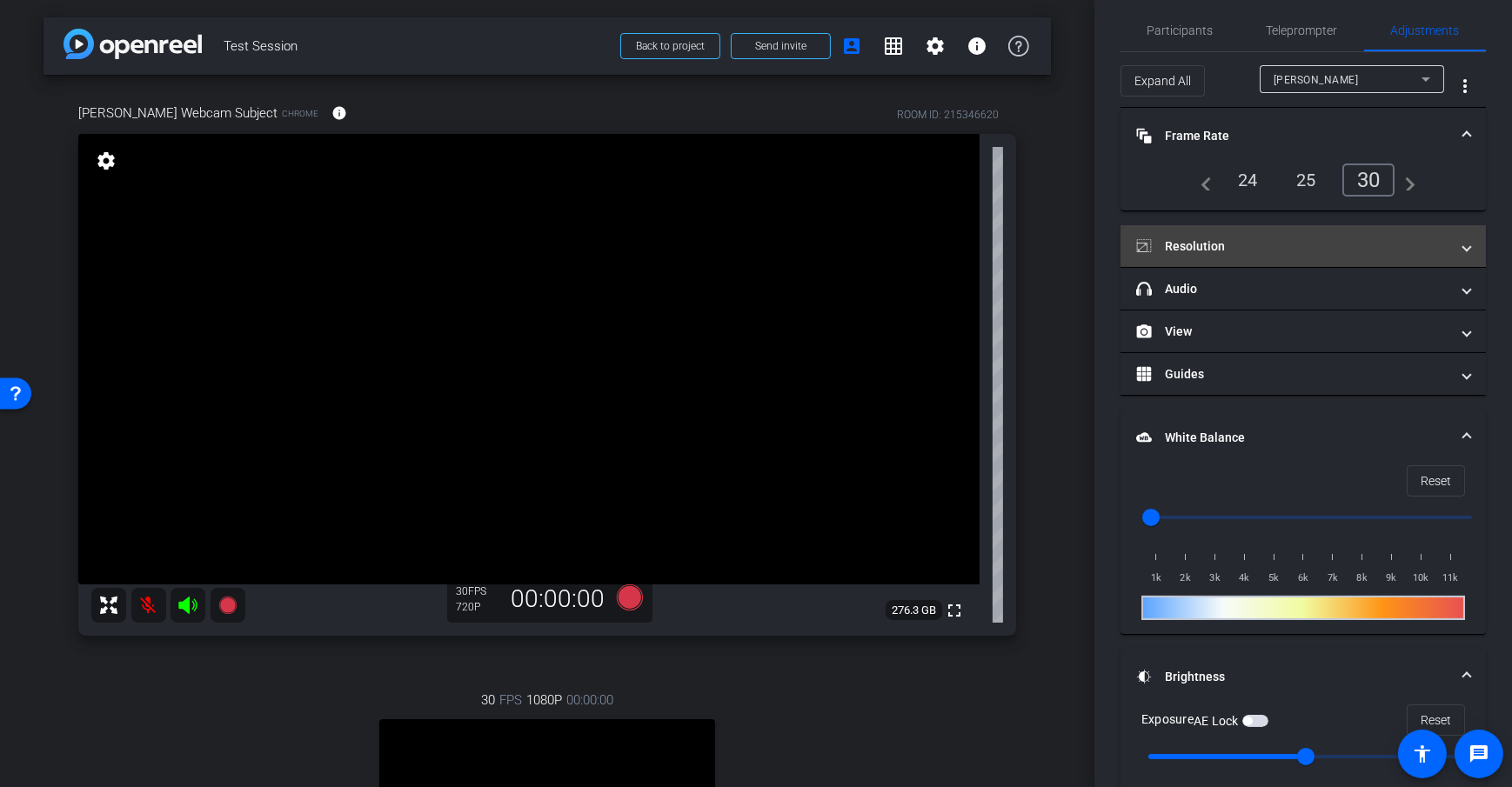 click on "Resolution" at bounding box center [1303, 246] 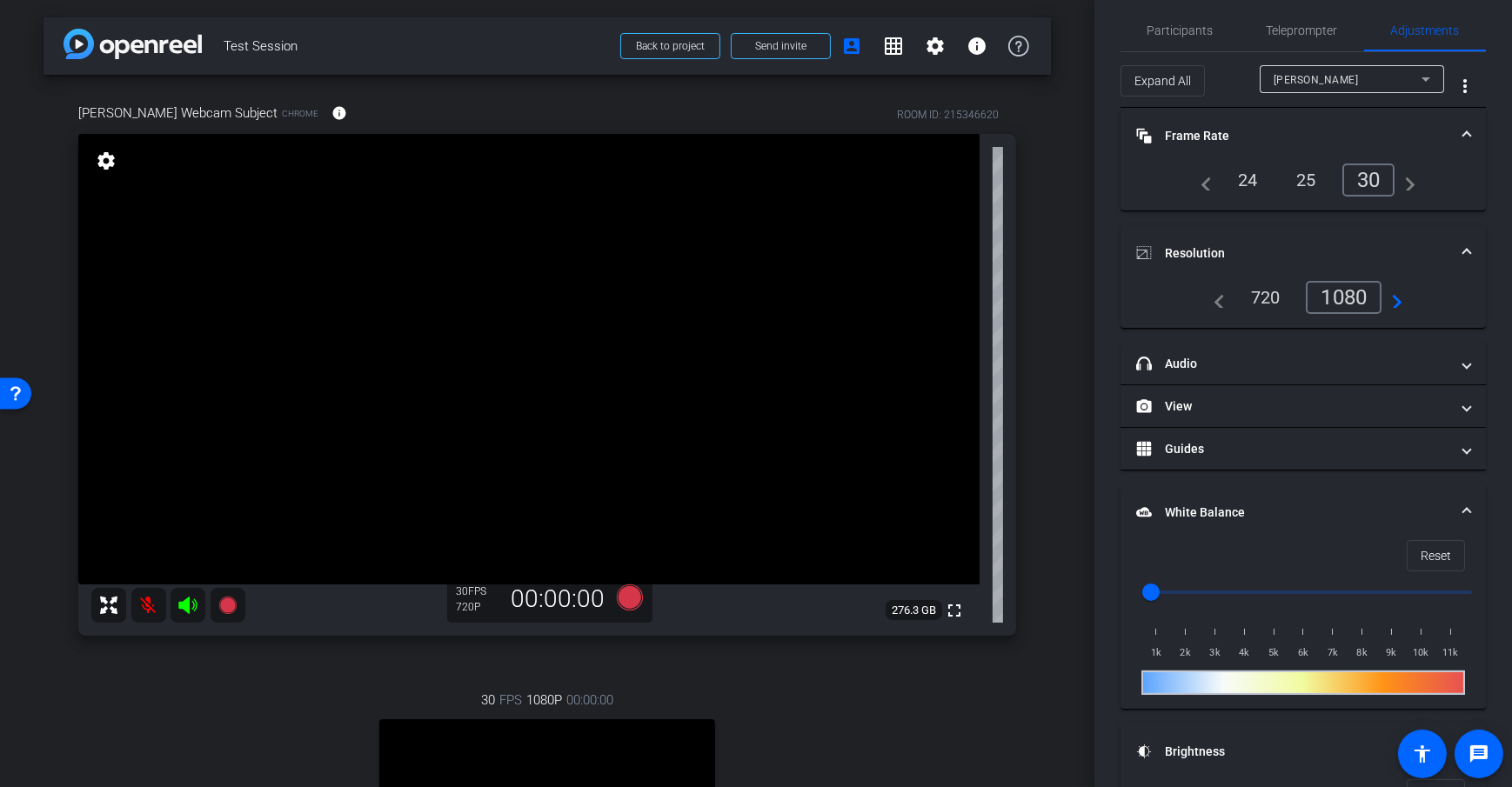 click on "arrow_back  Test Session   Back to project   Send invite  account_box grid_on settings info
Dan Webcam Subject Chrome info ROOM ID: 215346620 fullscreen settings  276.3 GB
30 FPS  720P   00:00:00
30 FPS 1080P  00:00:00  fullscreen
Dan H Subject   -  Pixel 6 65% battery_std
settings  Session Clips   cloud_upload" at bounding box center [547, 393] 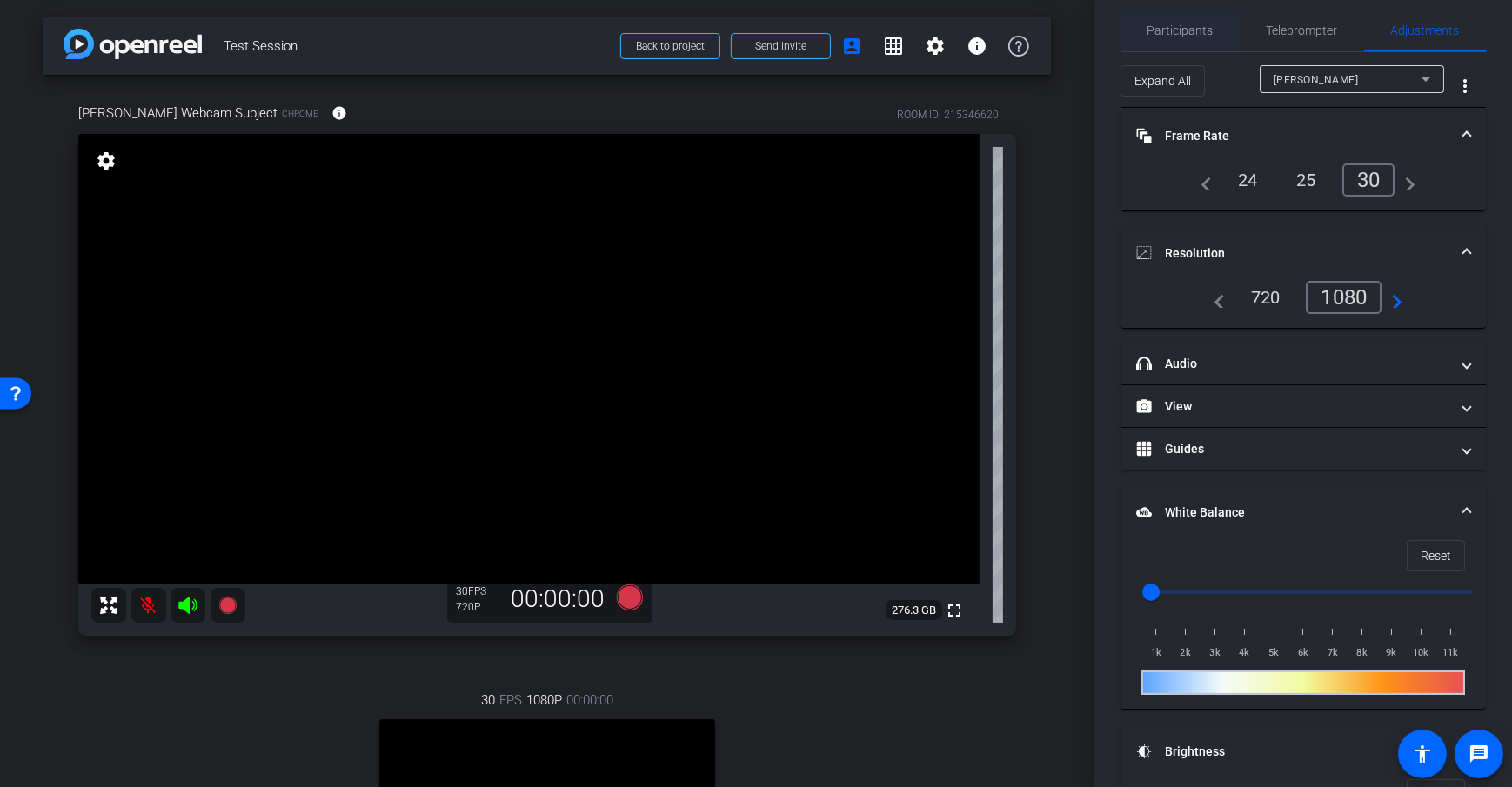 click on "Participants" at bounding box center (1181, 30) 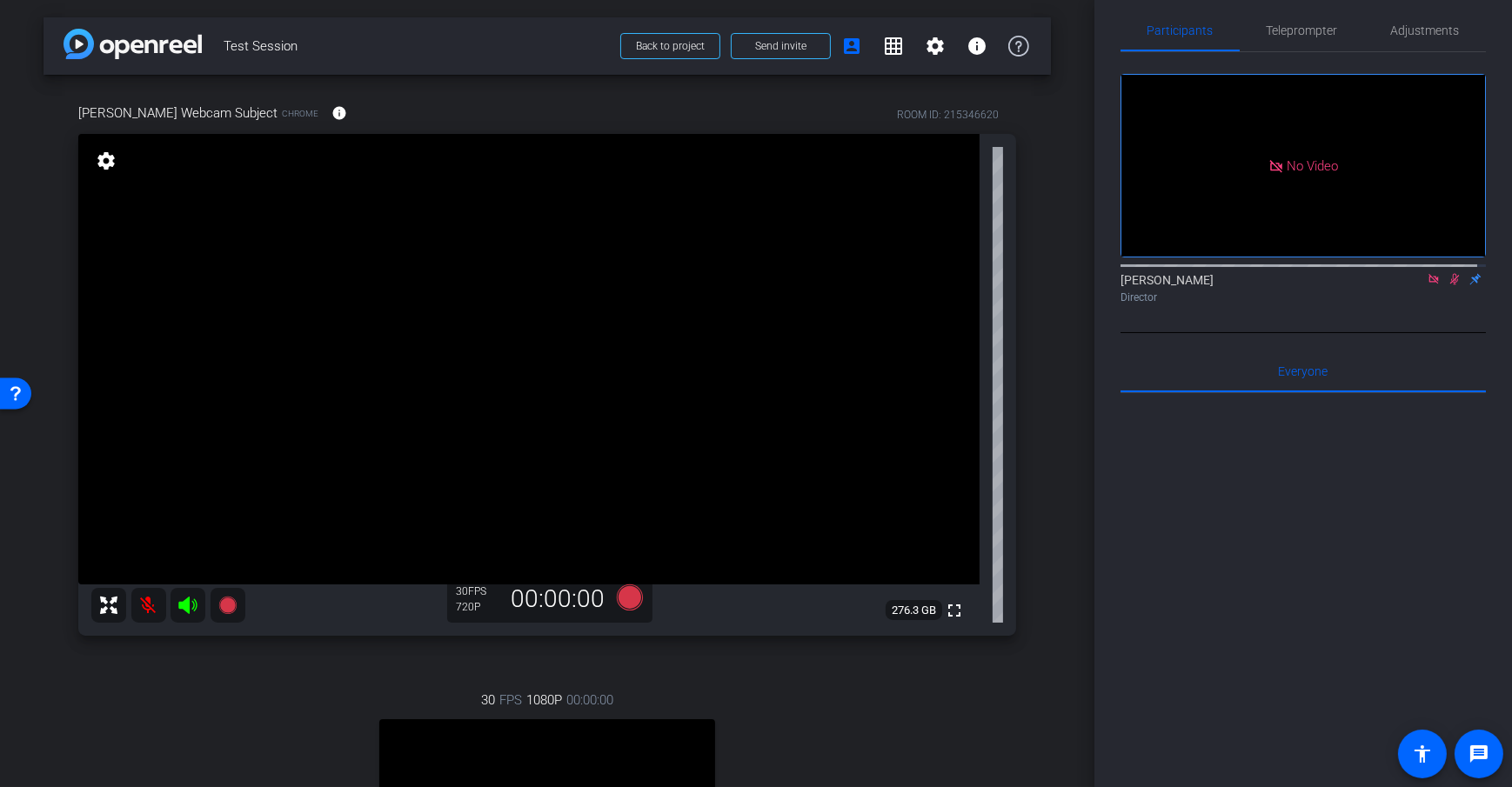 click on "arrow_back  Test Session   Back to project   Send invite  account_box grid_on settings info
Dan Webcam Subject Chrome info ROOM ID: 215346620 fullscreen settings  276.3 GB
30 FPS  720P   00:00:00
30 FPS 1080P  00:00:00  fullscreen
Dan H Subject   -  Pixel 6 65% battery_std
settings  Session Clips   cloud_upload" at bounding box center [547, 393] 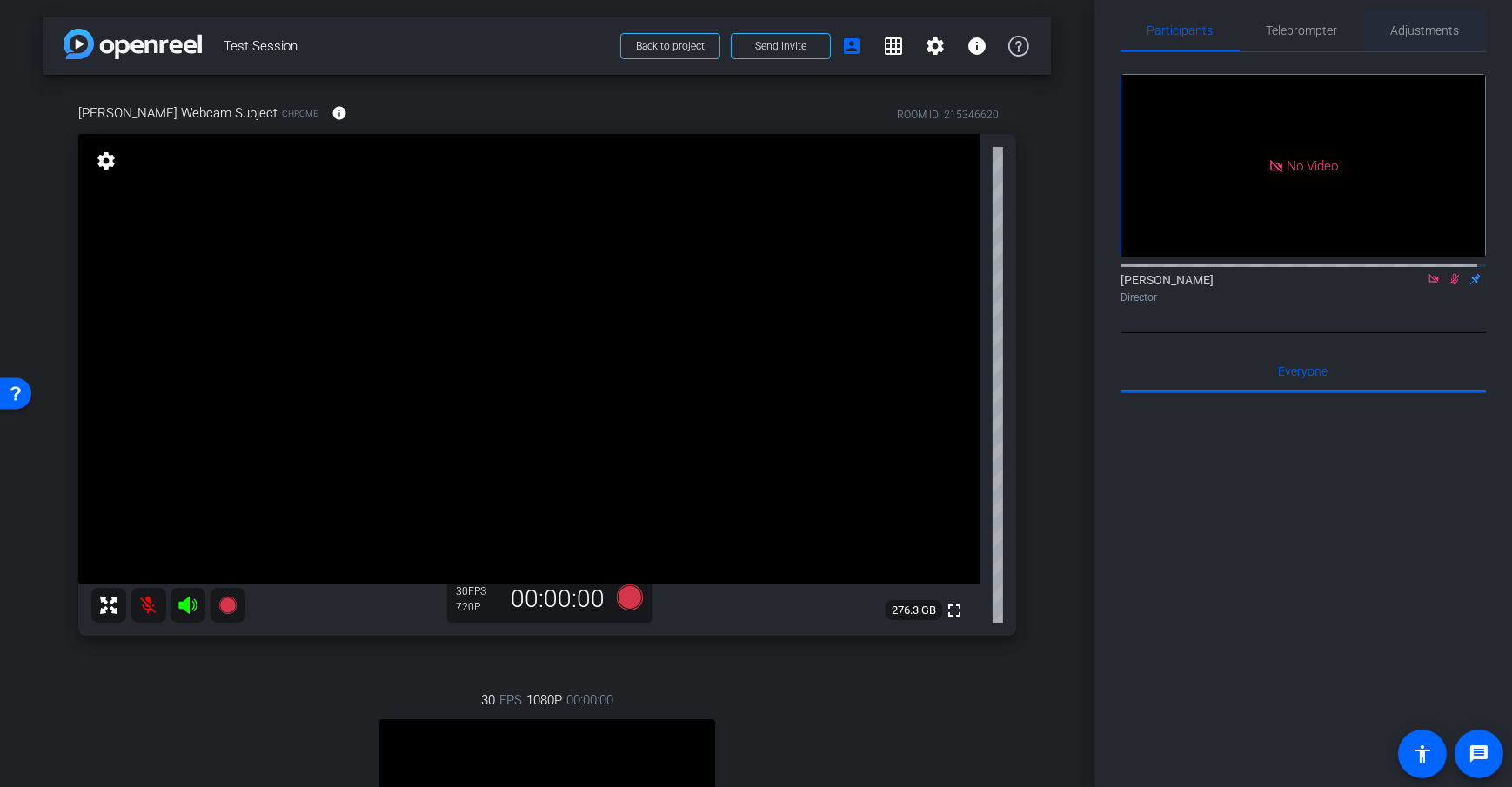 click on "Adjustments" at bounding box center [1425, 30] 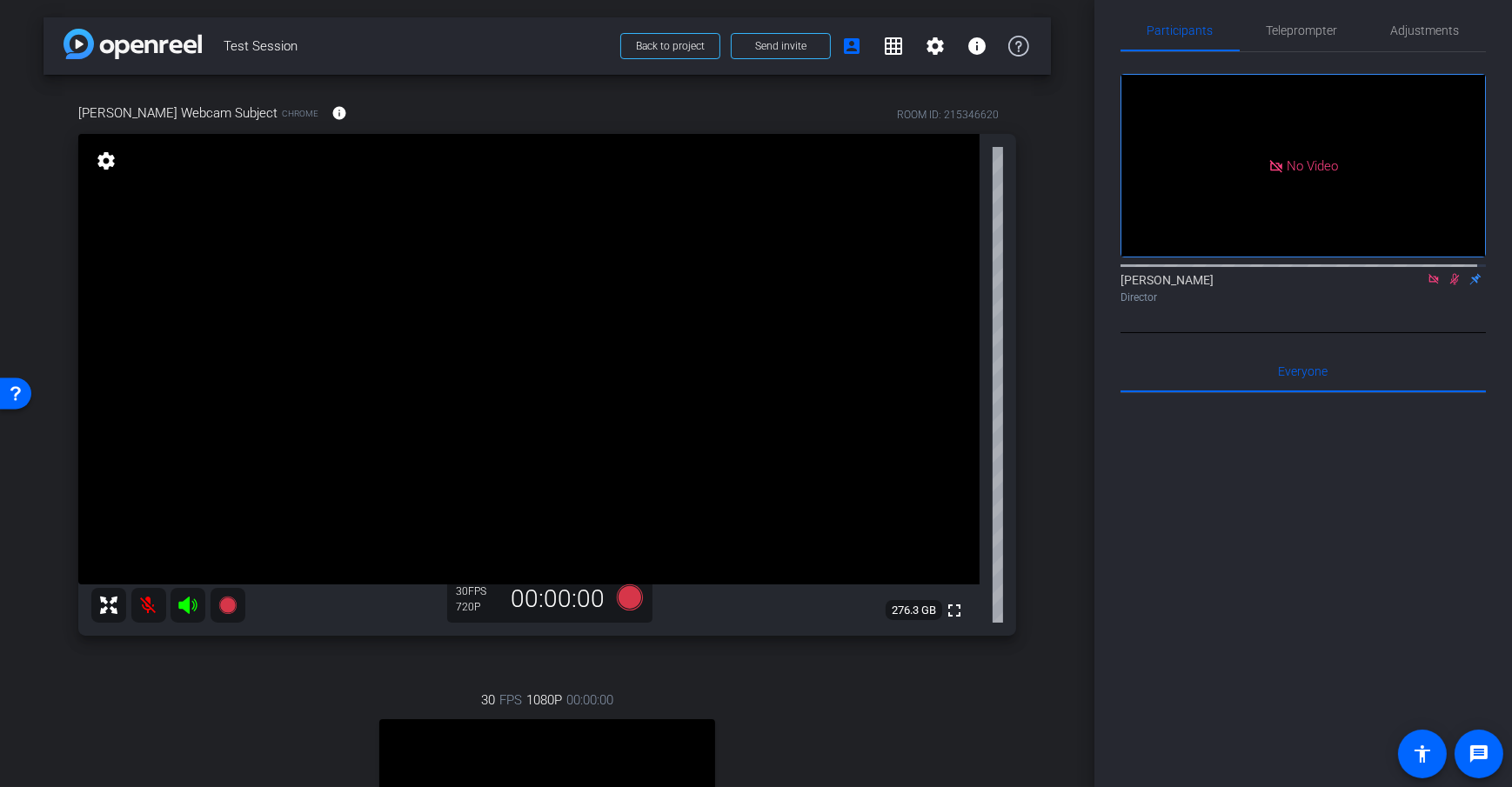 scroll, scrollTop: 0, scrollLeft: 0, axis: both 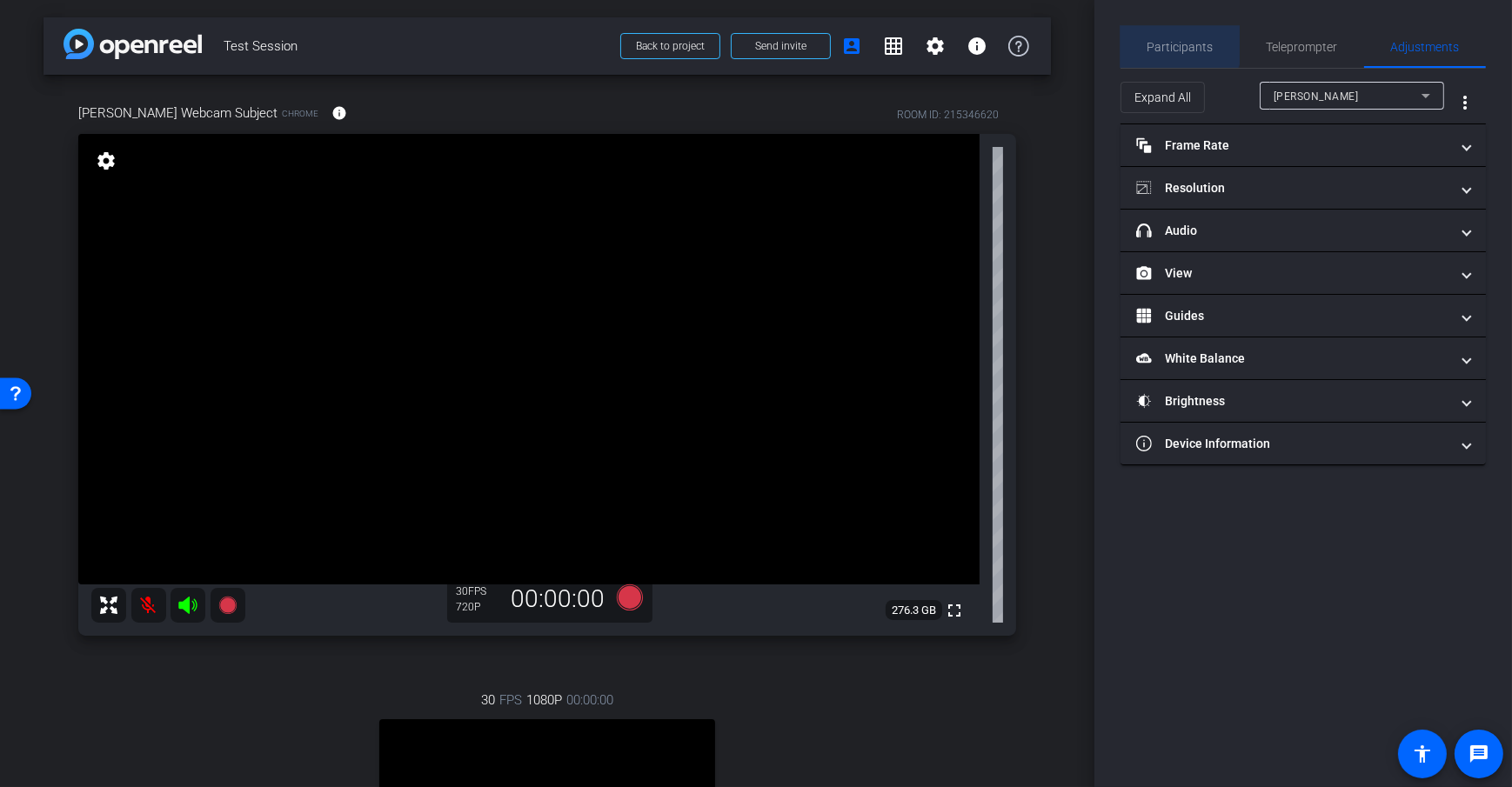 click on "Participants" at bounding box center [1181, 47] 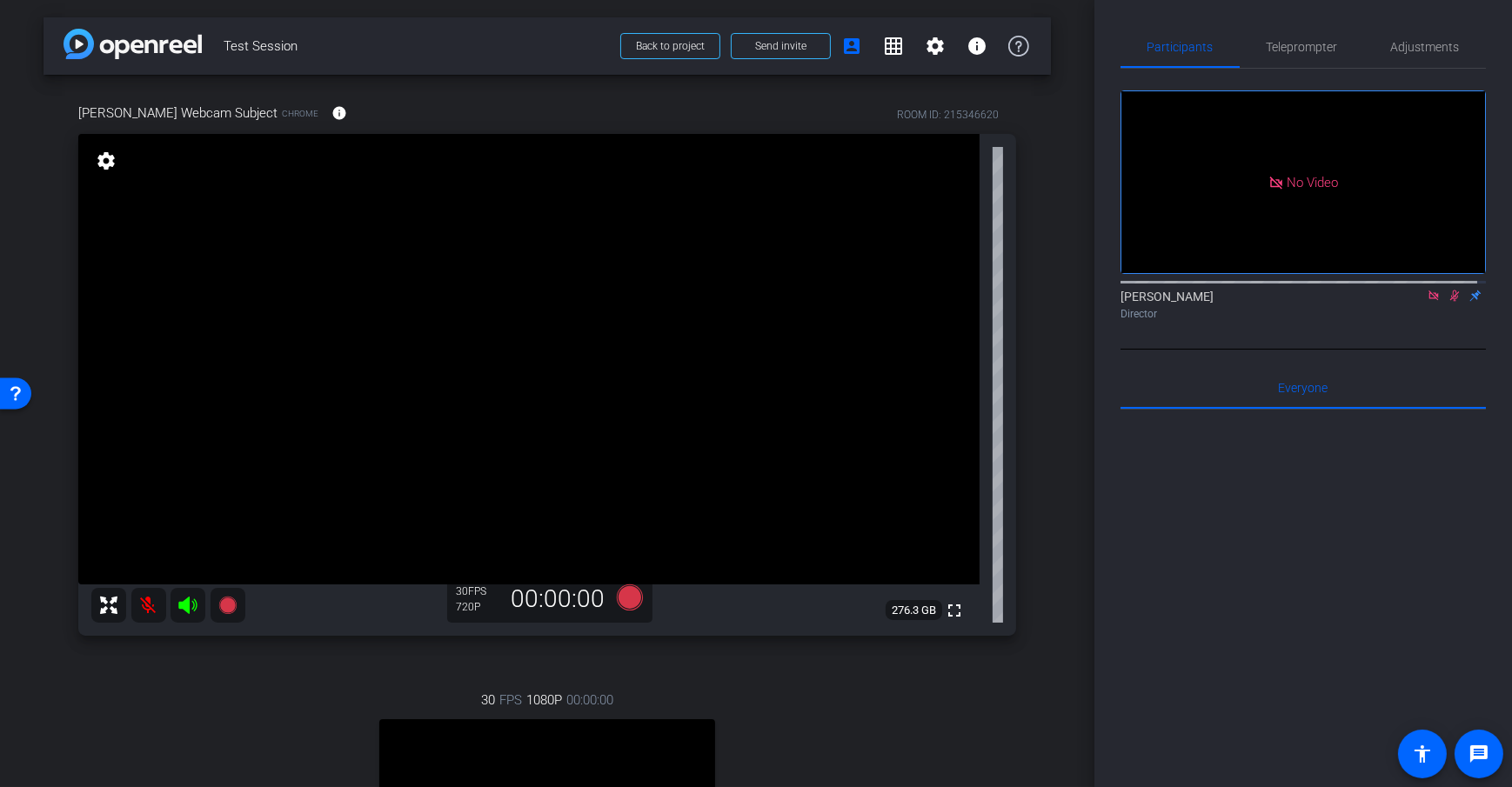 click on "arrow_back  Test Session   Back to project   Send invite  account_box grid_on settings info
Dan Webcam Subject Chrome info ROOM ID: 215346620 fullscreen settings  276.3 GB
30 FPS  720P   00:00:00
30 FPS 1080P  00:00:00  fullscreen
Dan H Subject   -  Pixel 6 65% battery_std
settings  Session Clips   cloud_upload" at bounding box center [547, 393] 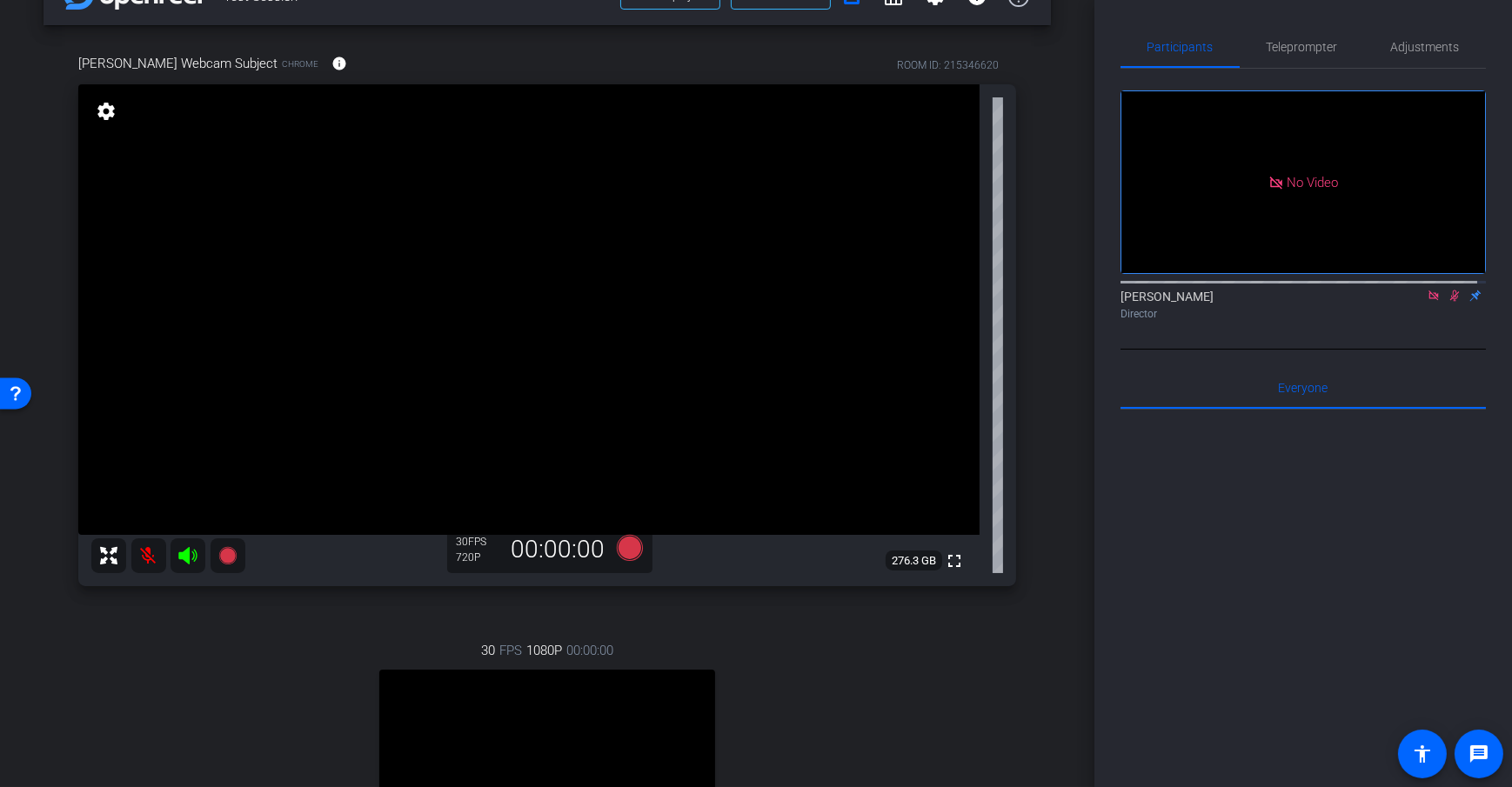 scroll, scrollTop: 64, scrollLeft: 0, axis: vertical 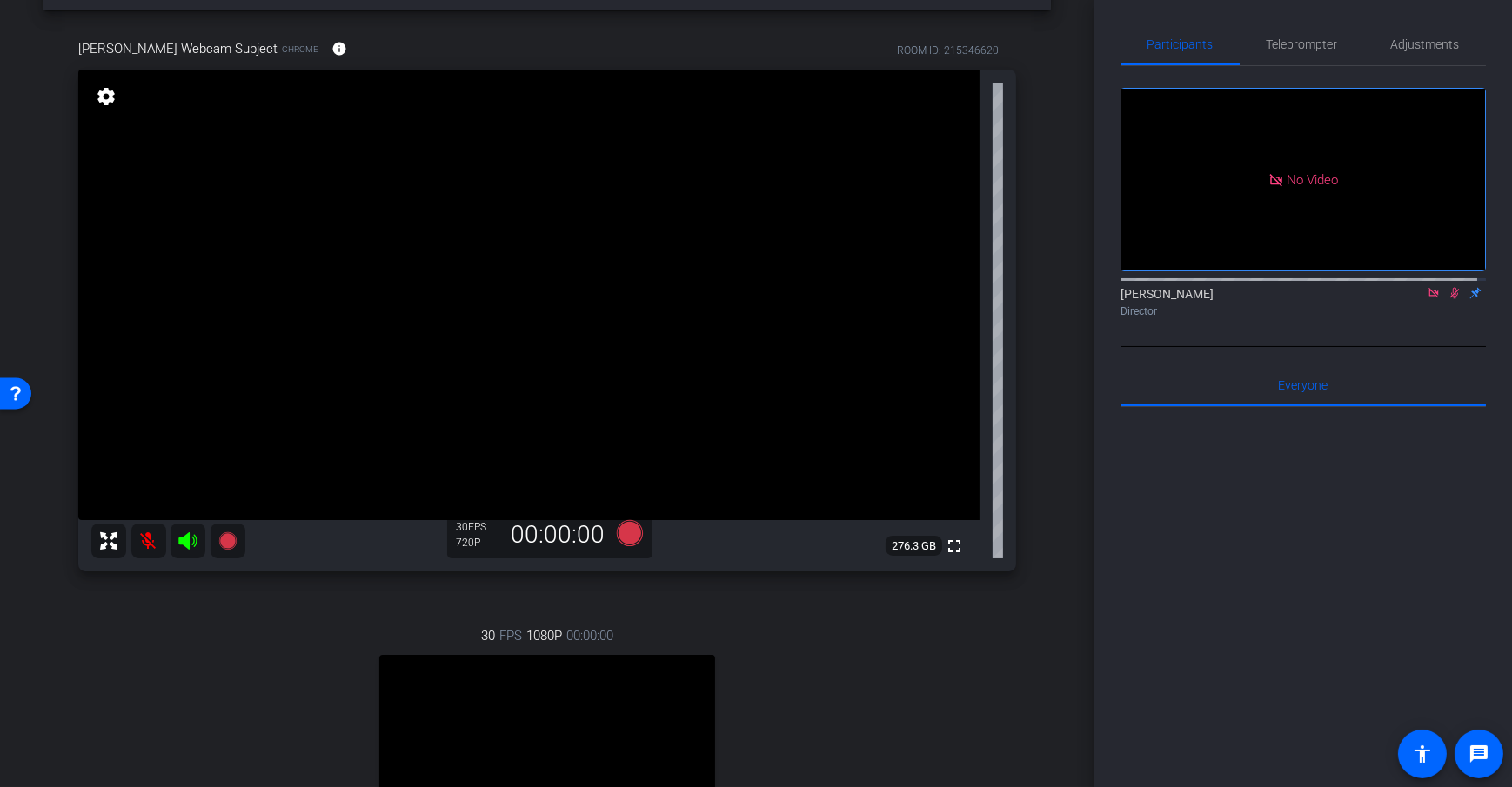 click on "arrow_back  Test Session   Back to project   Send invite  account_box grid_on settings info
Dan Webcam Subject Chrome info ROOM ID: 215346620 fullscreen settings  276.3 GB
30 FPS  720P   00:00:00
30 FPS 1080P  00:00:00  fullscreen
Dan H Subject   -  Pixel 6 65% battery_std
settings  Session Clips   cloud_upload" at bounding box center (547, 329) 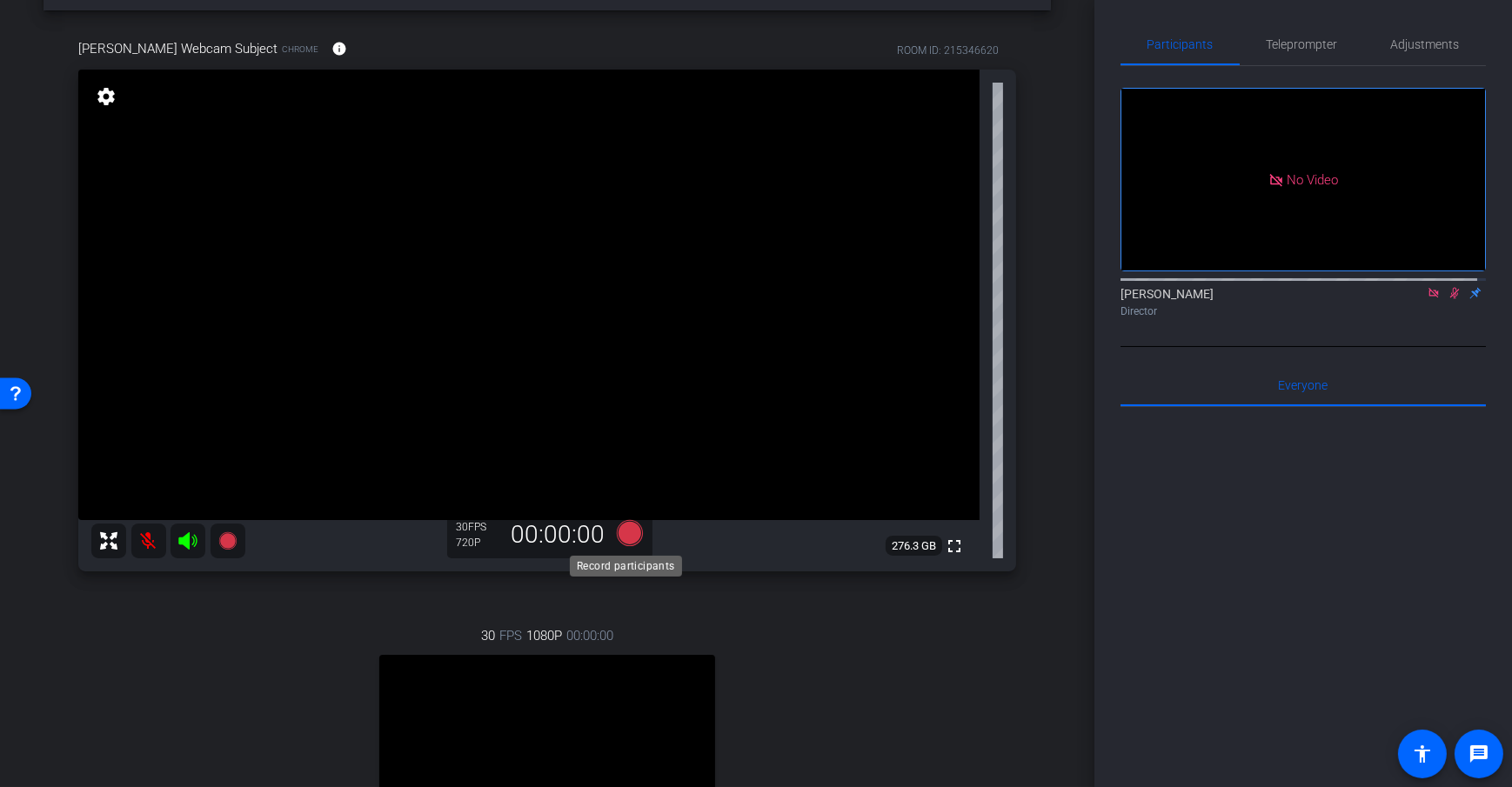 click 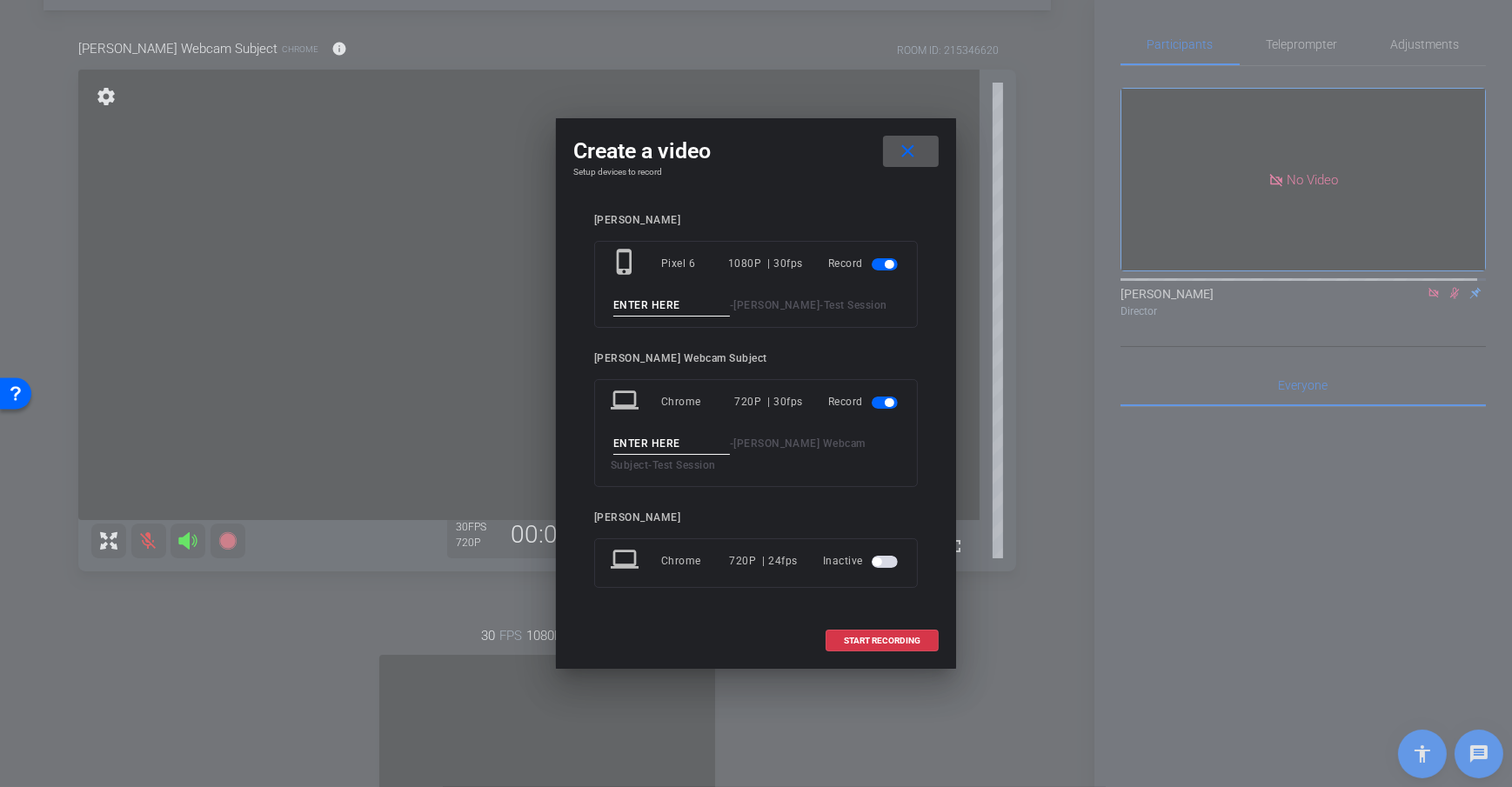 click at bounding box center [889, 264] 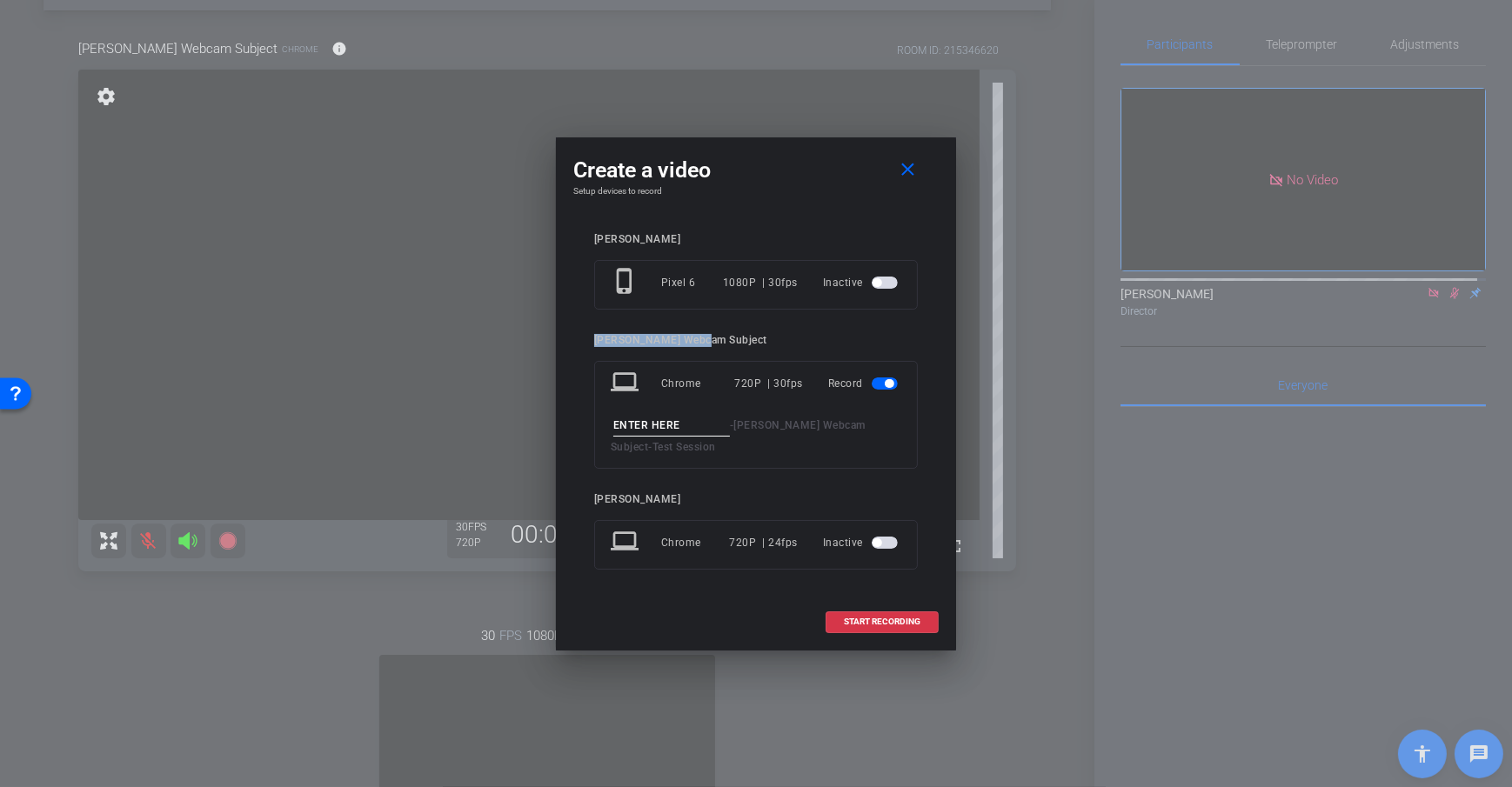 drag, startPoint x: 594, startPoint y: 338, endPoint x: 720, endPoint y: 338, distance: 126 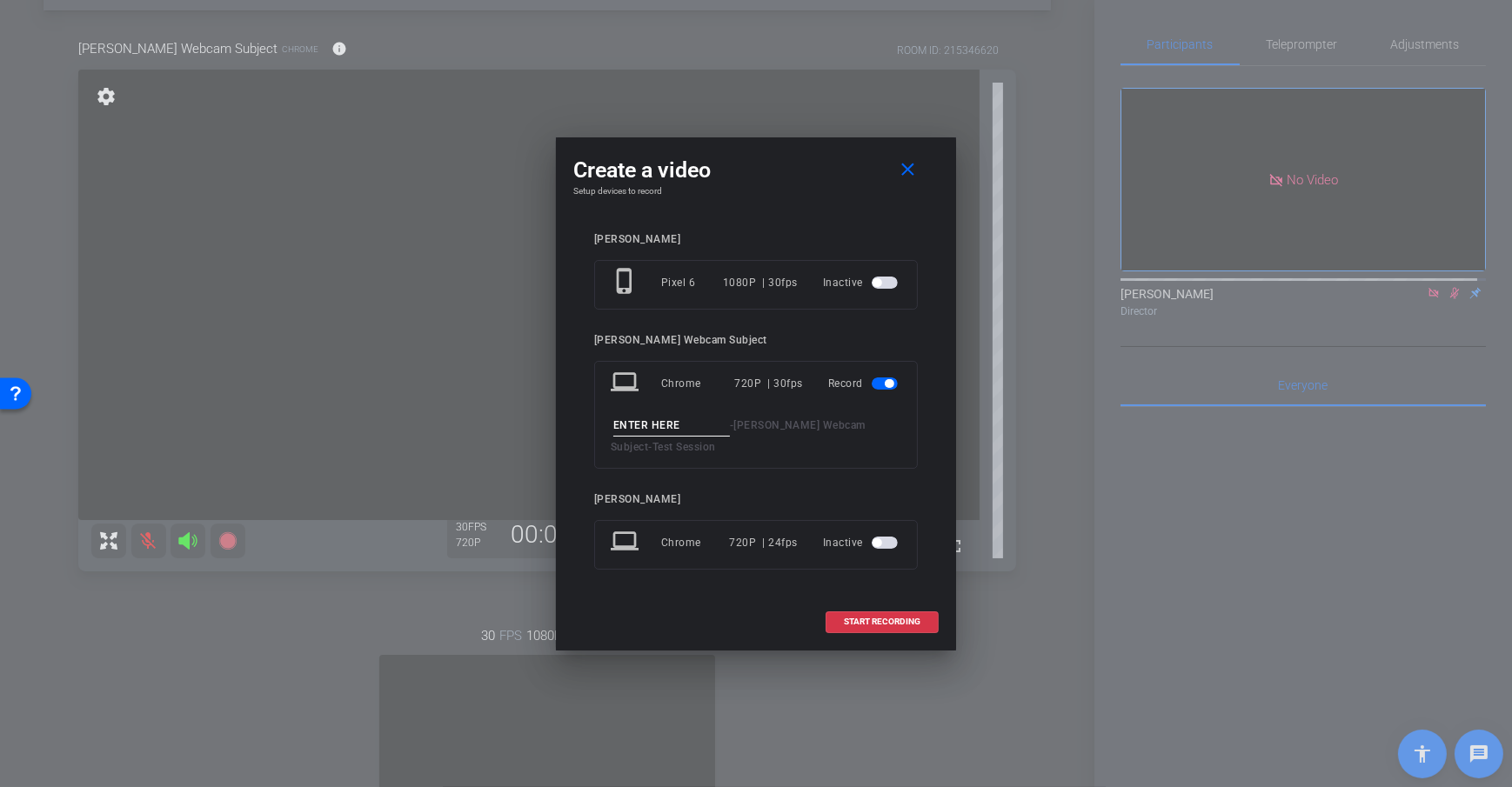 click at bounding box center (672, 425) 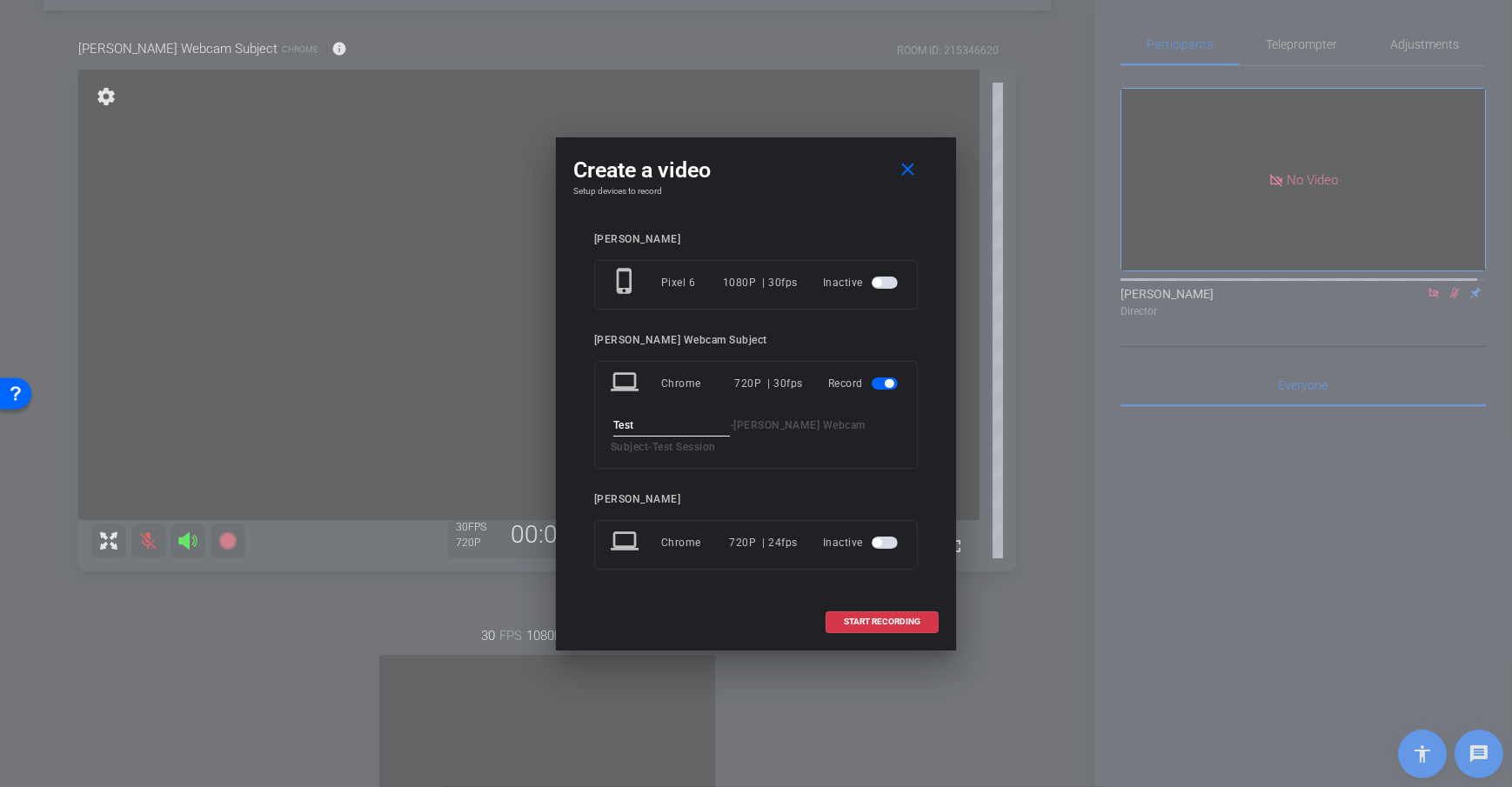 type on "Test" 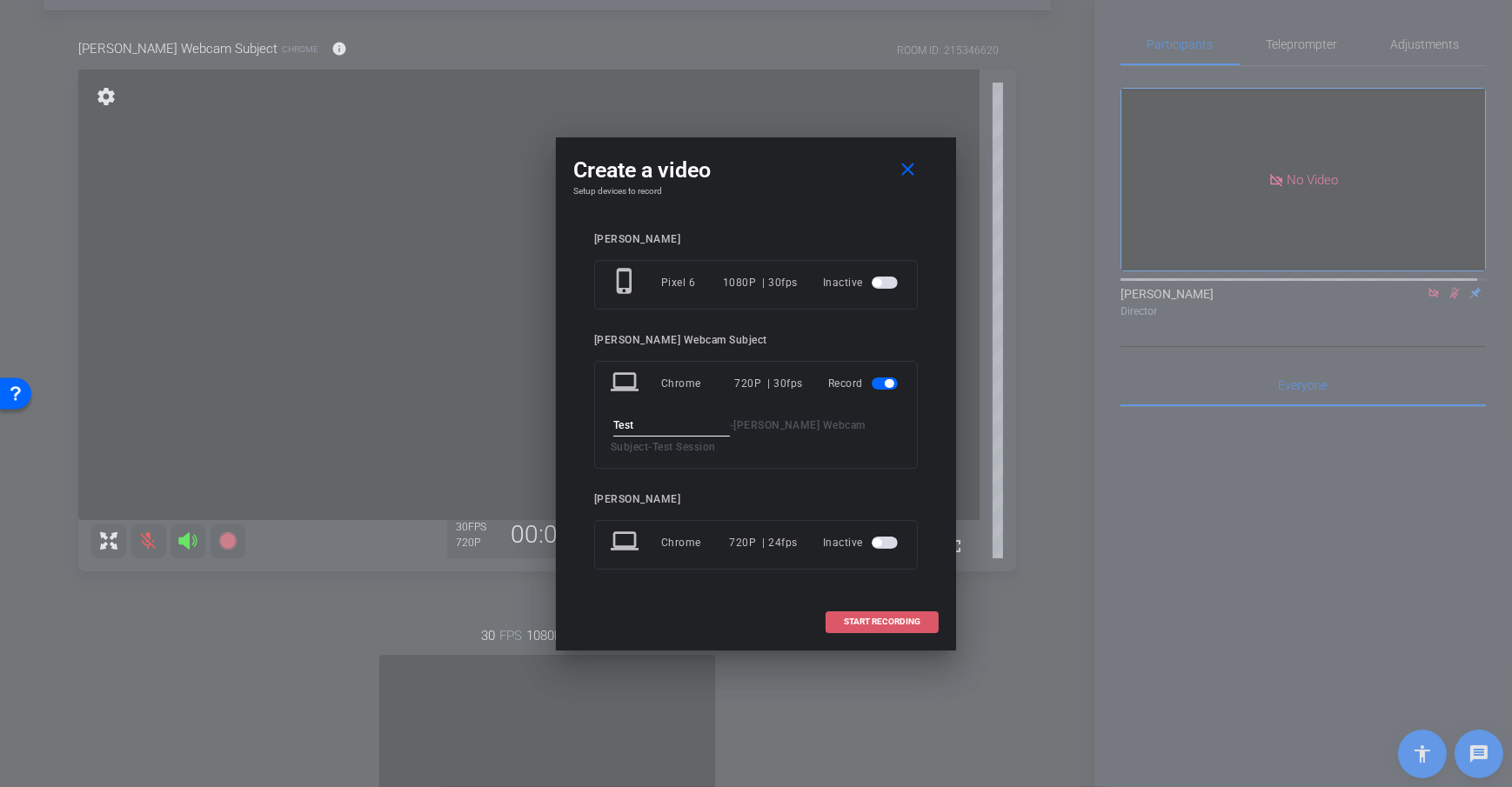 click at bounding box center [882, 622] 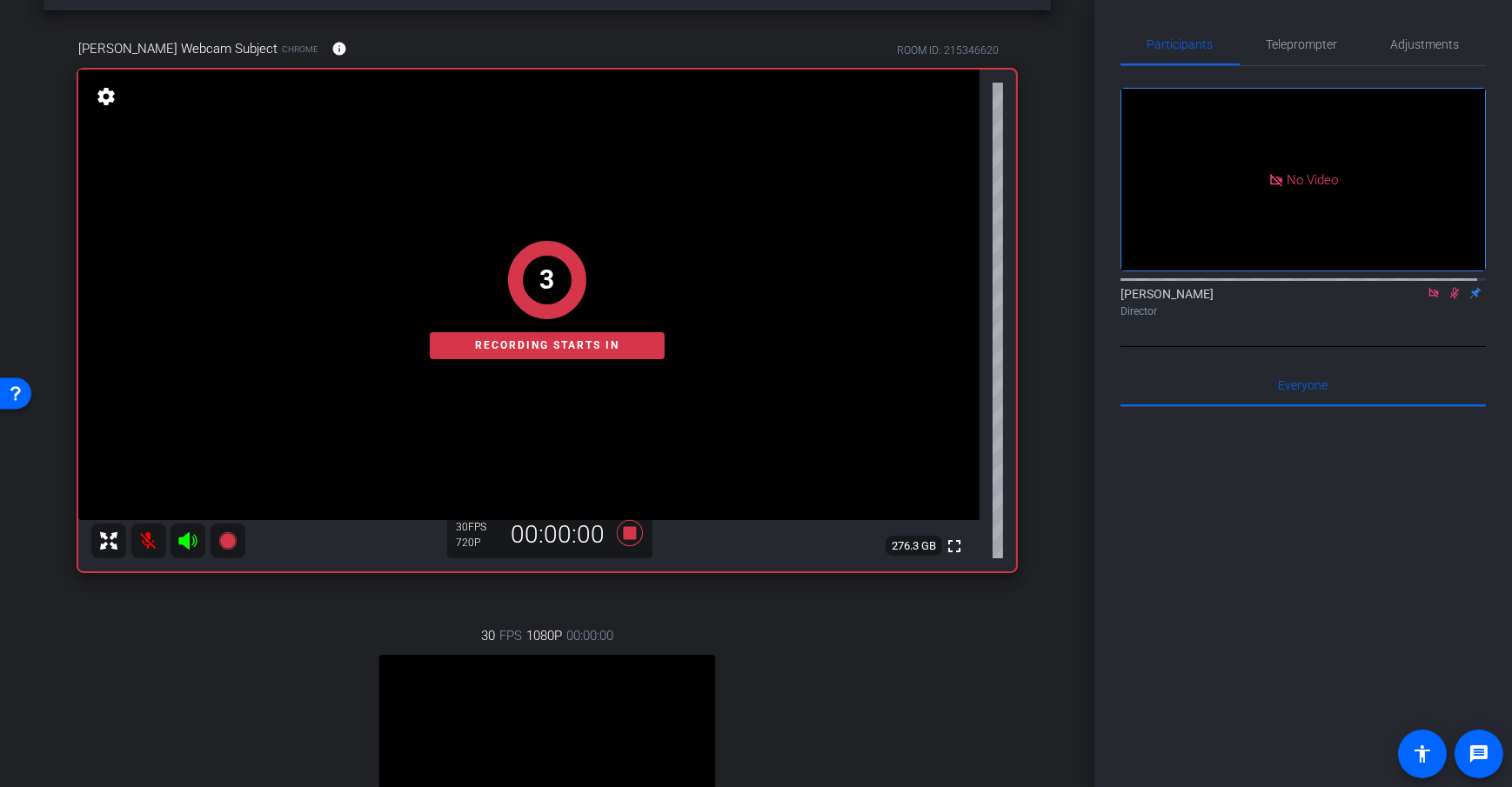 click on "arrow_back  Test Session   Back to project   Send invite  account_box grid_on settings info
Dan Webcam Subject Chrome info ROOM ID: 215346620 fullscreen settings  276.3 GB
30 FPS  720P   00:00:00
3   Recording starts in  30 FPS 1080P  00:00:00  fullscreen
Dan H Subject   -  Pixel 6 65% battery_std
settings  Session Clips   cloud_upload" at bounding box center (547, 329) 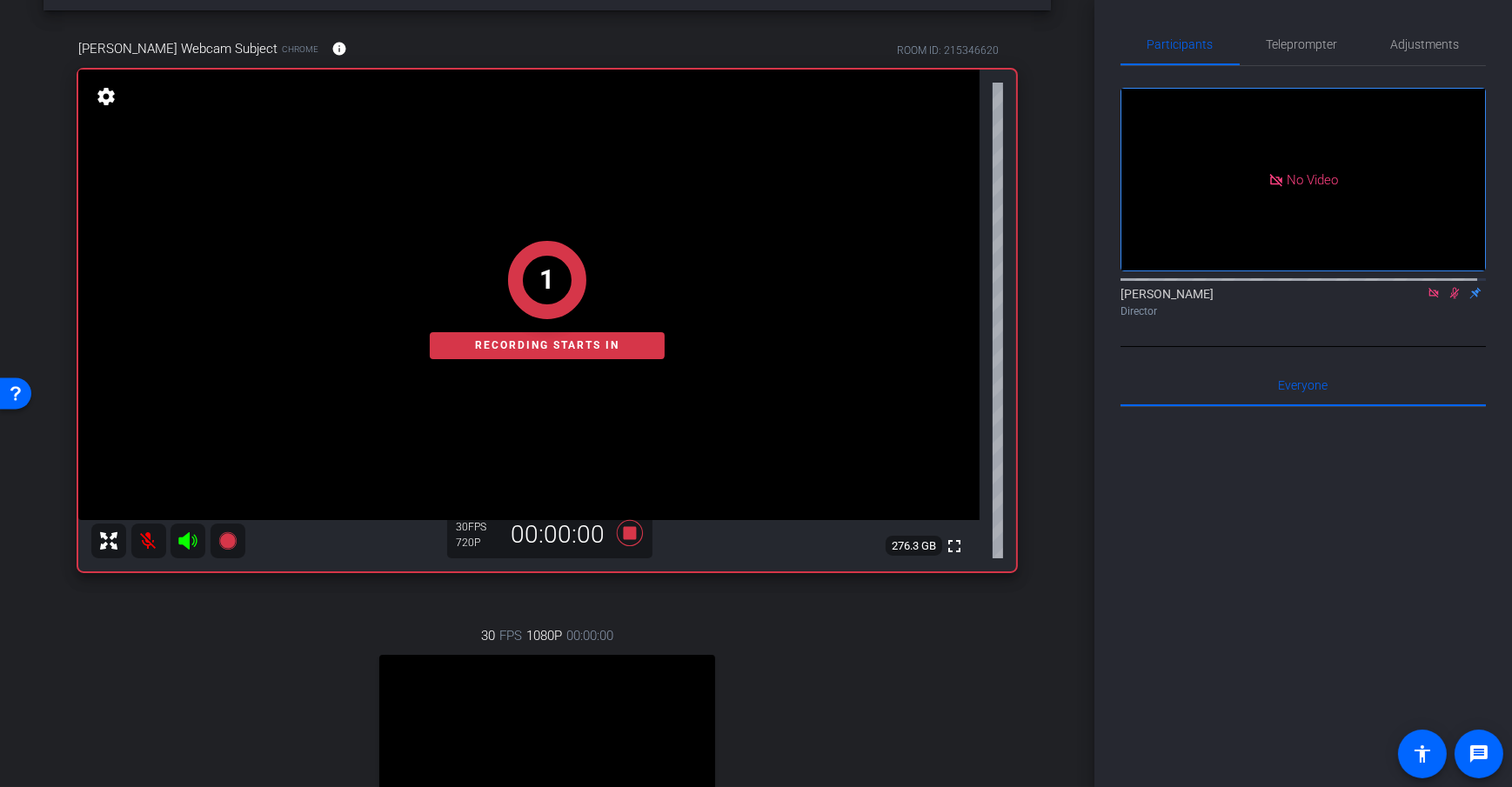 click on "arrow_back  Test Session   Back to project   Send invite  account_box grid_on settings info
Dan Webcam Subject Chrome info ROOM ID: 215346620 fullscreen settings  276.3 GB
30 FPS  720P   00:00:00
1   Recording starts in  30 FPS 1080P  00:00:00  fullscreen
Dan H Subject   -  Pixel 6 65% battery_std
settings  Session Clips   cloud_upload" at bounding box center [547, 329] 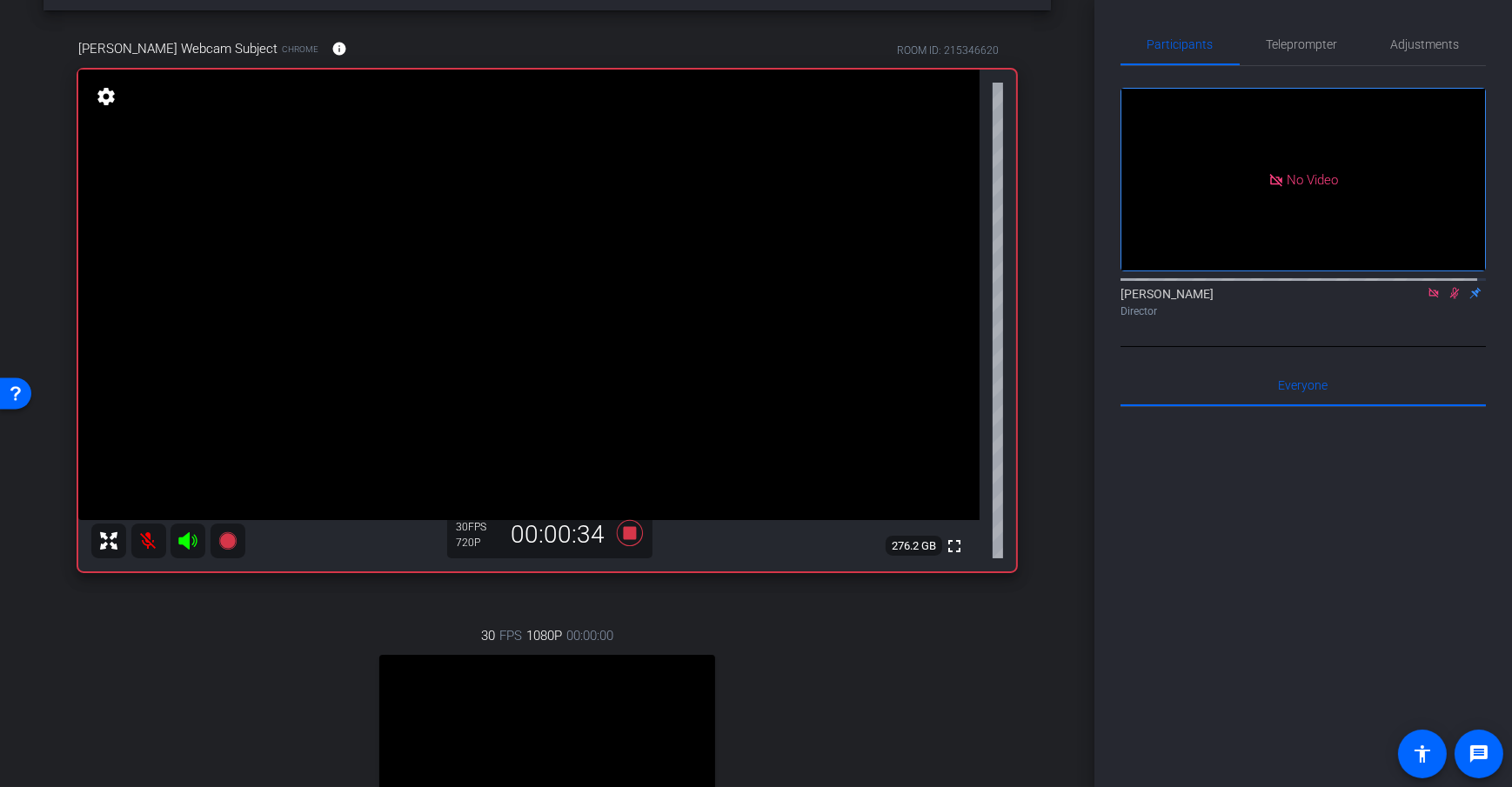 click on "arrow_back  Test Session   Back to project   Send invite  account_box grid_on settings info
Dan Webcam Subject Chrome info ROOM ID: 215346620 fullscreen settings  276.2 GB
30 FPS  720P   00:00:34
30 FPS 1080P  00:00:00  fullscreen
Dan H Subject   -  Pixel 6 65% battery_std
settings  Session Clips   cloud_upload" at bounding box center (547, 329) 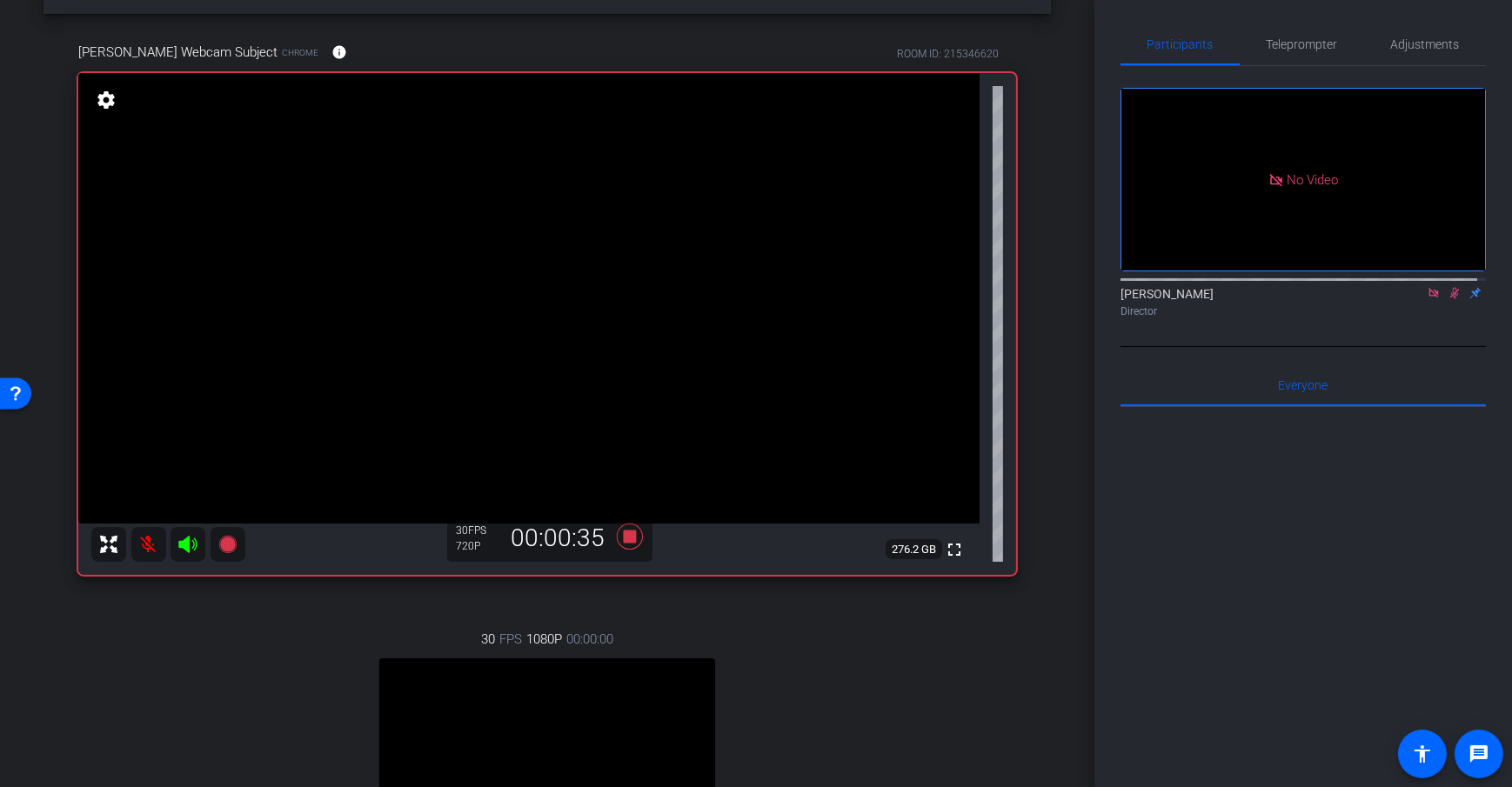 scroll, scrollTop: 58, scrollLeft: 0, axis: vertical 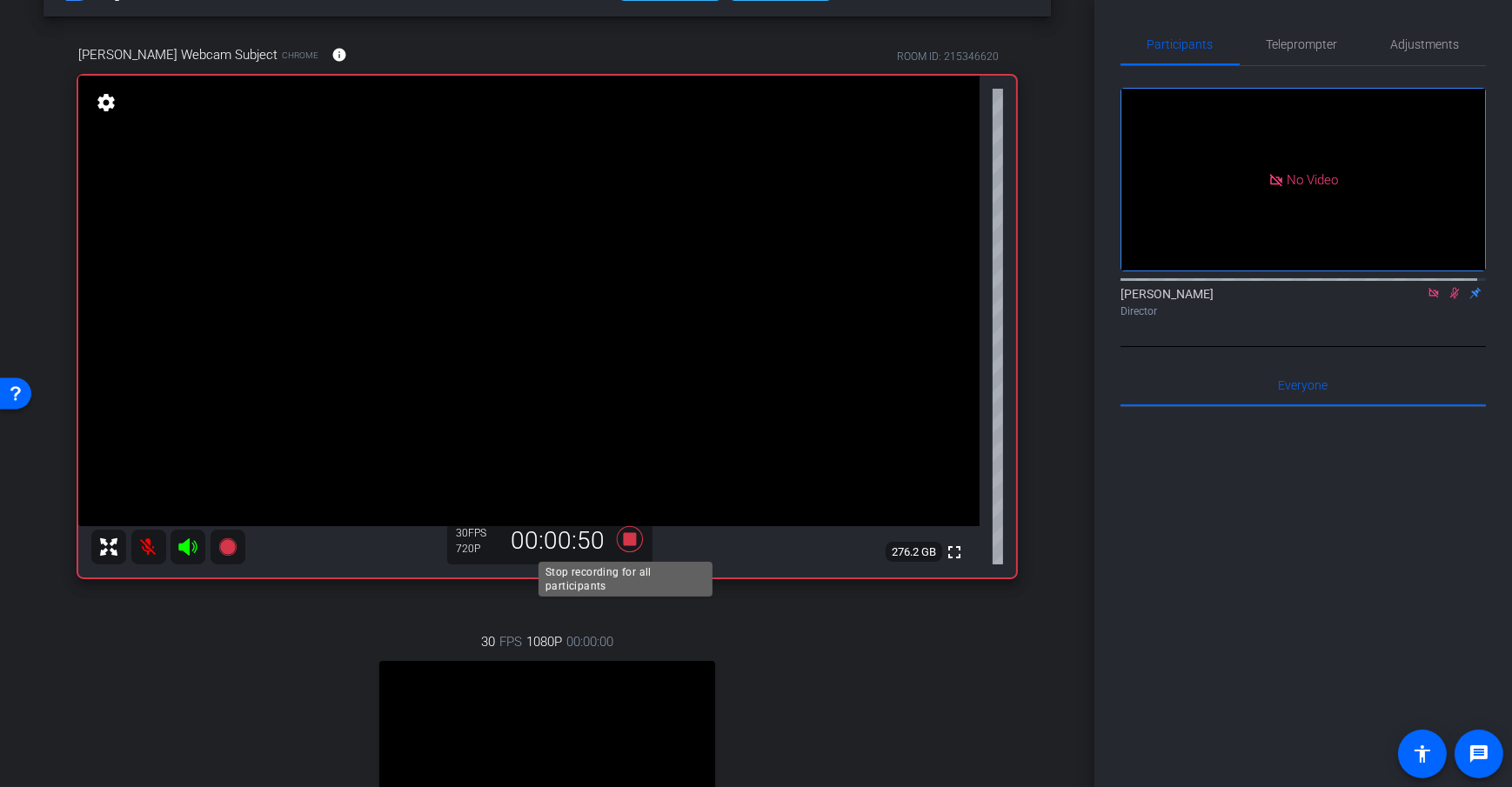 click 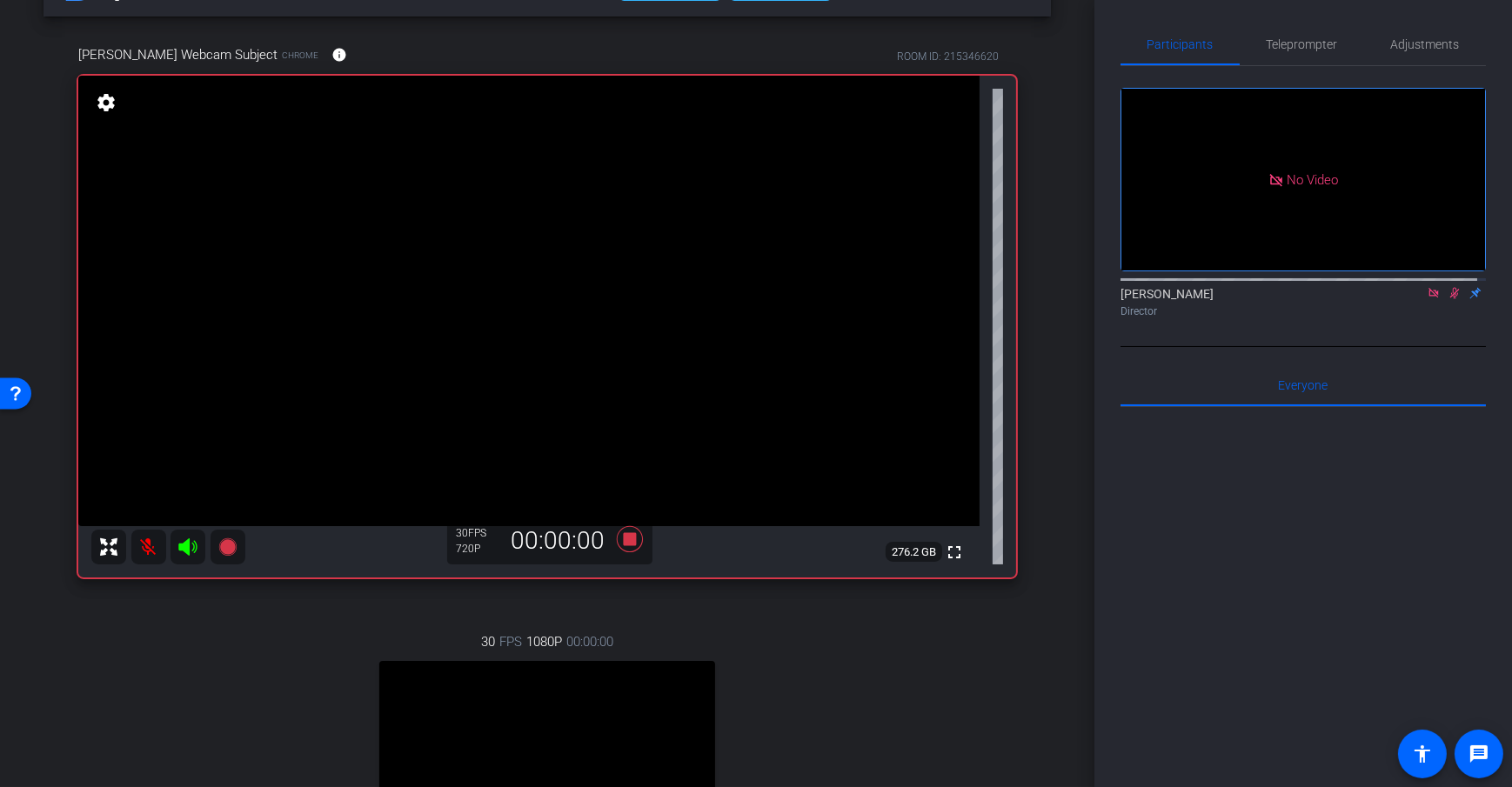 click on "Dan Webcam Subject Chrome info ROOM ID: 215346620 fullscreen settings  276.2 GB
30 FPS  720P   00:00:00
30 FPS 1080P  00:00:00  fullscreen
Dan H Subject   -  Pixel 6 65% battery_std
settings" at bounding box center [547, 498] 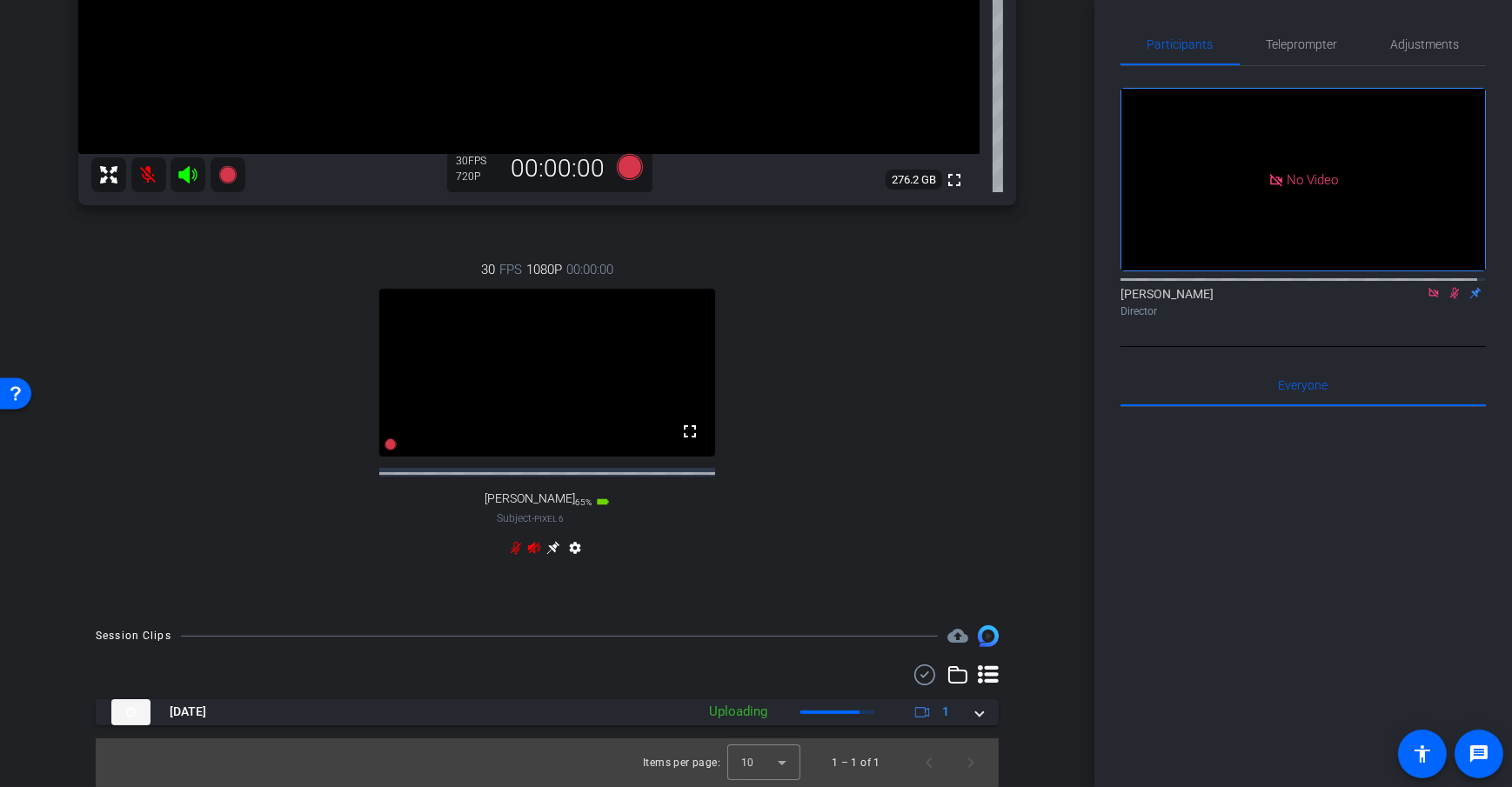 scroll, scrollTop: 444, scrollLeft: 0, axis: vertical 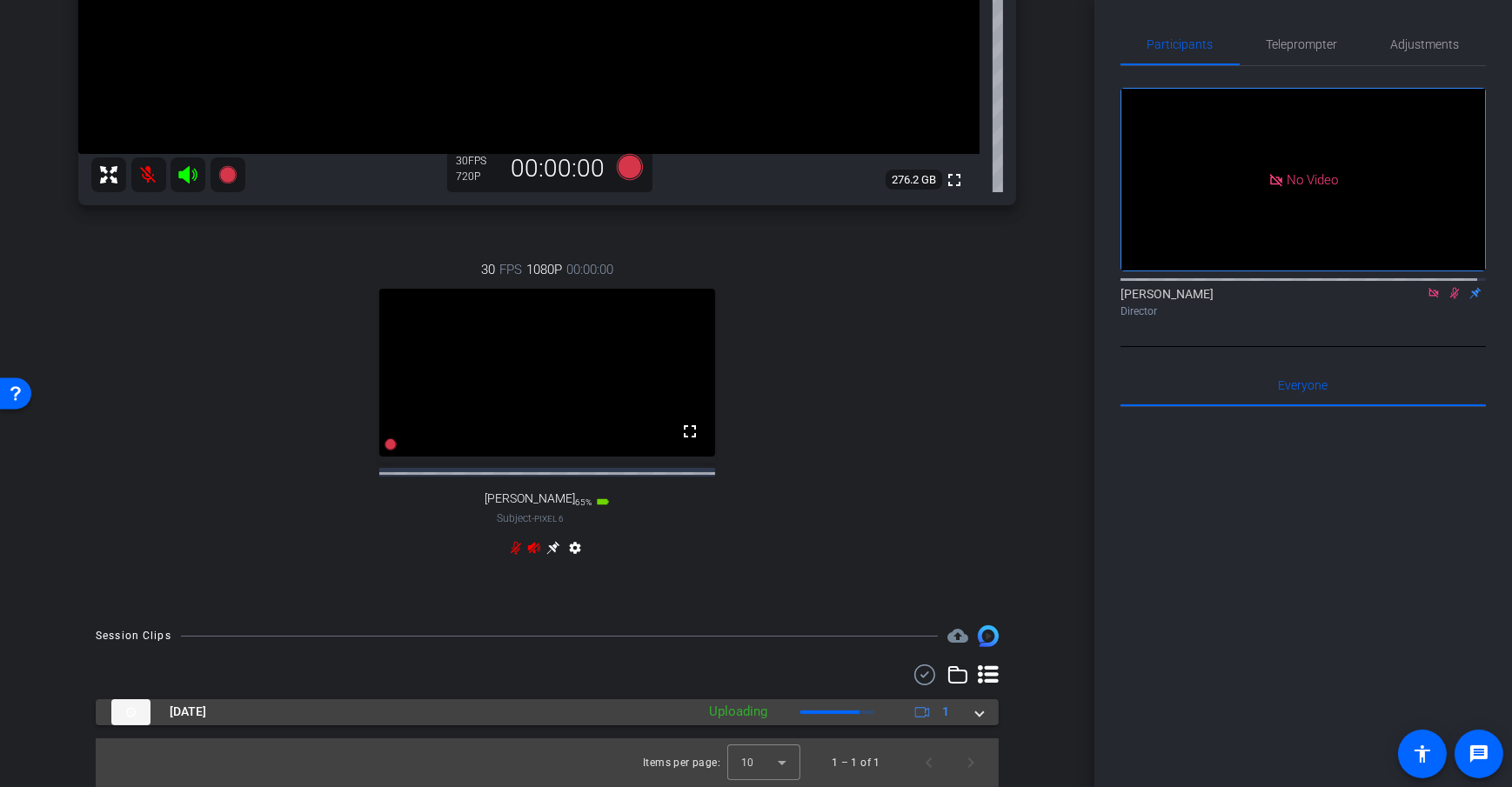 click on "Uploading" 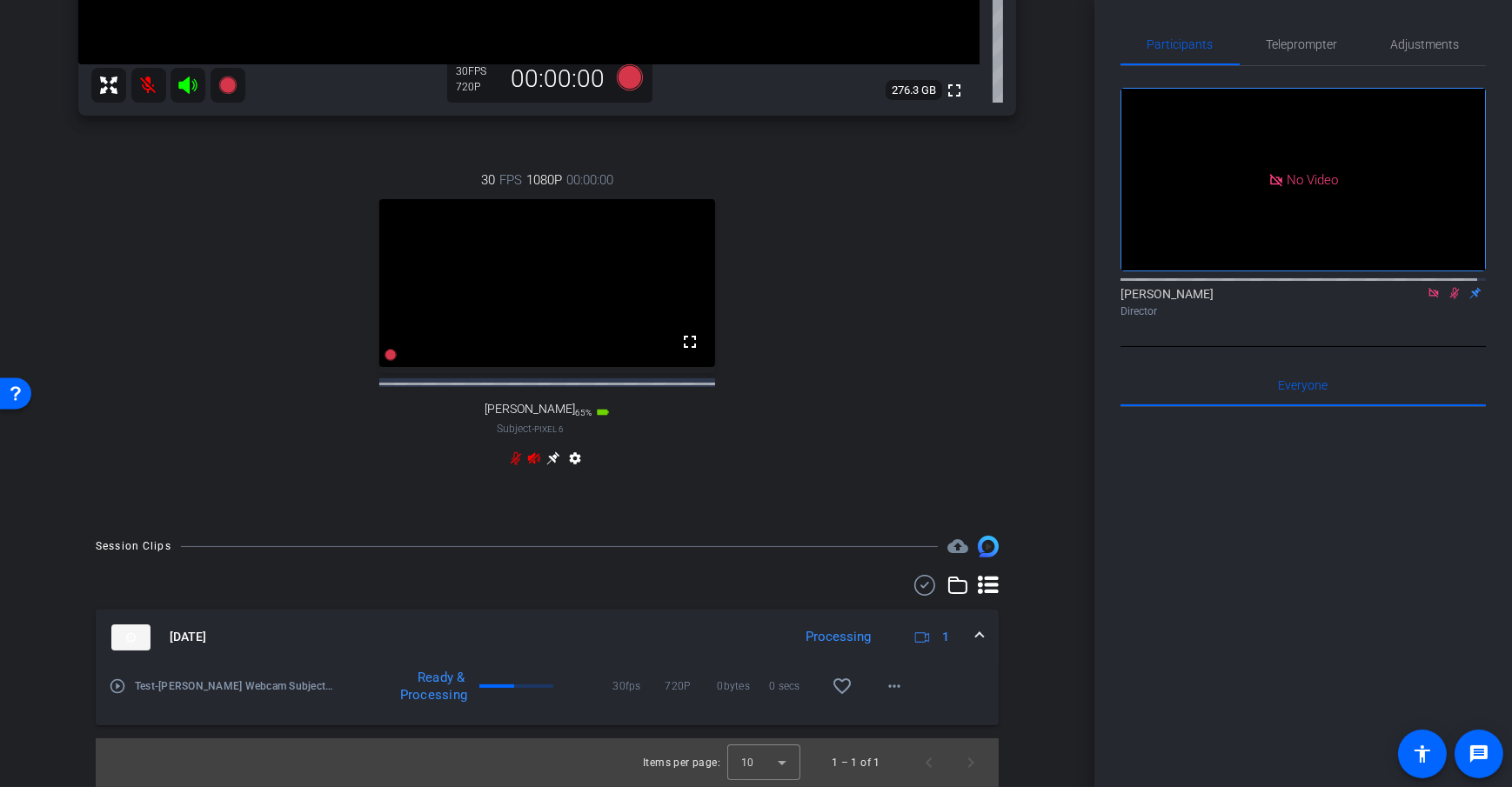 scroll, scrollTop: 456, scrollLeft: 0, axis: vertical 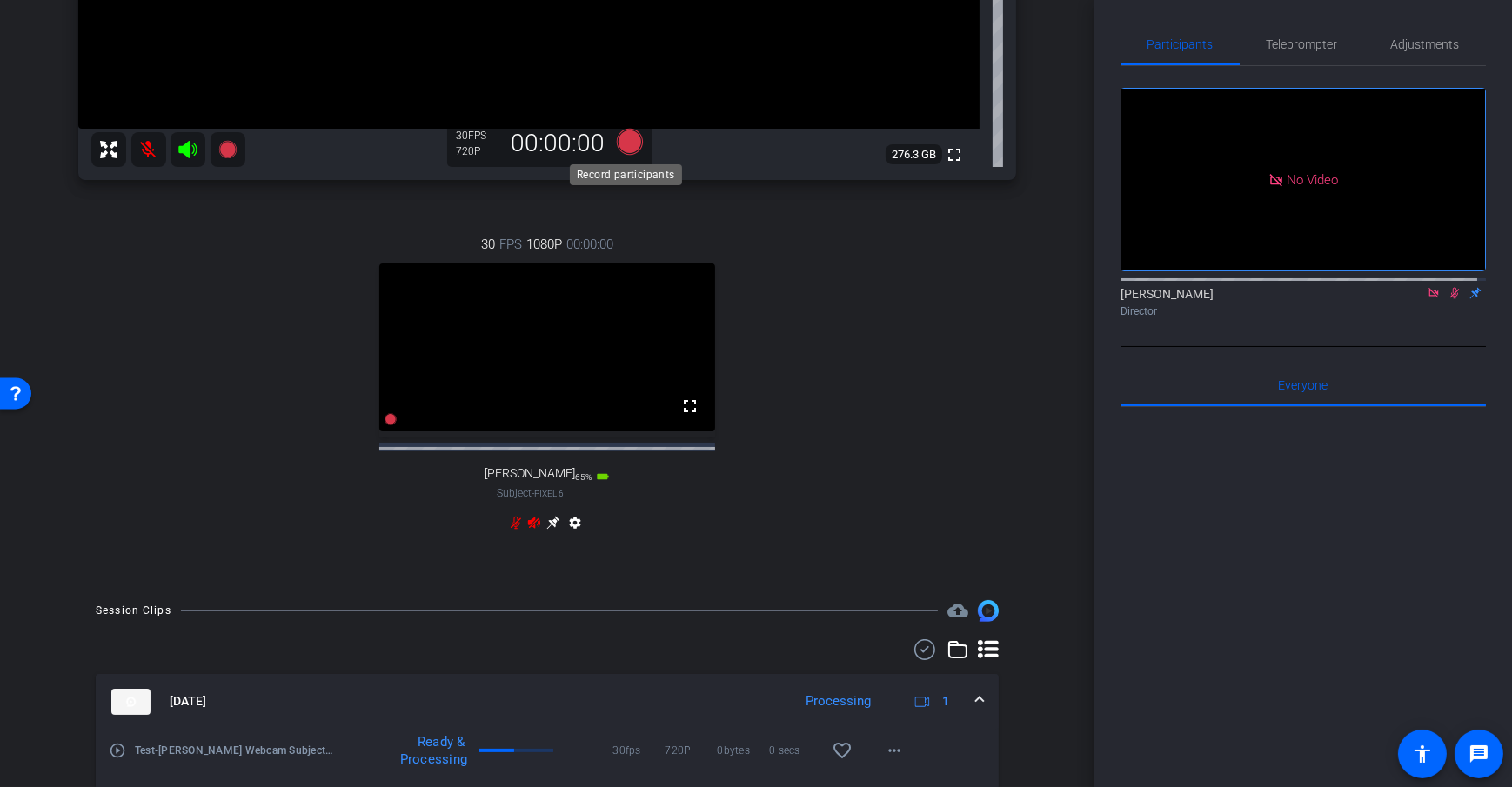 click 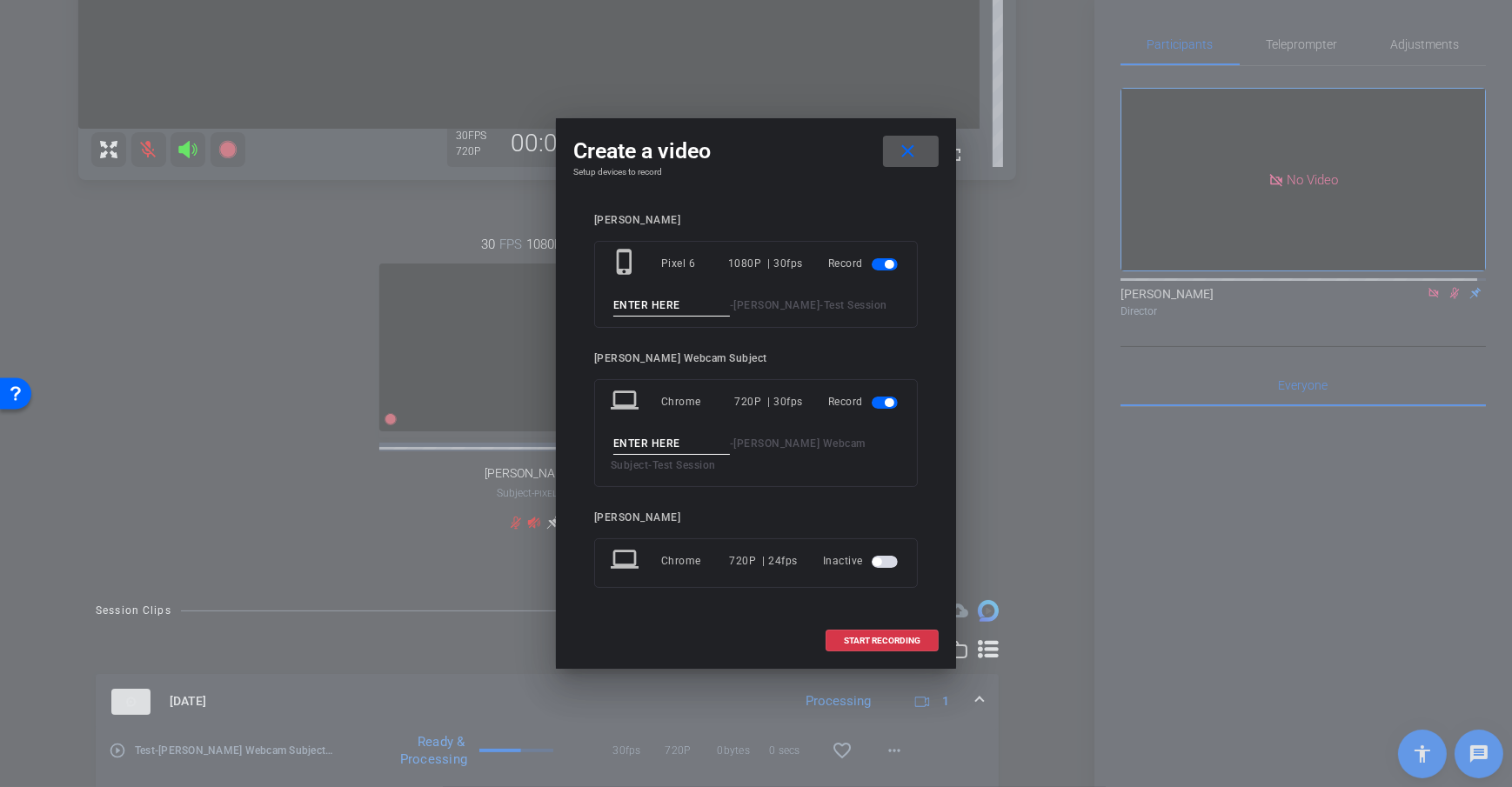 click at bounding box center (911, 151) 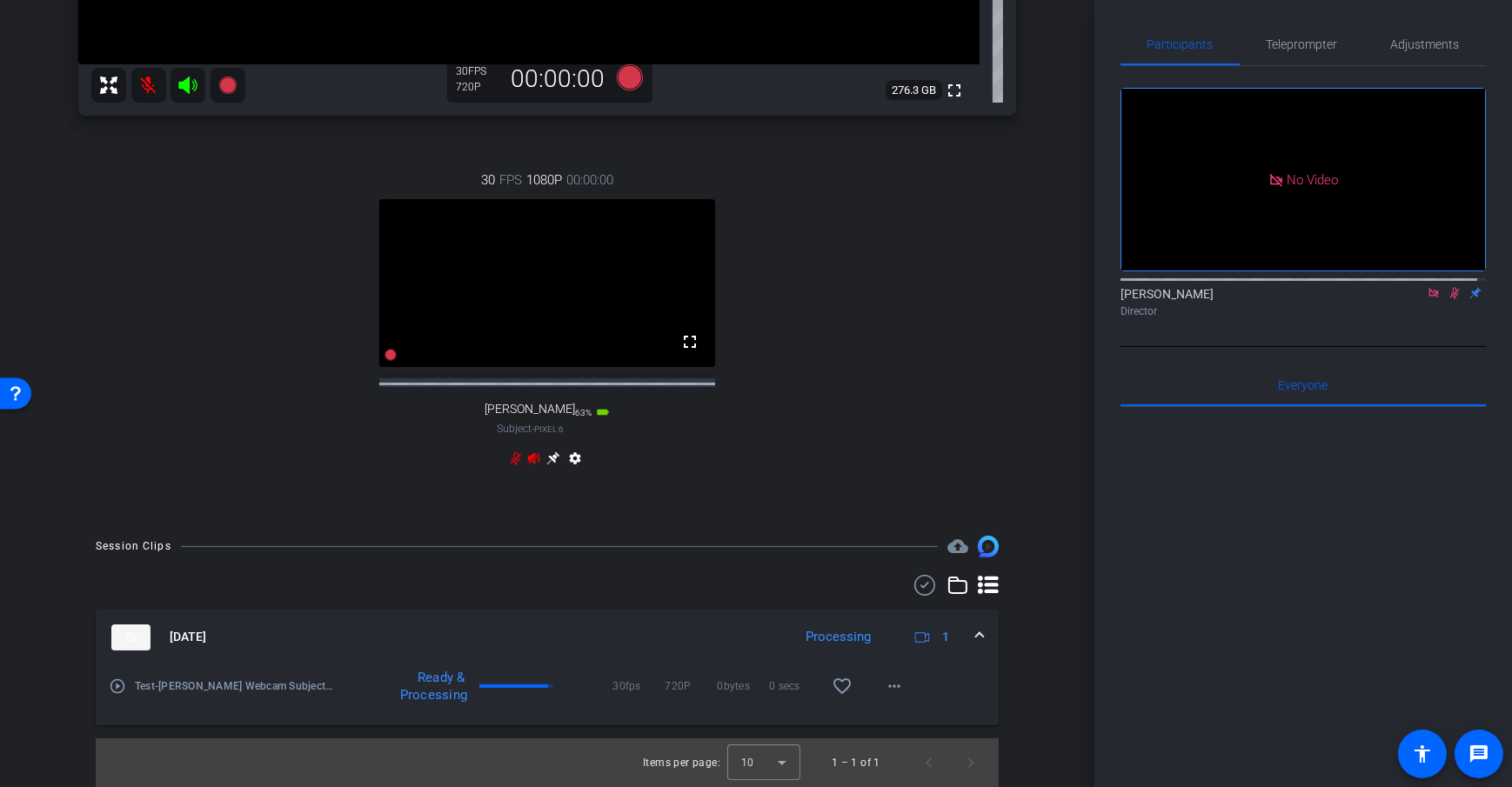scroll, scrollTop: 133, scrollLeft: 0, axis: vertical 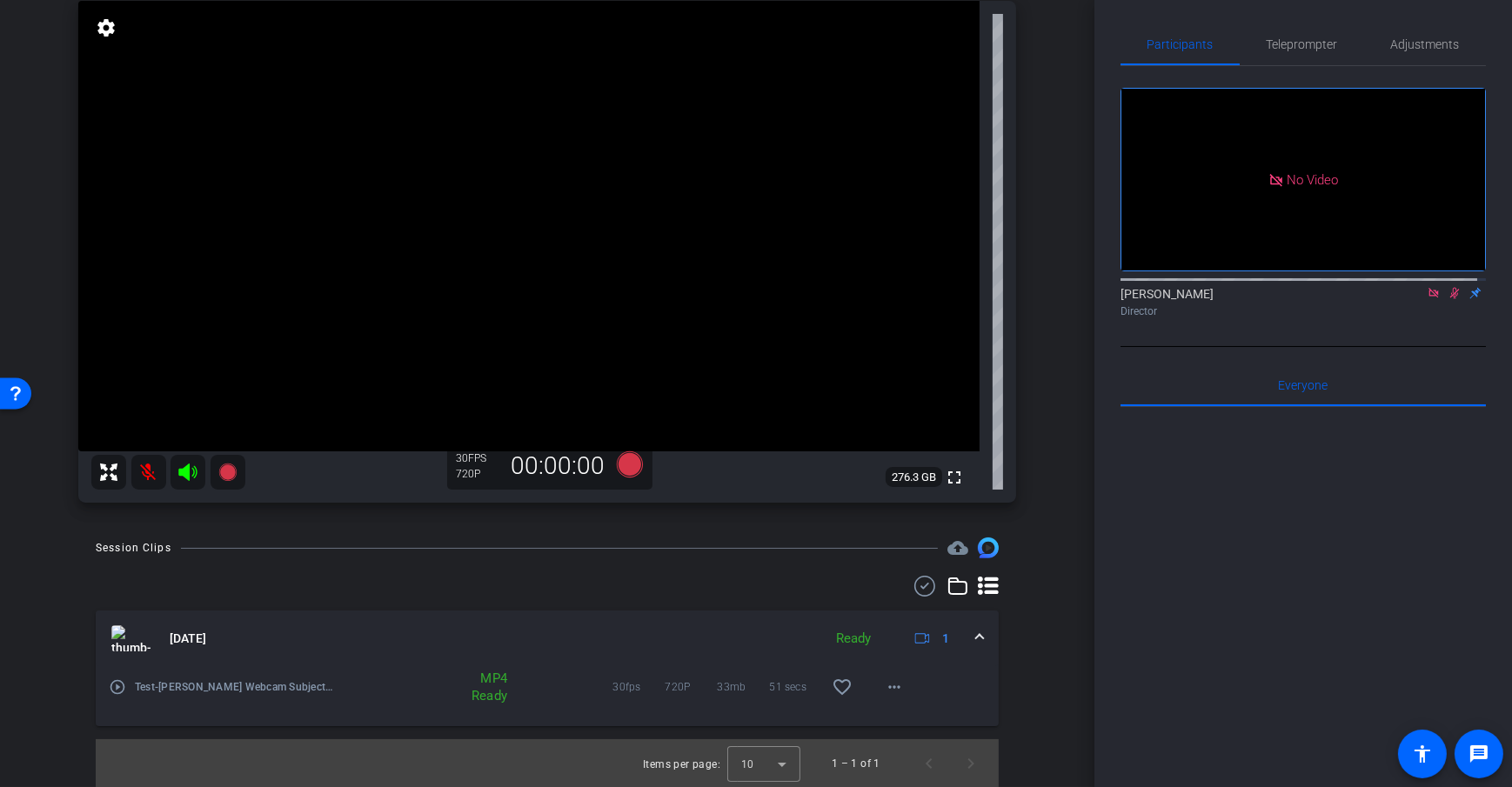click on "Jul 22, 2025   Ready
1" at bounding box center (547, 638) 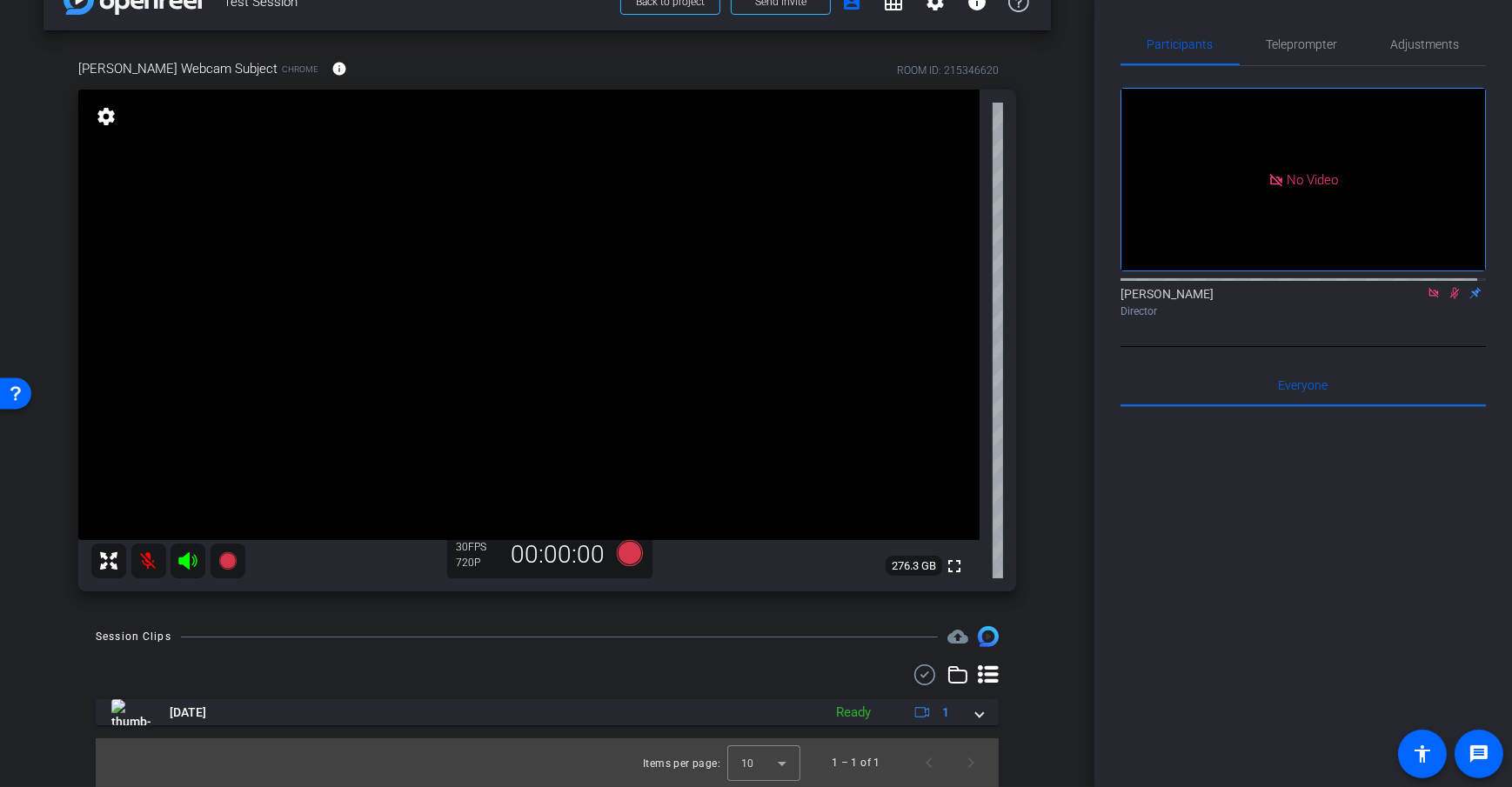 scroll, scrollTop: 43, scrollLeft: 0, axis: vertical 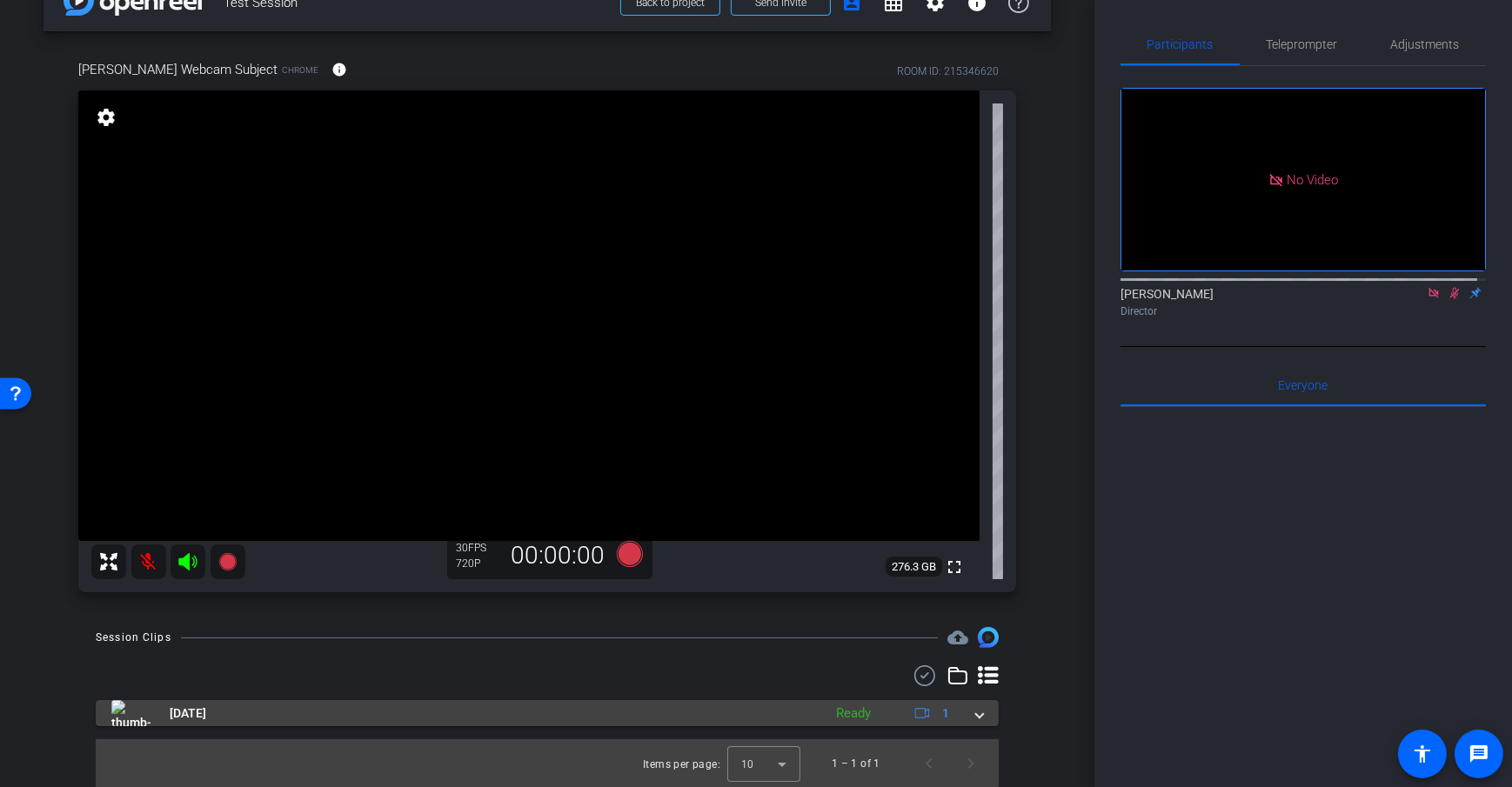 click on "Jul 22, 2025   Ready
1" at bounding box center (547, 713) 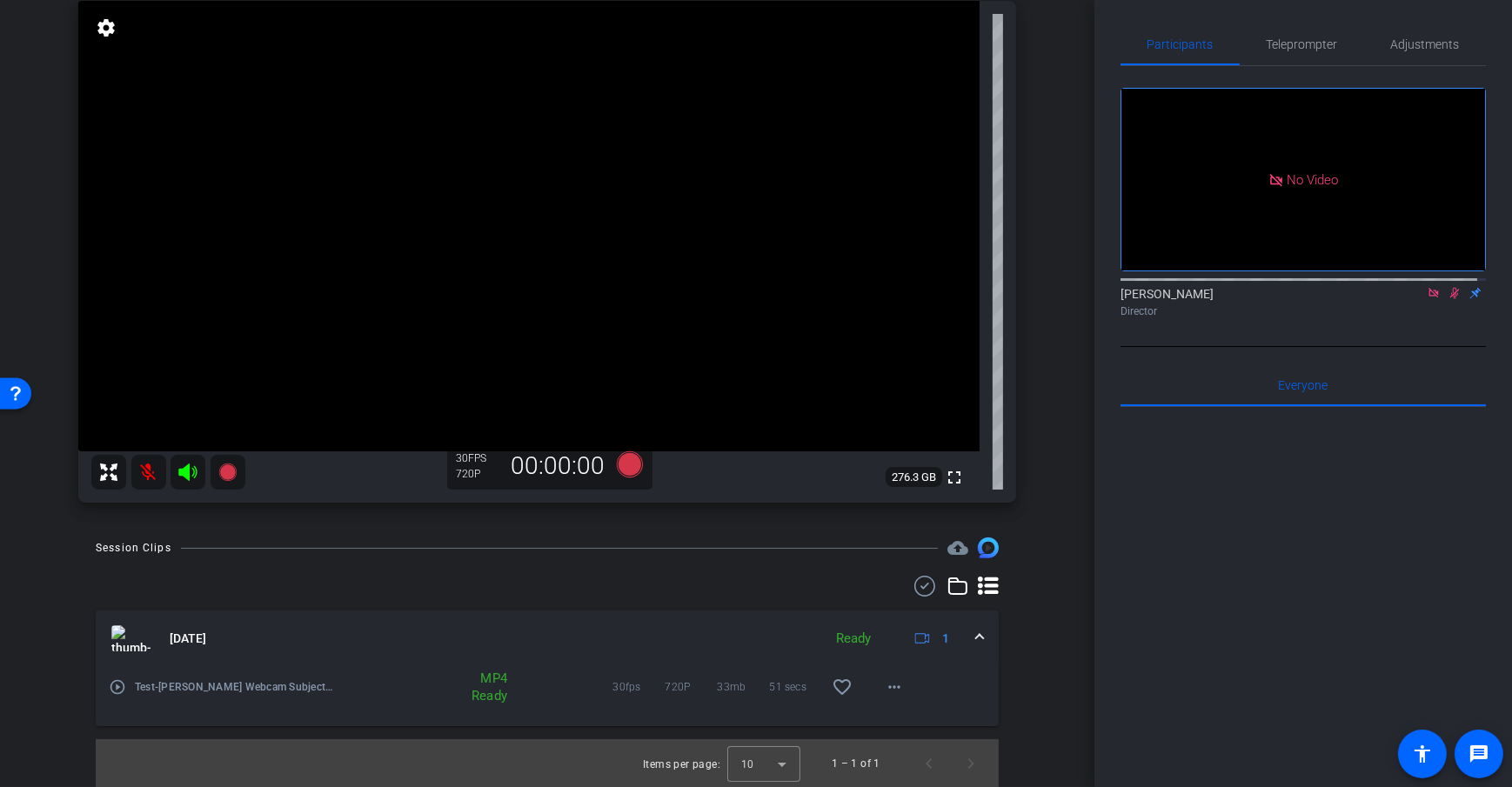scroll, scrollTop: 133, scrollLeft: 0, axis: vertical 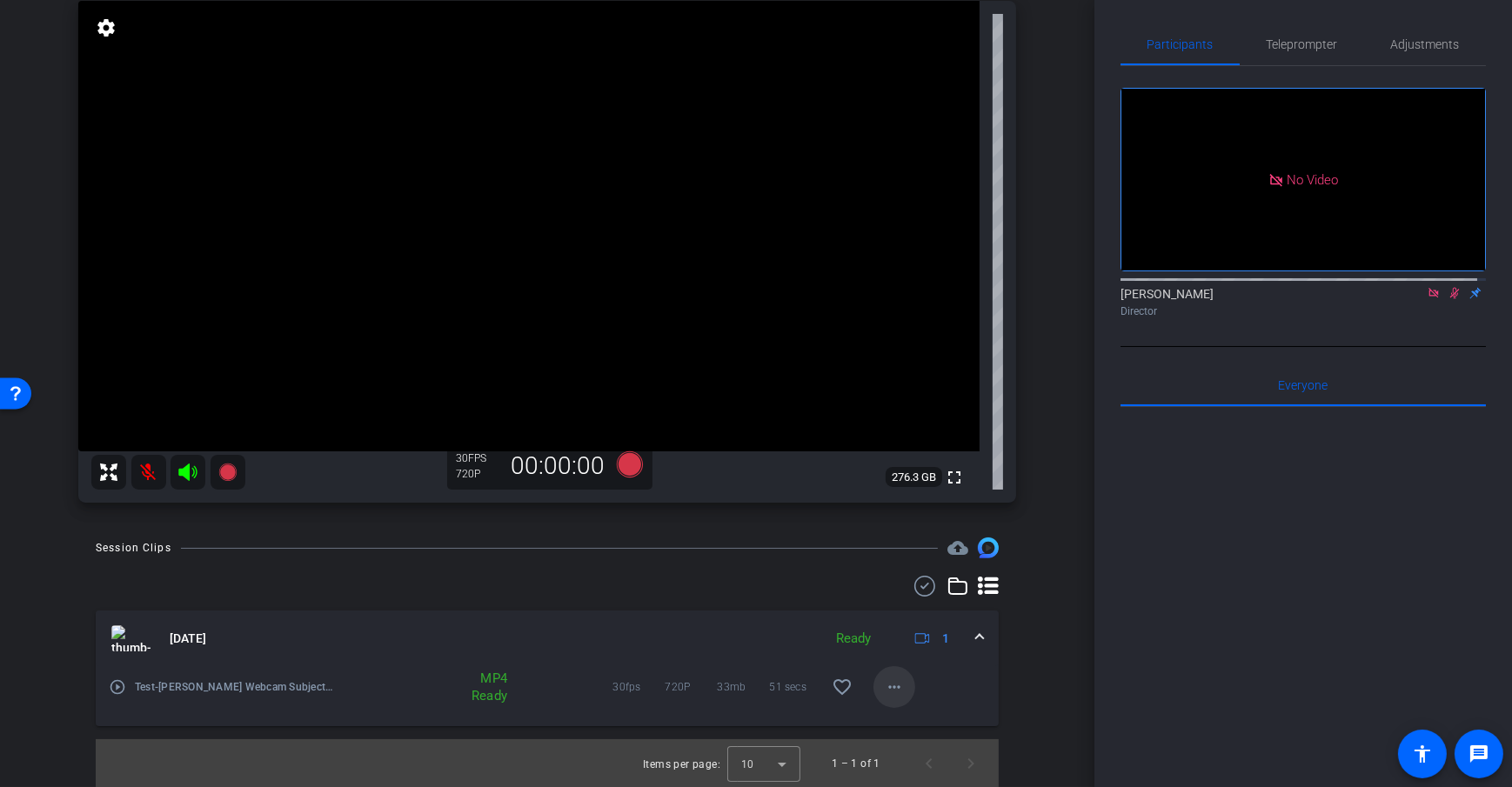 click at bounding box center (894, 687) 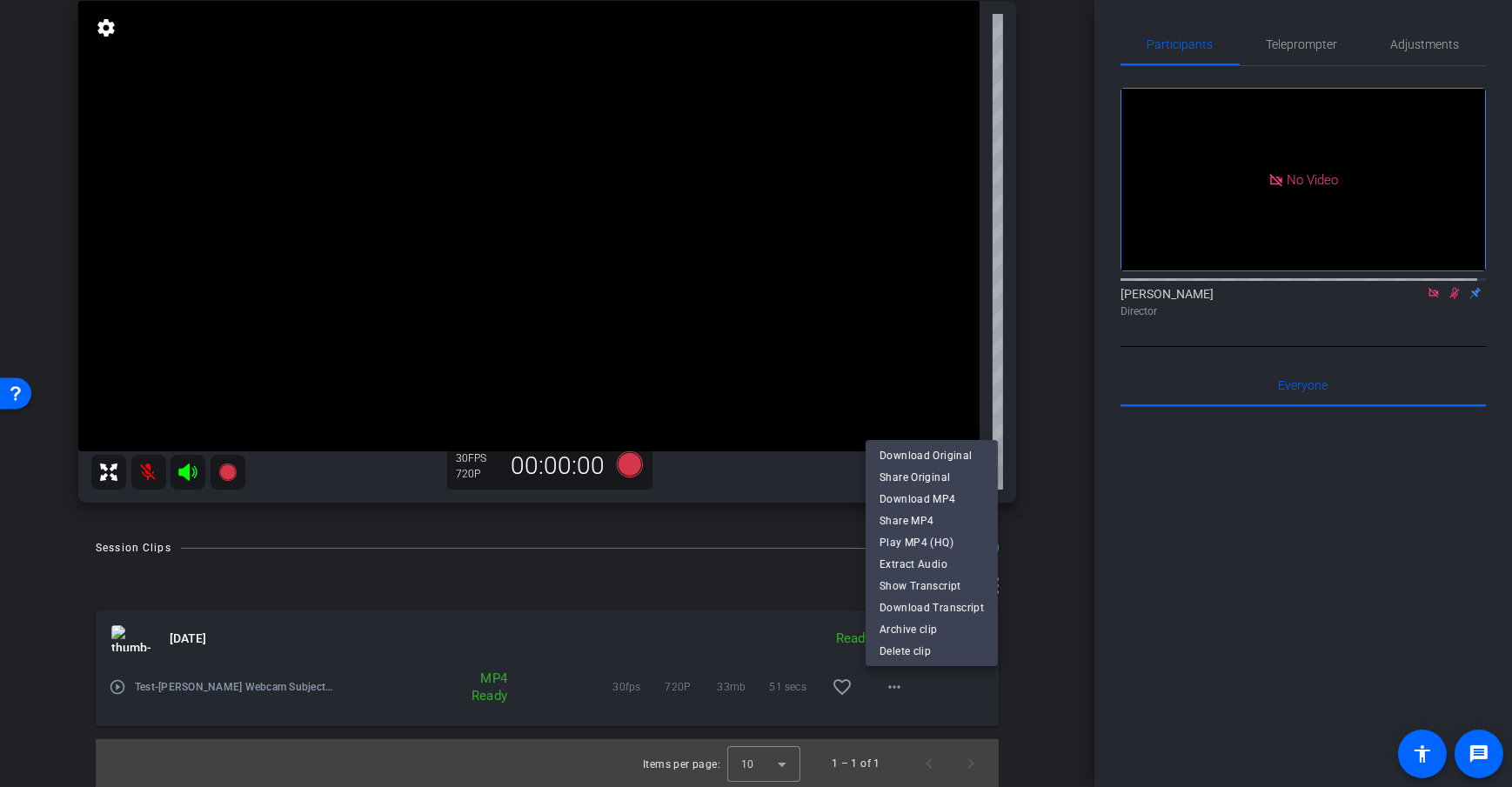 click at bounding box center (756, 393) 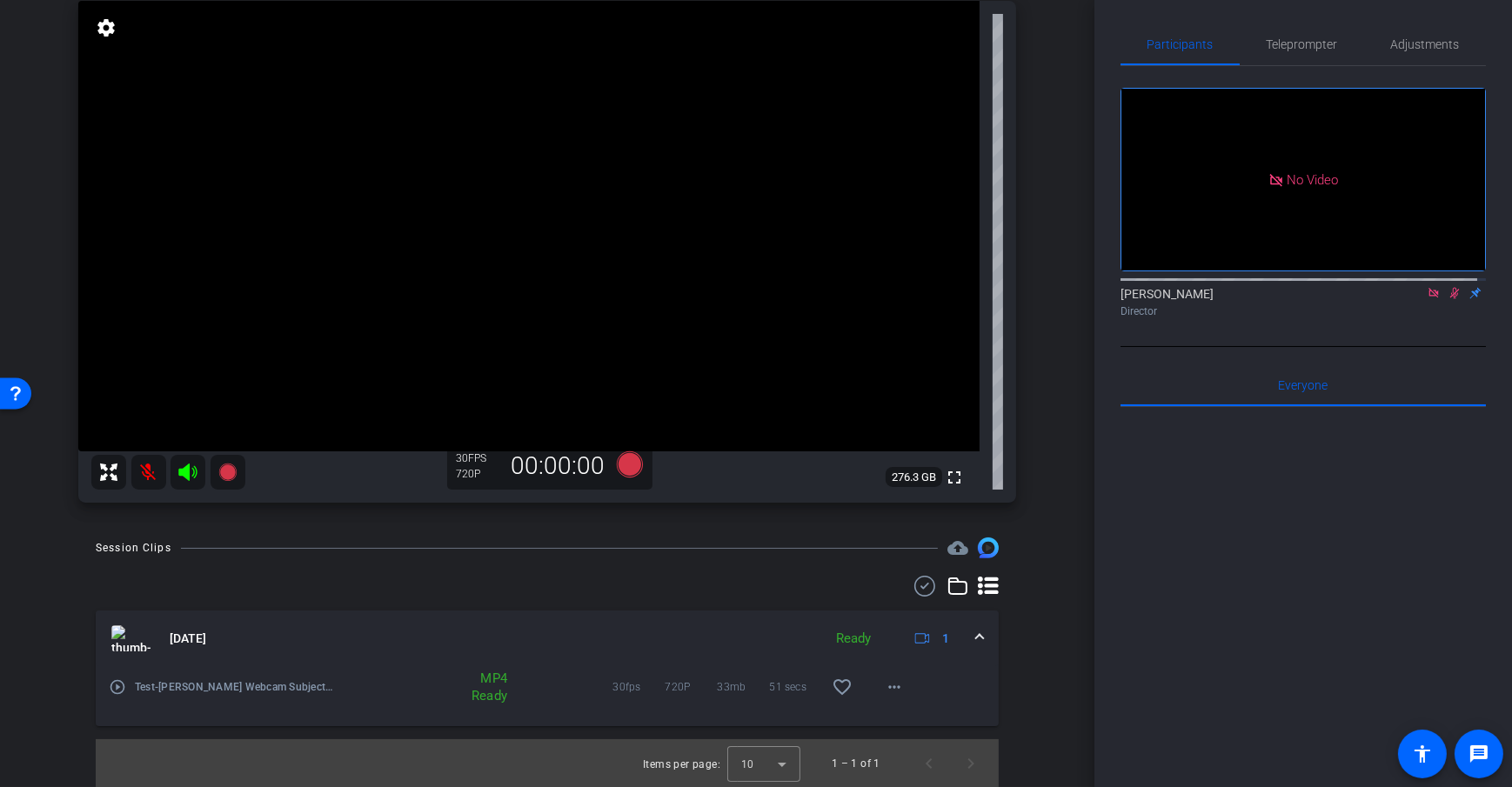 click on "arrow_back  Test Session   Back to project   Send invite  account_box grid_on settings info
Dan Webcam Subject Chrome info ROOM ID: 215346620 fullscreen settings  276.3 GB
30 FPS  720P   00:00:00
Session Clips   cloud_upload
Jul 22, 2025   Ready
1 play_circle_outline  Test-Dan Webcam Subject-Test Session-2025-07-22-15-34-32-491-1   MP4 Ready  30fps 720P 33mb 51 secs more_horiz 10" at bounding box center (547, 260) 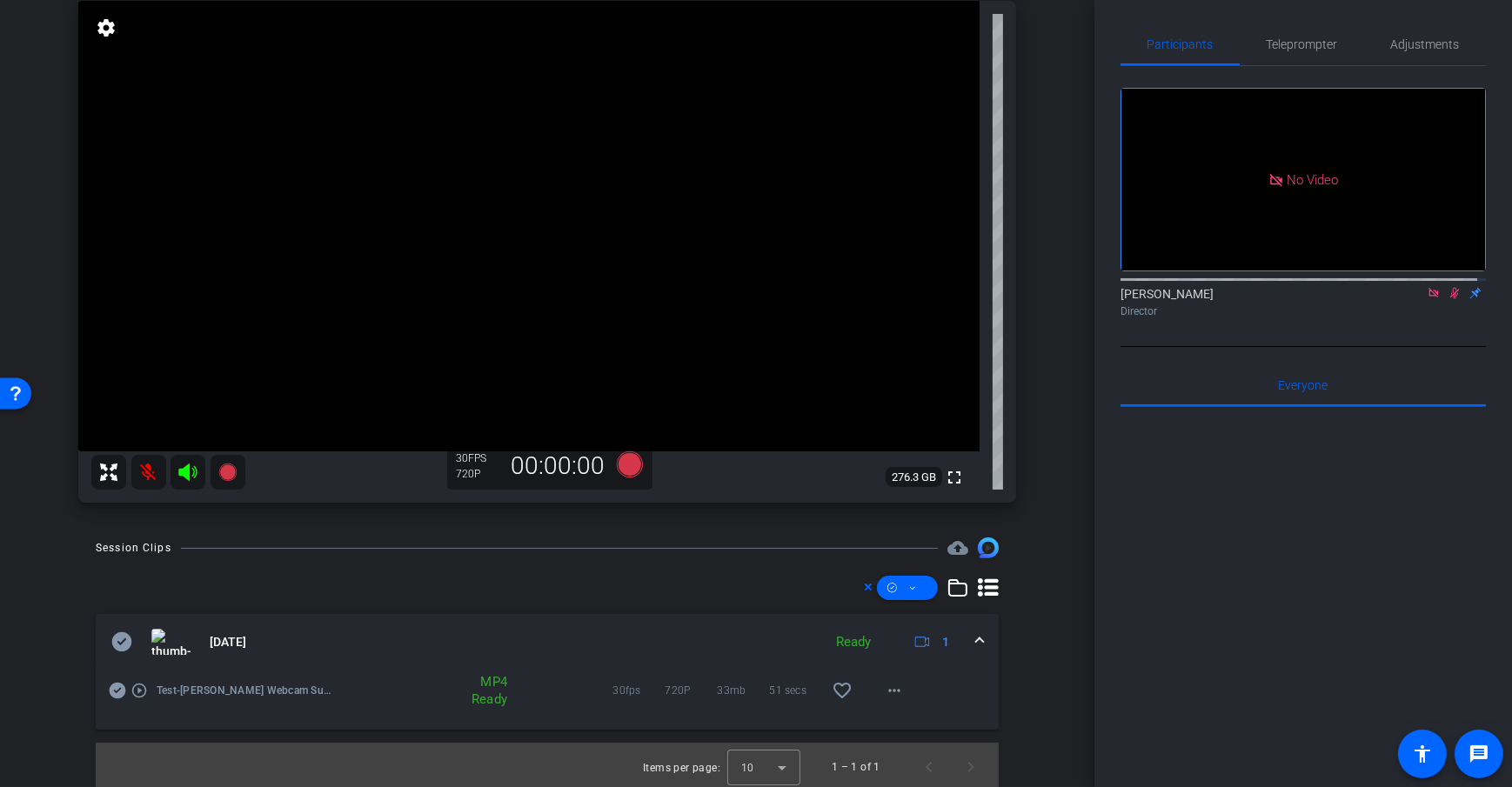 click 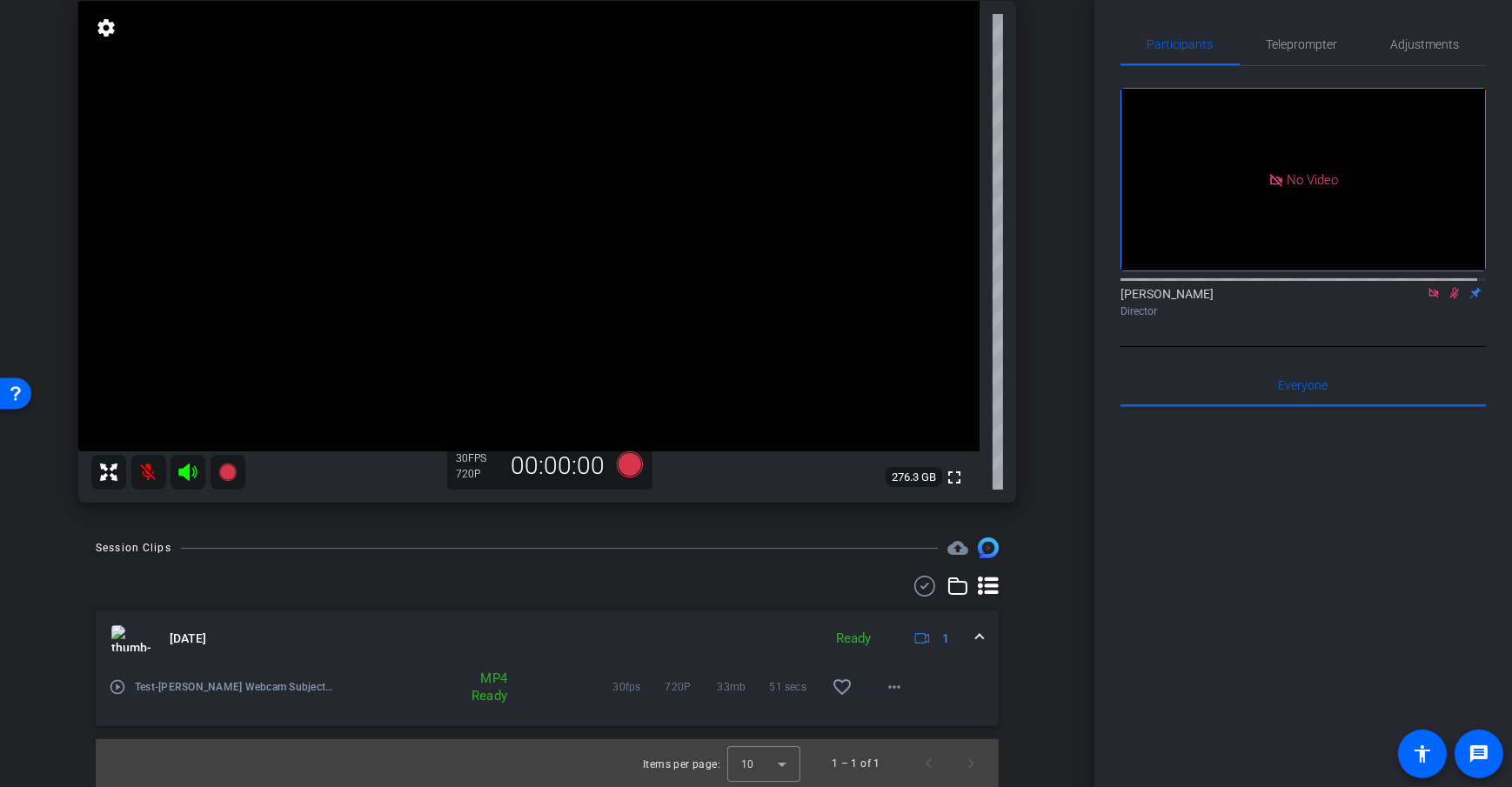 click 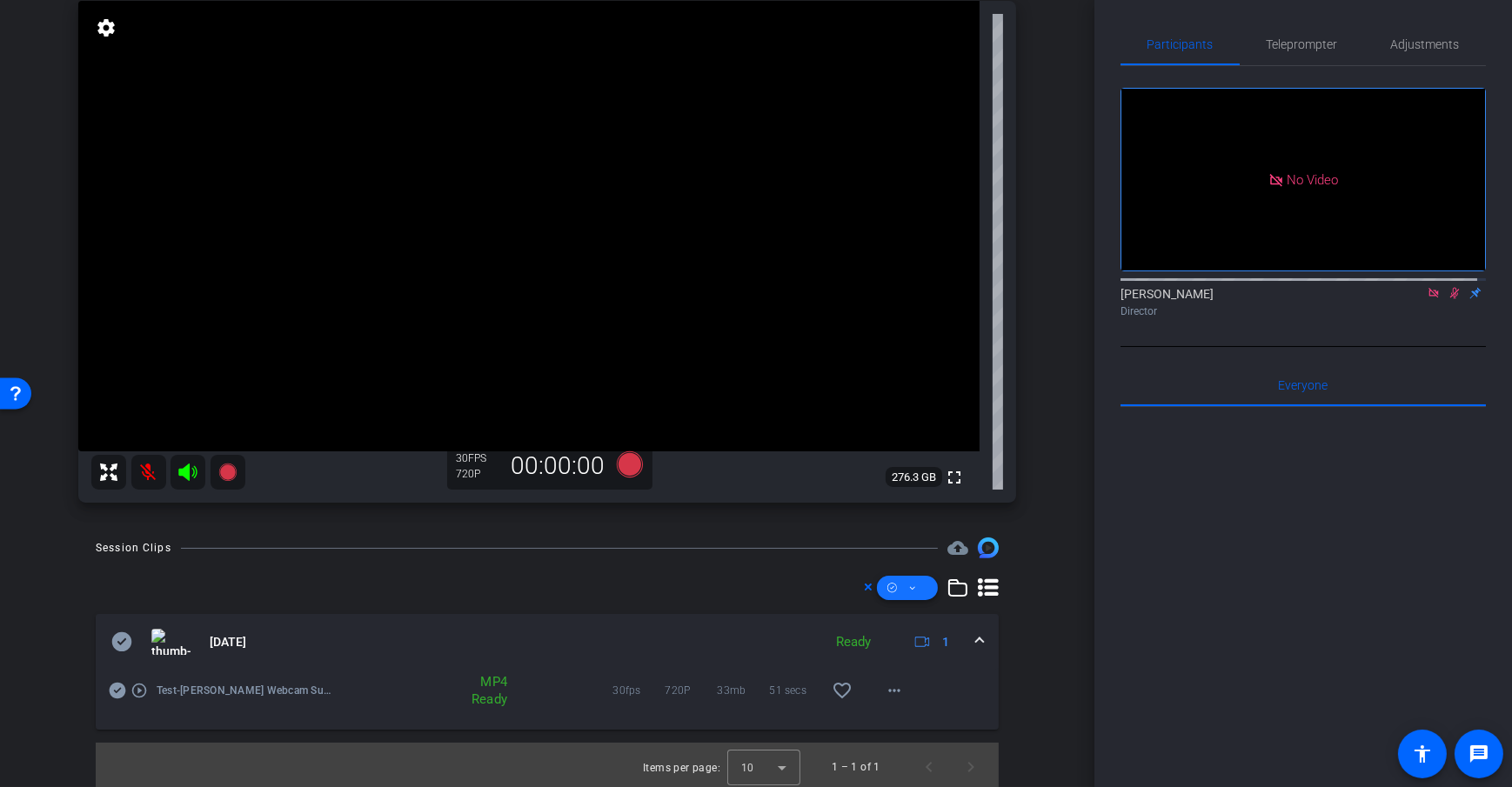 click 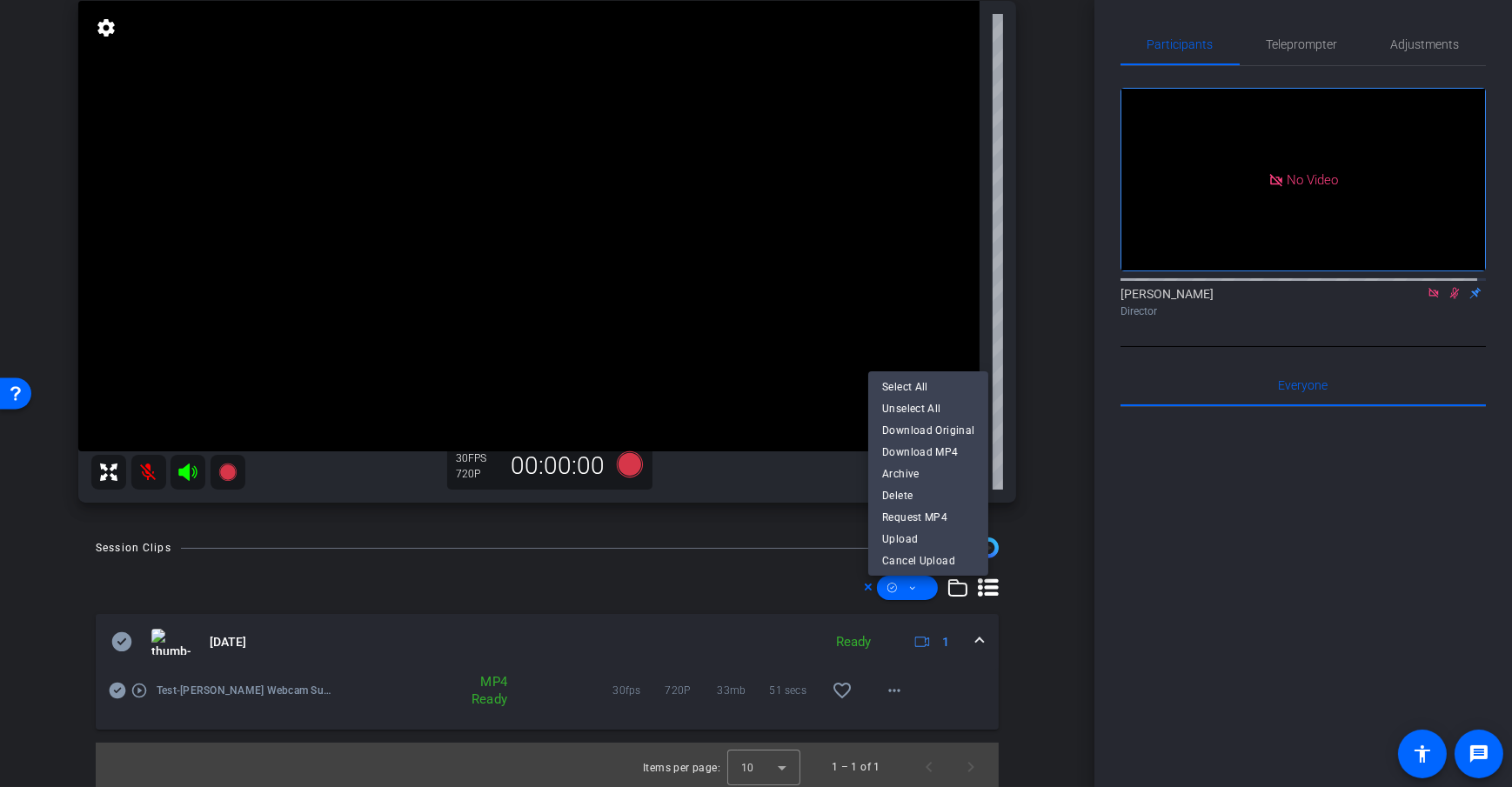 click at bounding box center [756, 393] 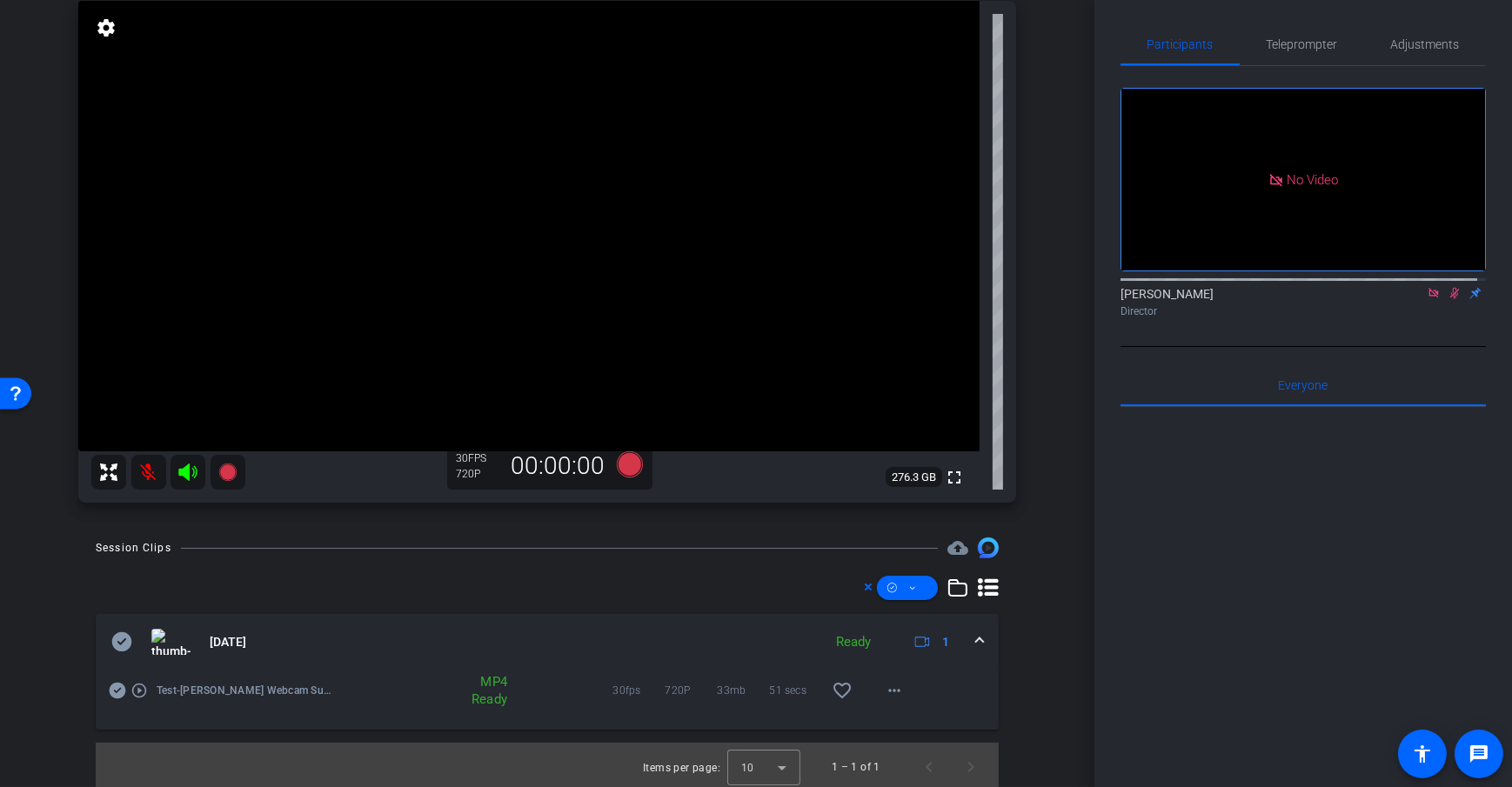click on "Session Clips   cloud_upload
Jul 22, 2025   Ready
1
play_circle_outline  Test-Dan Webcam Subject-Test Session-2025-07-22-15-34-32-491-1   MP4 Ready  30fps 720P 33mb 51 secs favorite_border more_horiz  Items per page:  10  1 – 1 of 1" at bounding box center [547, 664] 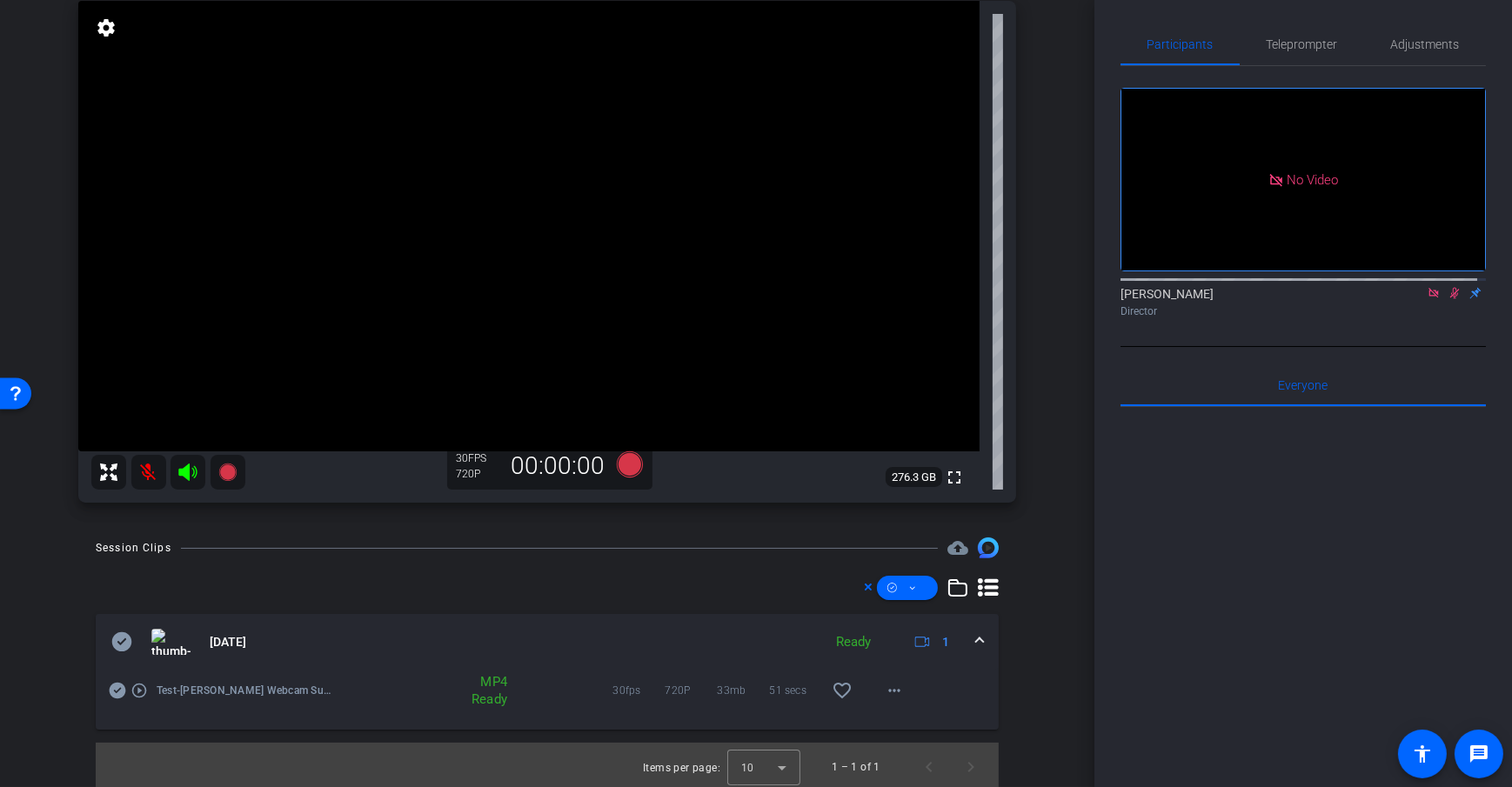 click 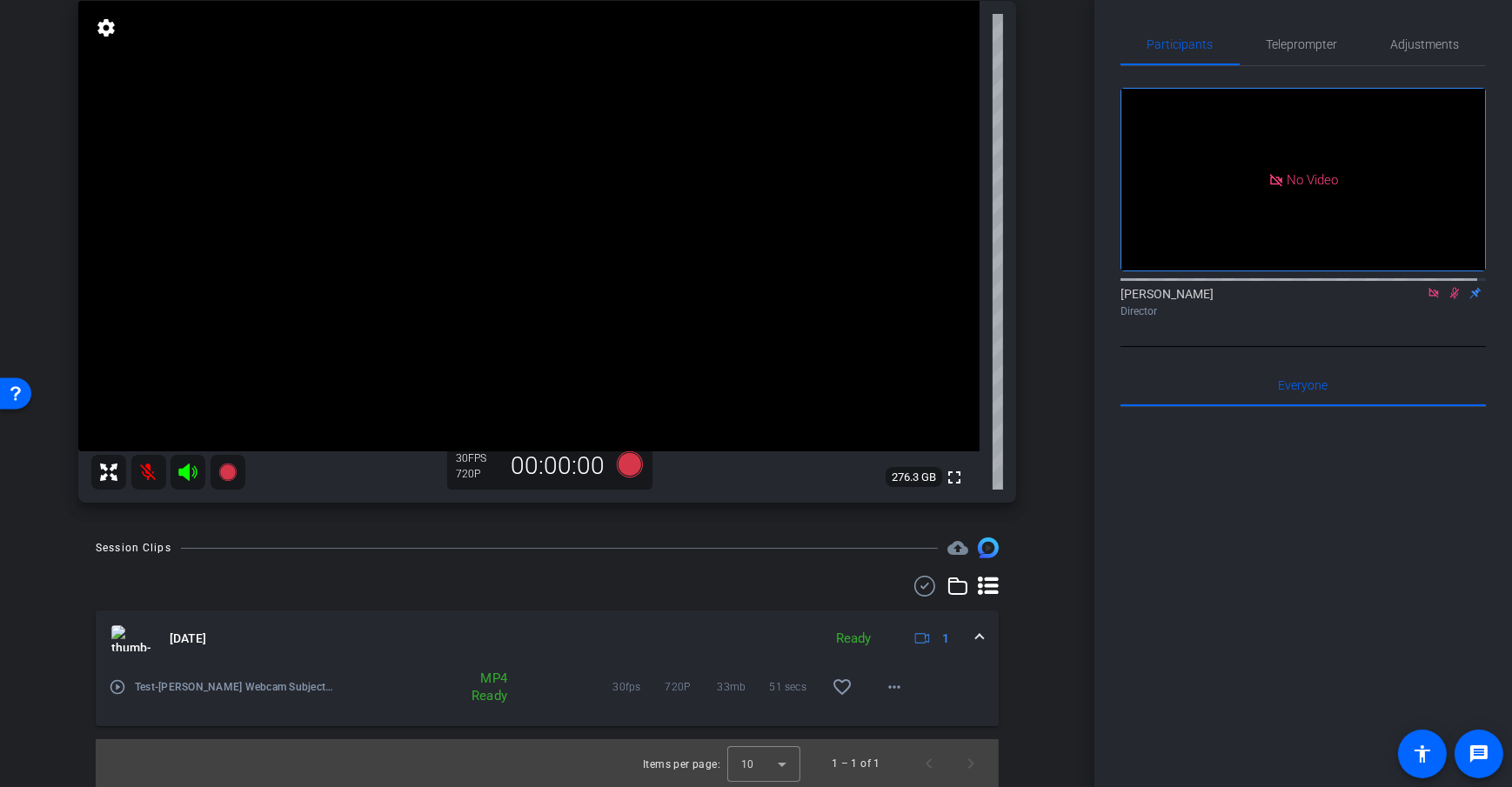drag, startPoint x: 1056, startPoint y: 399, endPoint x: 847, endPoint y: 189, distance: 296.2786 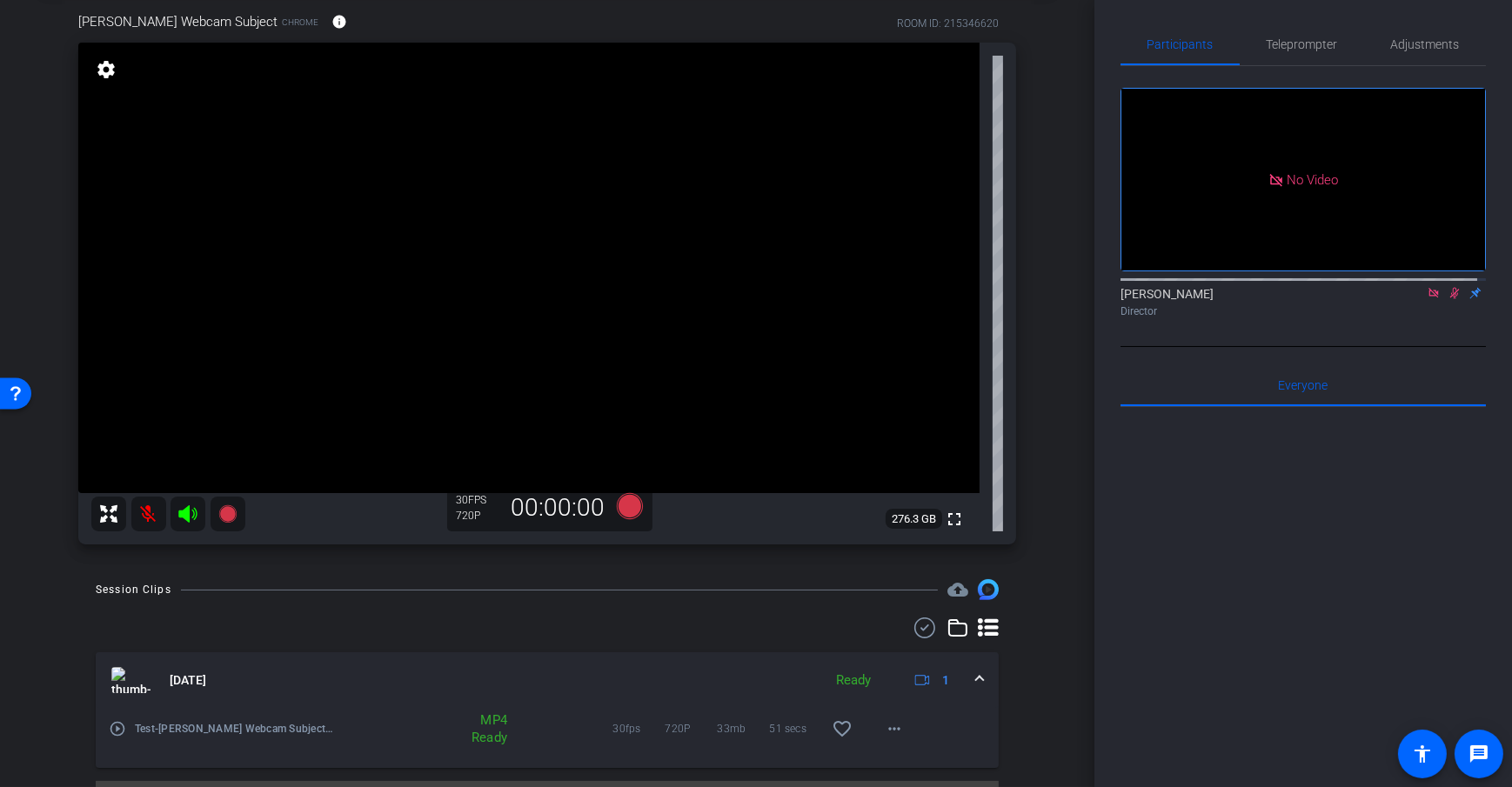 scroll, scrollTop: 133, scrollLeft: 0, axis: vertical 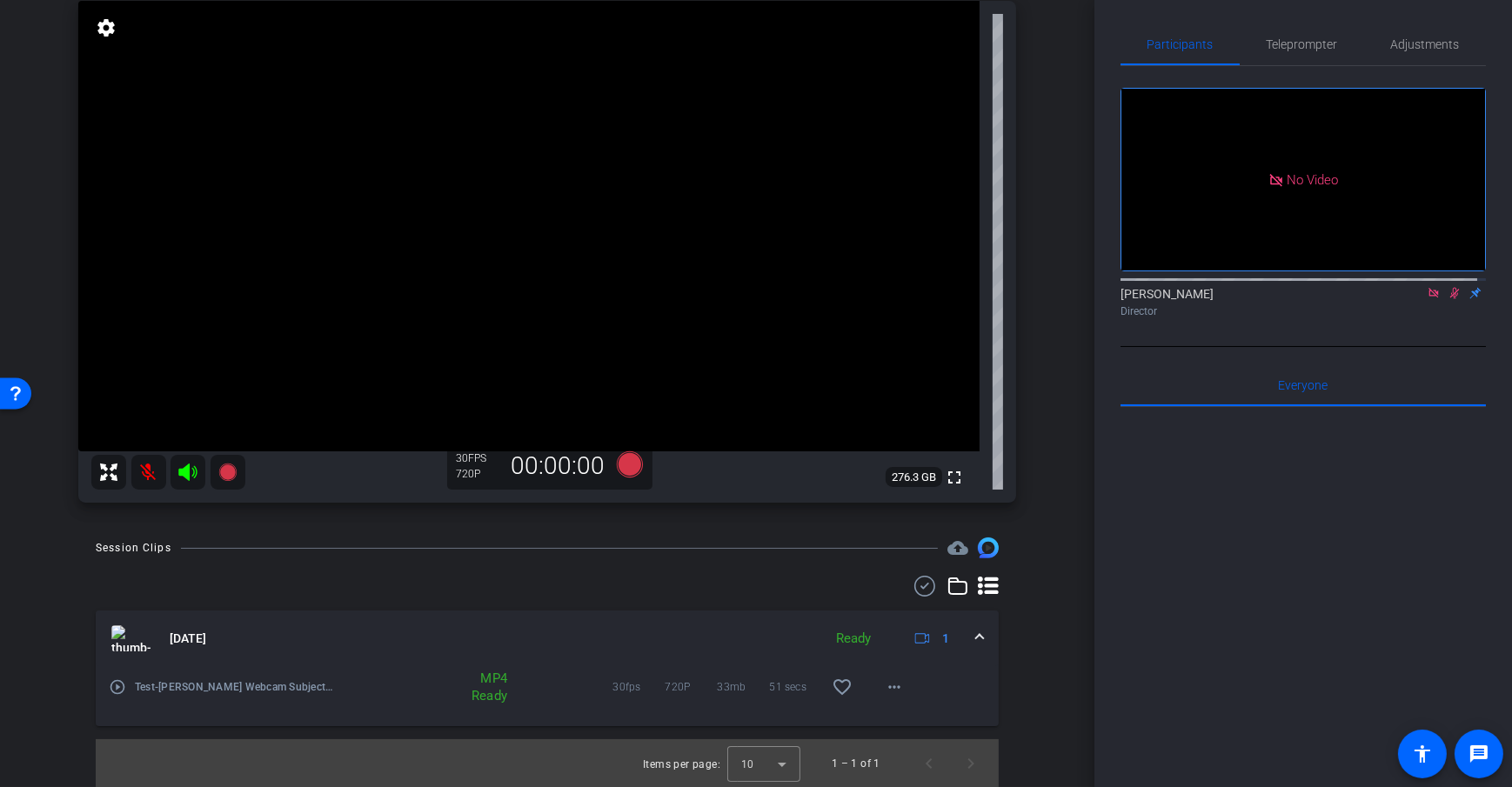 click on "arrow_back  Test Session   Back to project   Send invite  account_box grid_on settings info
Dan Webcam Subject Chrome info ROOM ID: 215346620 fullscreen settings  276.3 GB
30 FPS  720P   00:00:00
Session Clips   cloud_upload
Jul 22, 2025   Ready
1 play_circle_outline  Test-Dan Webcam Subject-Test Session-2025-07-22-15-34-32-491-1   MP4 Ready  30fps 720P 33mb 51 secs more_horiz 10" at bounding box center (547, 260) 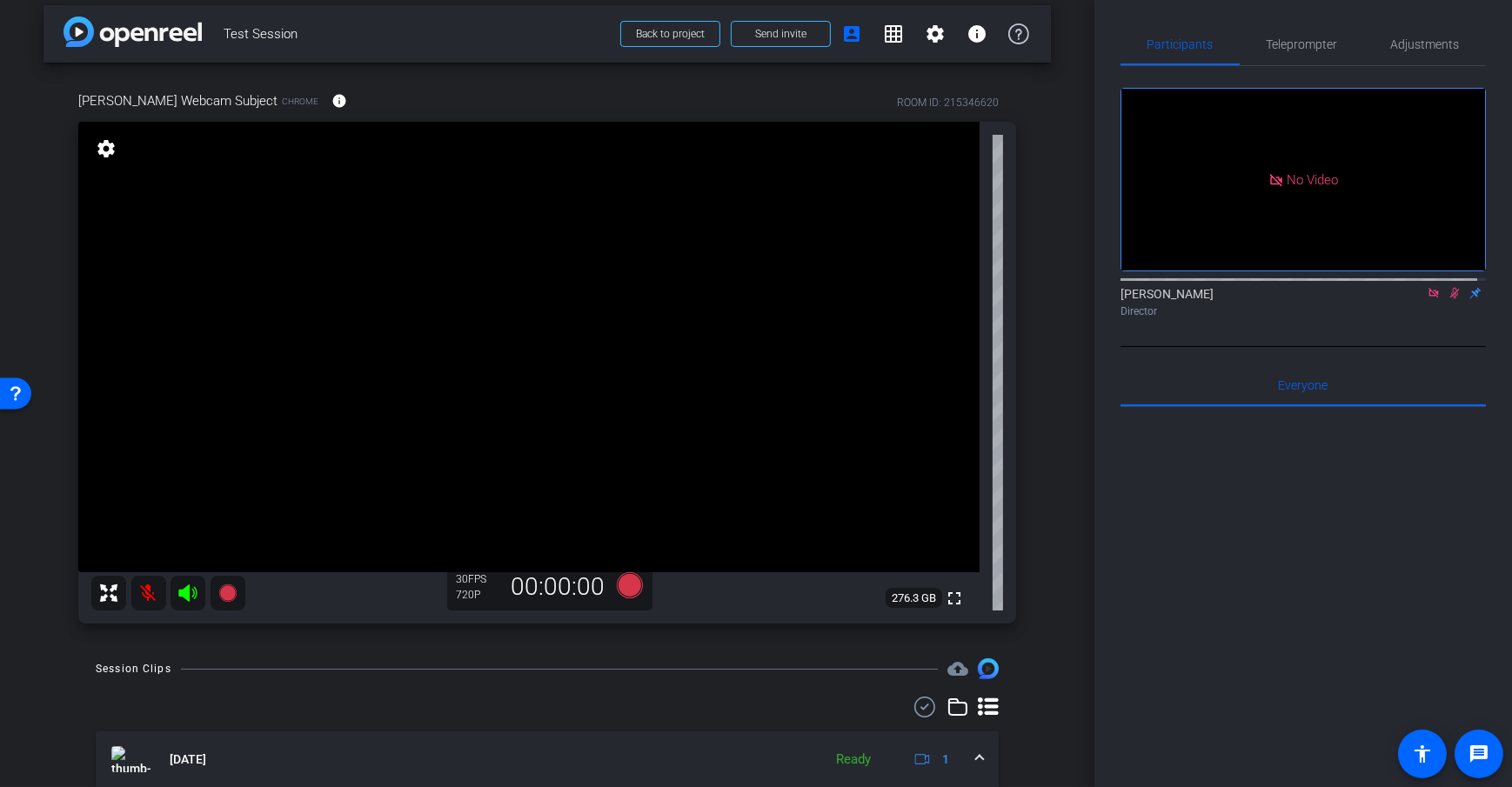 scroll, scrollTop: 0, scrollLeft: 0, axis: both 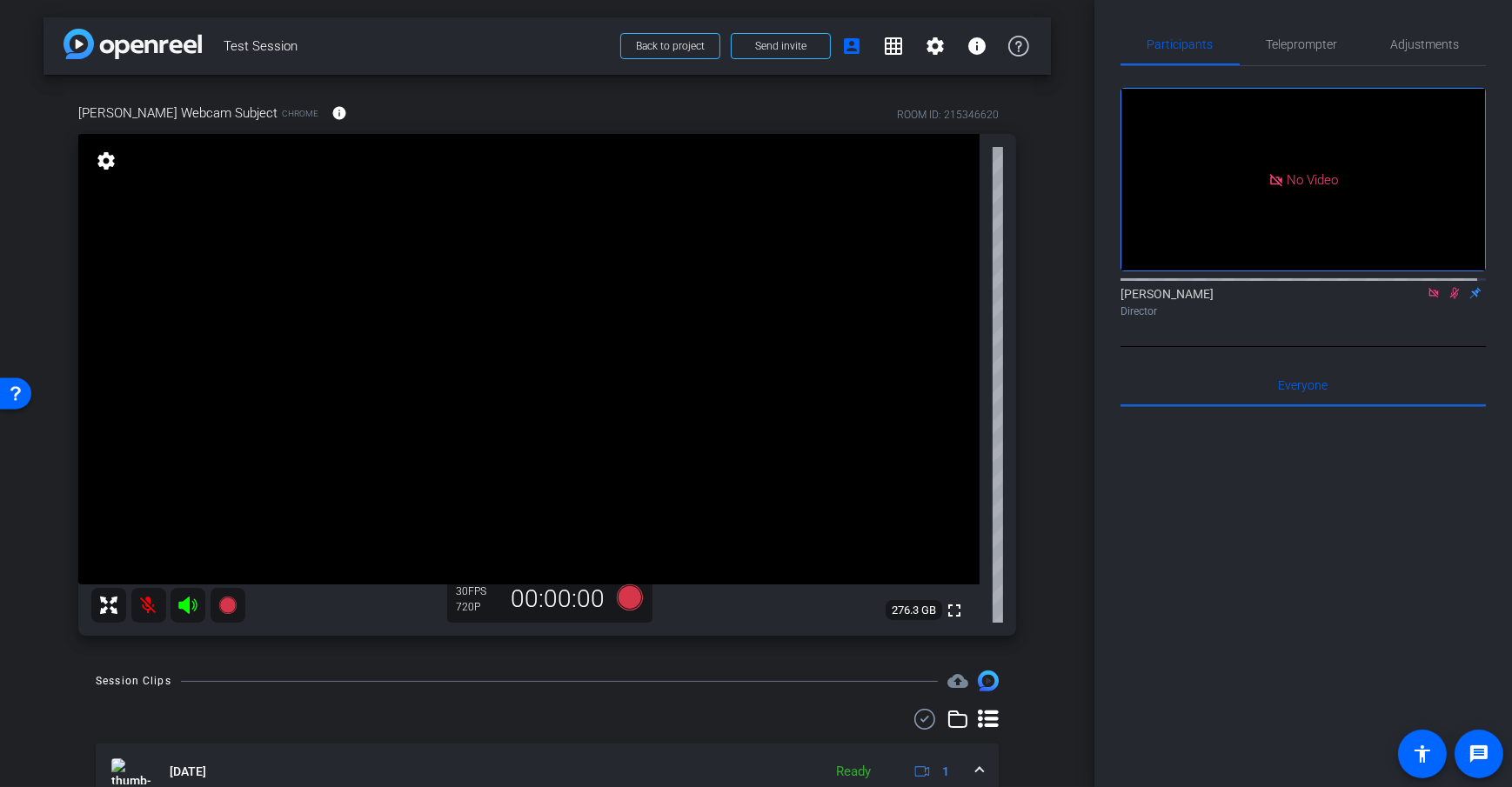 click on "arrow_back  Test Session   Back to project   Send invite  account_box grid_on settings info
Dan Webcam Subject Chrome info ROOM ID: 215346620 fullscreen settings  276.3 GB
30 FPS  720P   00:00:00
Session Clips   cloud_upload
Jul 22, 2025   Ready
1 play_circle_outline  Test-Dan Webcam Subject-Test Session-2025-07-22-15-34-32-491-1   MP4 Ready  30fps 720P 33mb 51 secs more_horiz 10" at bounding box center [547, 393] 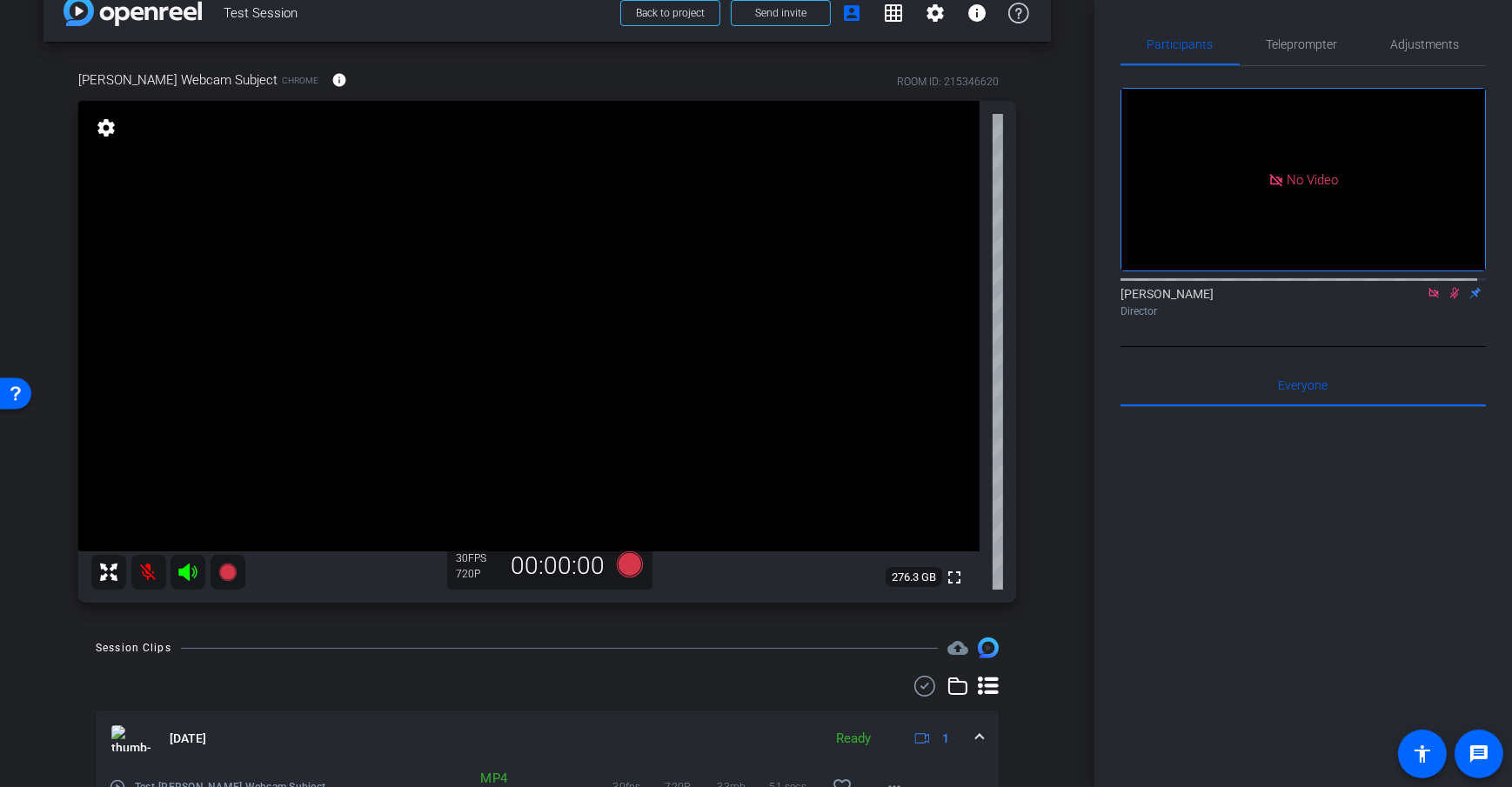 scroll, scrollTop: 93, scrollLeft: 0, axis: vertical 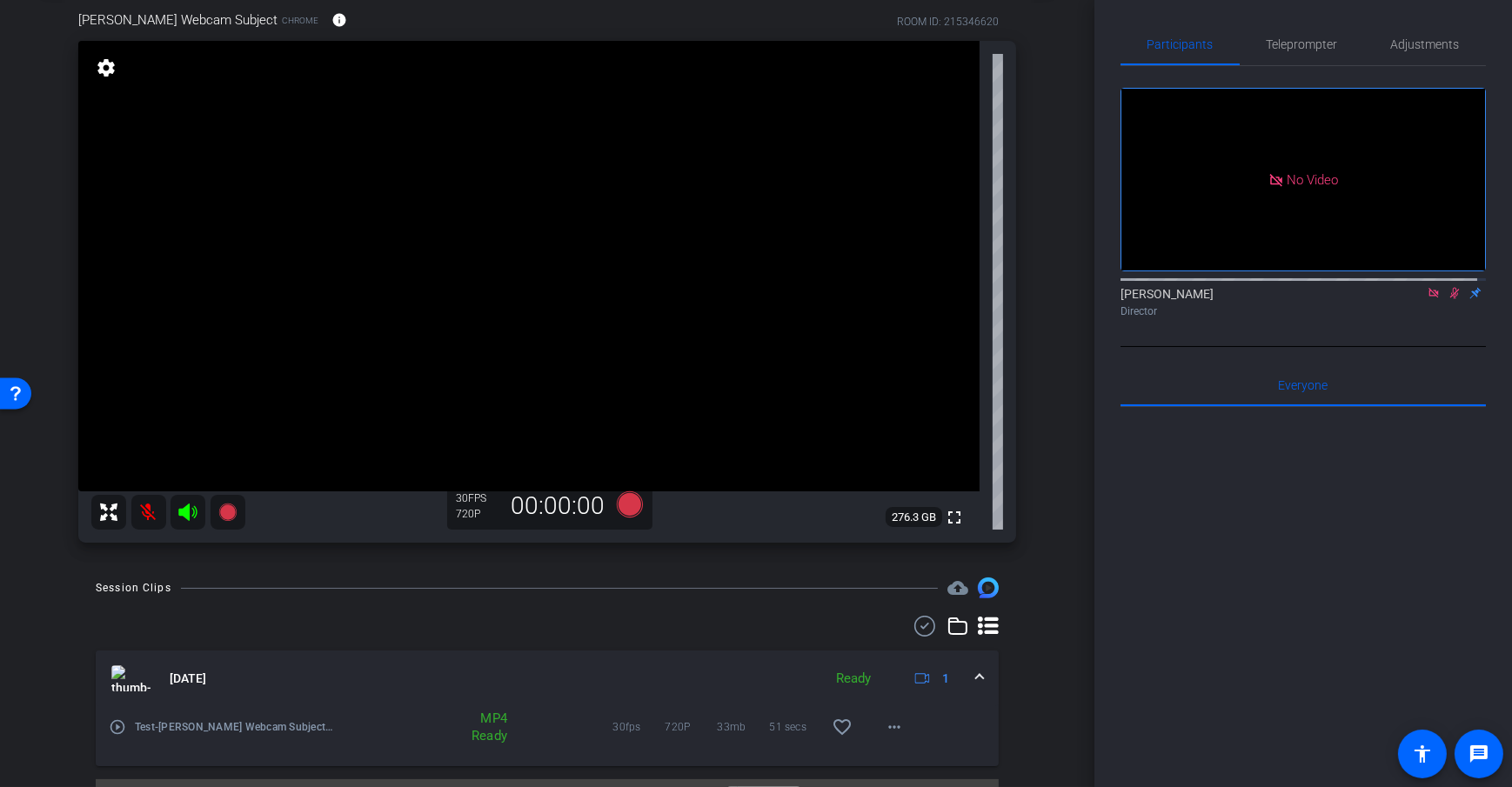 click on "arrow_back  Test Session   Back to project   Send invite  account_box grid_on settings info
Dan Webcam Subject Chrome info ROOM ID: 215346620 fullscreen settings  276.3 GB
30 FPS  720P   00:00:00
Session Clips   cloud_upload
Jul 22, 2025   Ready
1 play_circle_outline  Test-Dan Webcam Subject-Test Session-2025-07-22-15-34-32-491-1   MP4 Ready  30fps 720P 33mb 51 secs more_horiz 10" at bounding box center [547, 300] 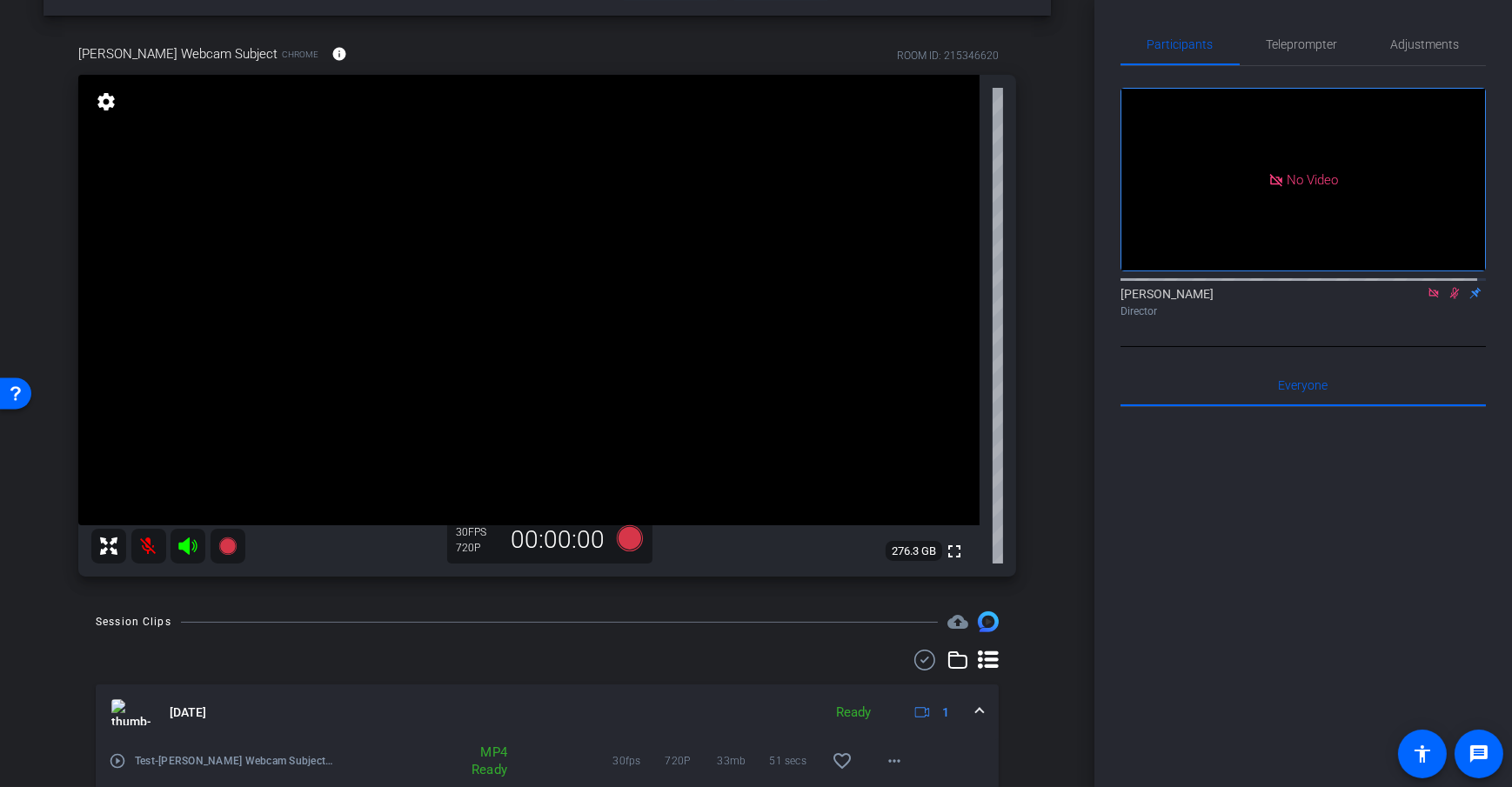 scroll, scrollTop: 31, scrollLeft: 0, axis: vertical 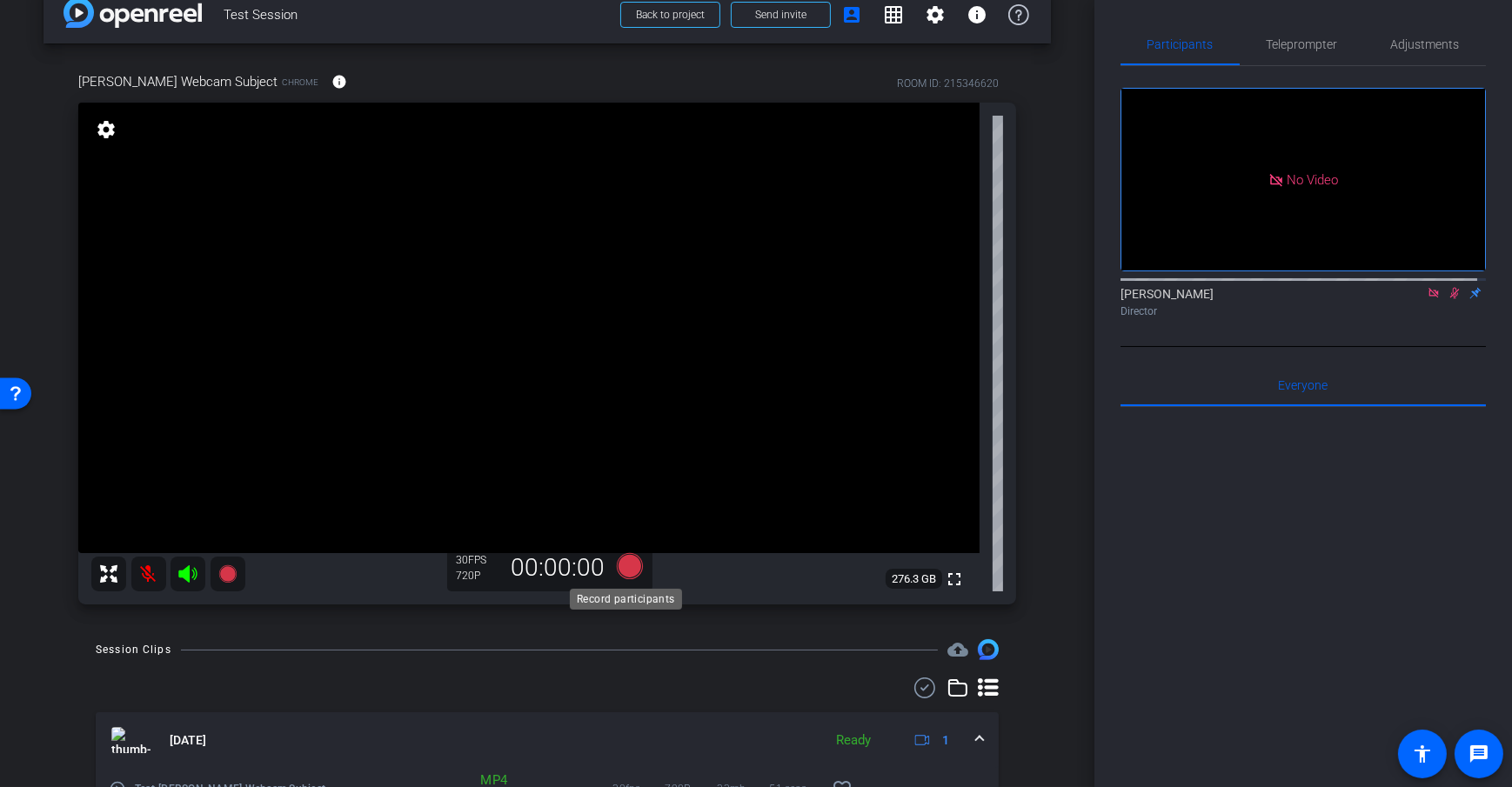 click 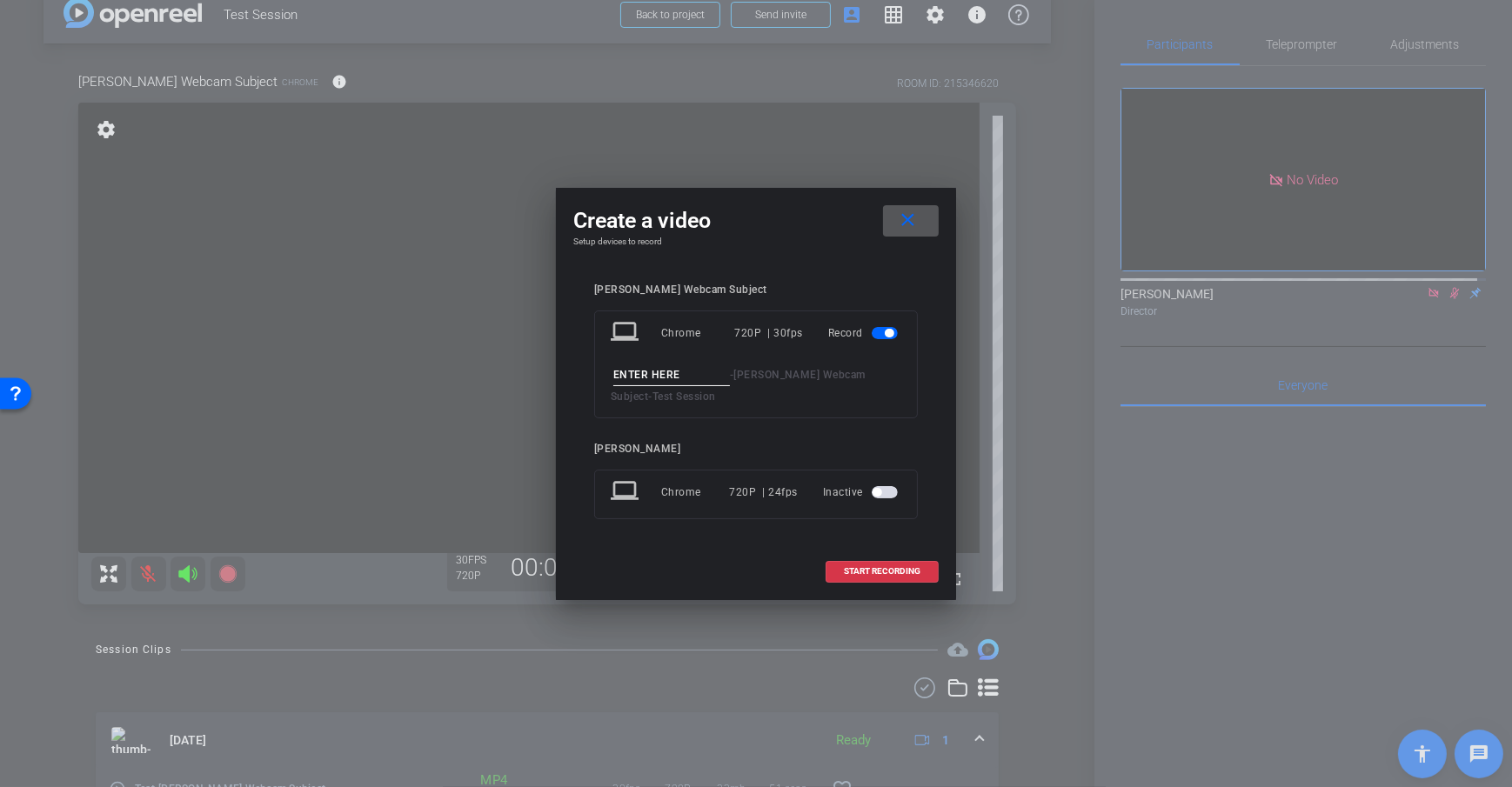 click at bounding box center (672, 375) 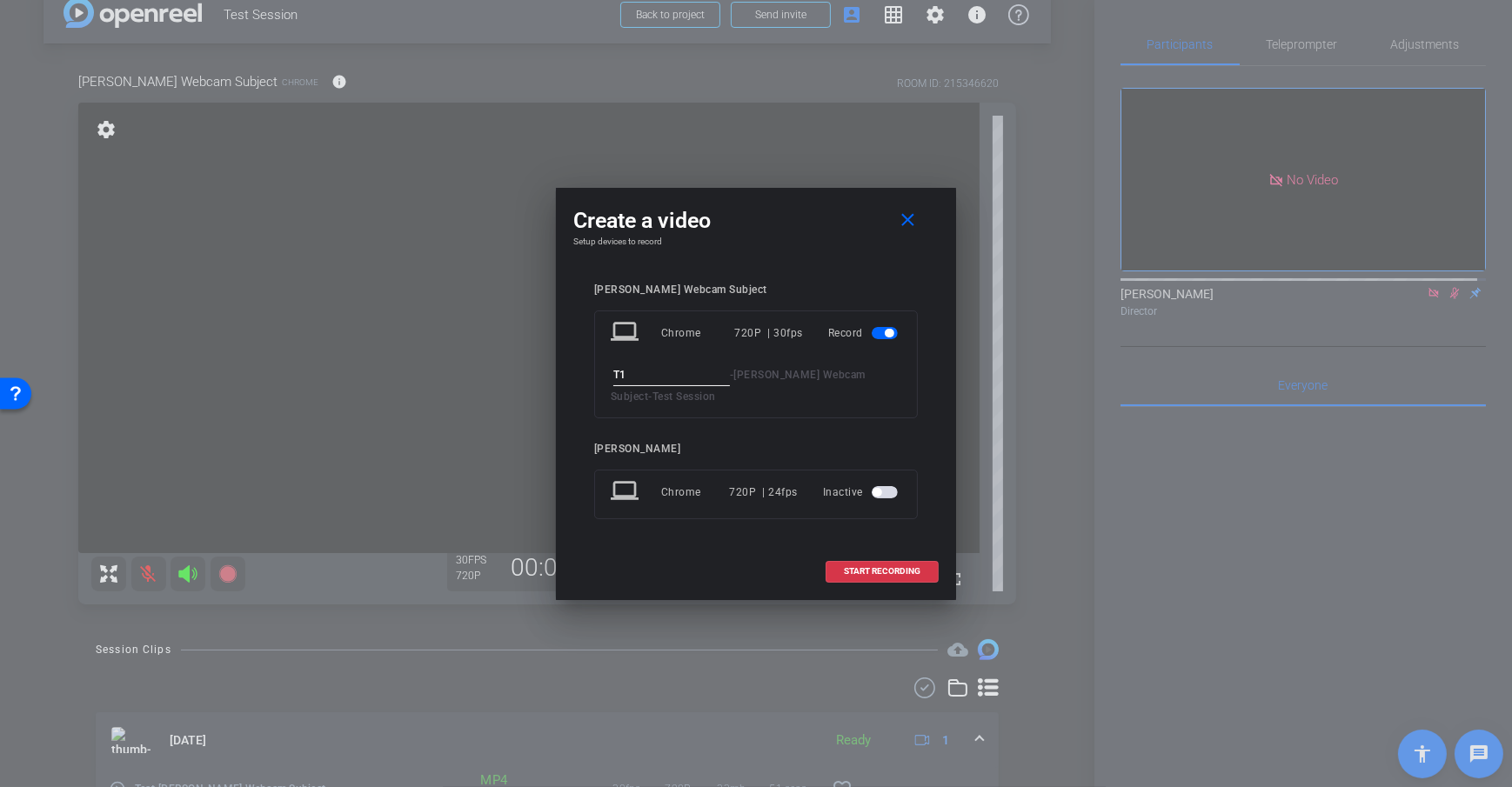 type on "T1" 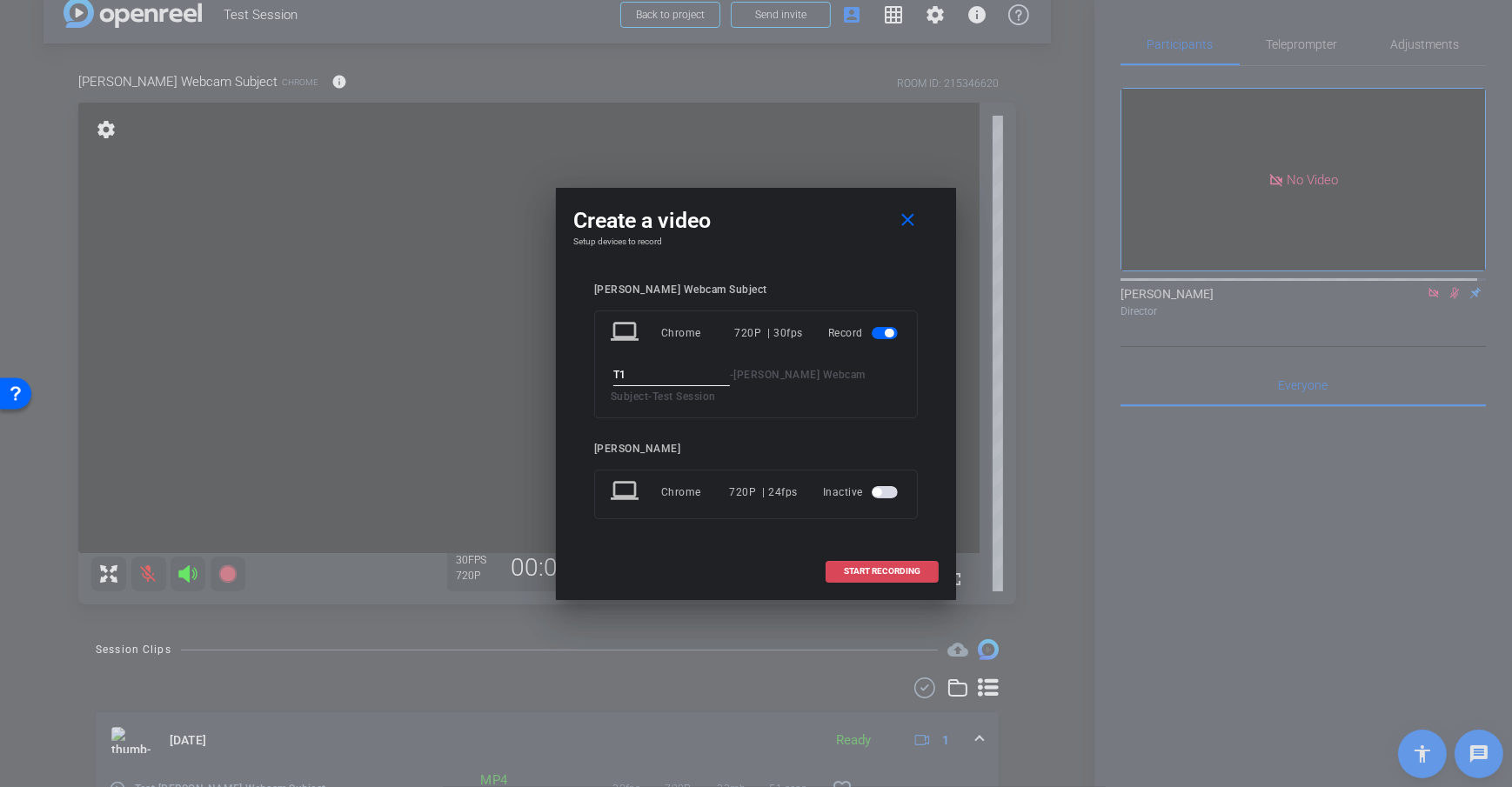 click at bounding box center (882, 571) 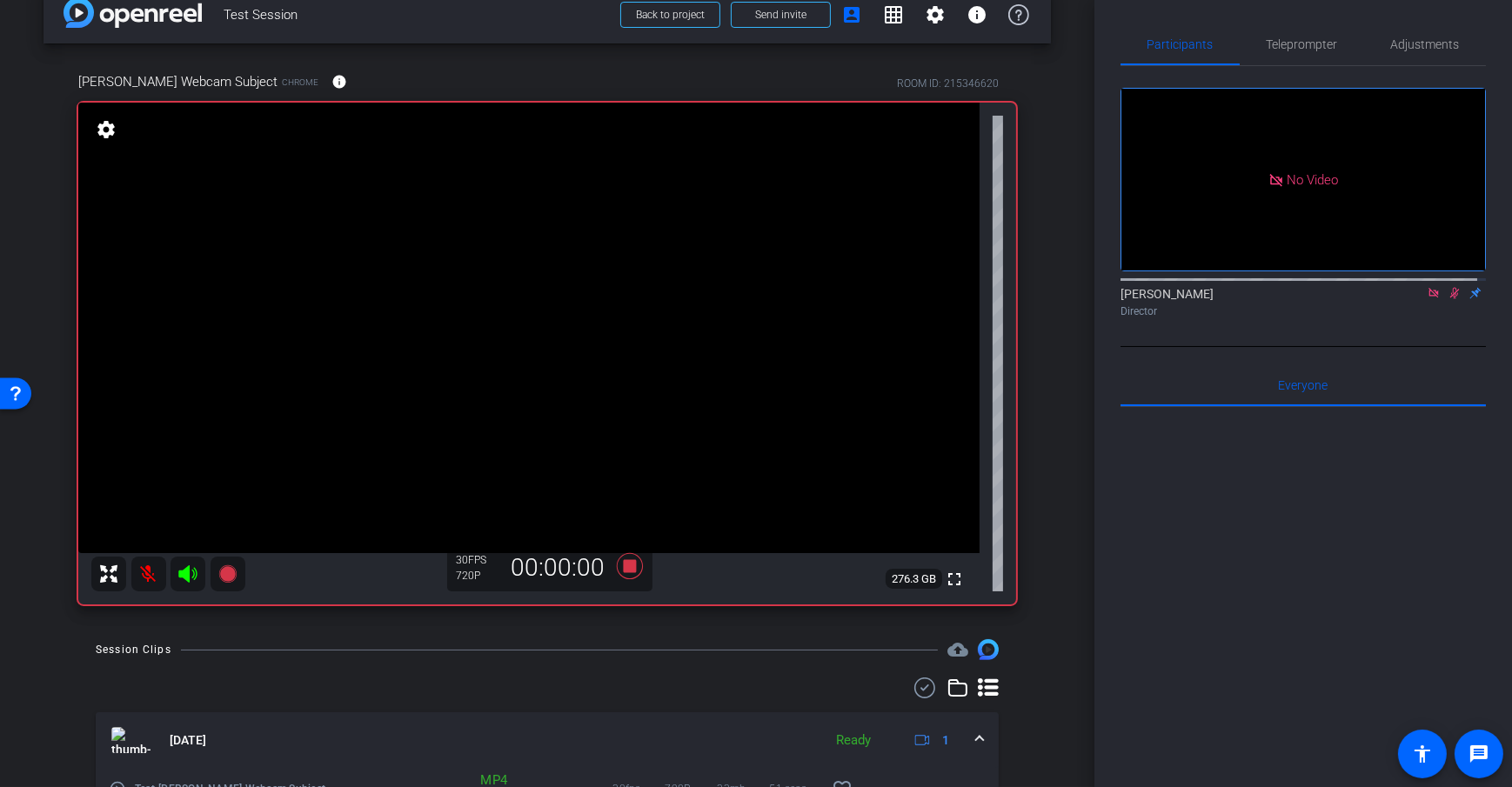 click on "arrow_back  Test Session   Back to project   Send invite  account_box grid_on settings info
Dan Webcam Subject Chrome info ROOM ID: 215346620 fullscreen settings  276.3 GB
30 FPS  720P   00:00:00
Session Clips   cloud_upload
Jul 22, 2025   Ready
1 play_circle_outline  Test-Dan Webcam Subject-Test Session-2025-07-22-15-34-32-491-1   MP4 Ready  30fps 720P 33mb 51 secs favorite_border more_horiz  Items per page:  10  1 – 1 of 1" at bounding box center (547, 362) 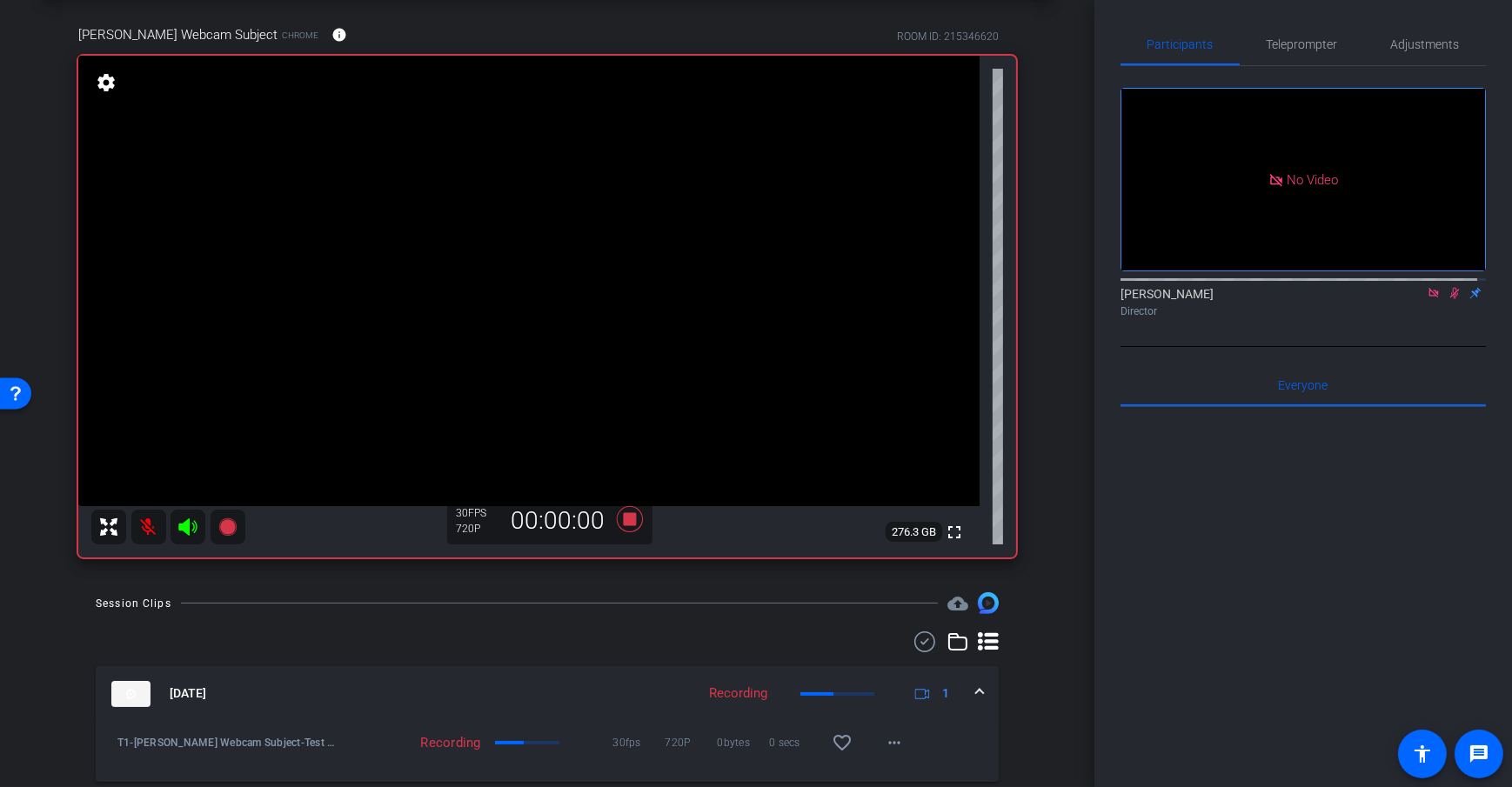 scroll, scrollTop: 78, scrollLeft: 0, axis: vertical 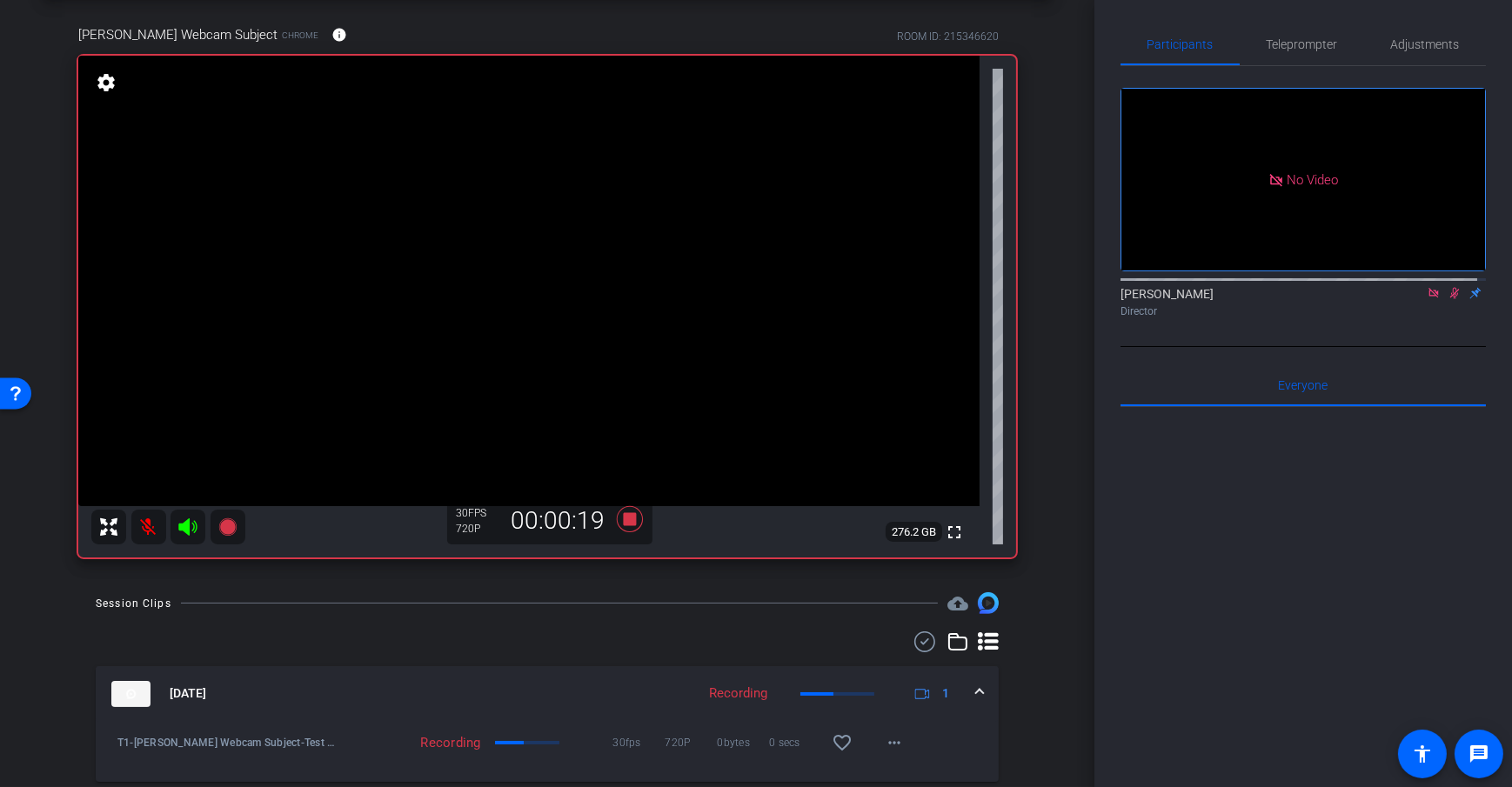click on "Session Clips   cloud_upload" at bounding box center (547, 603) 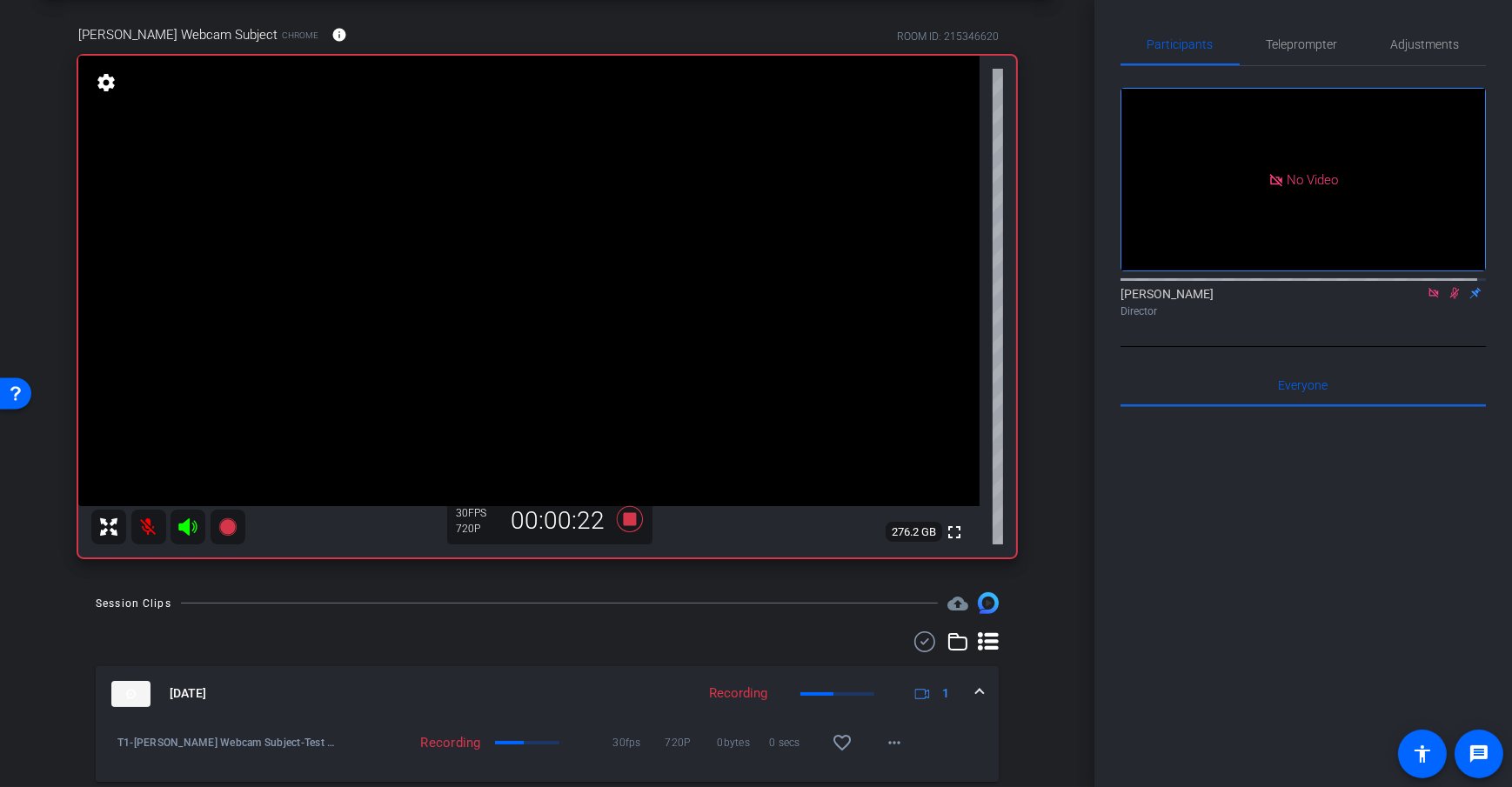 click 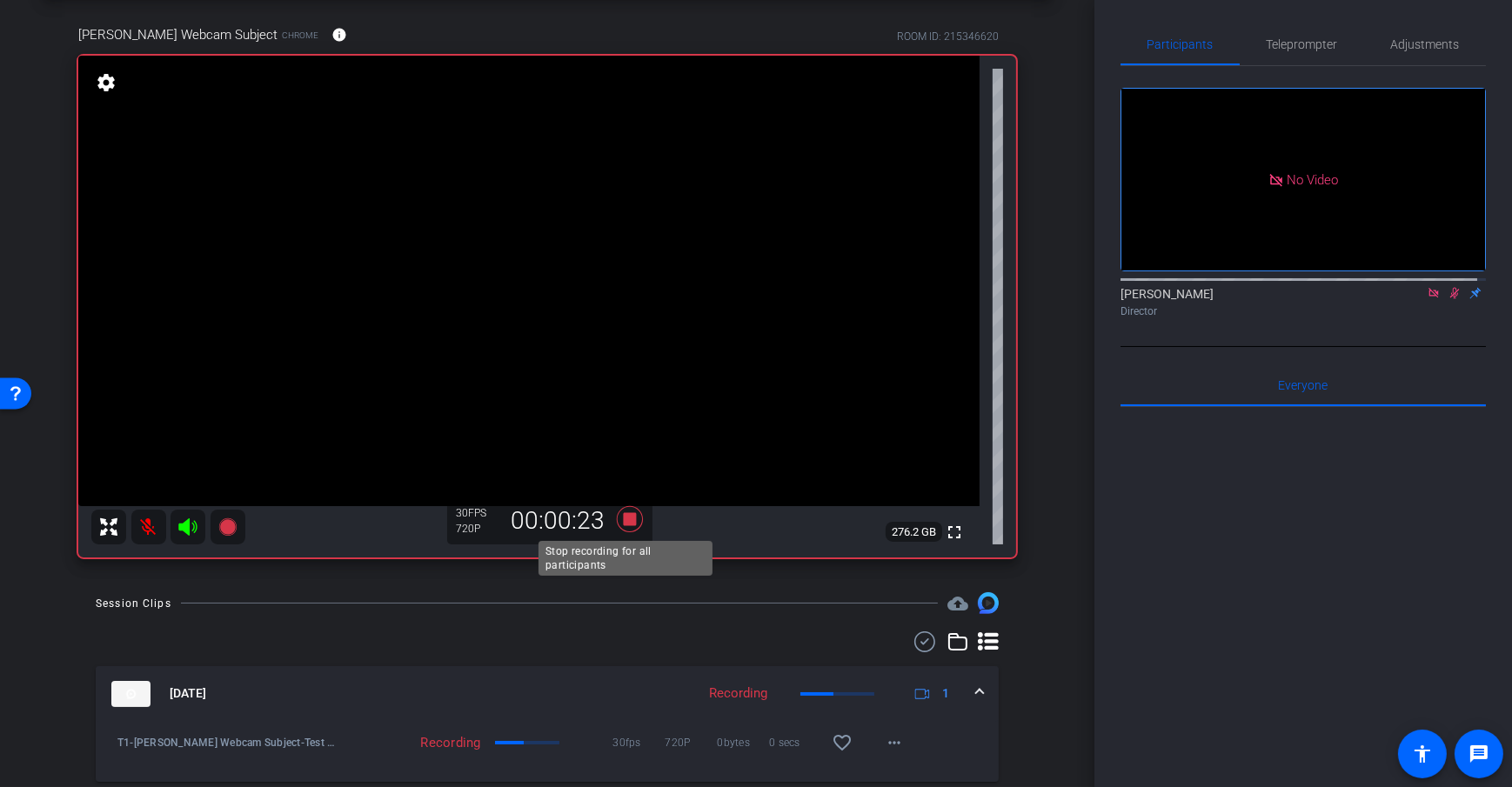 click 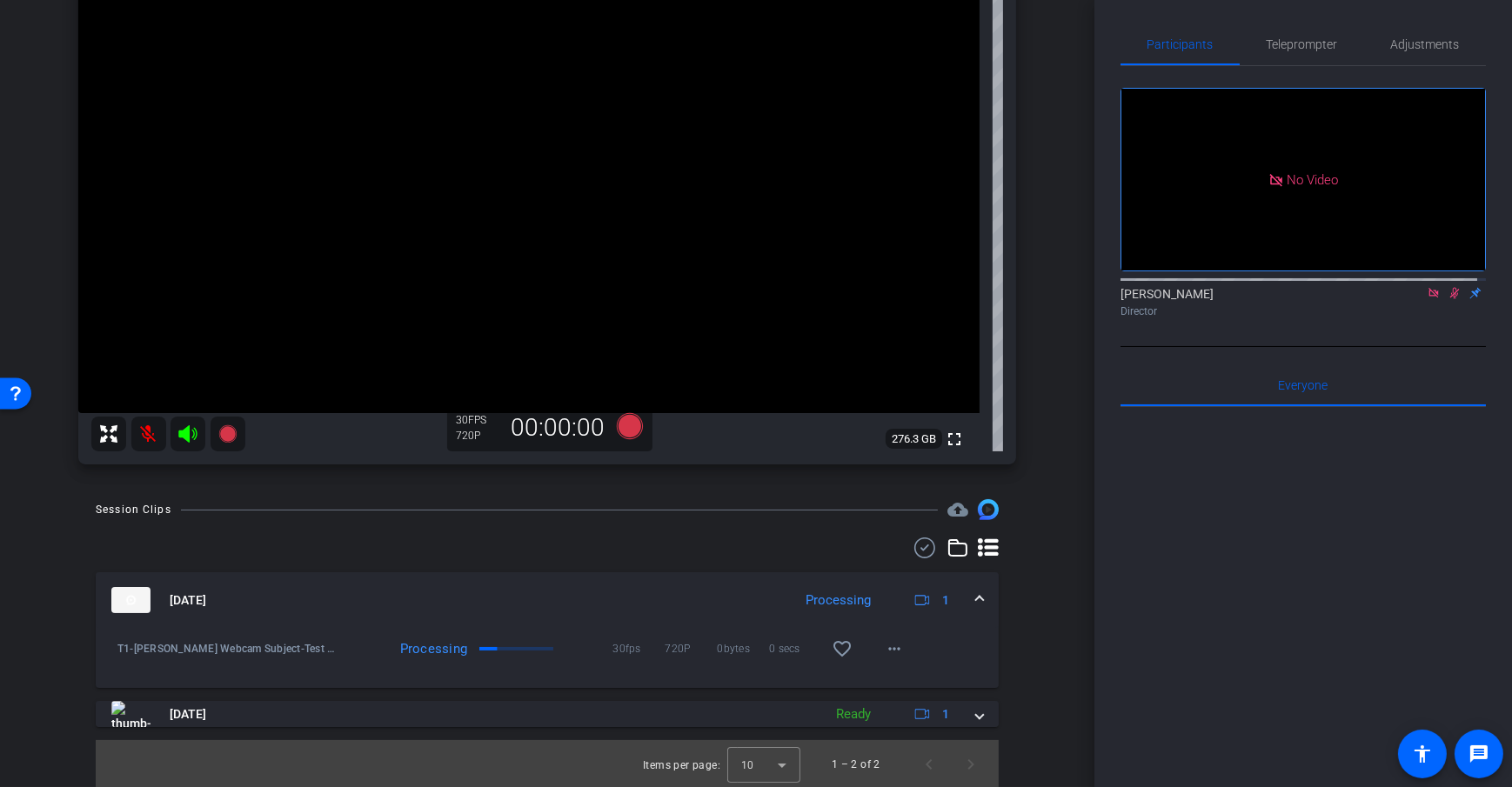 scroll, scrollTop: 173, scrollLeft: 0, axis: vertical 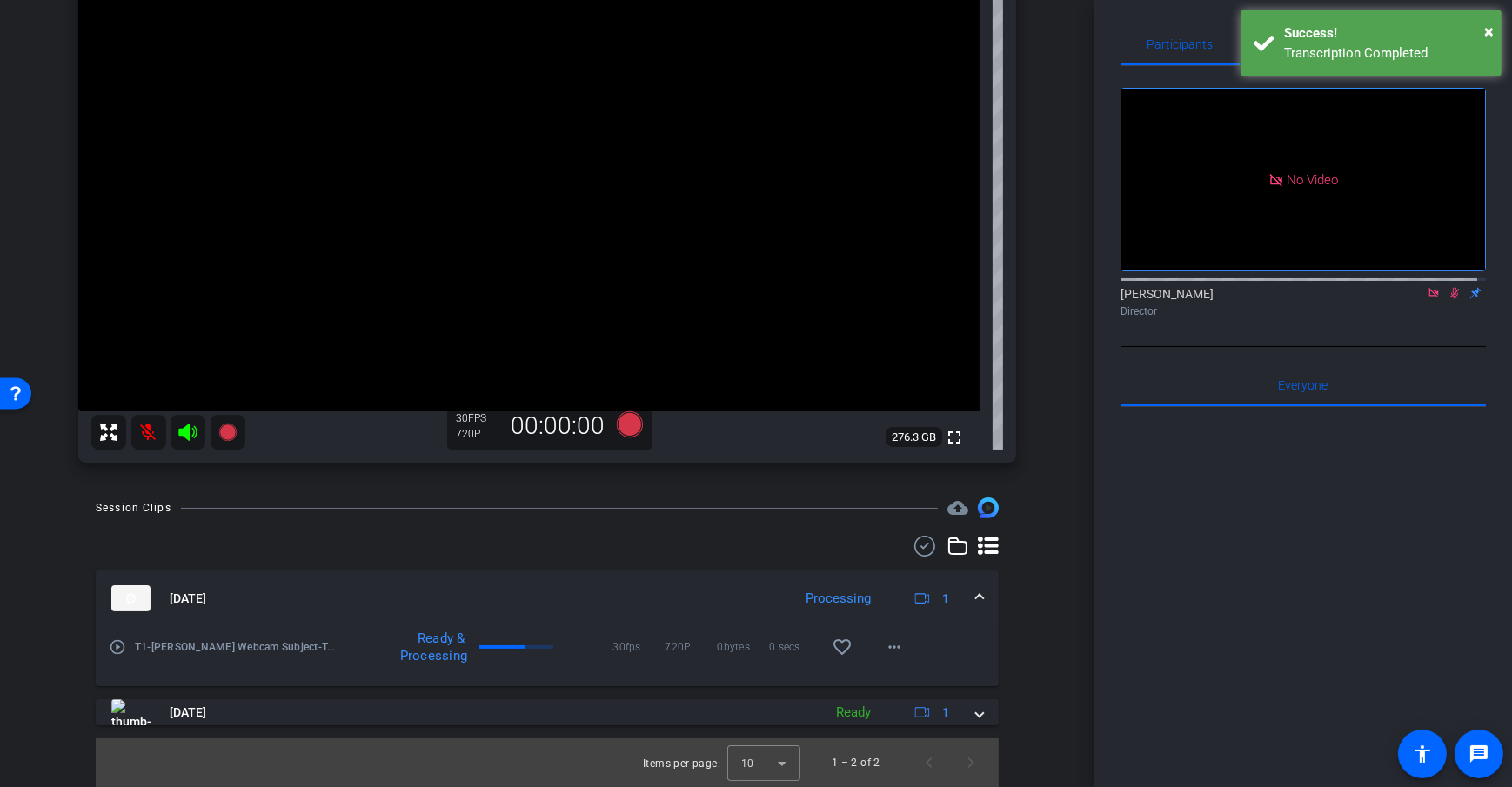 click on "Session Clips   cloud_upload" at bounding box center (547, 508) 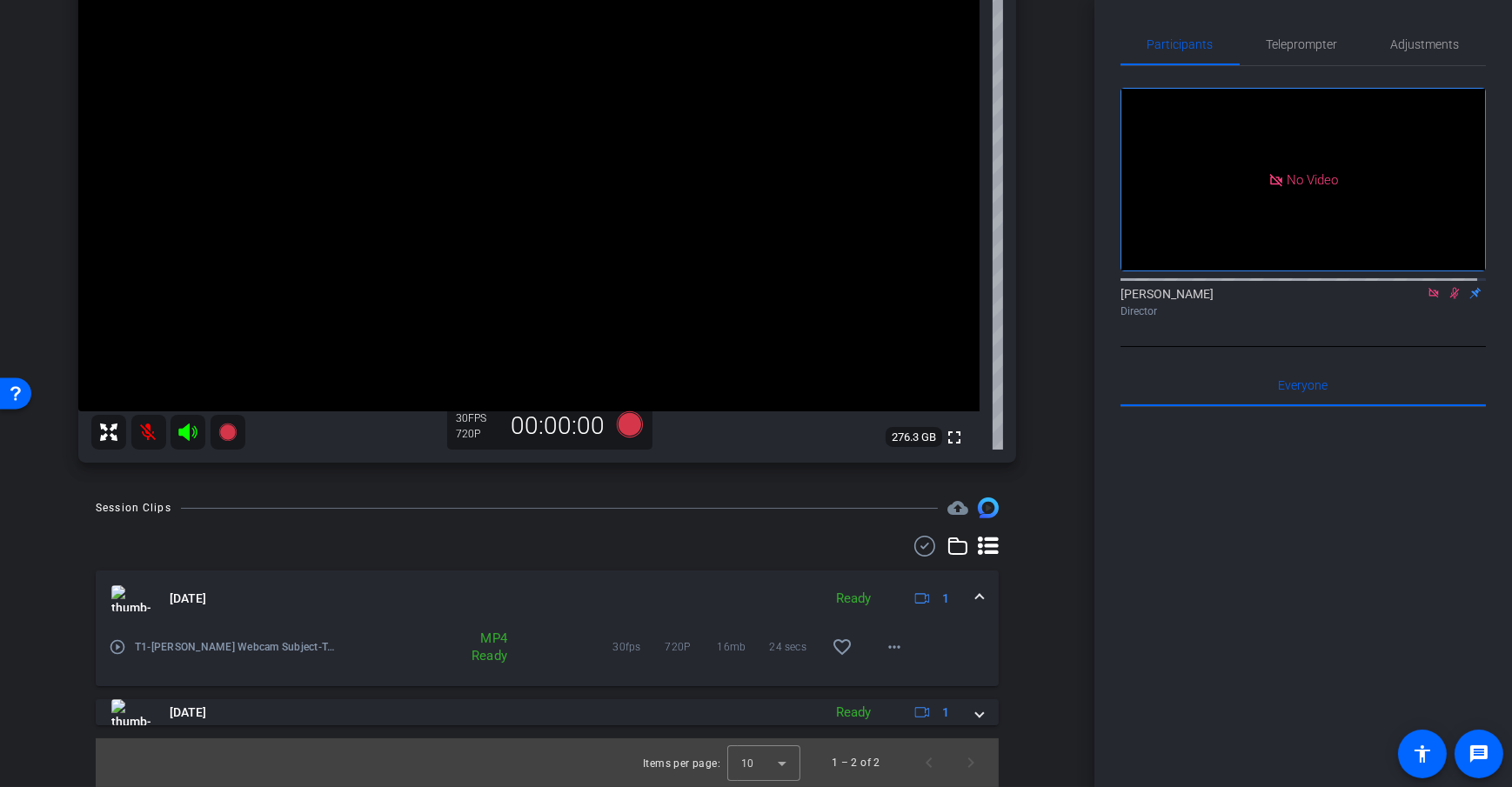 click on "Session Clips   cloud_upload" at bounding box center (547, 508) 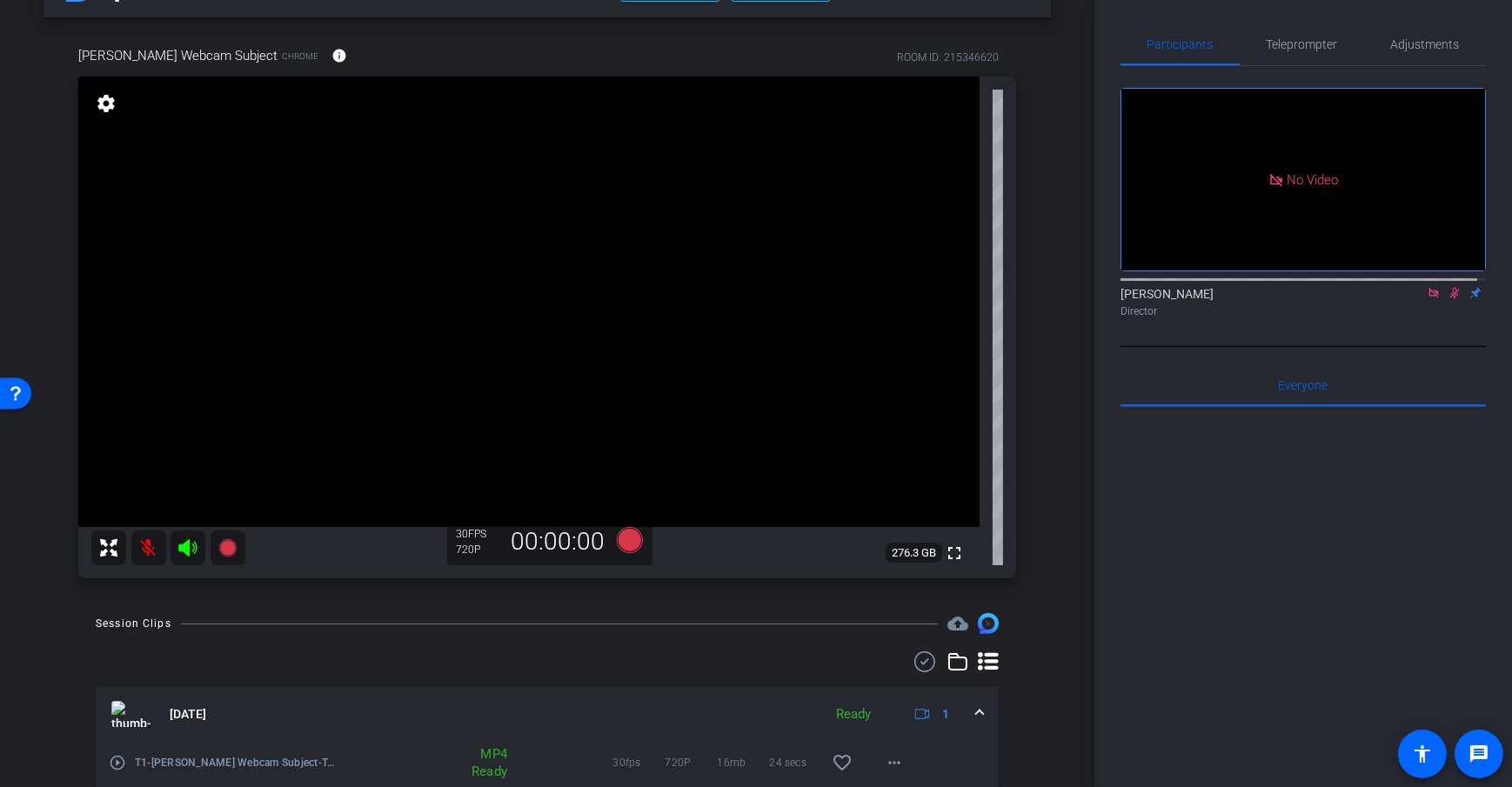 scroll, scrollTop: 0, scrollLeft: 0, axis: both 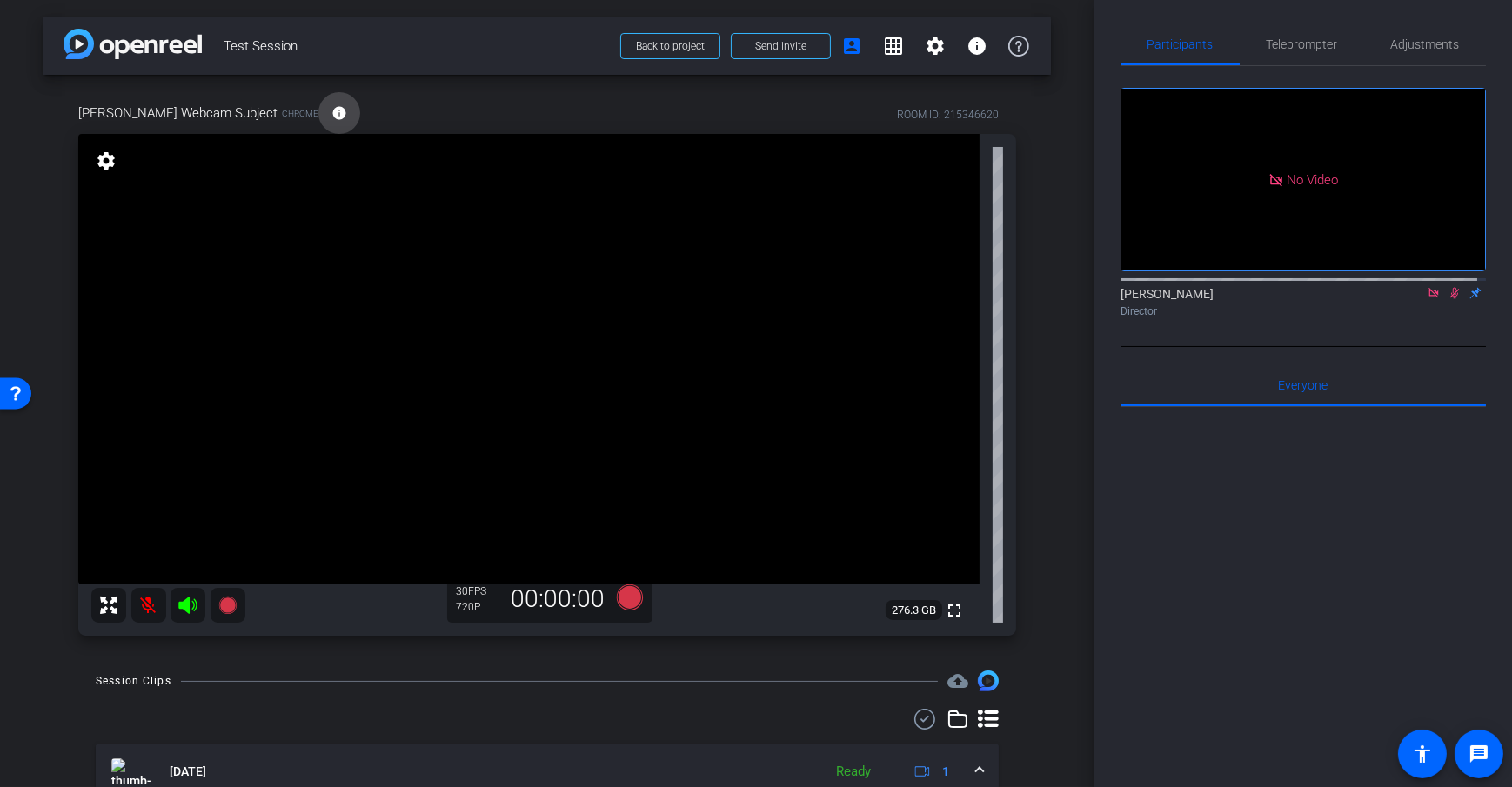 click on "info" at bounding box center [339, 113] 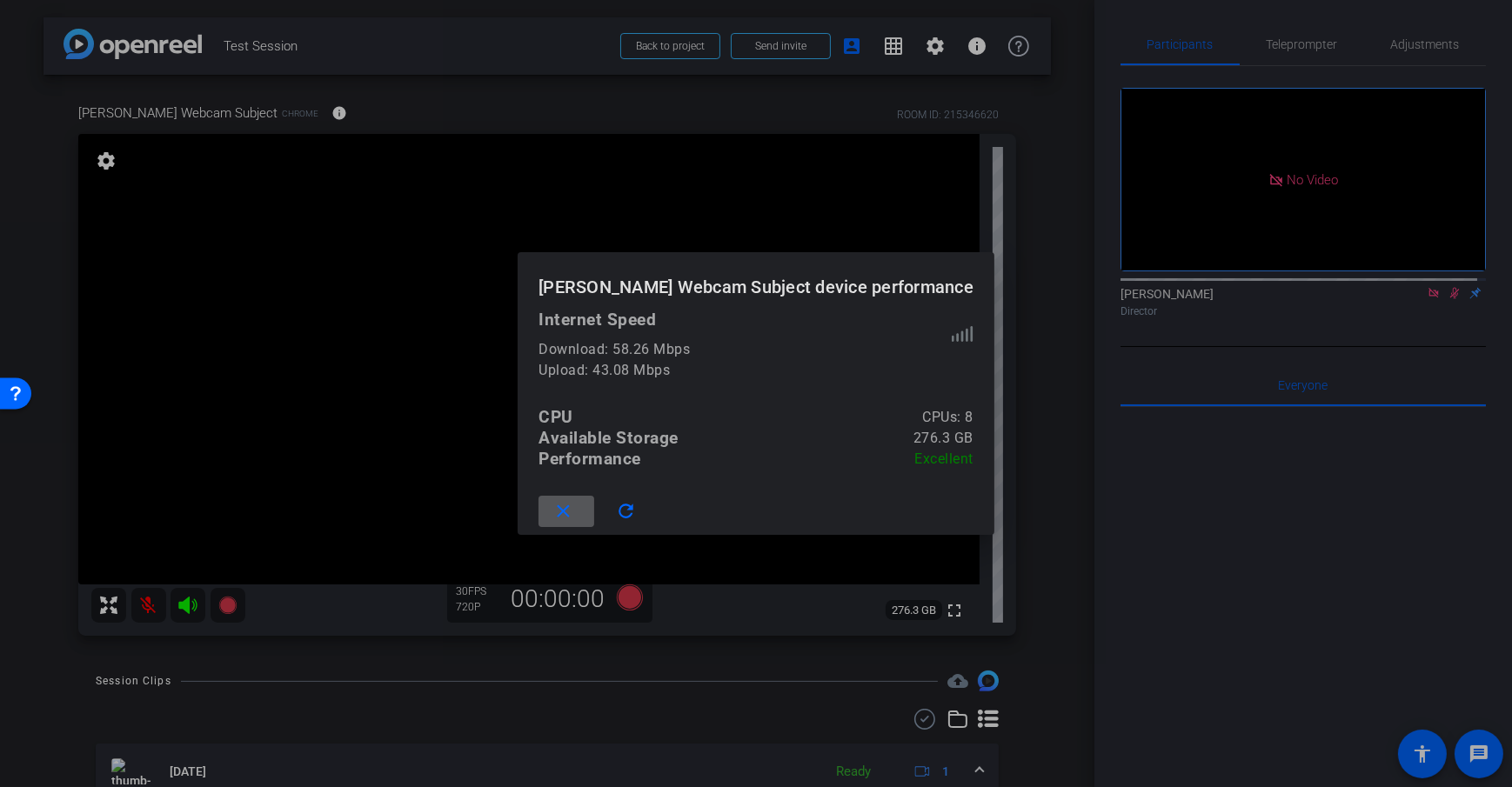 click on "close" at bounding box center (563, 511) 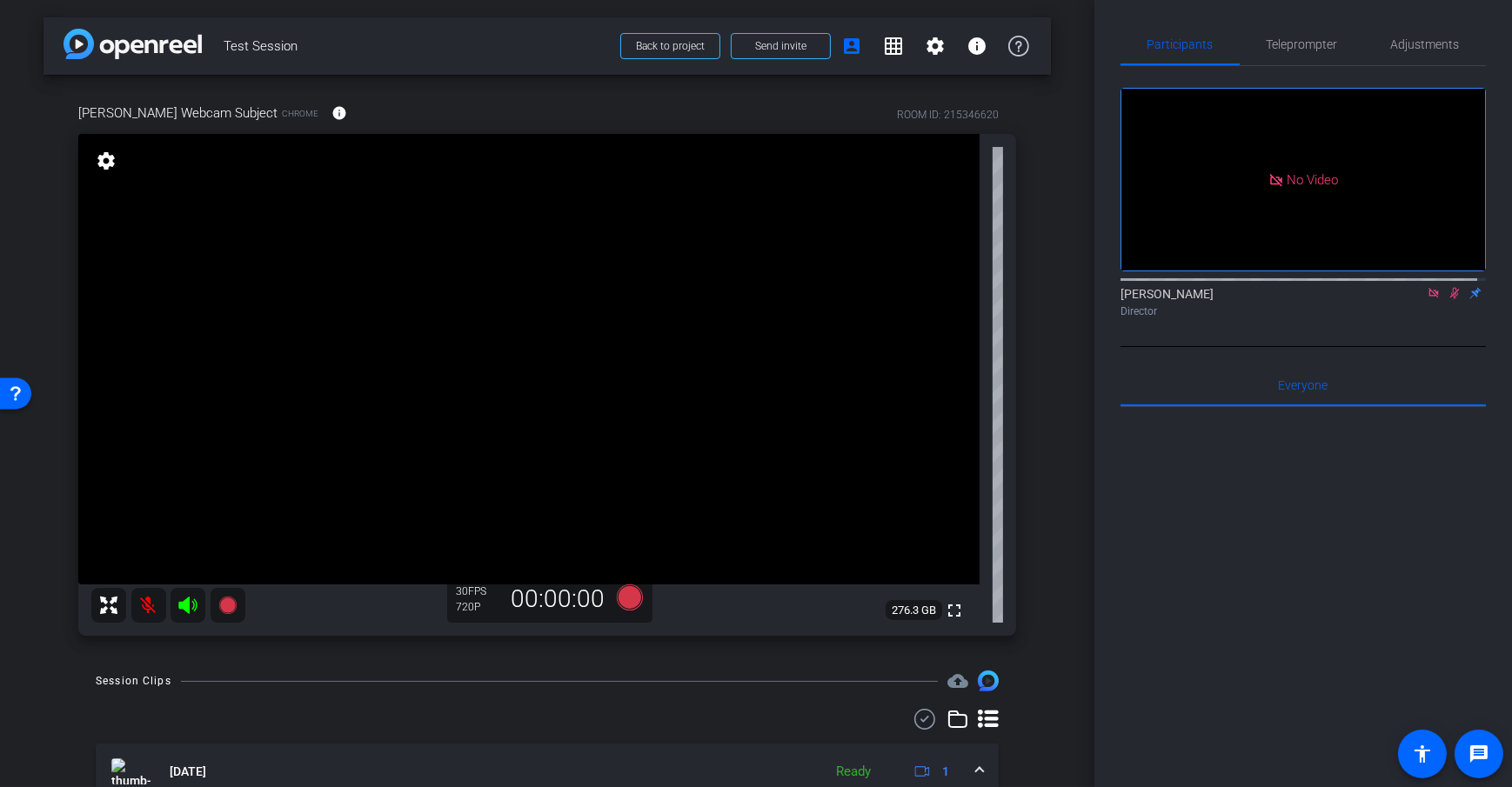click on "arrow_back  Test Session   Back to project   Send invite  account_box grid_on settings info
Dan Webcam Subject Chrome info ROOM ID: 215346620 fullscreen settings  276.3 GB
30 FPS  720P   00:00:00
Session Clips   cloud_upload
Jul 22, 2025   Ready
1 play_circle_outline  T1-Dan Webcam Subject-Test Session-2025-07-22-15-39-31-897-0   MP4 Ready  30fps 720P 16mb 24 secs favorite_border" at bounding box center [547, 393] 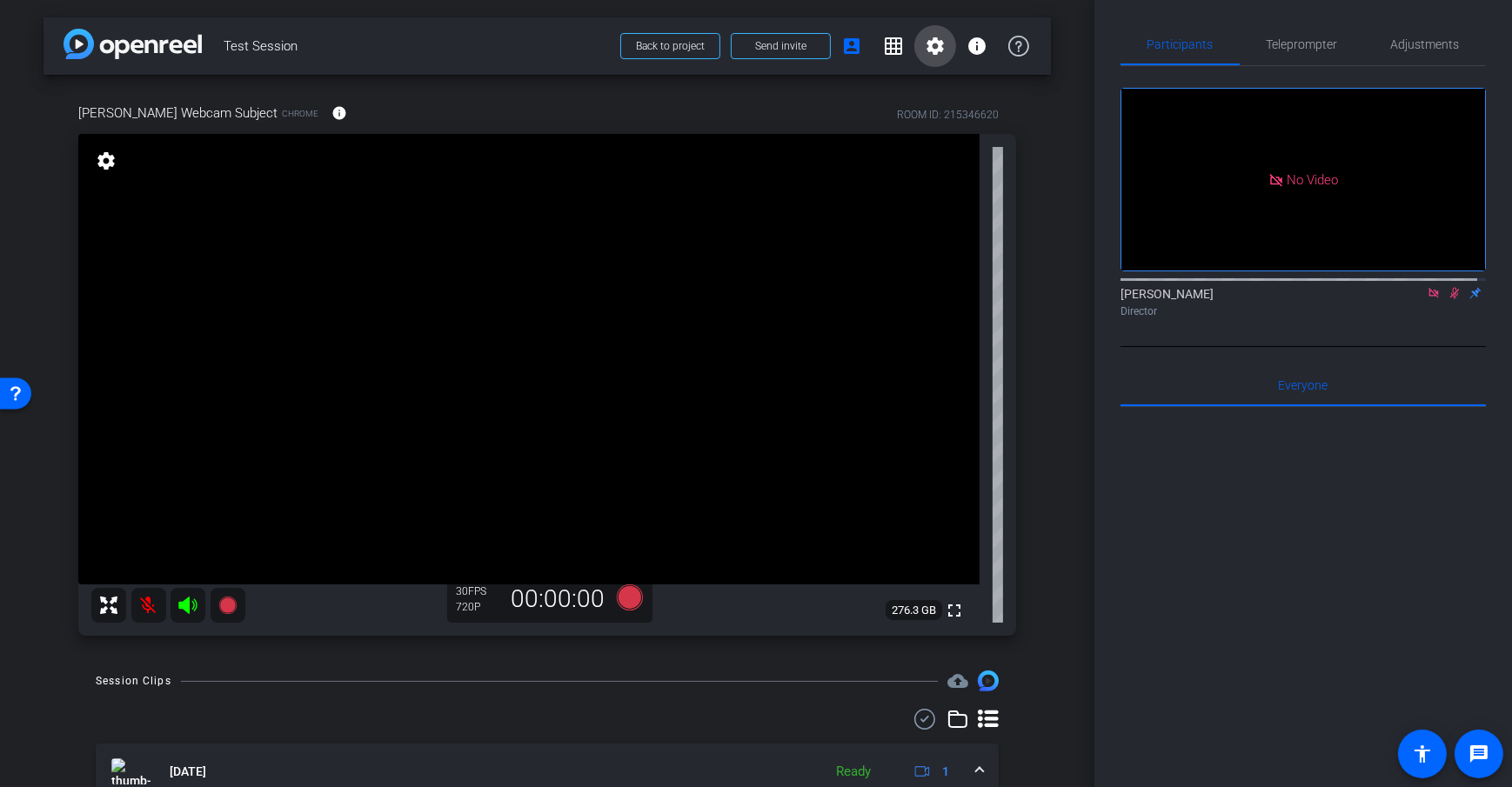 click on "settings" at bounding box center [935, 46] 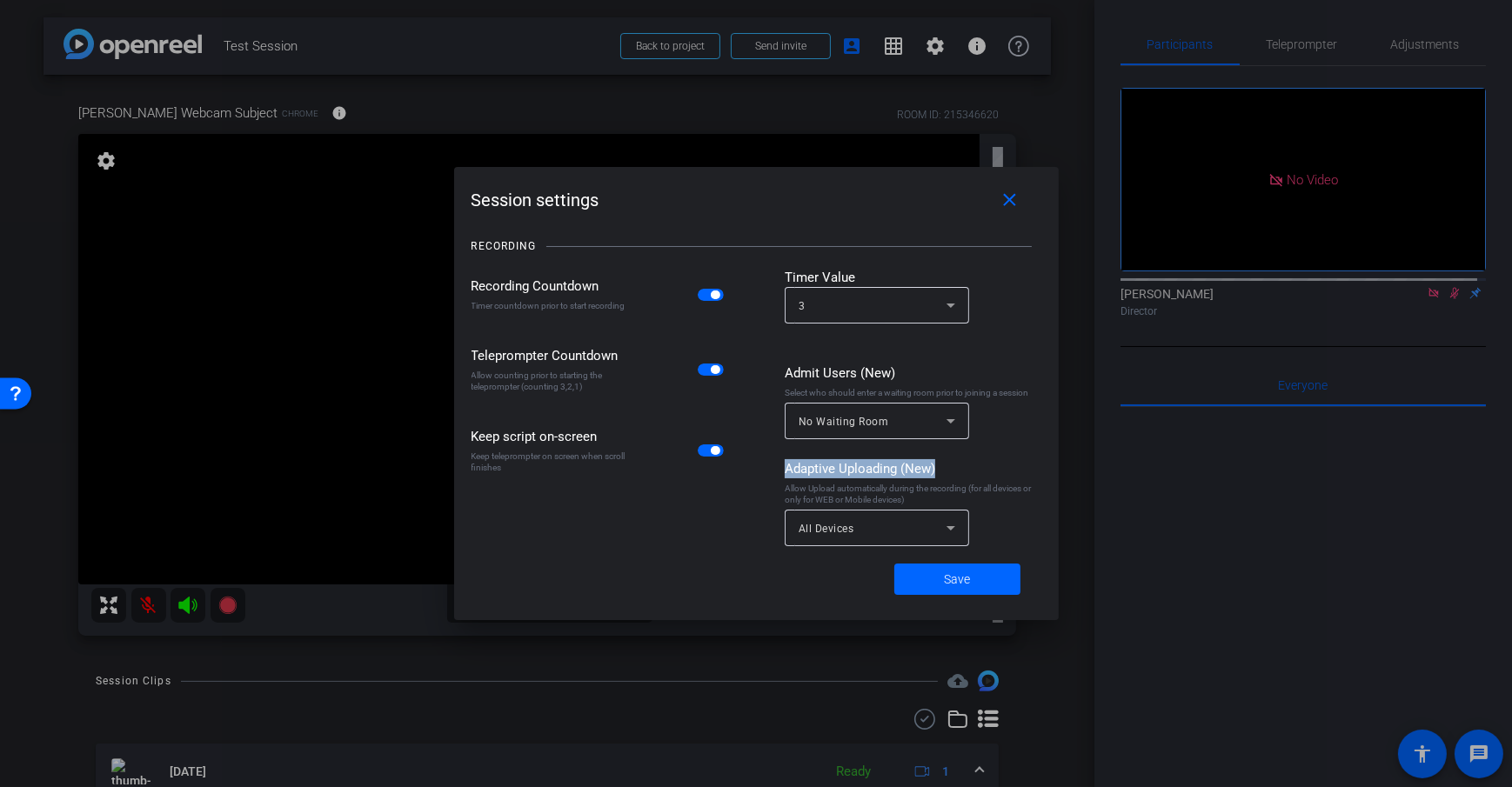 drag, startPoint x: 777, startPoint y: 470, endPoint x: 946, endPoint y: 468, distance: 169.0118 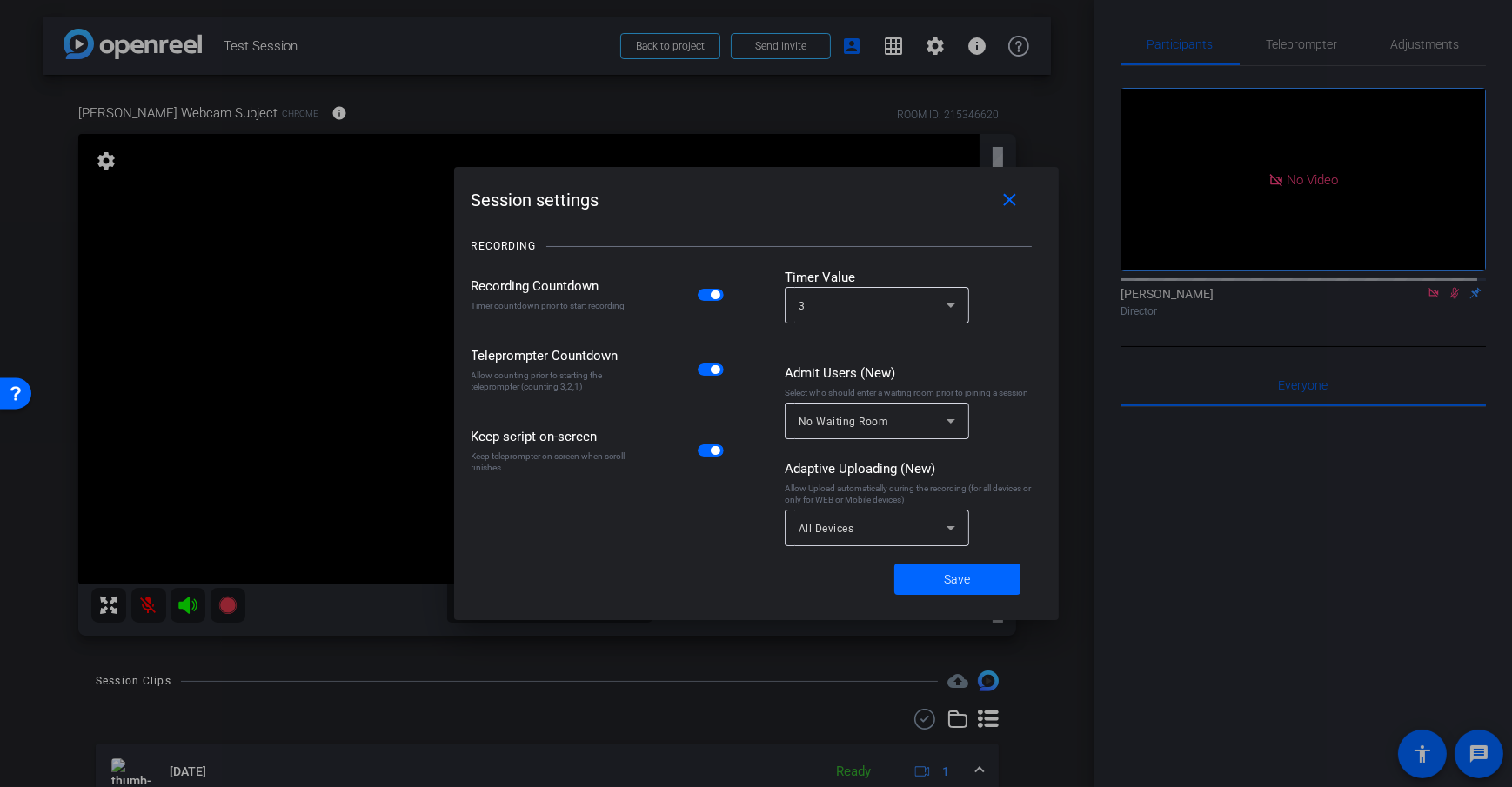 click on "All Devices" at bounding box center (877, 528) 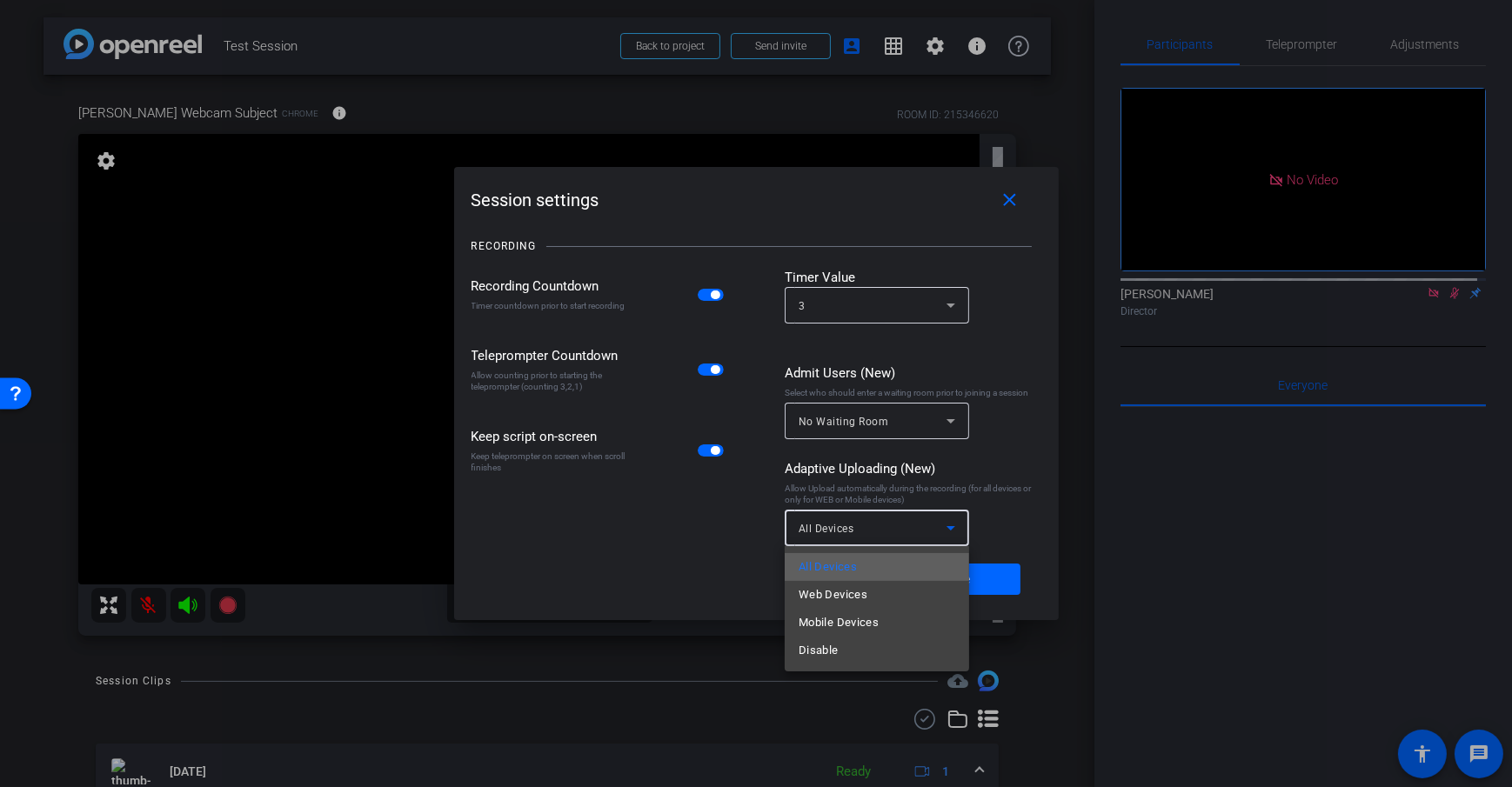 click on "All Devices" at bounding box center [877, 567] 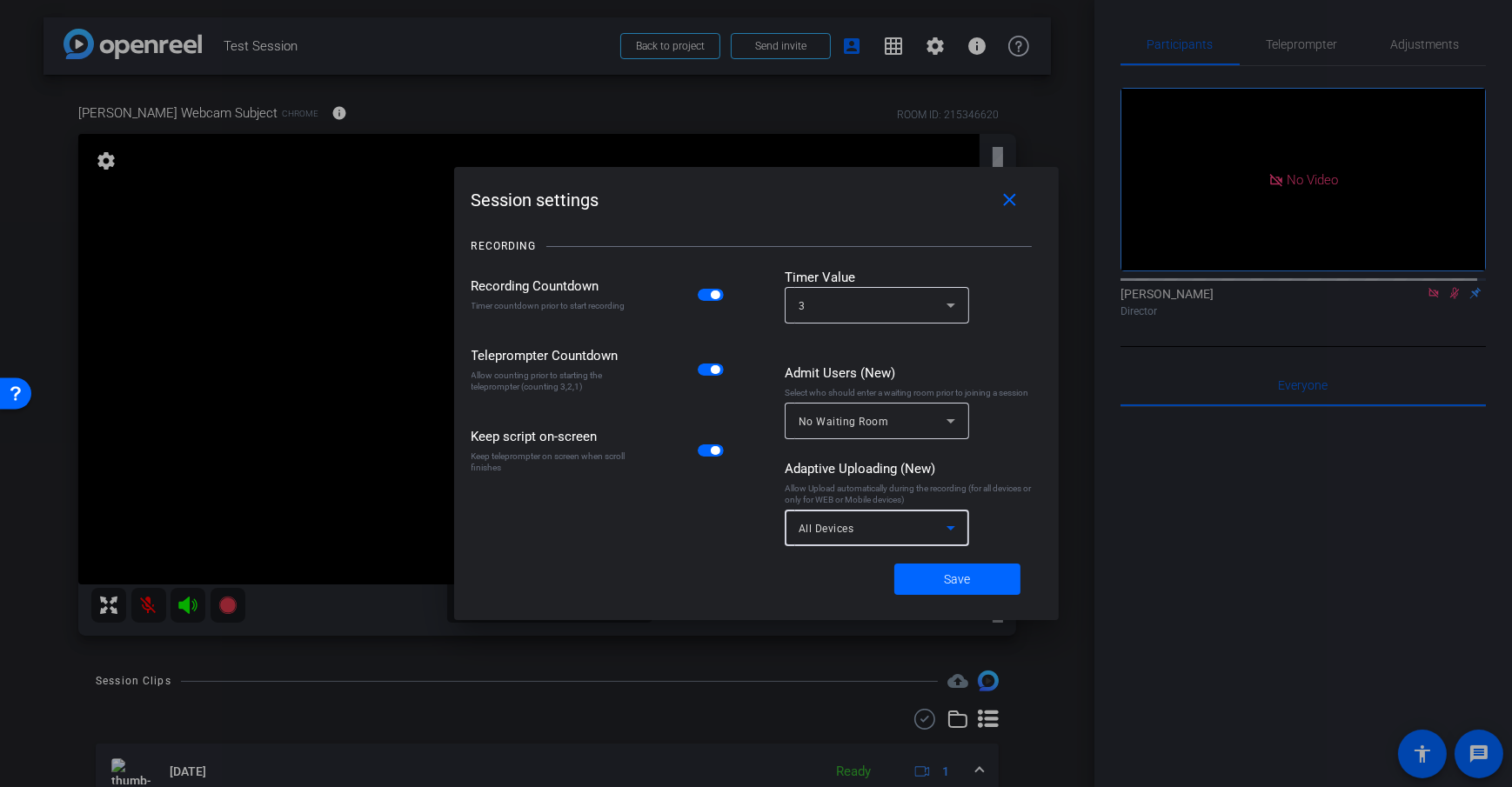 click on "Recording Countdown Timer countdown prior to start recording Teleprompter Countdown Allow counting prior to starting the teleprompter (counting 3,2,1) Keep script on-screen Keep teleprompter on screen when scroll finishes Timer Value 3 Admit Users (New) Select who should enter a waiting room prior to joining a session No Waiting Room Adaptive Uploading (New)  Allow Upload automatically during the recording (for all devices or only for WEB or Mobile devices)  All Devices" at bounding box center [756, 411] 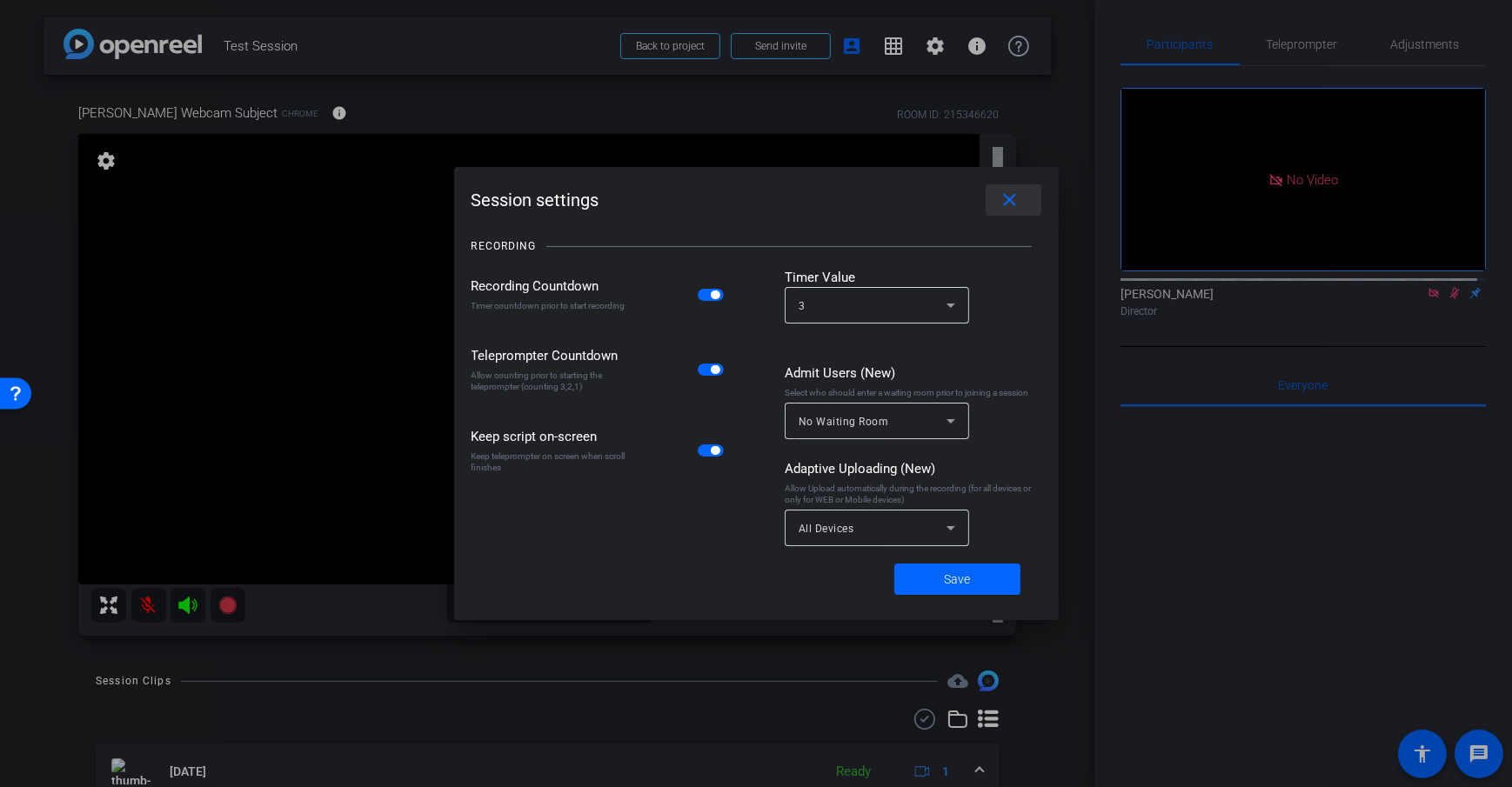 click at bounding box center [1014, 200] 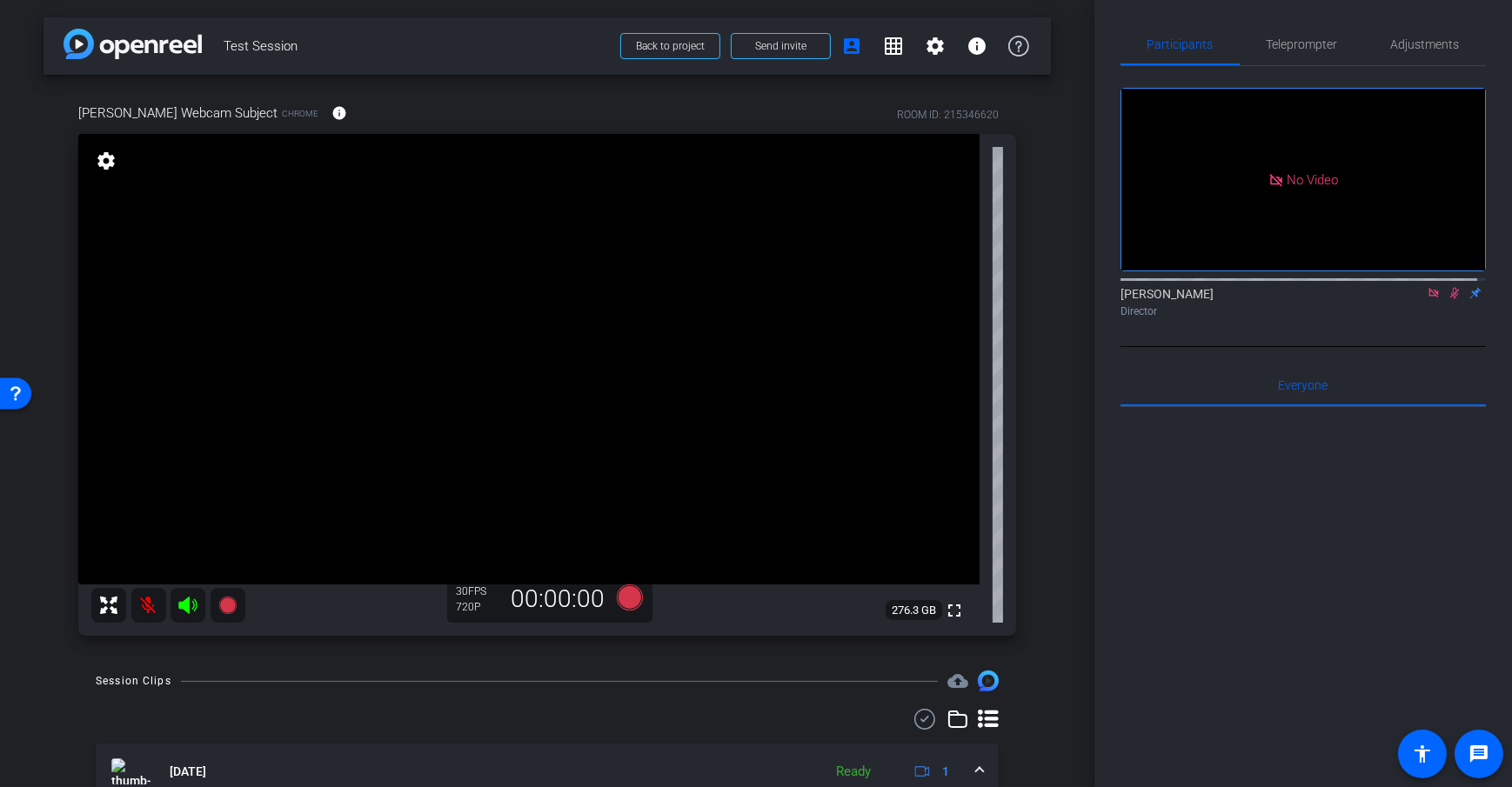 click on "Dan Webcam Subject Chrome info ROOM ID: 215346620 fullscreen settings  276.3 GB
30 FPS  720P   00:00:00" at bounding box center (547, 363) 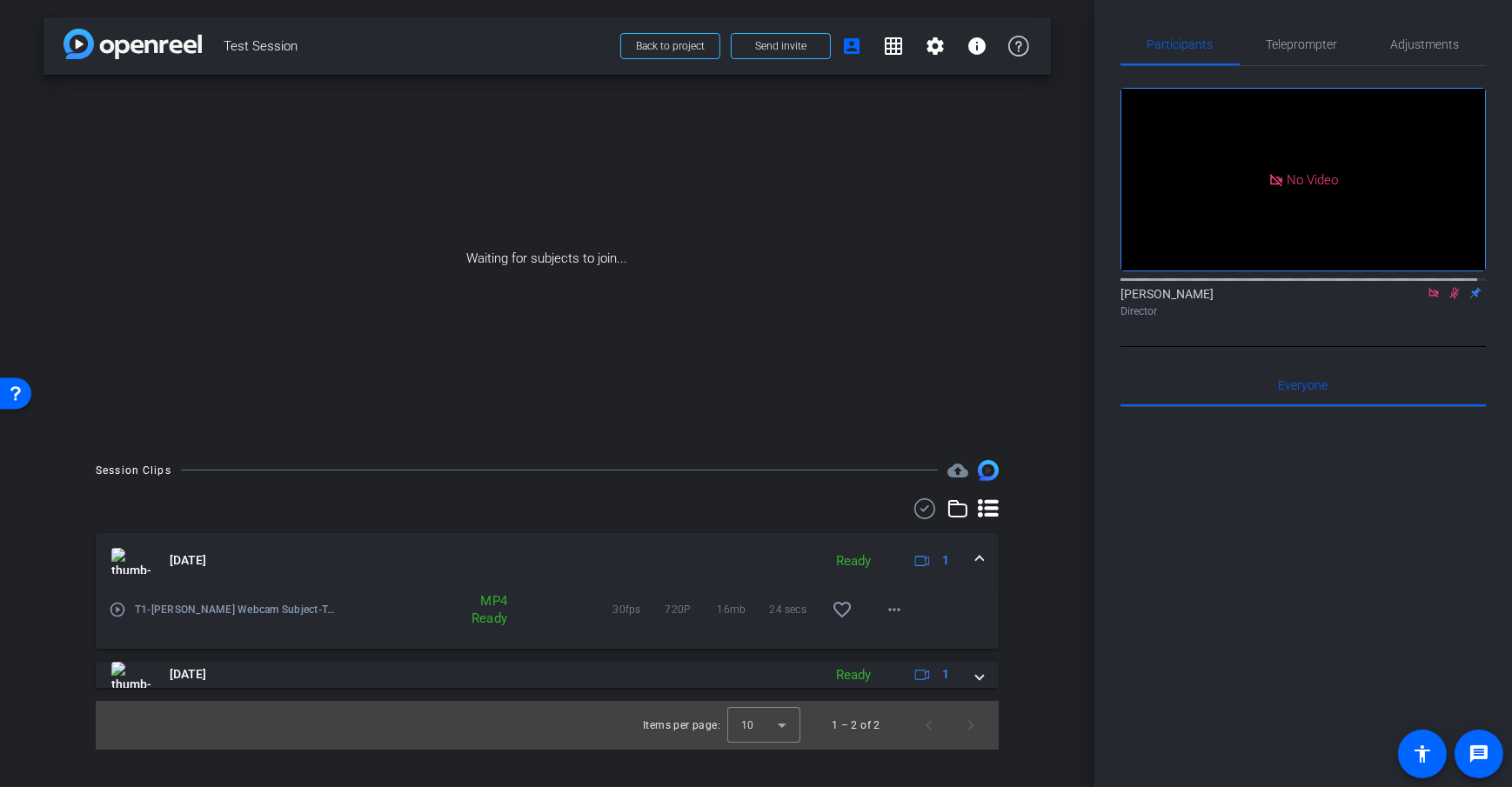 scroll, scrollTop: 0, scrollLeft: 0, axis: both 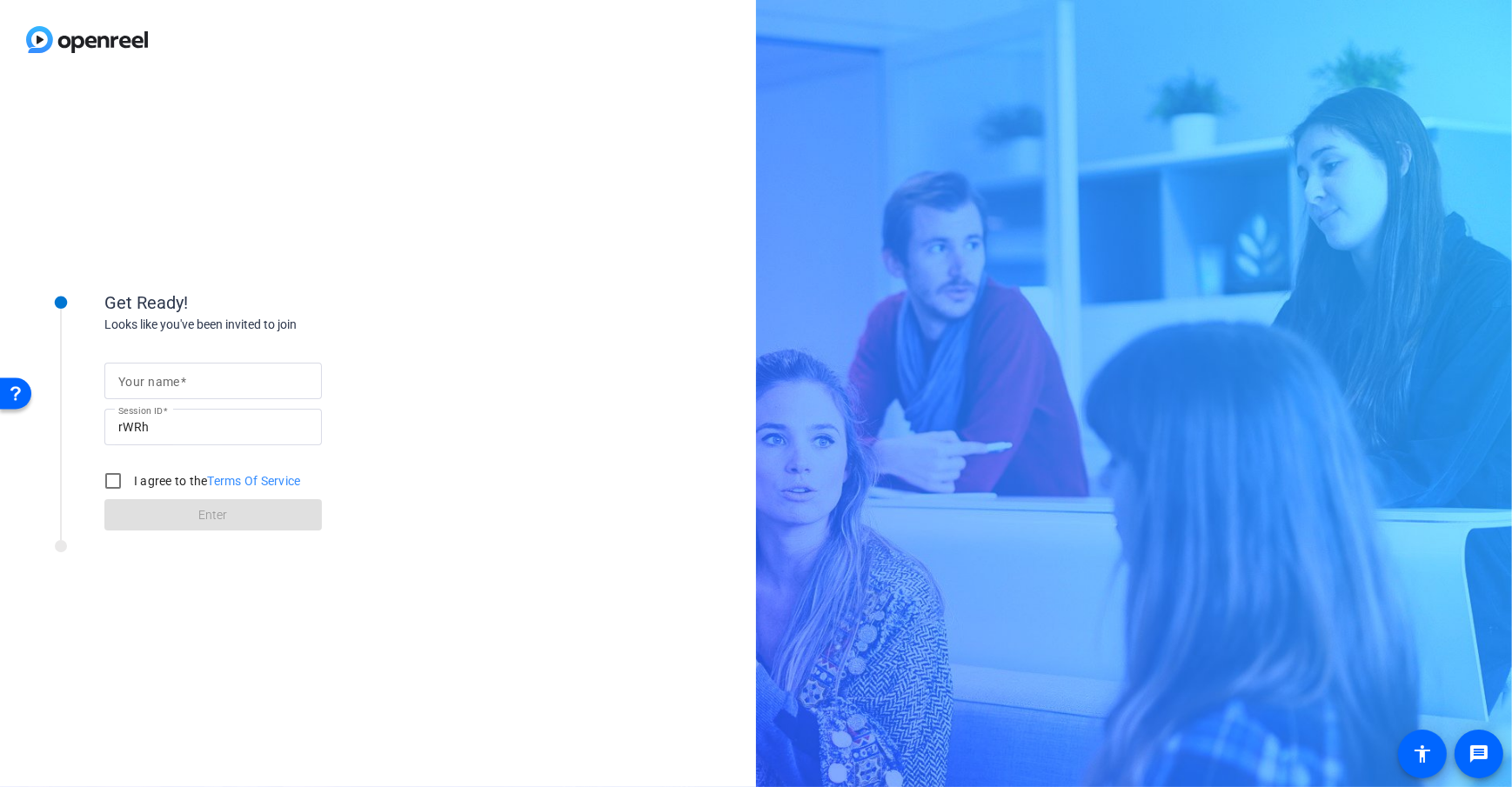 click on "Your name" at bounding box center (213, 381) 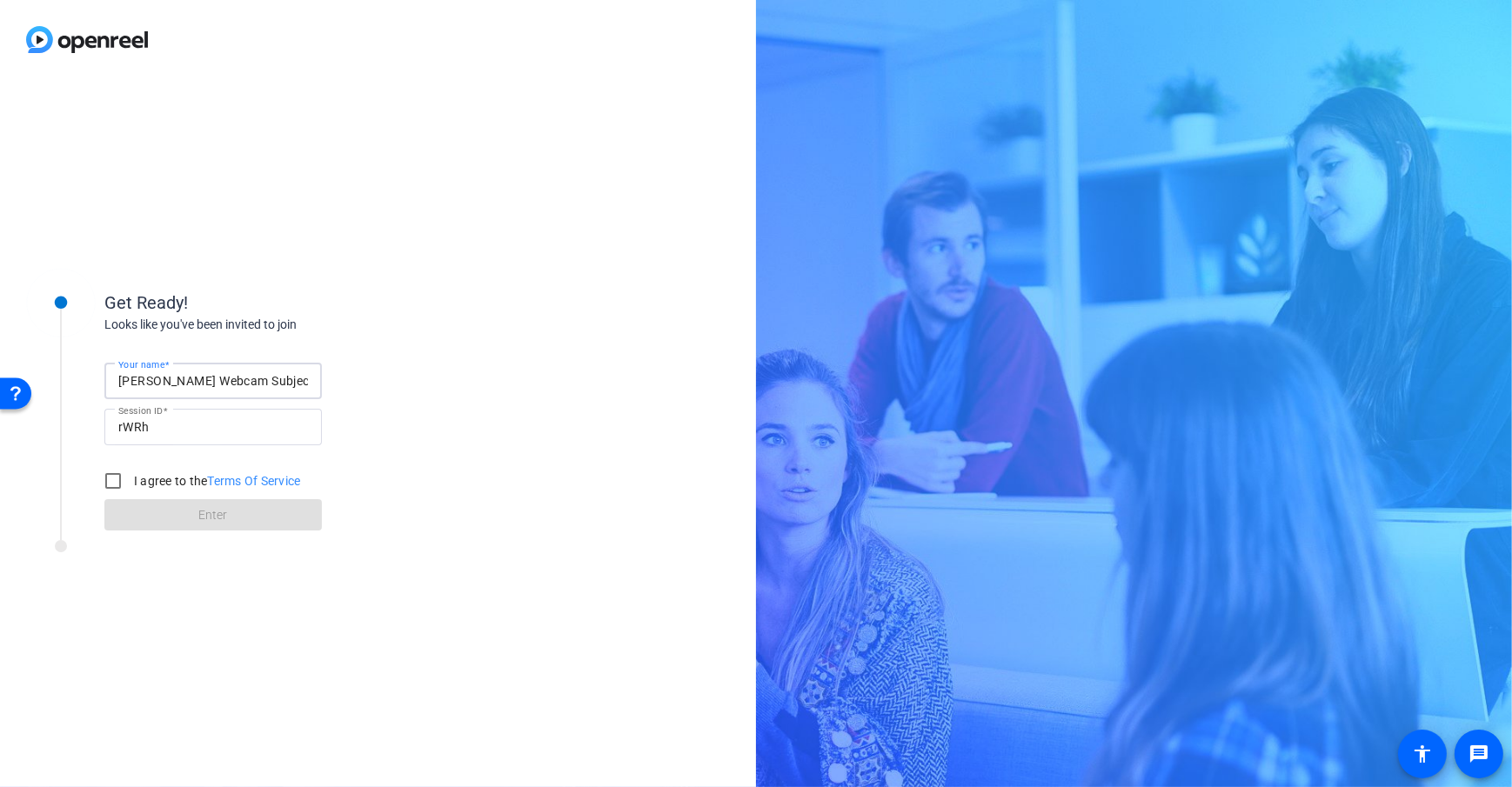 type on "[PERSON_NAME] Webcam Subject" 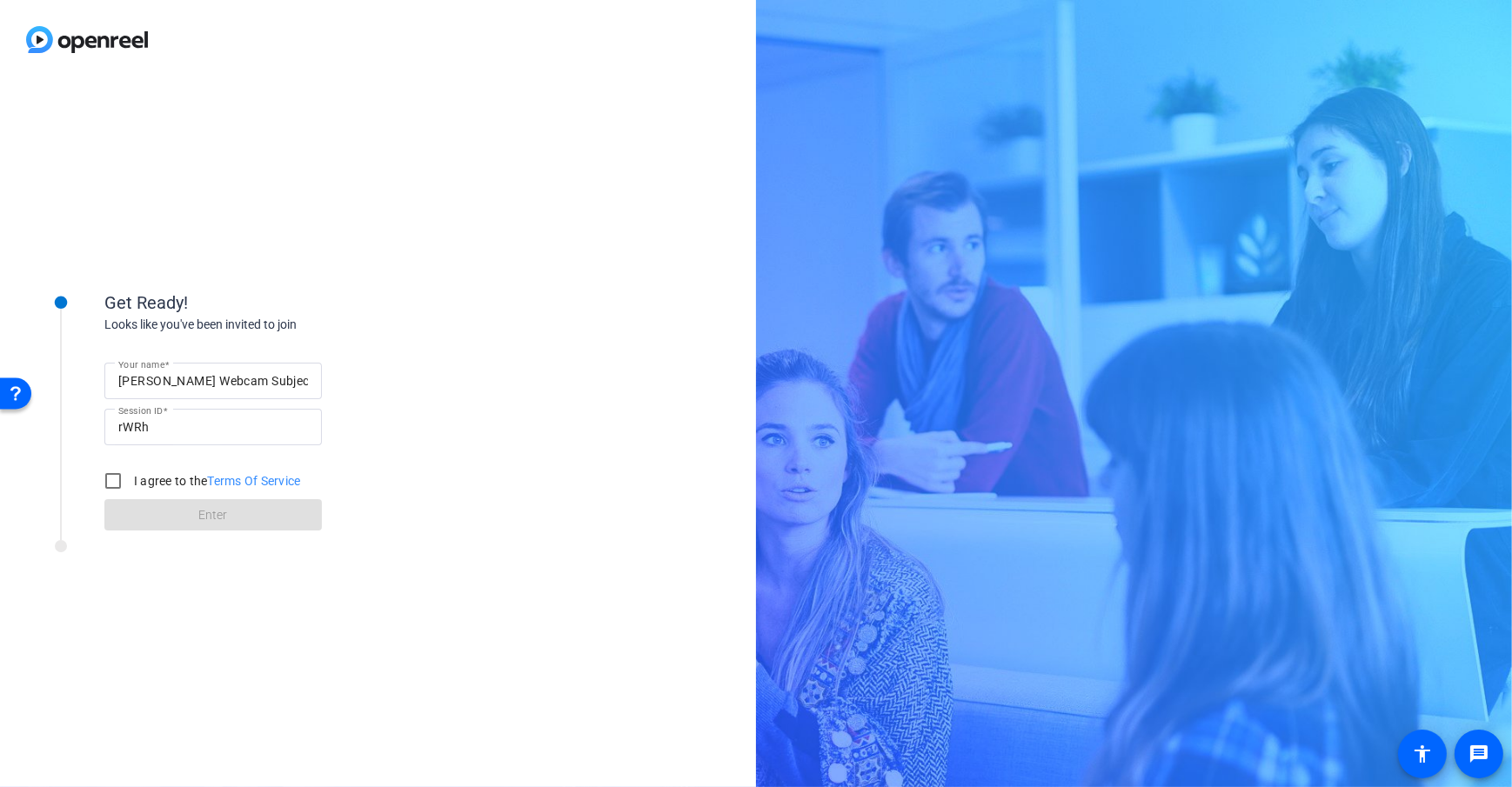 click on "Looks like you've been invited to join" 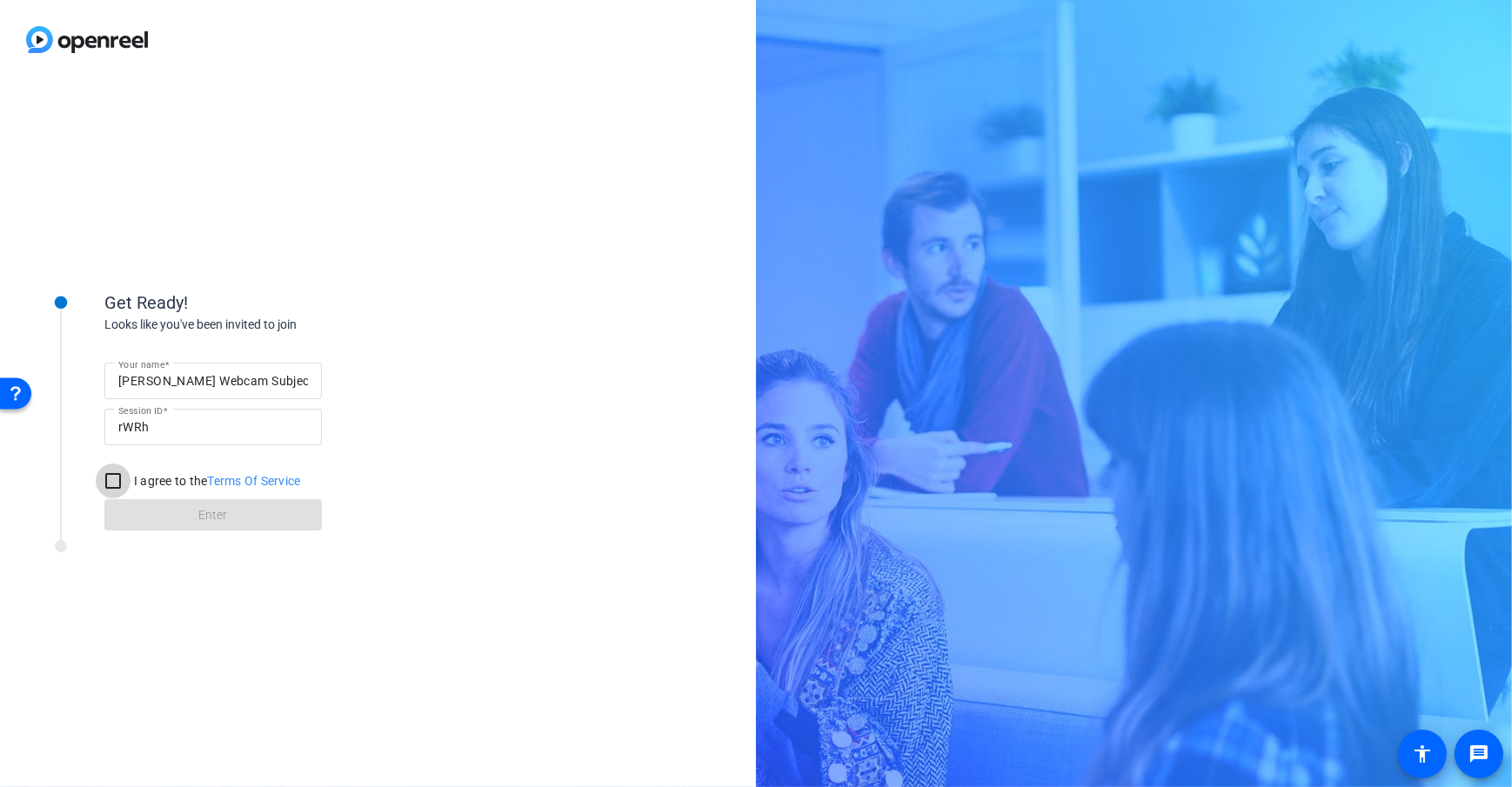 click on "I agree to the  Terms Of Service" at bounding box center [113, 481] 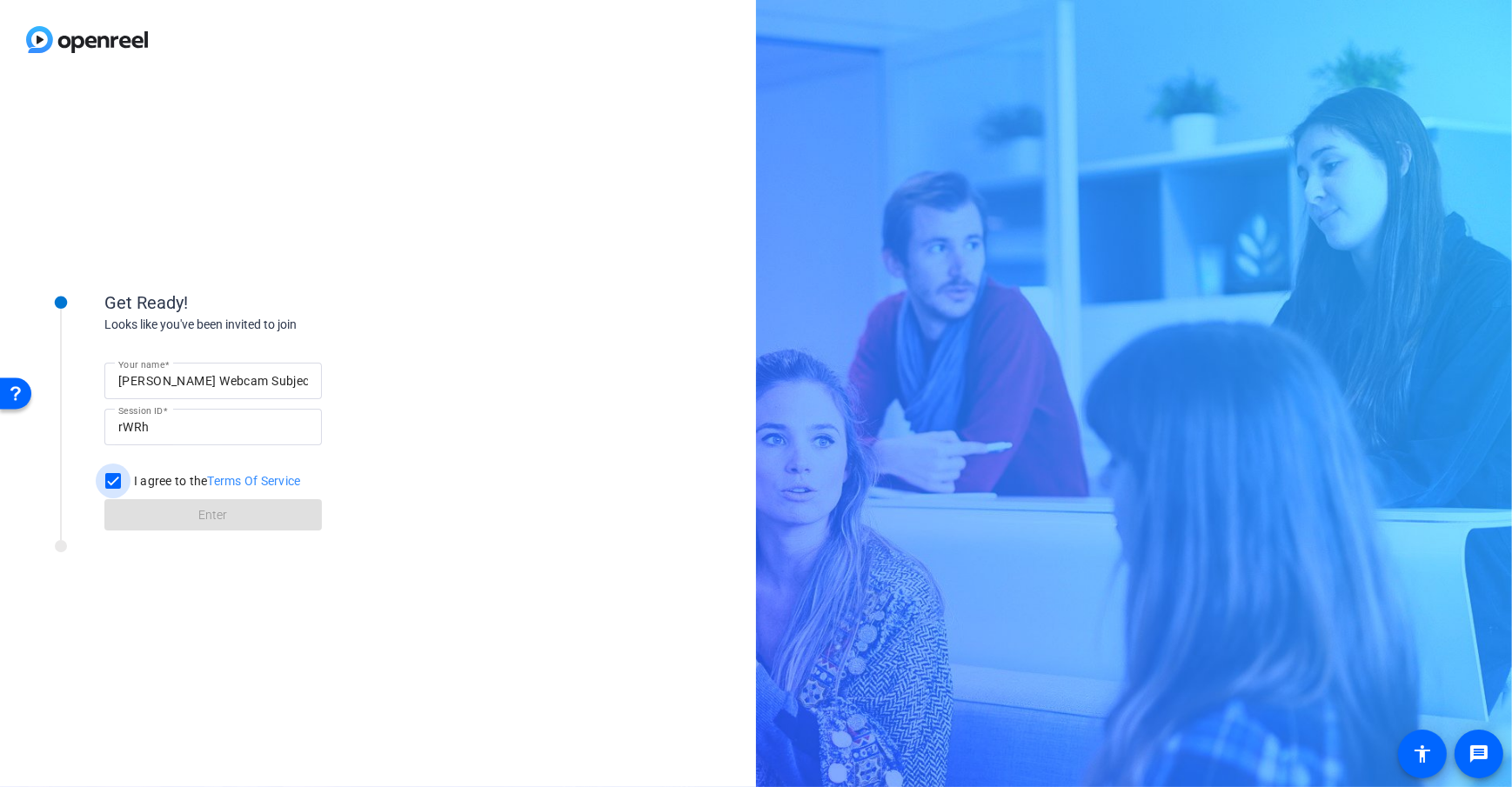 checkbox on "true" 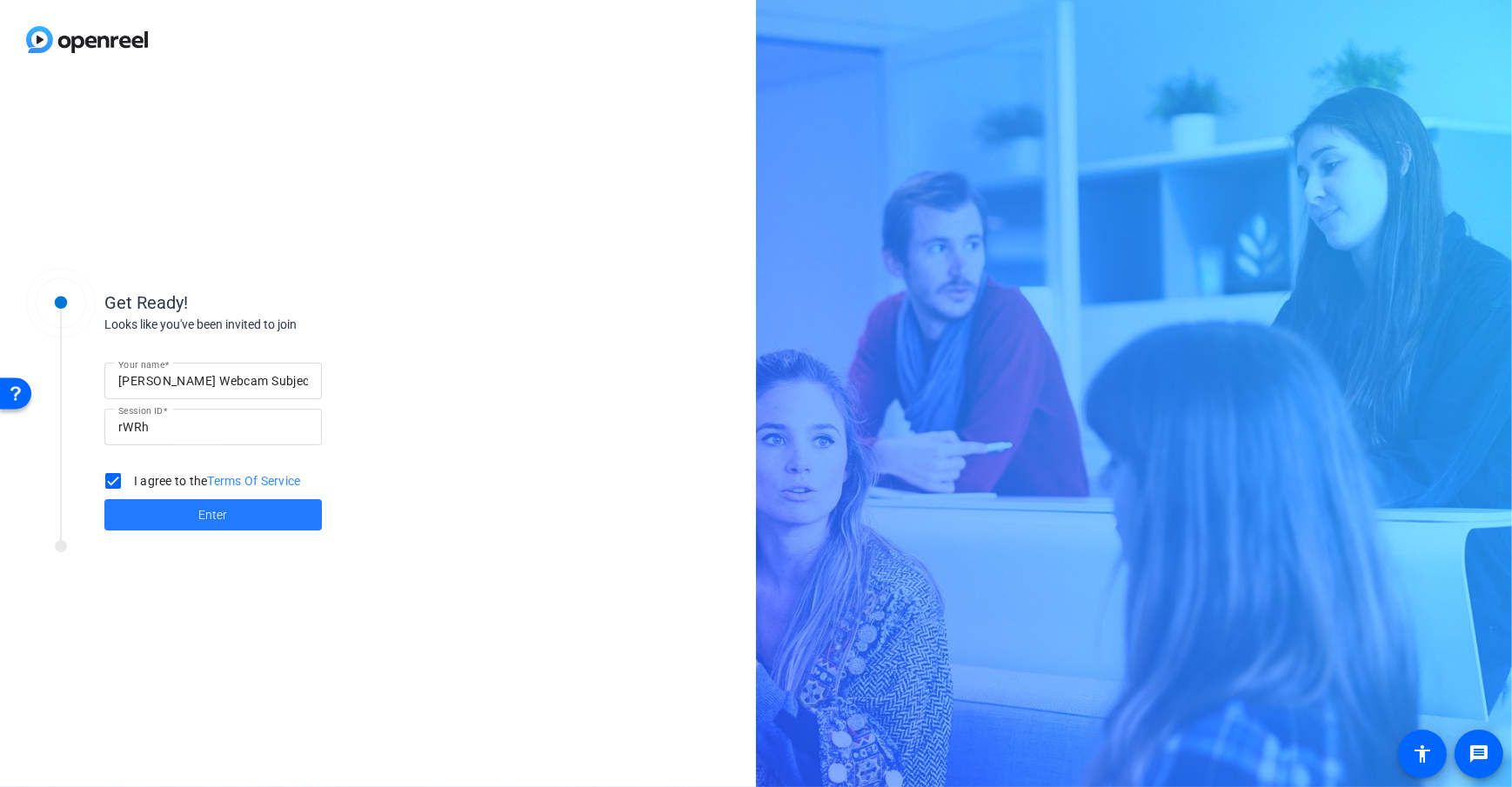 drag, startPoint x: 204, startPoint y: 527, endPoint x: 236, endPoint y: 530, distance: 32.140317 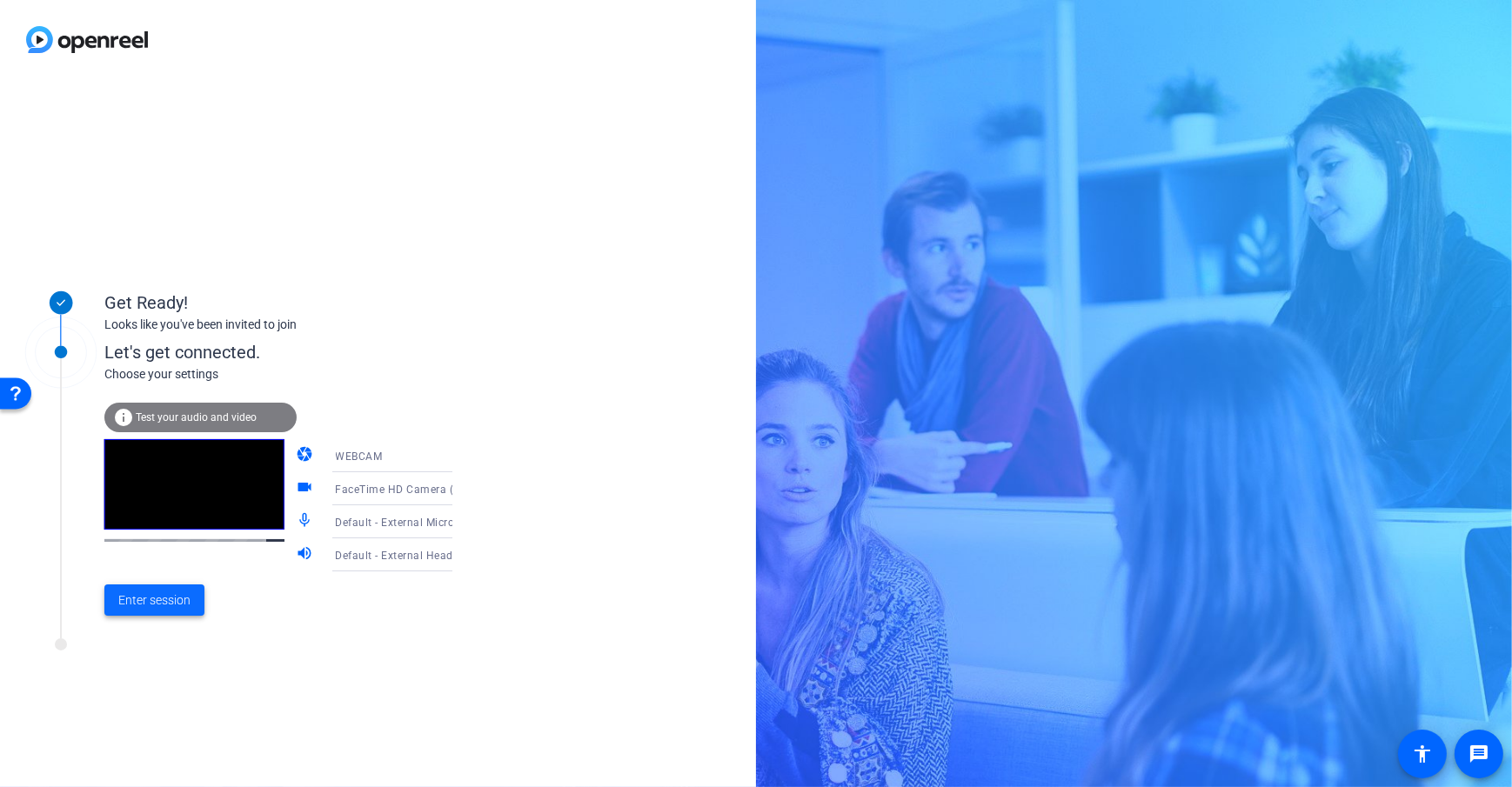 click on "Enter session" 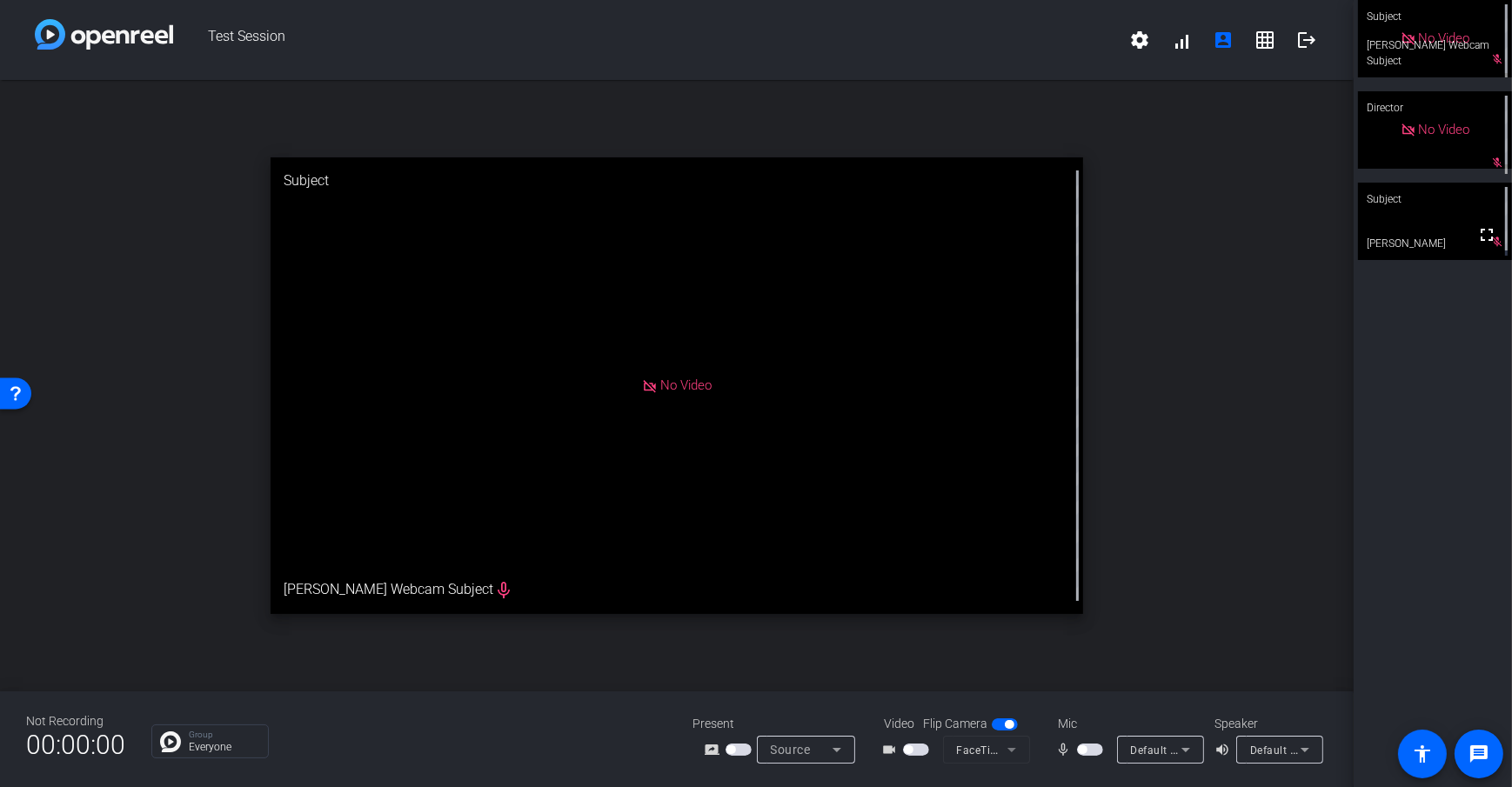click at bounding box center (916, 750) 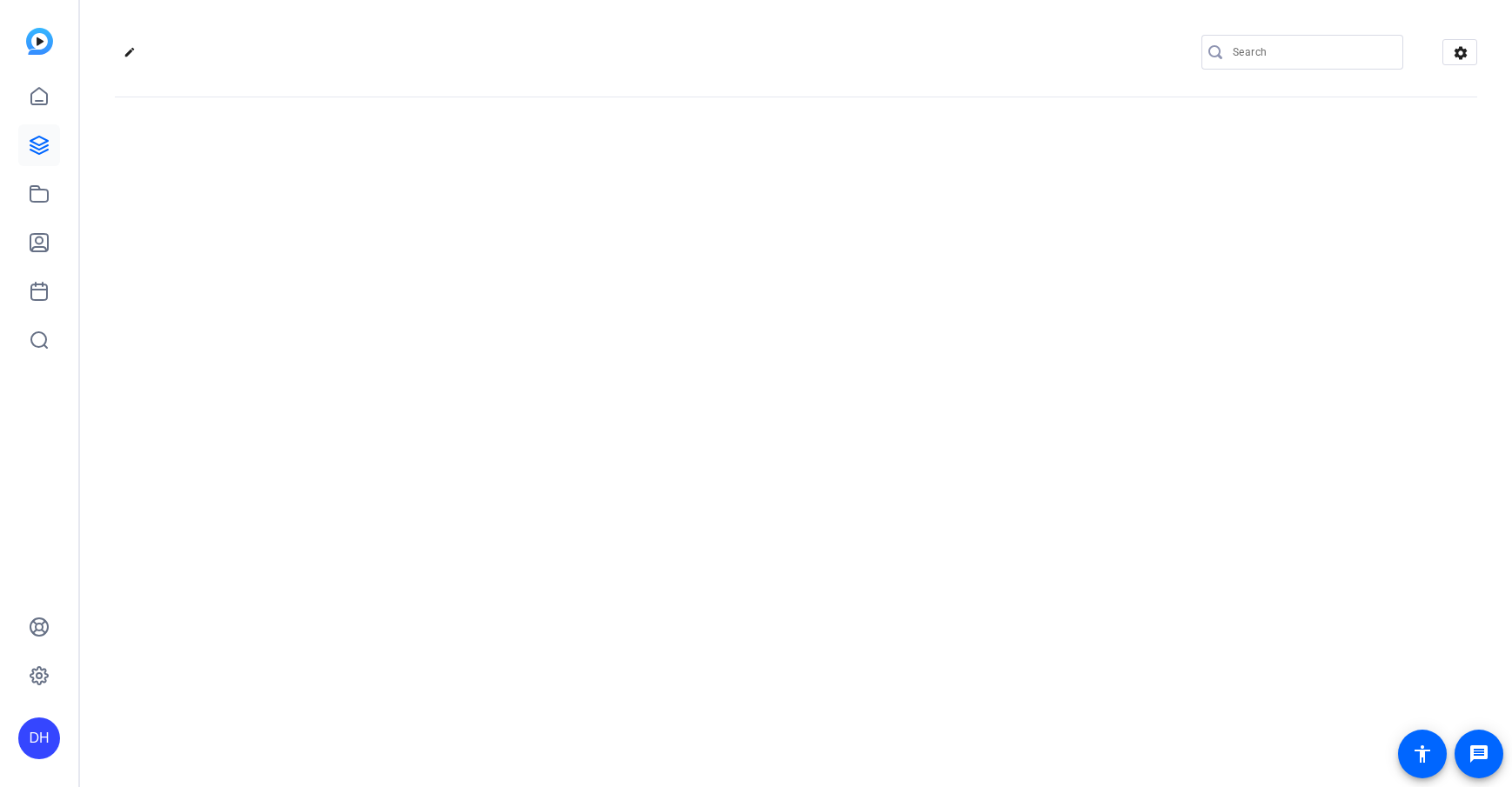 scroll, scrollTop: 0, scrollLeft: 0, axis: both 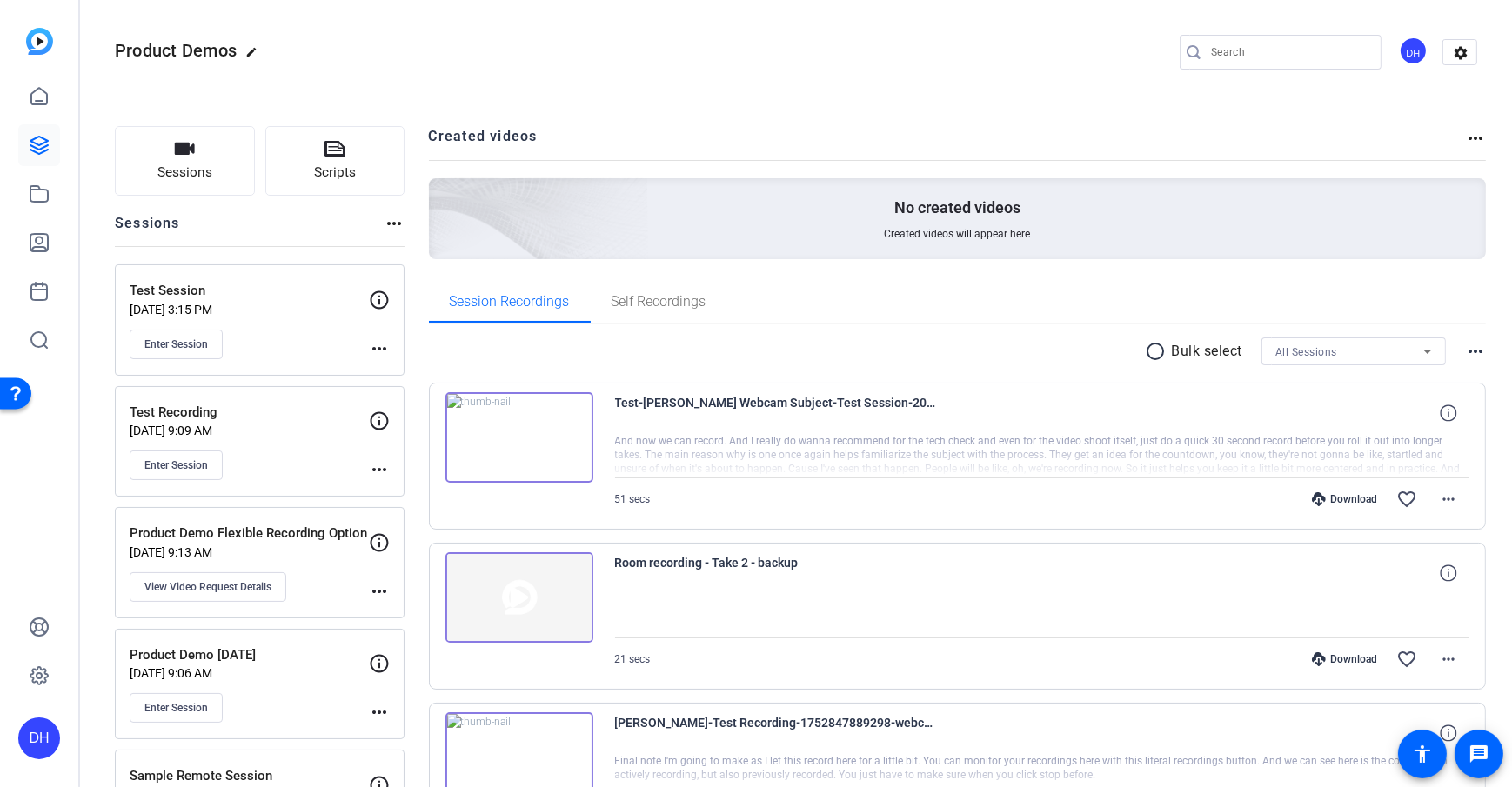 click on "DH" 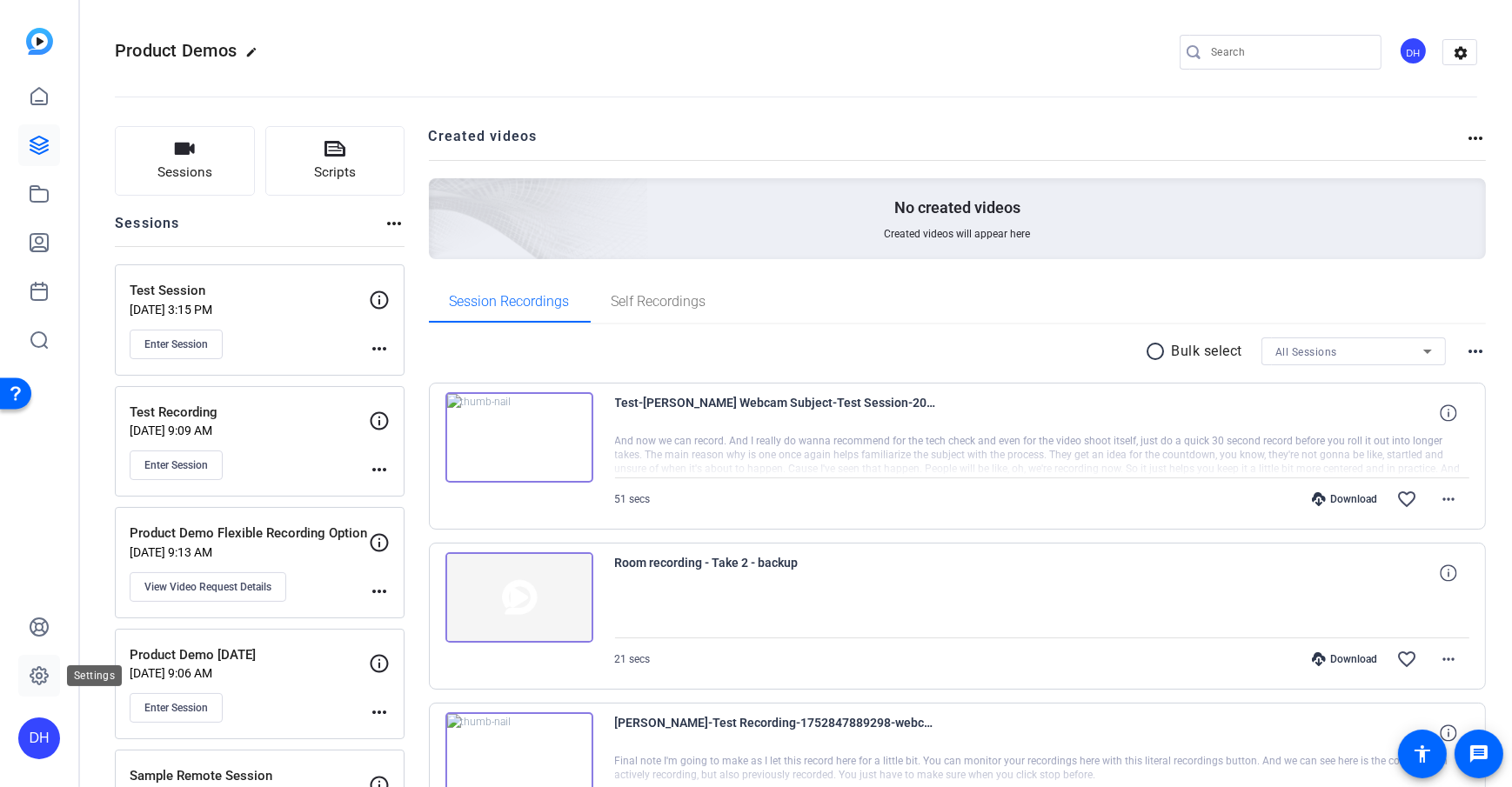 click 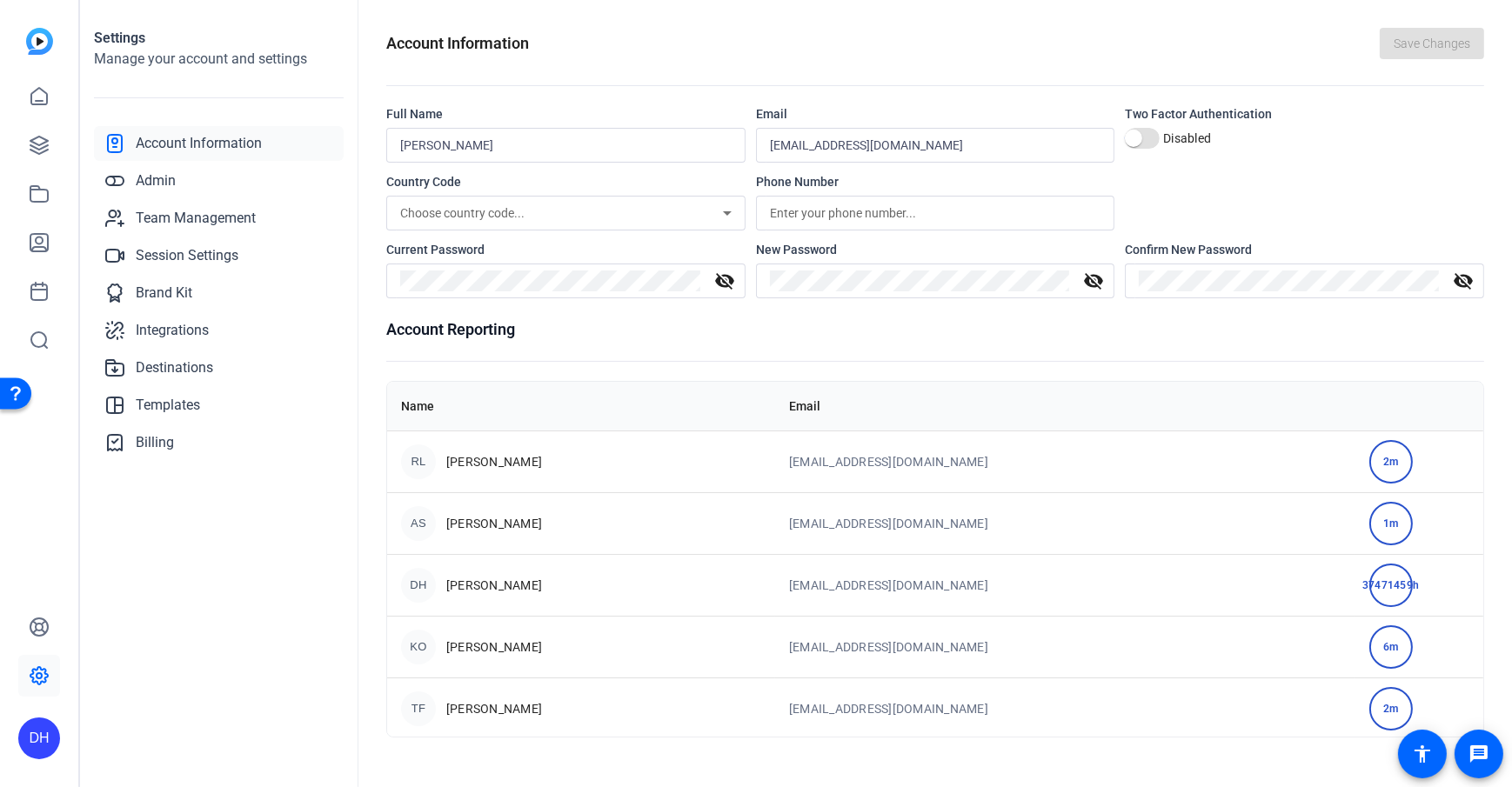 click on "DH" 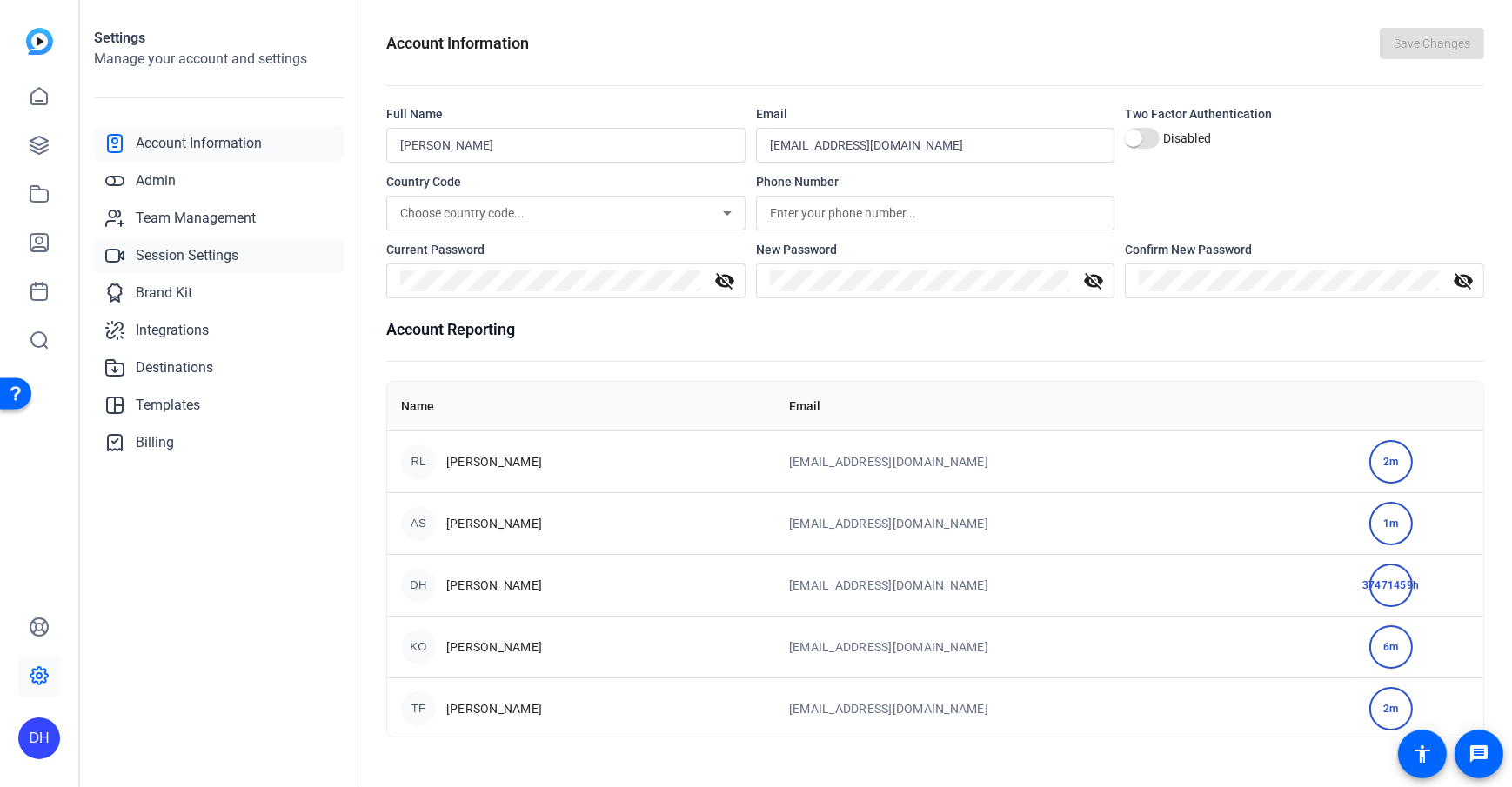 click on "Session Settings" 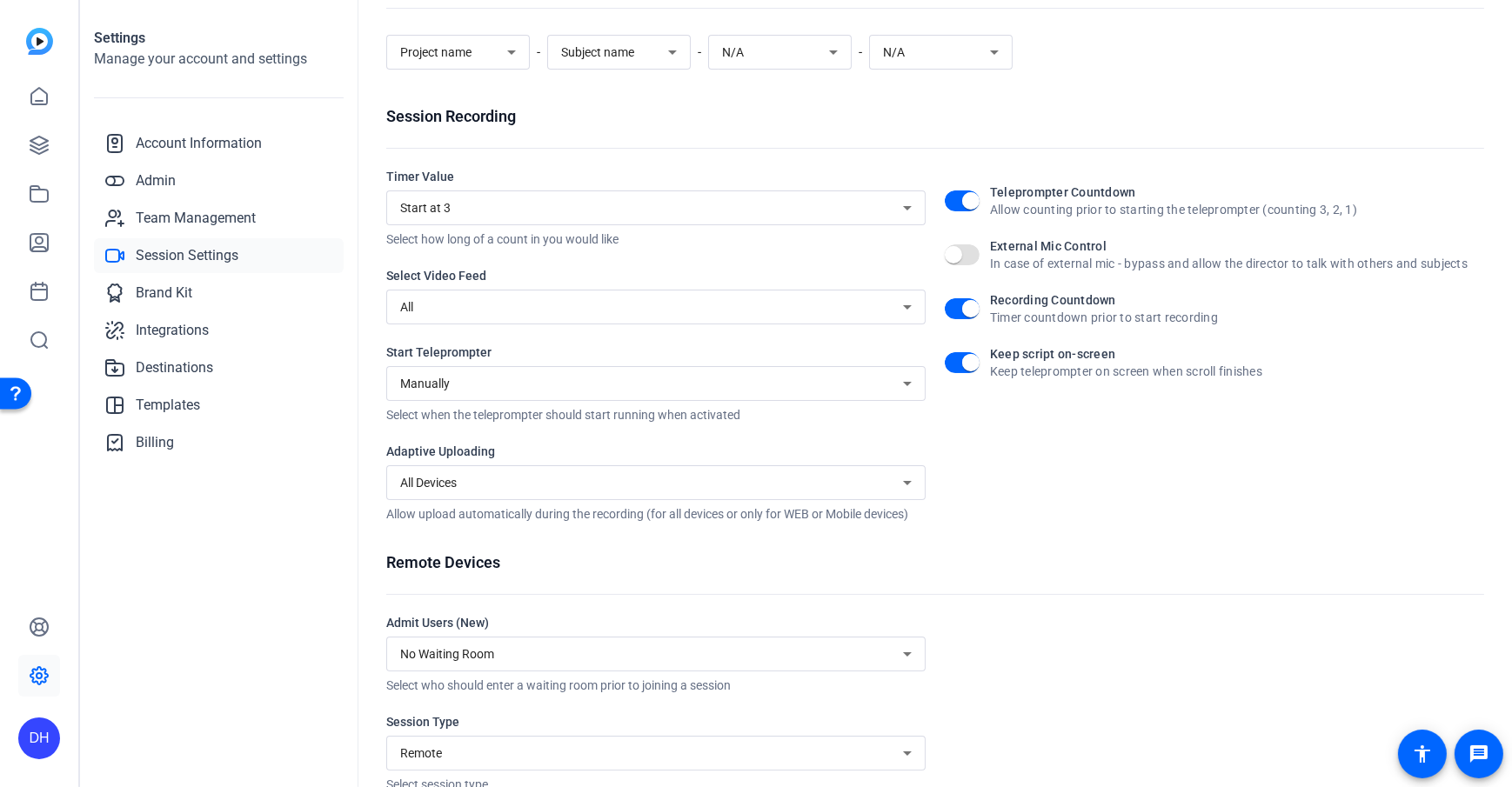 scroll, scrollTop: 174, scrollLeft: 0, axis: vertical 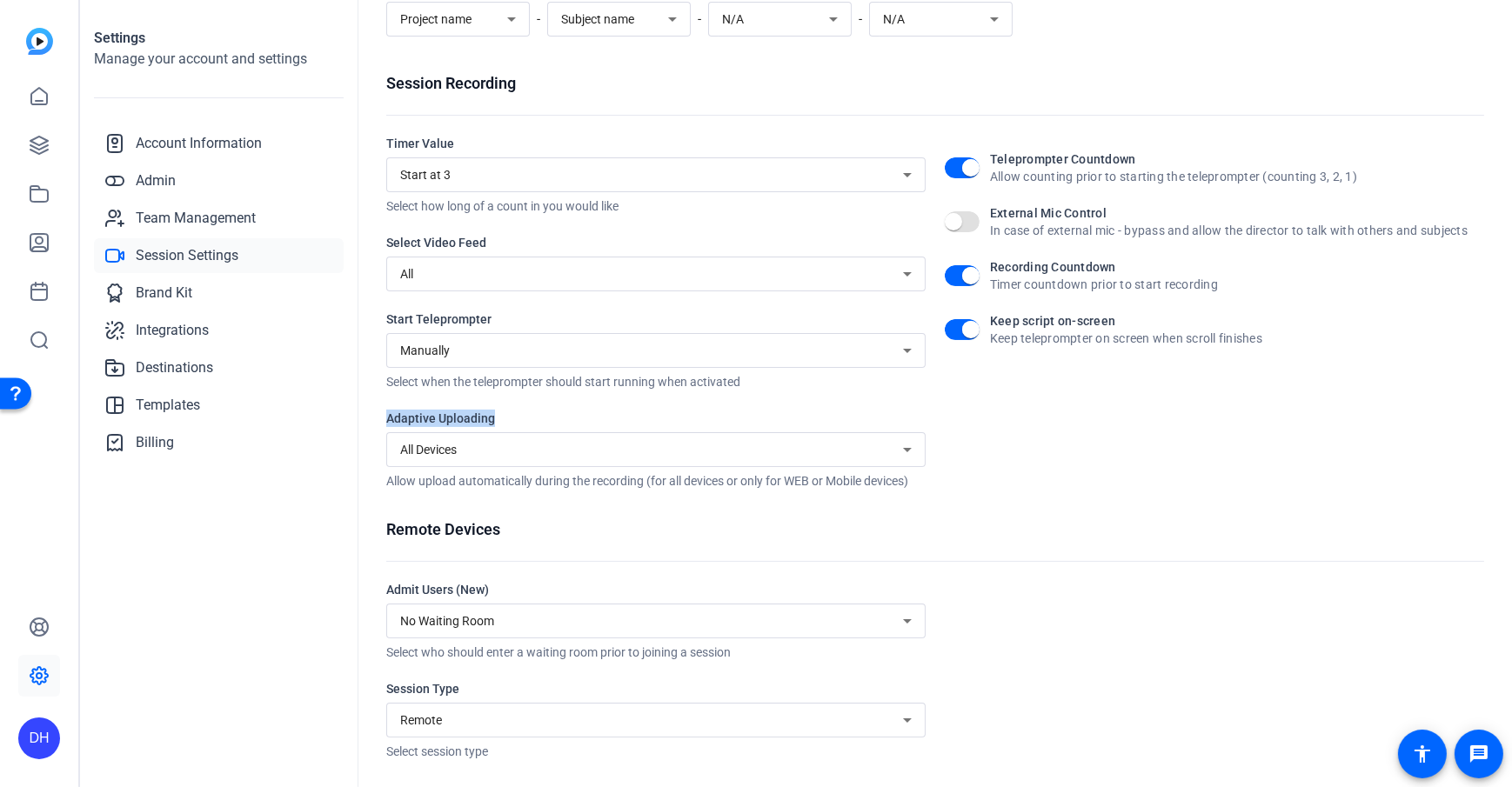 drag, startPoint x: 379, startPoint y: 418, endPoint x: 531, endPoint y: 414, distance: 152.05262 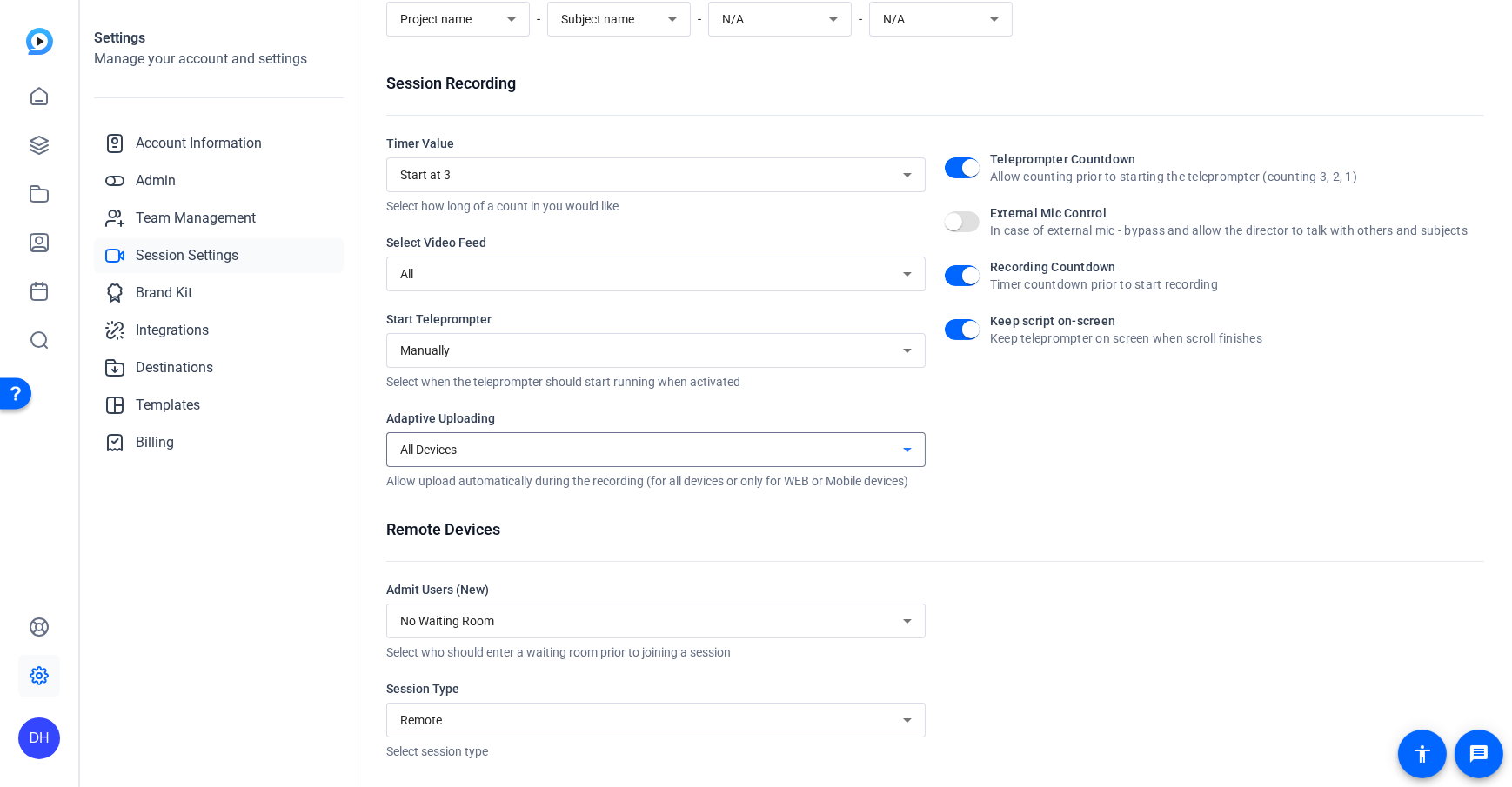 click on "All Devices" at bounding box center (652, 450) 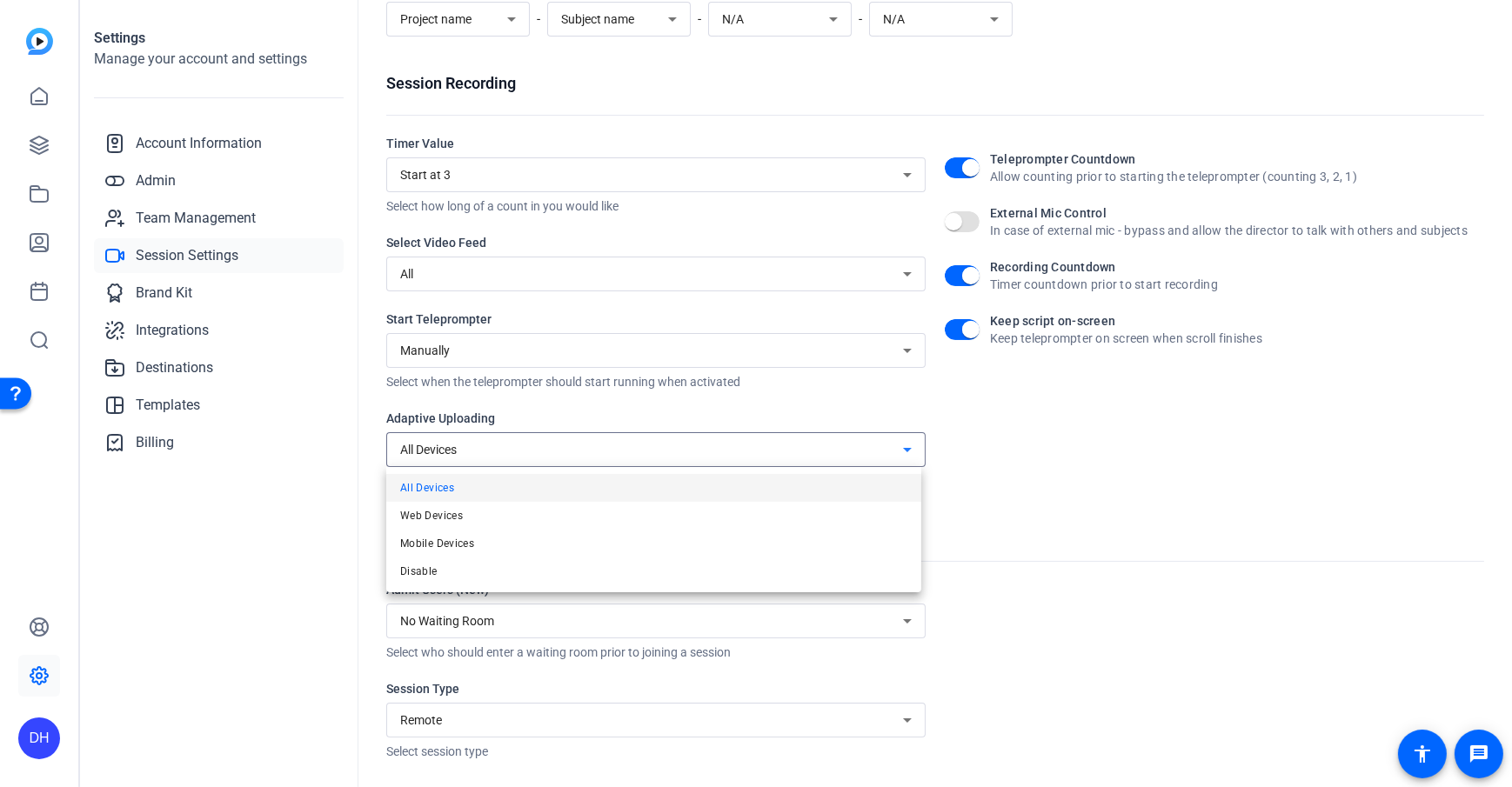 click on "All Devices" at bounding box center [653, 488] 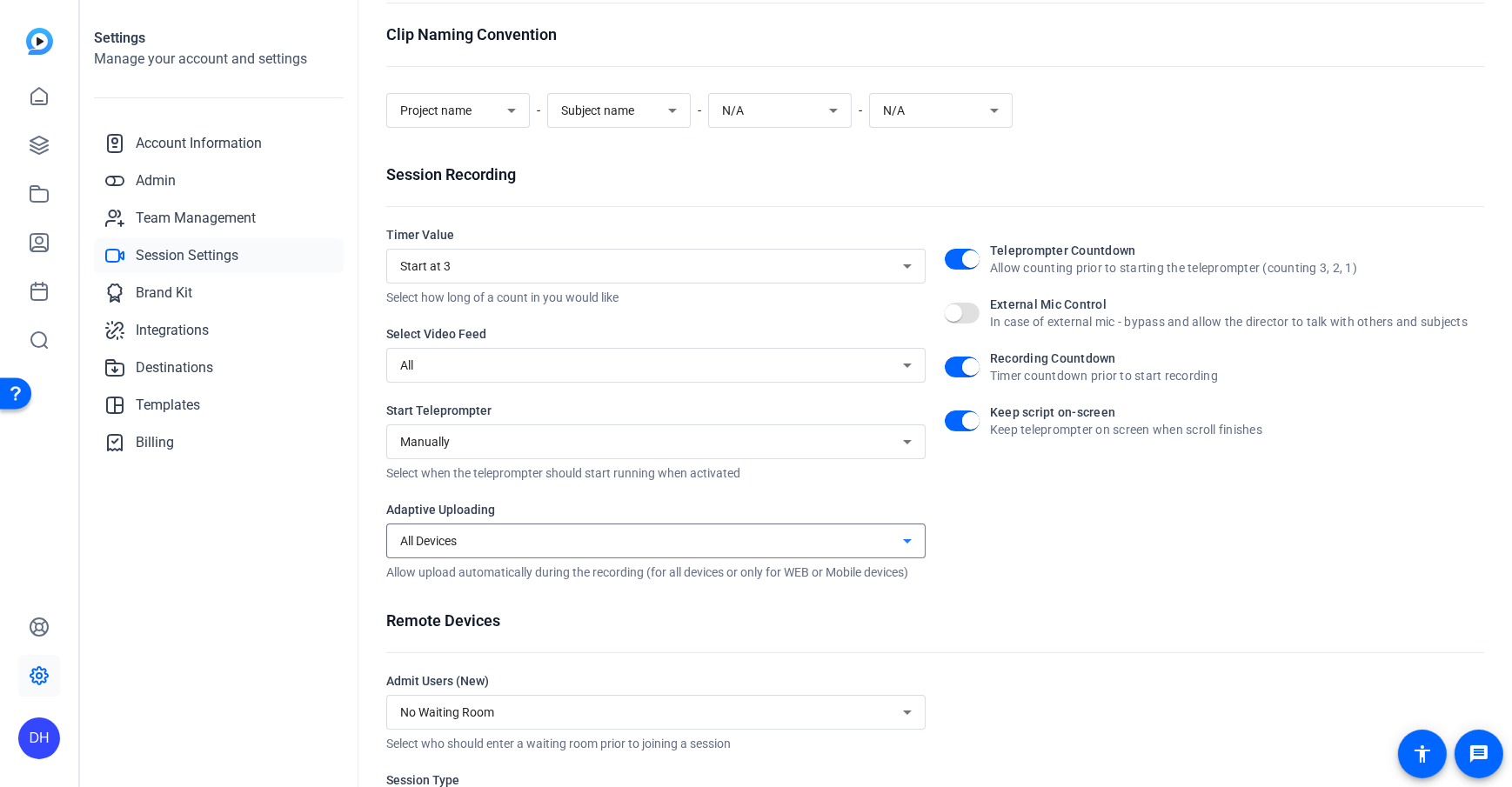 scroll, scrollTop: 0, scrollLeft: 0, axis: both 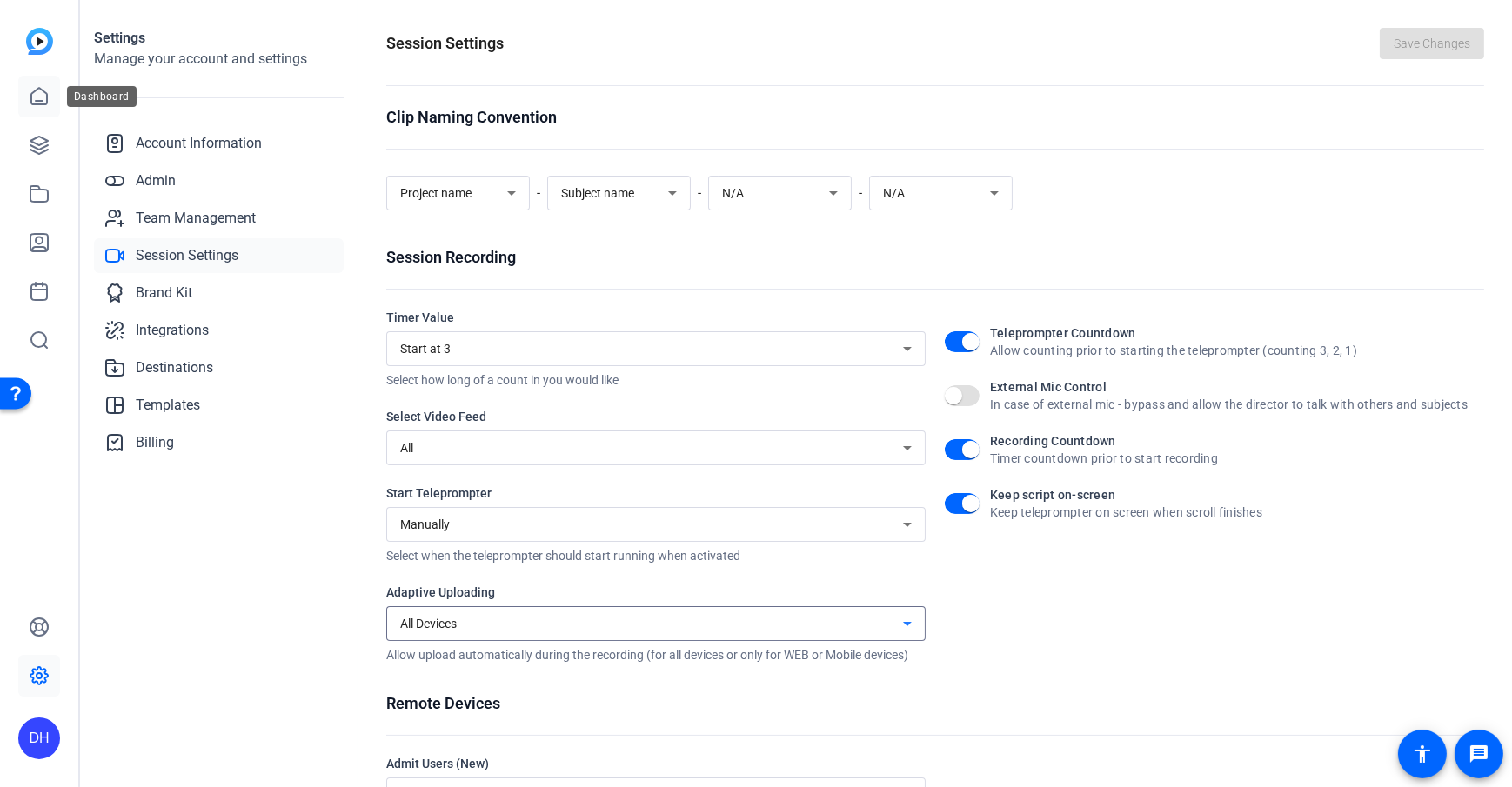 click 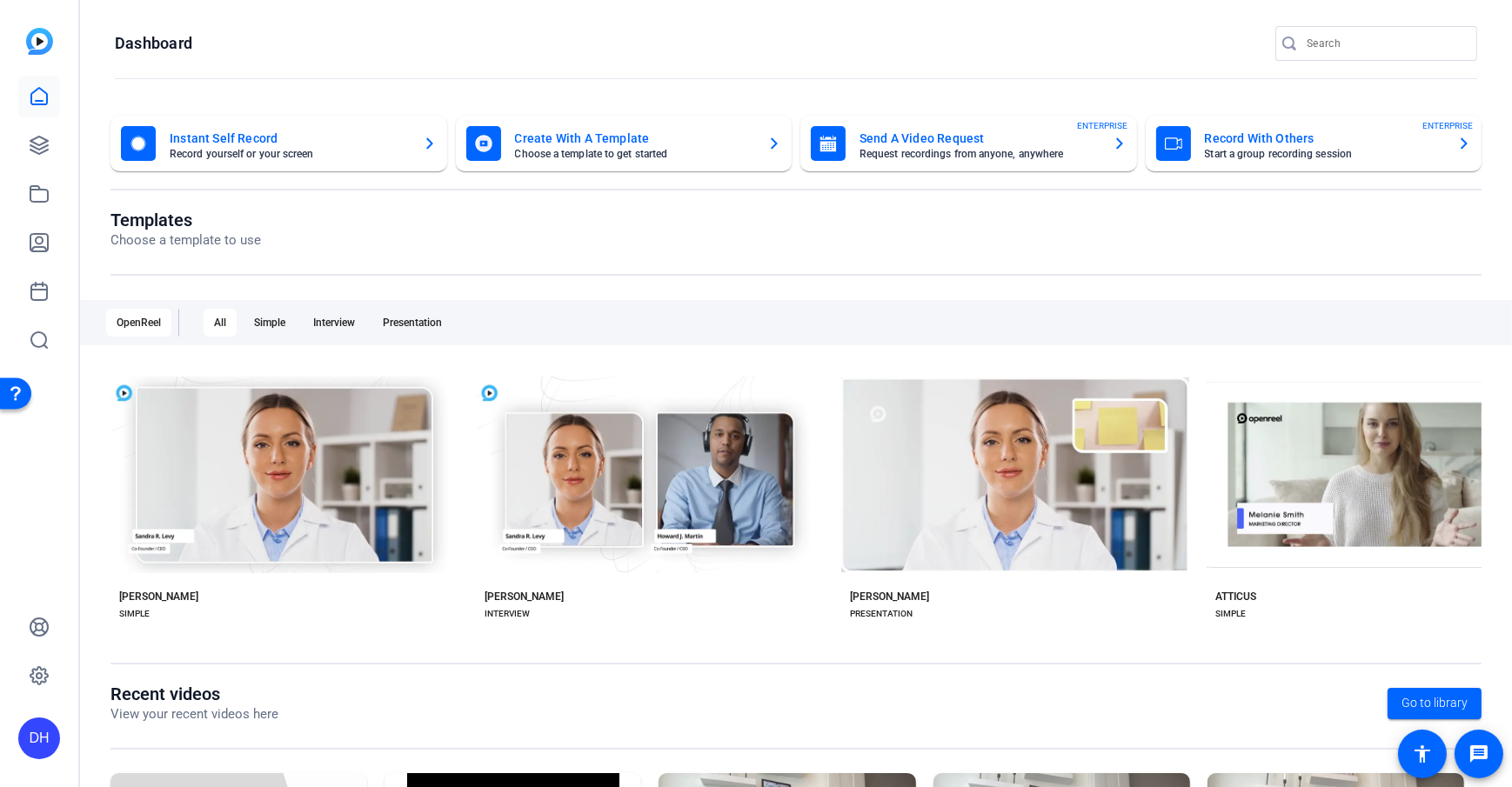 click on "DH" 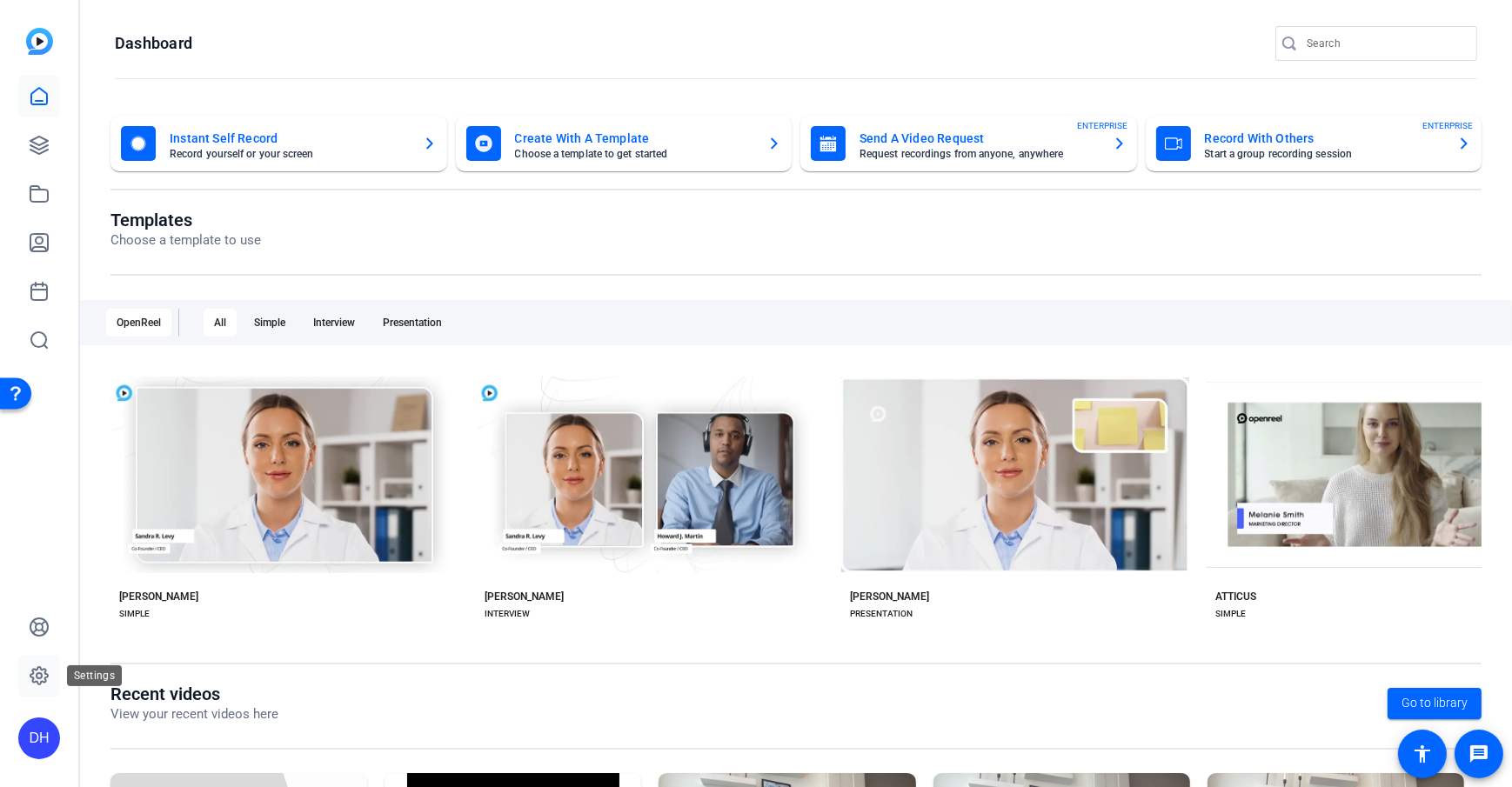 click 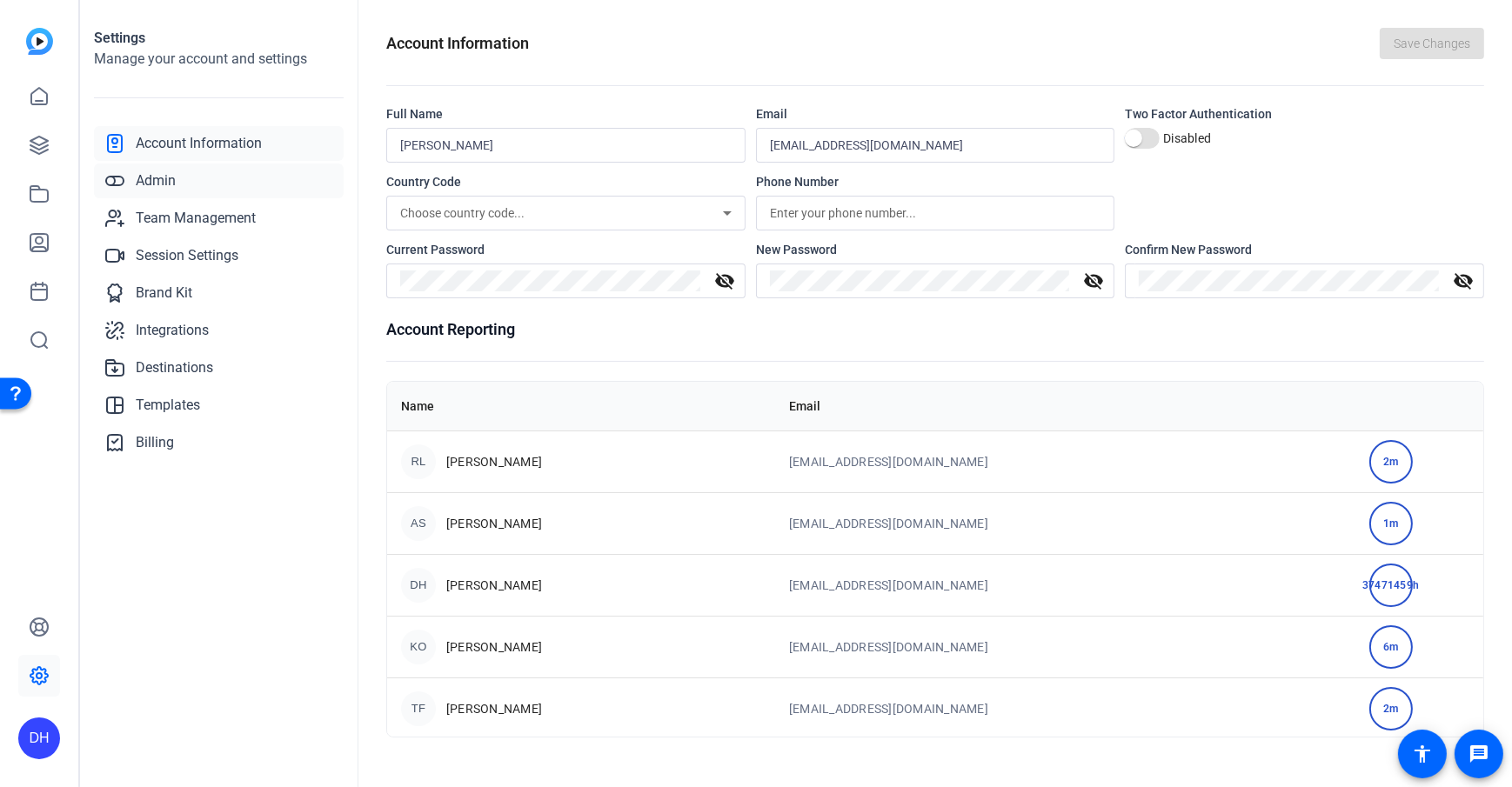click on "Admin" 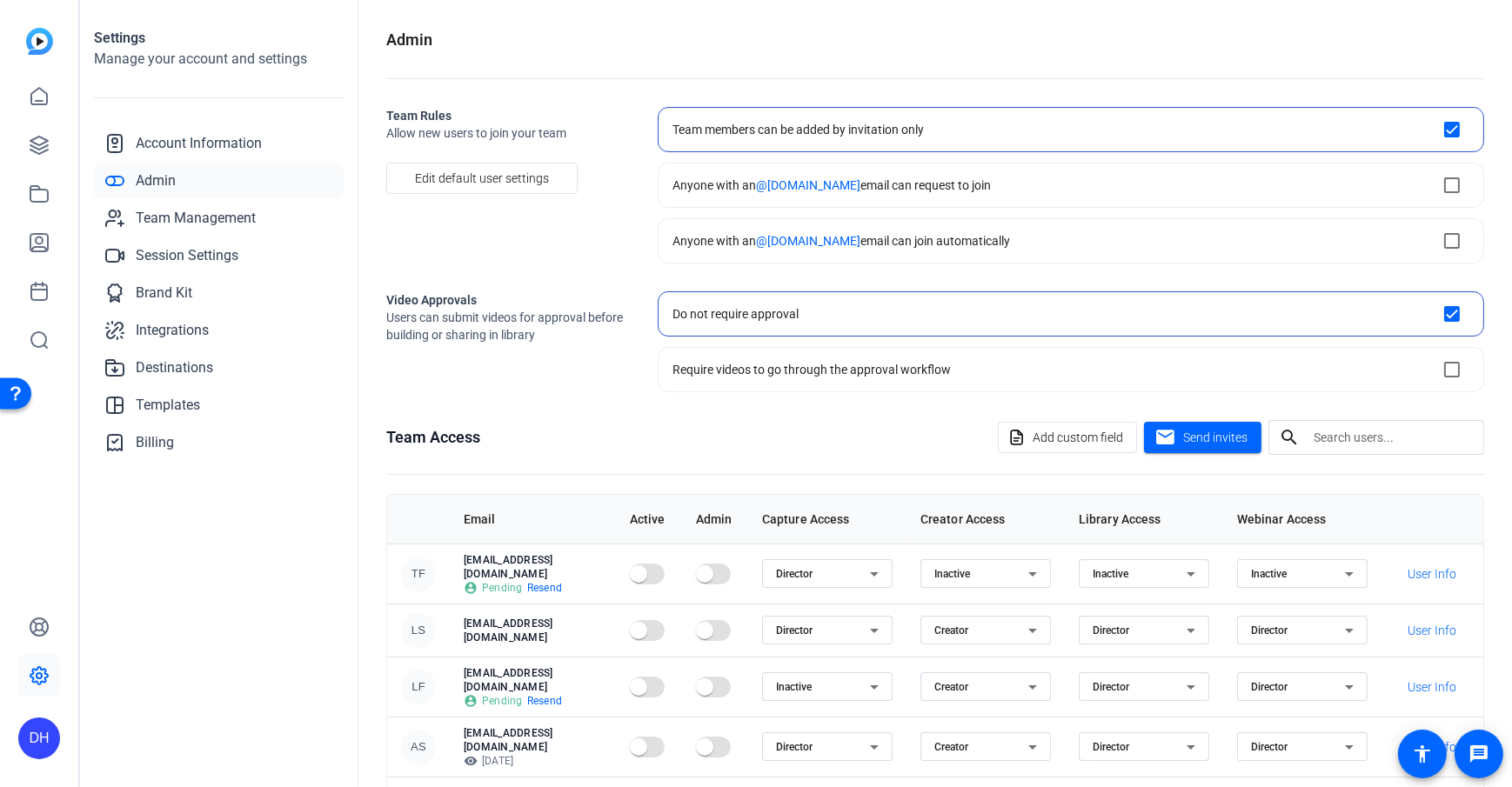 click on "Admin" 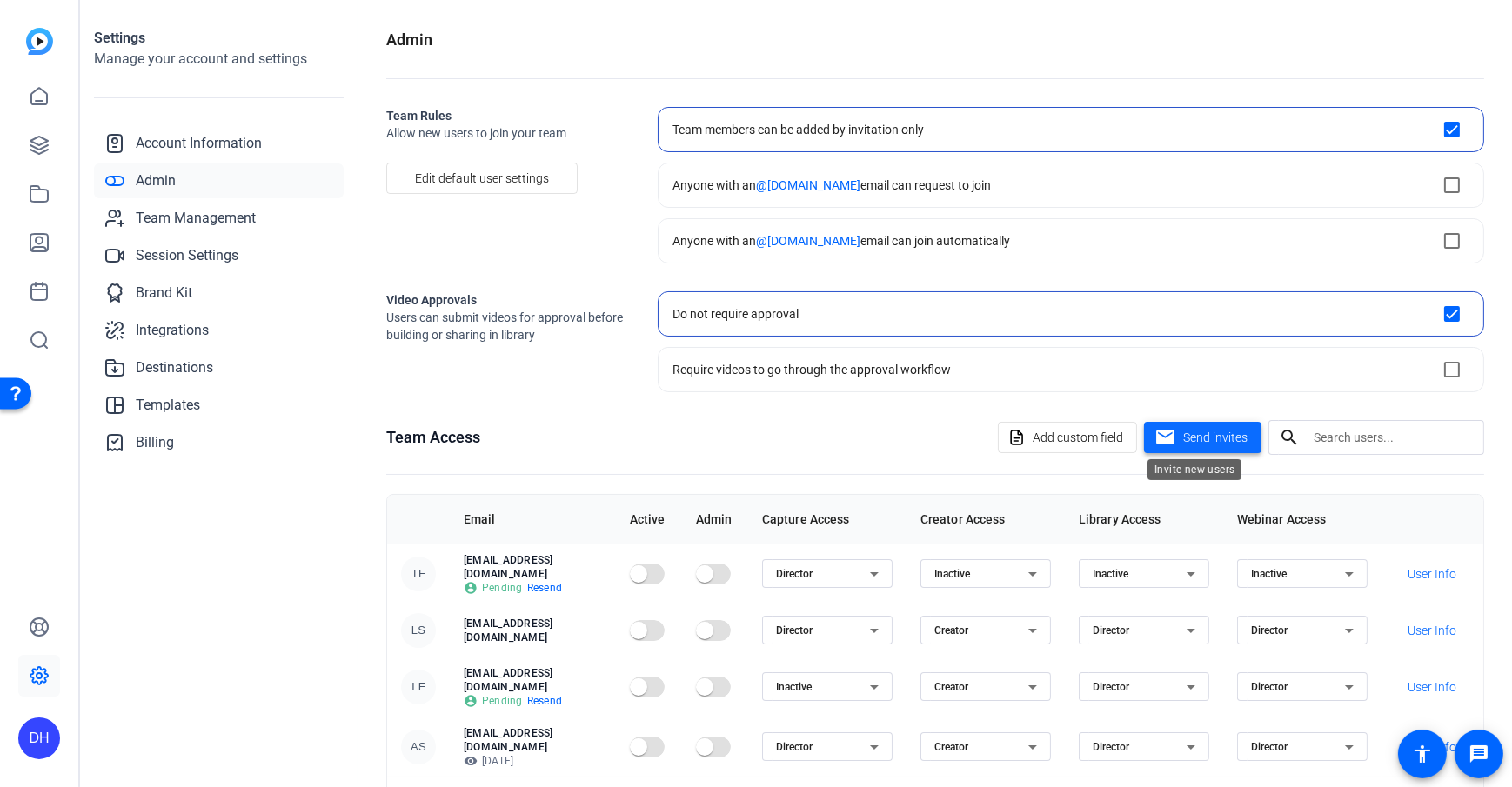 click on "Send invites" 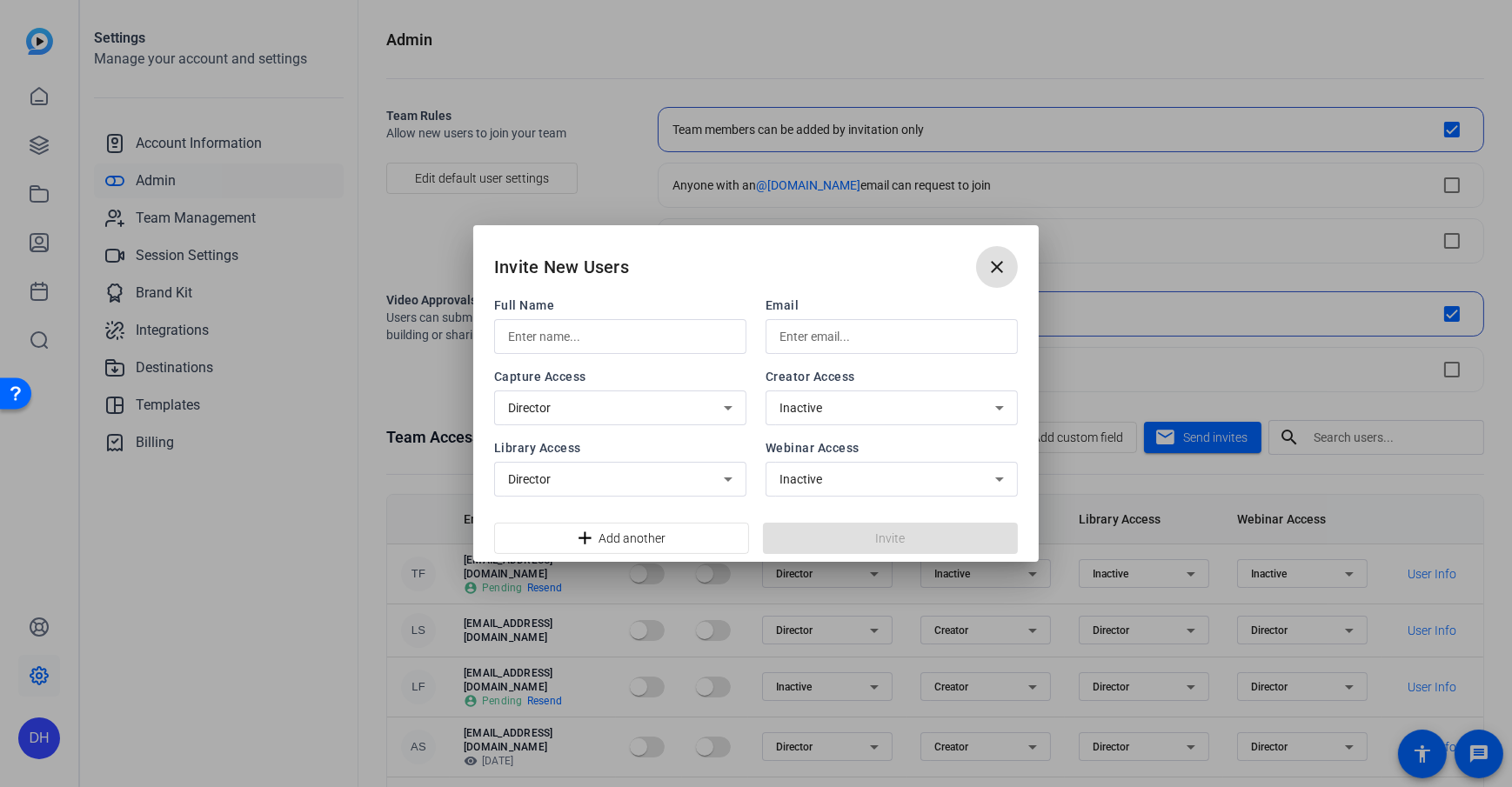 click at bounding box center [892, 337] 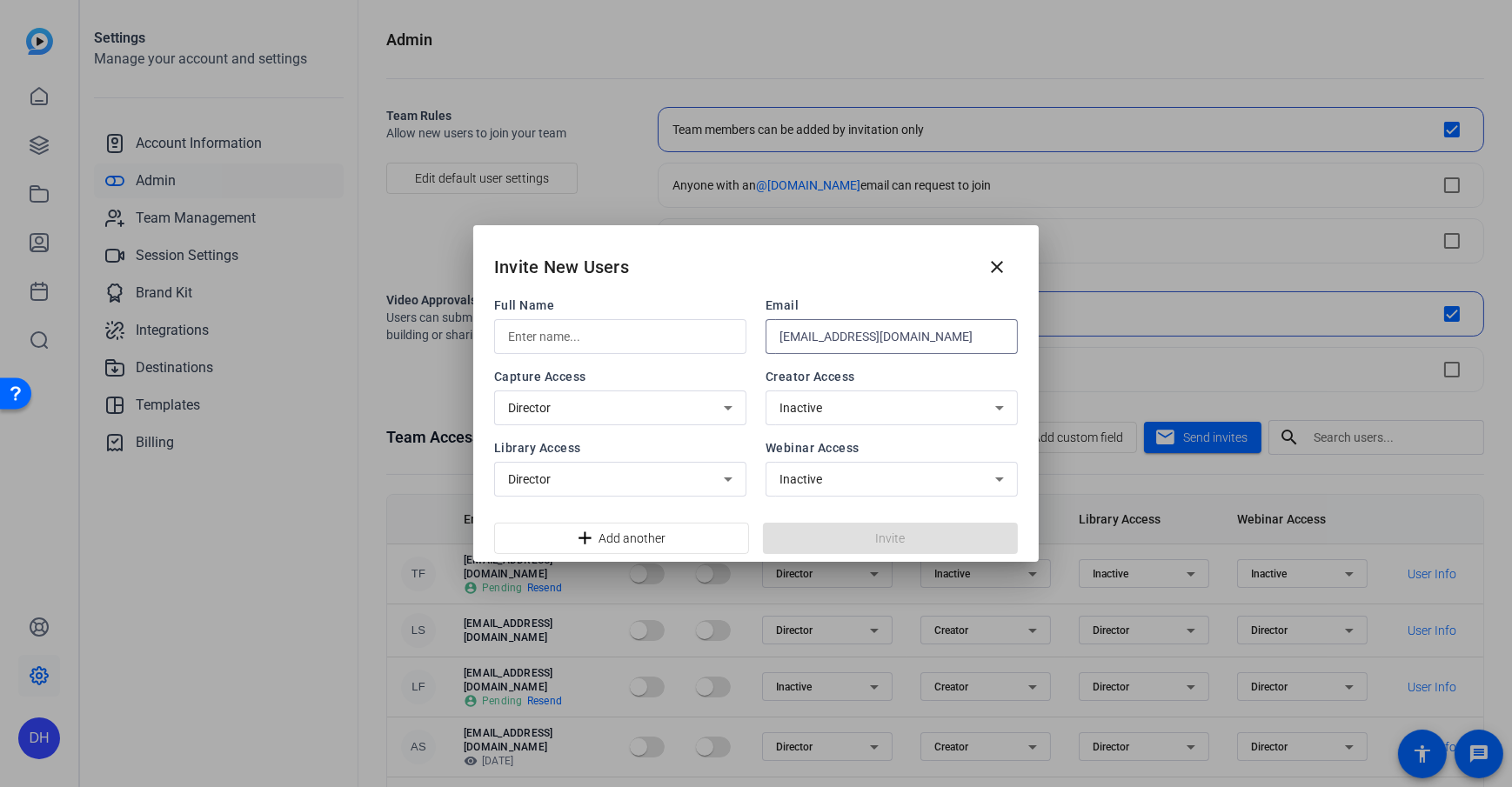 type on "studiosupport+3@openreel.com" 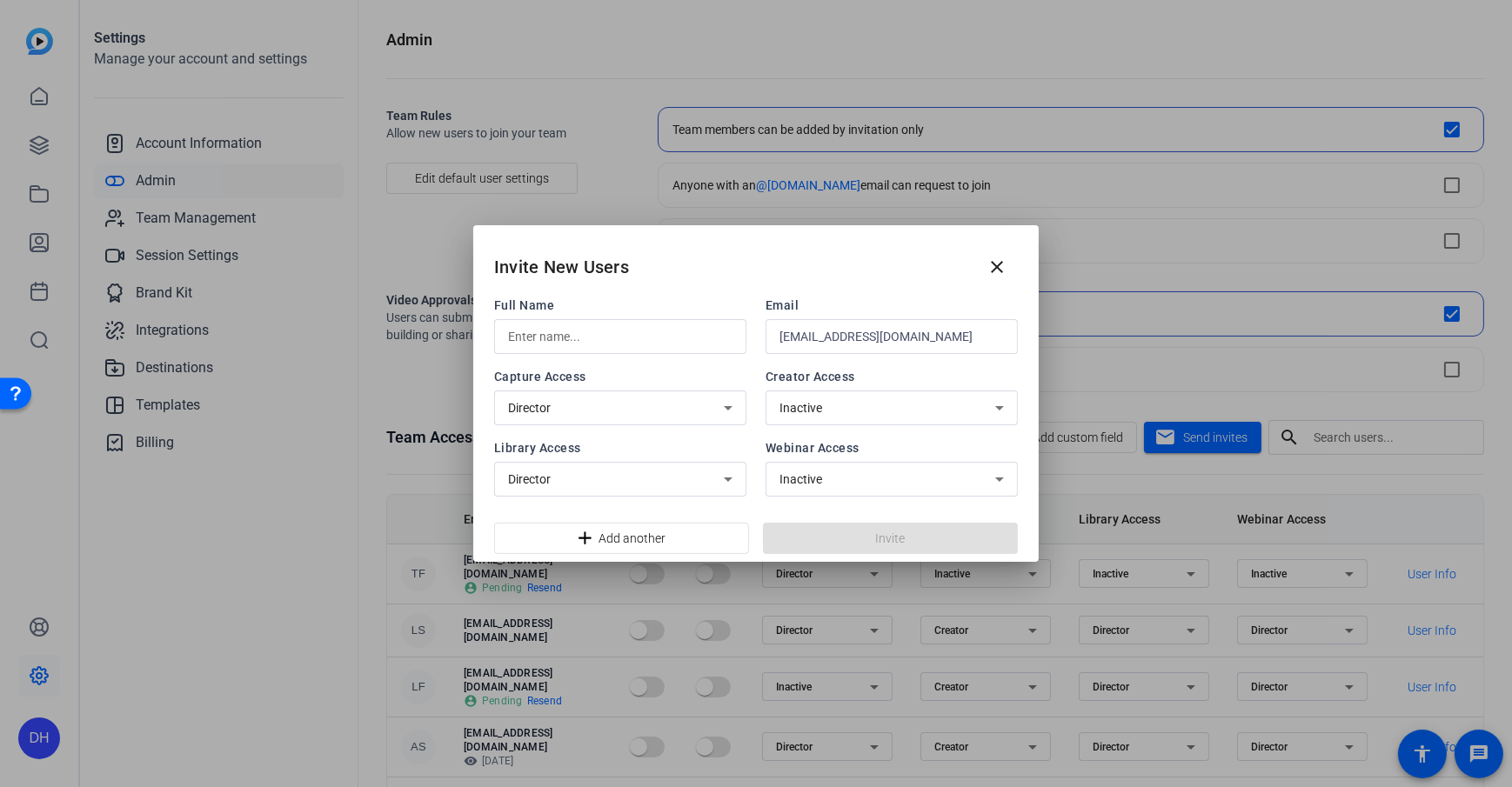 click on "Inactive" at bounding box center (887, 408) 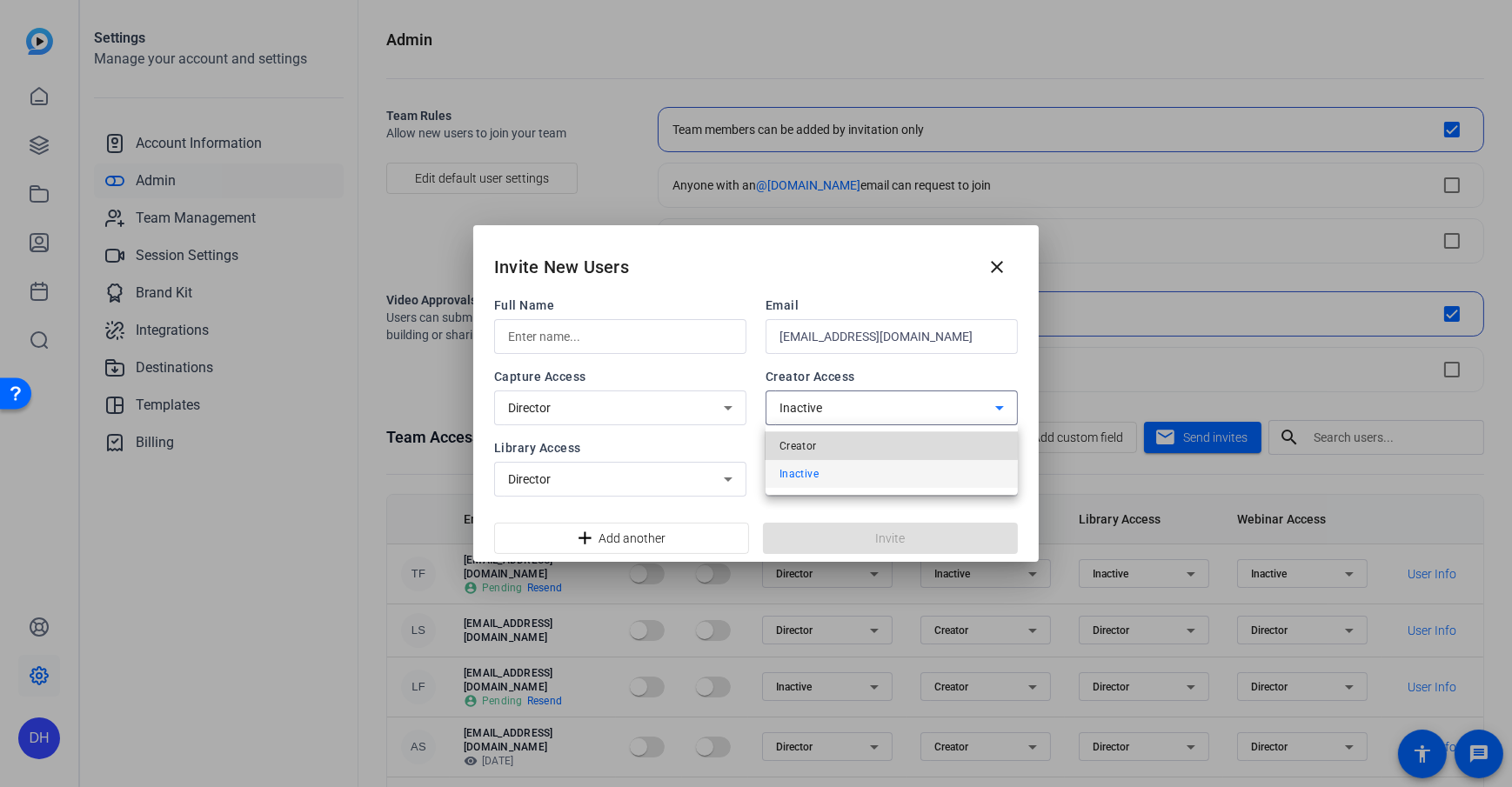 click on "Creator" at bounding box center (892, 446) 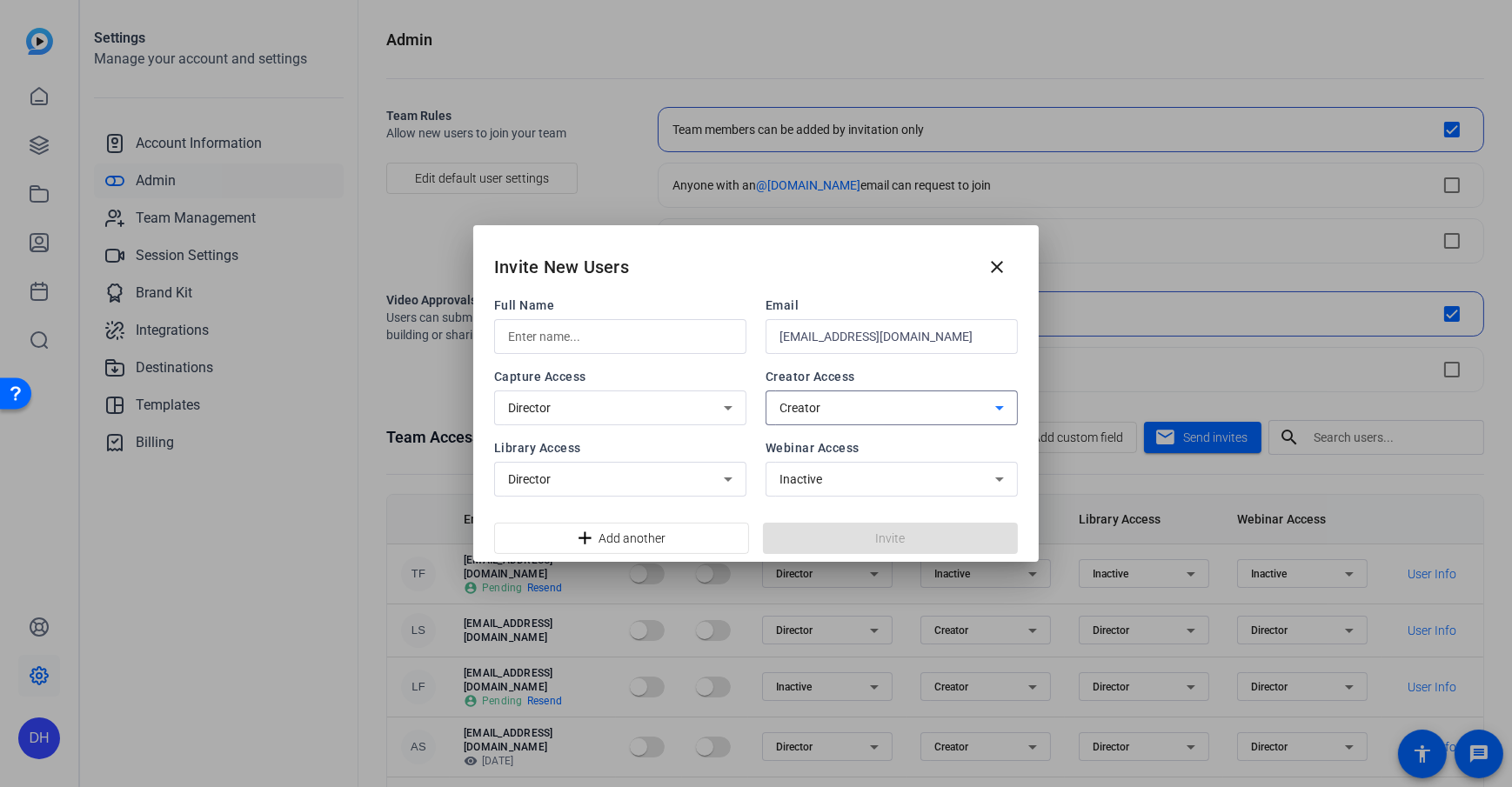 click on "Invite New Users close" at bounding box center (756, 260) 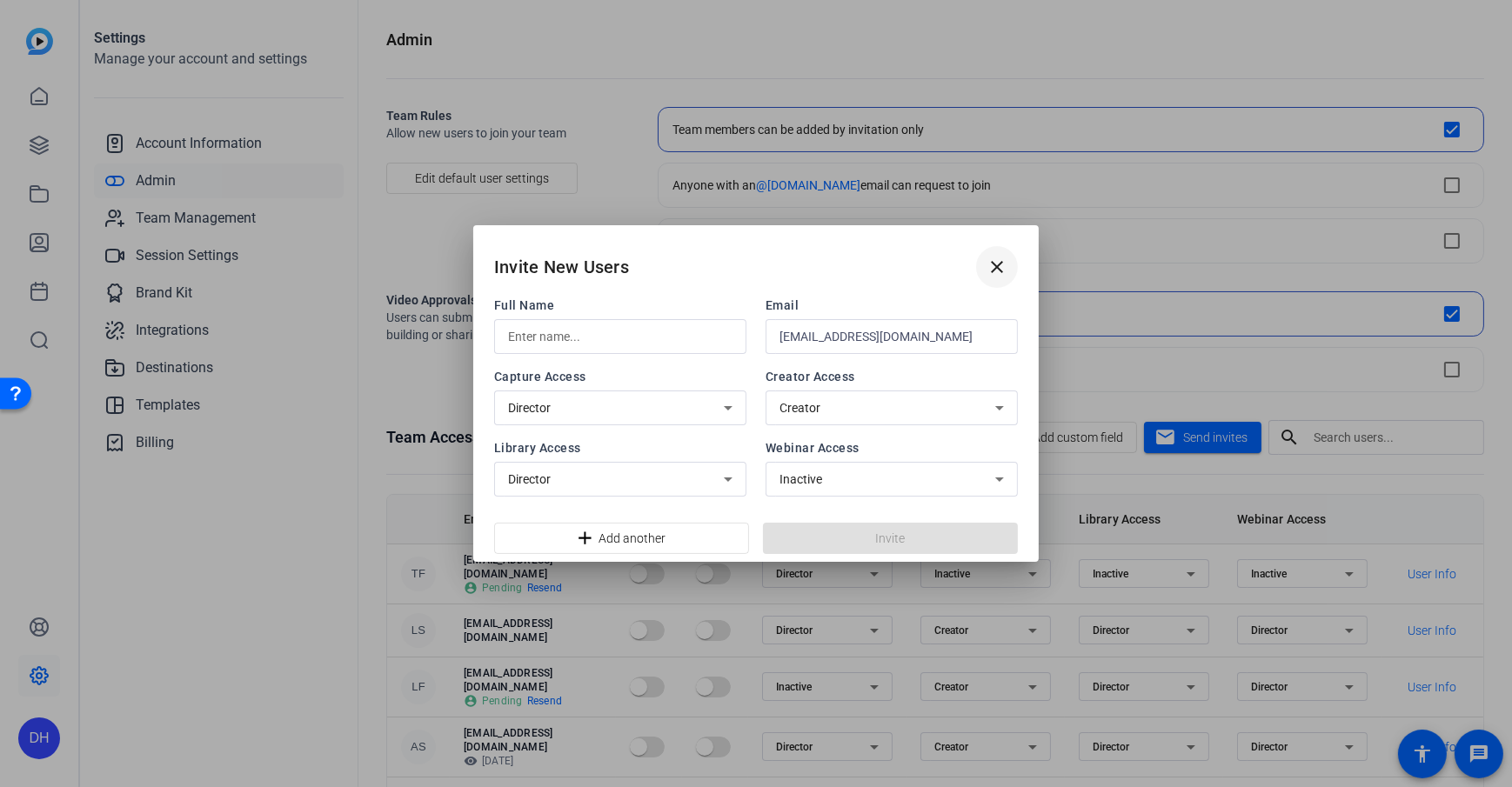 click on "close" at bounding box center [997, 267] 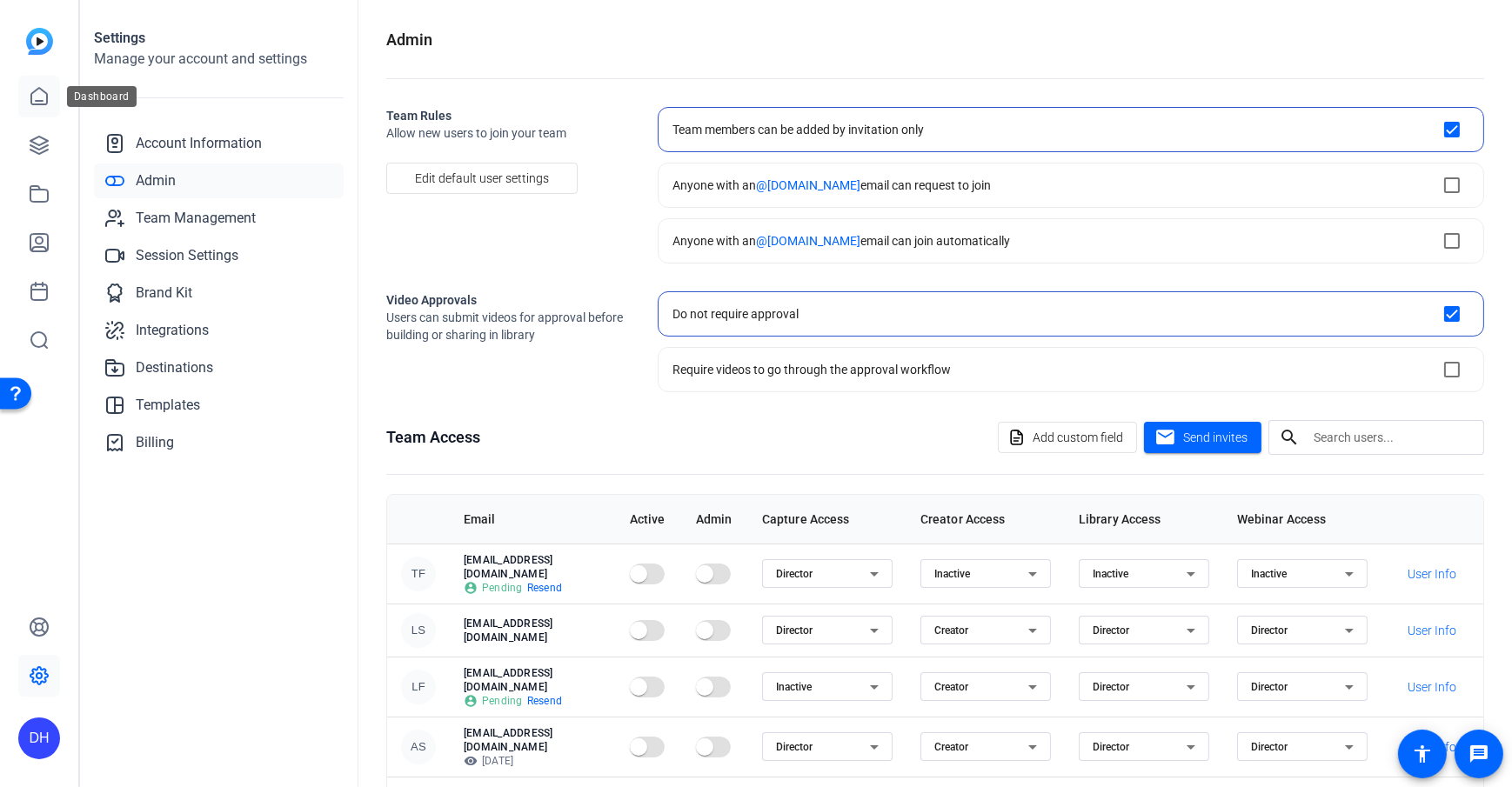 click 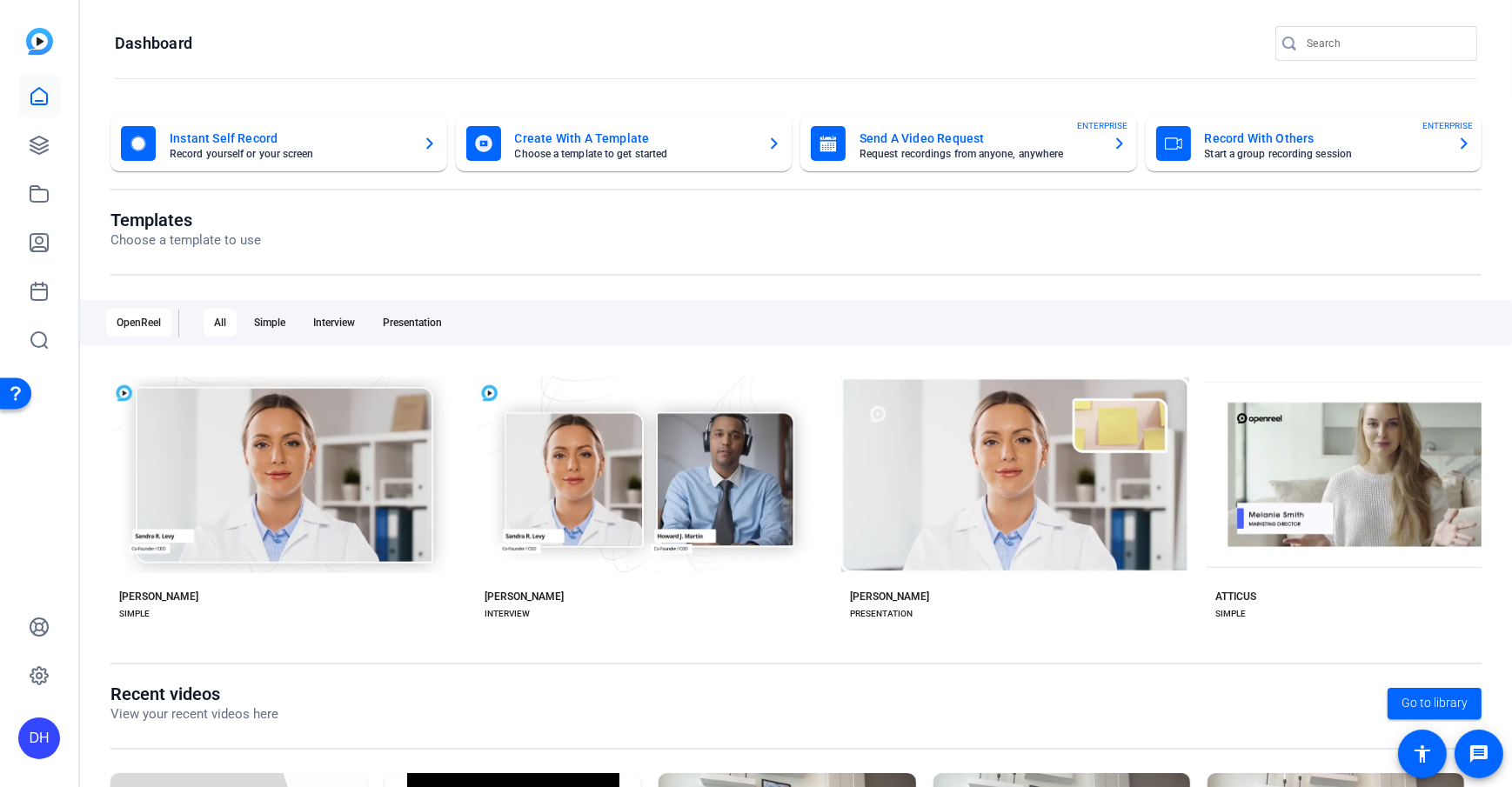 click on "DH" 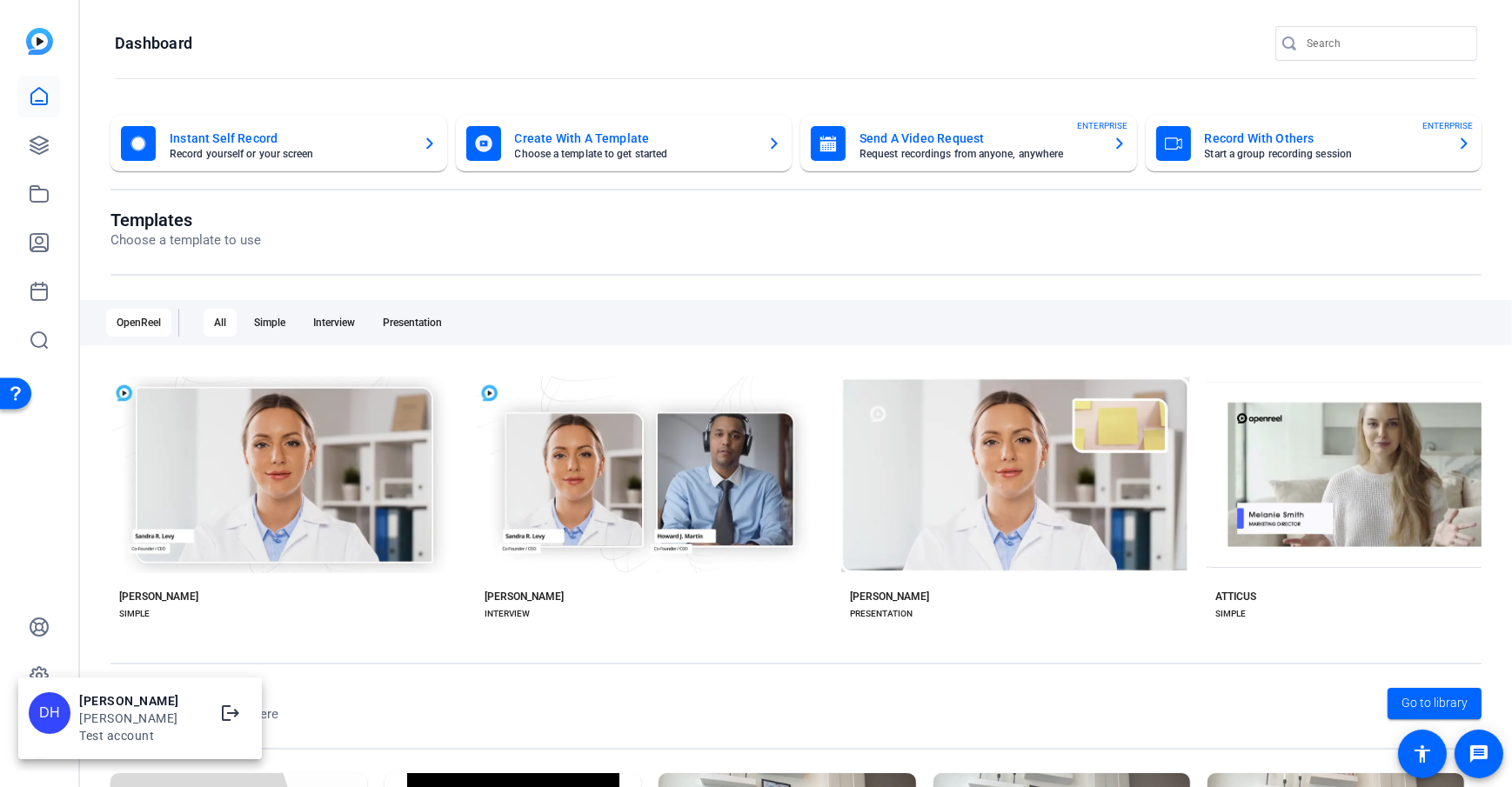 drag, startPoint x: 219, startPoint y: 717, endPoint x: 206, endPoint y: 729, distance: 17.691806 